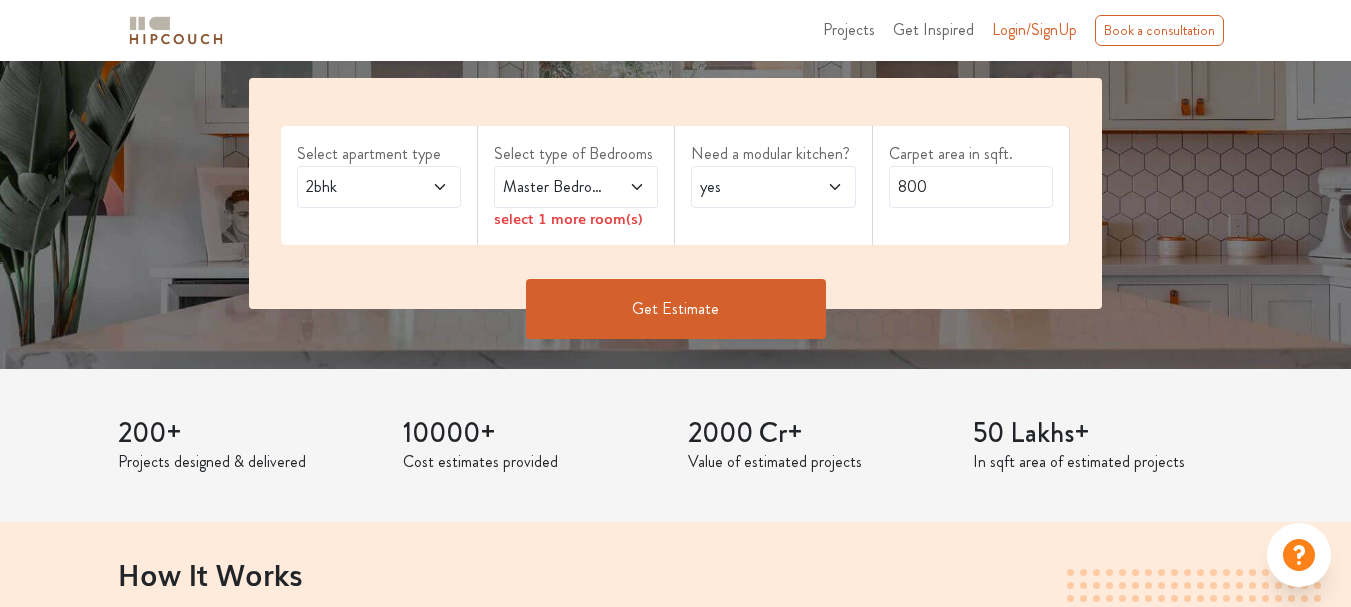scroll, scrollTop: 349, scrollLeft: 0, axis: vertical 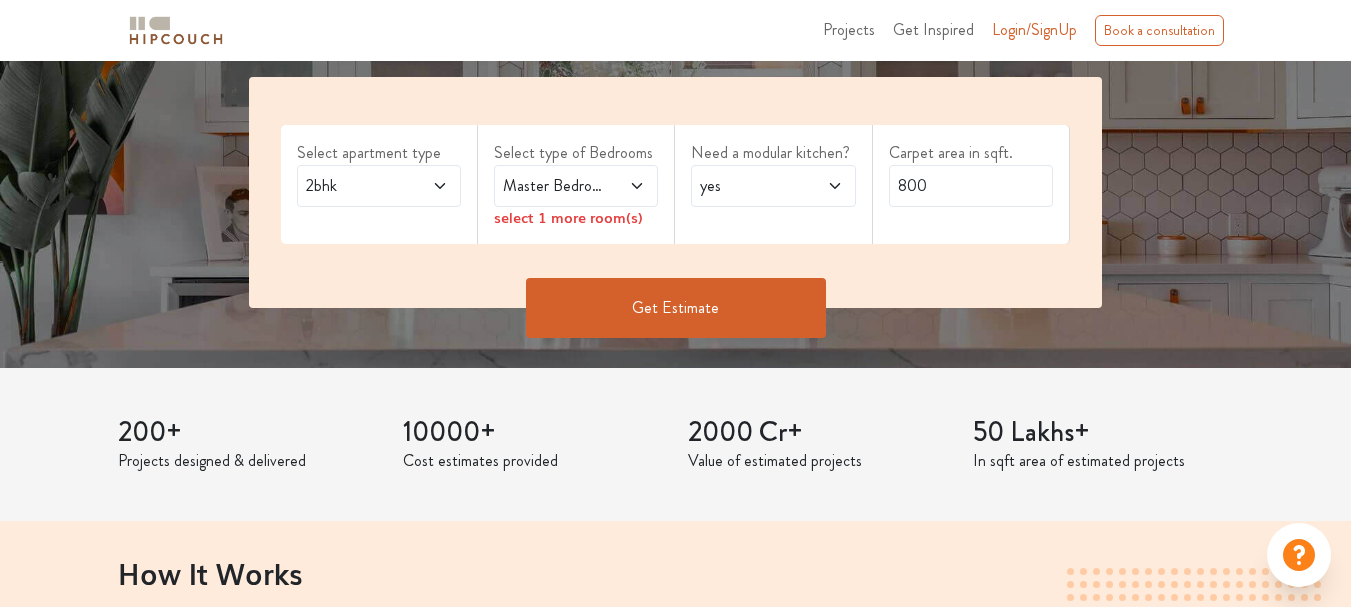 click on "2bhk" at bounding box center [357, 186] 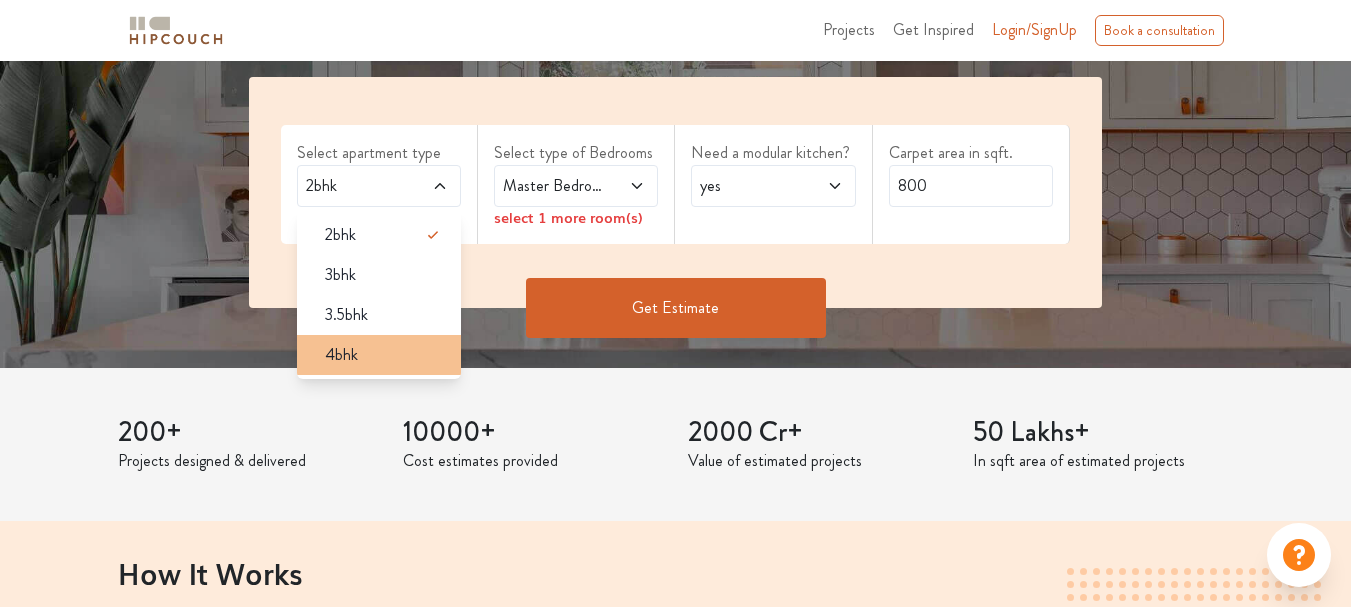 click on "4bhk" at bounding box center (385, 355) 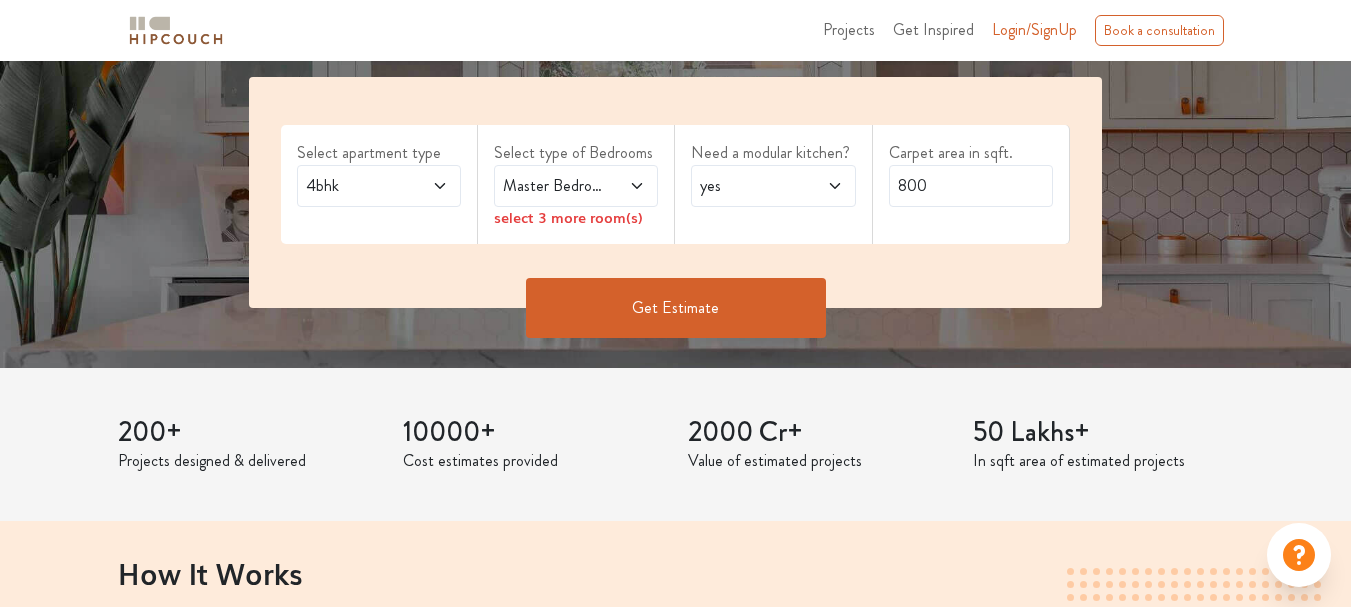 click on "Master Bedroom" at bounding box center (576, 186) 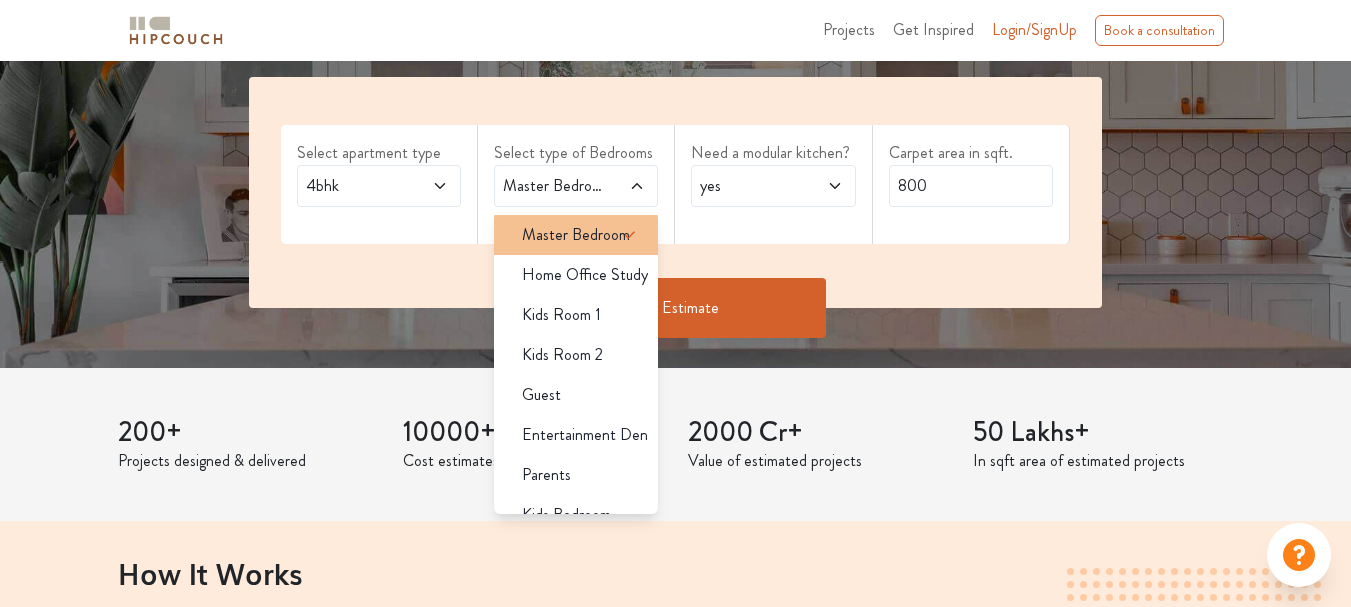 click on "Master Bedroom" at bounding box center [576, 235] 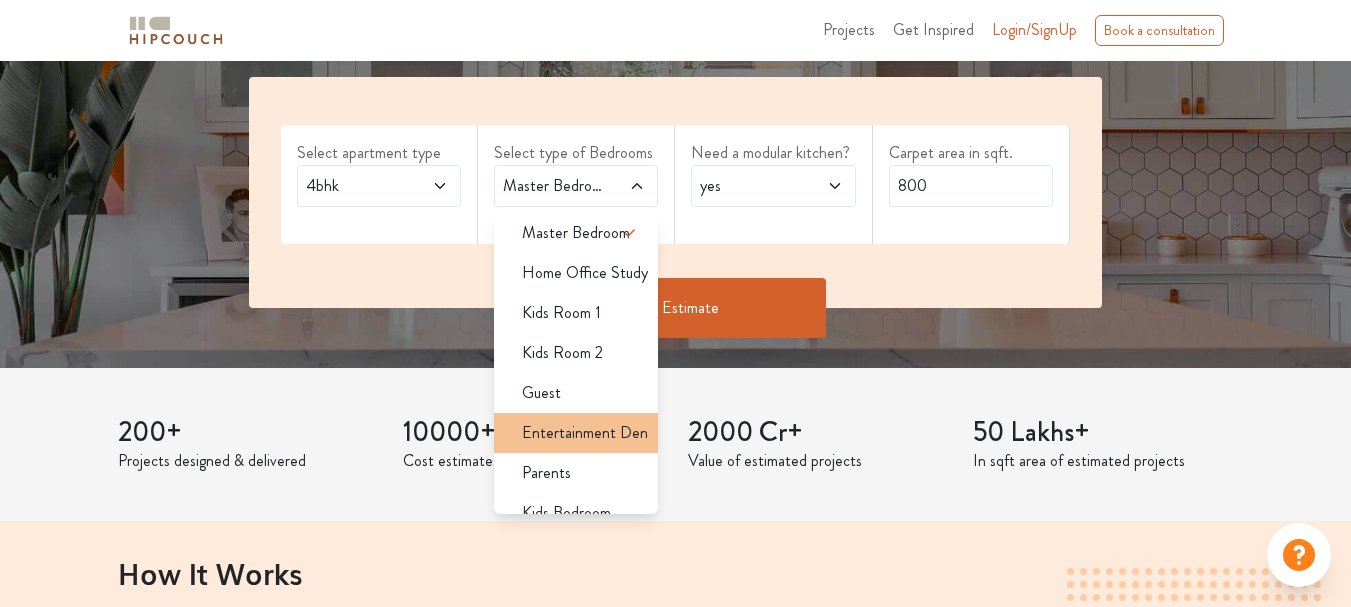 scroll, scrollTop: 24, scrollLeft: 0, axis: vertical 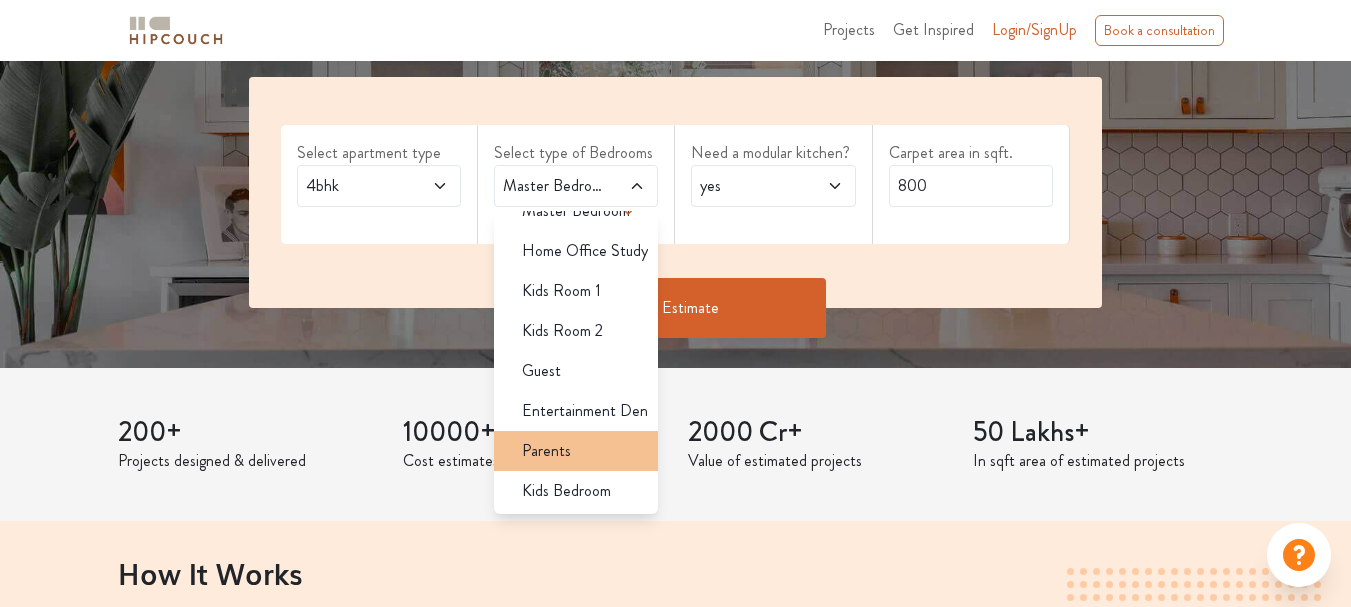 click on "Parents" at bounding box center (582, 451) 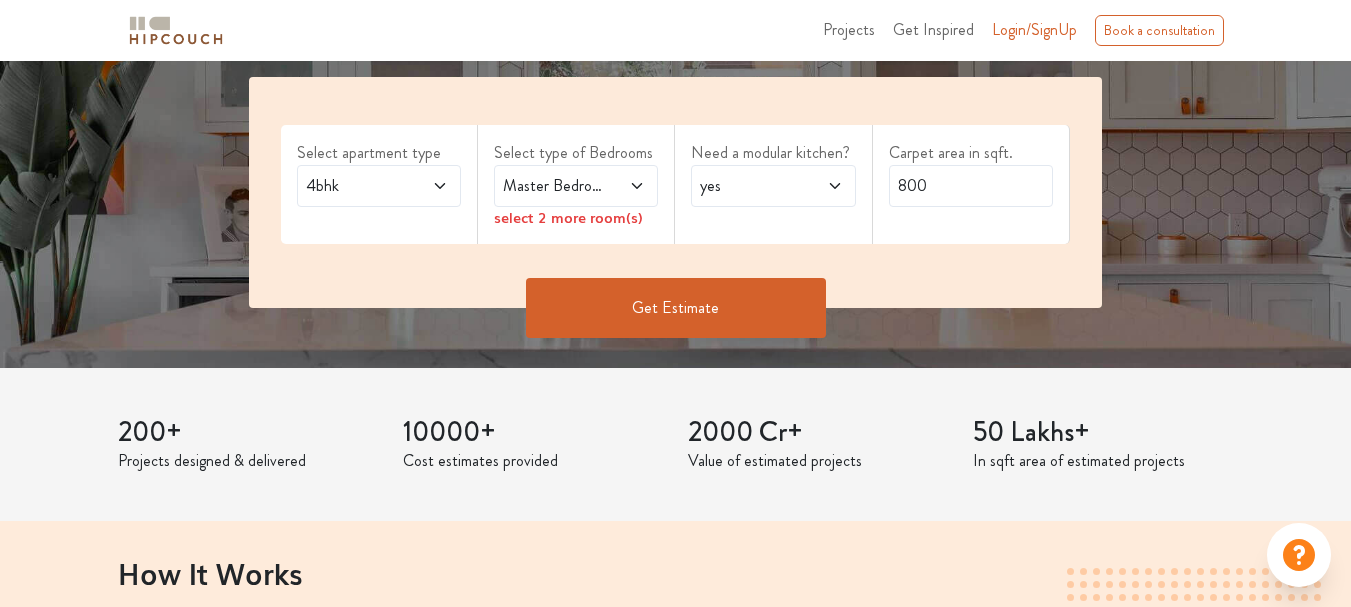 click on "Select apartment type 4bhk Select type of Bedrooms Master Bedroom,Parents select 2 more room(s) Need a modular kitchen? yes Carpet area in sqft. 800" at bounding box center (675, 192) 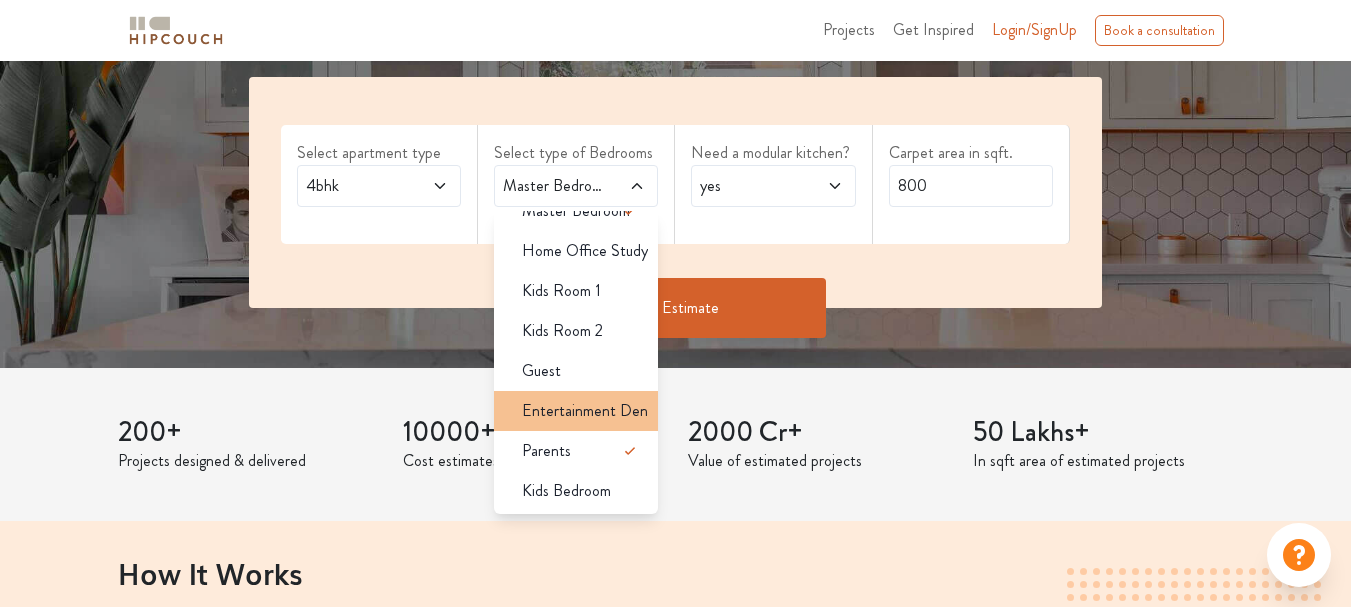 scroll, scrollTop: 0, scrollLeft: 0, axis: both 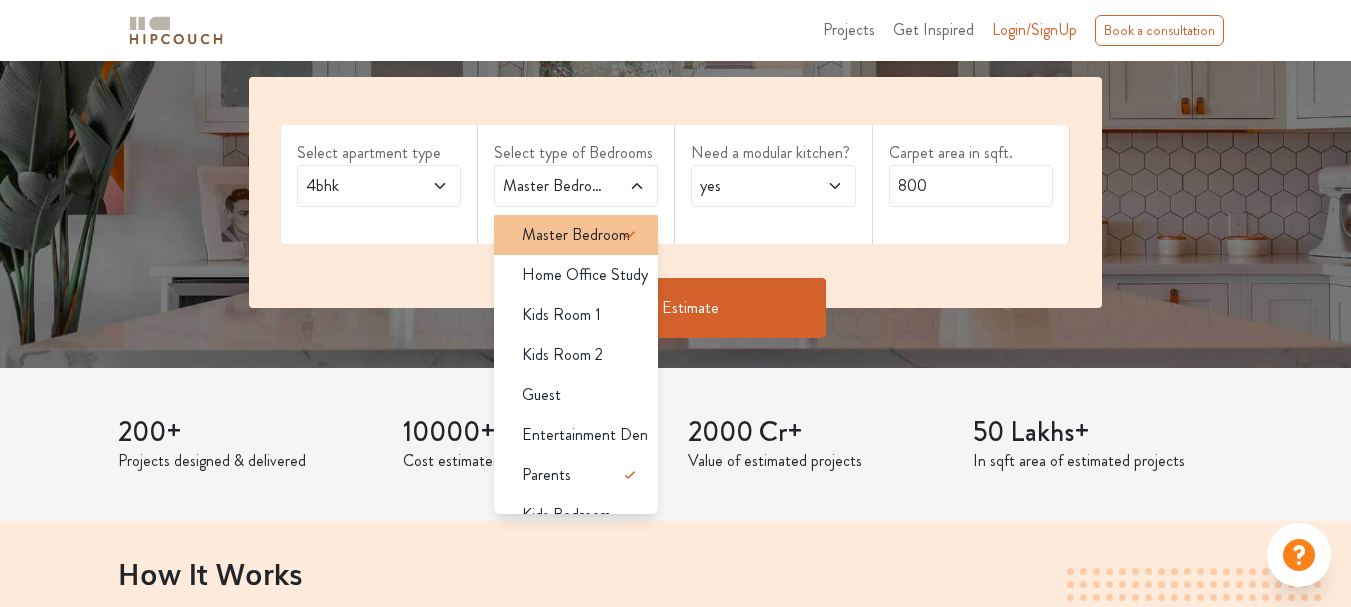 click on "Master Bedroom" at bounding box center [576, 235] 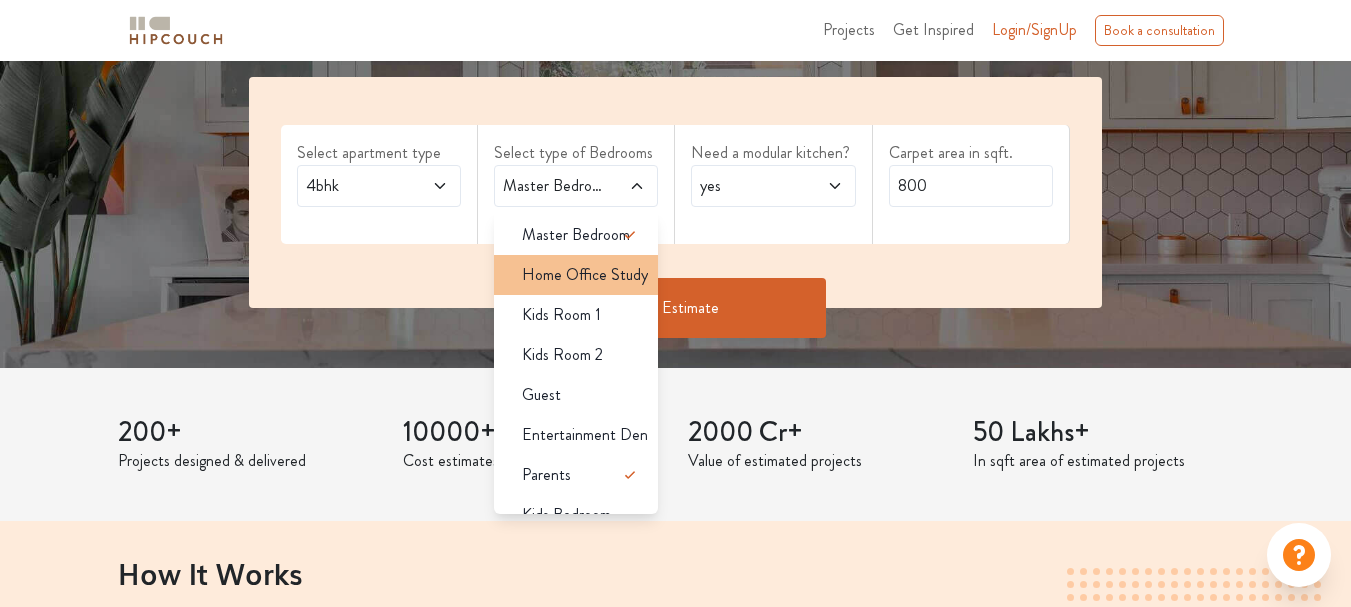click on "Home Office Study" at bounding box center (585, 275) 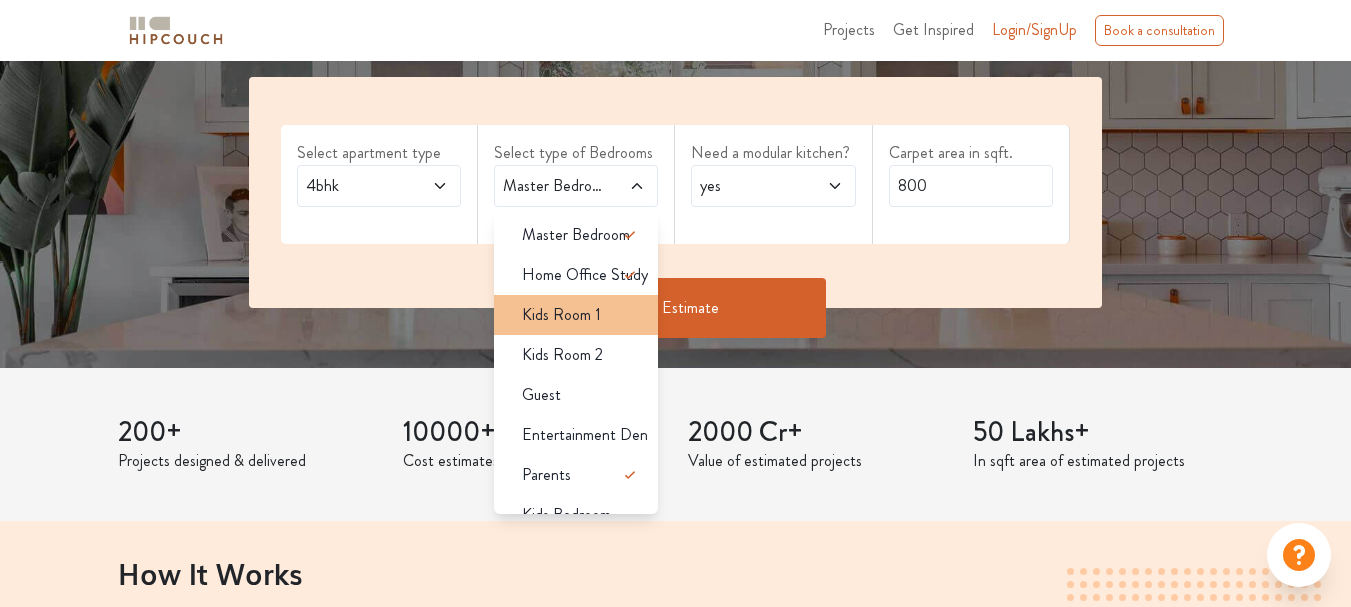 scroll, scrollTop: 24, scrollLeft: 0, axis: vertical 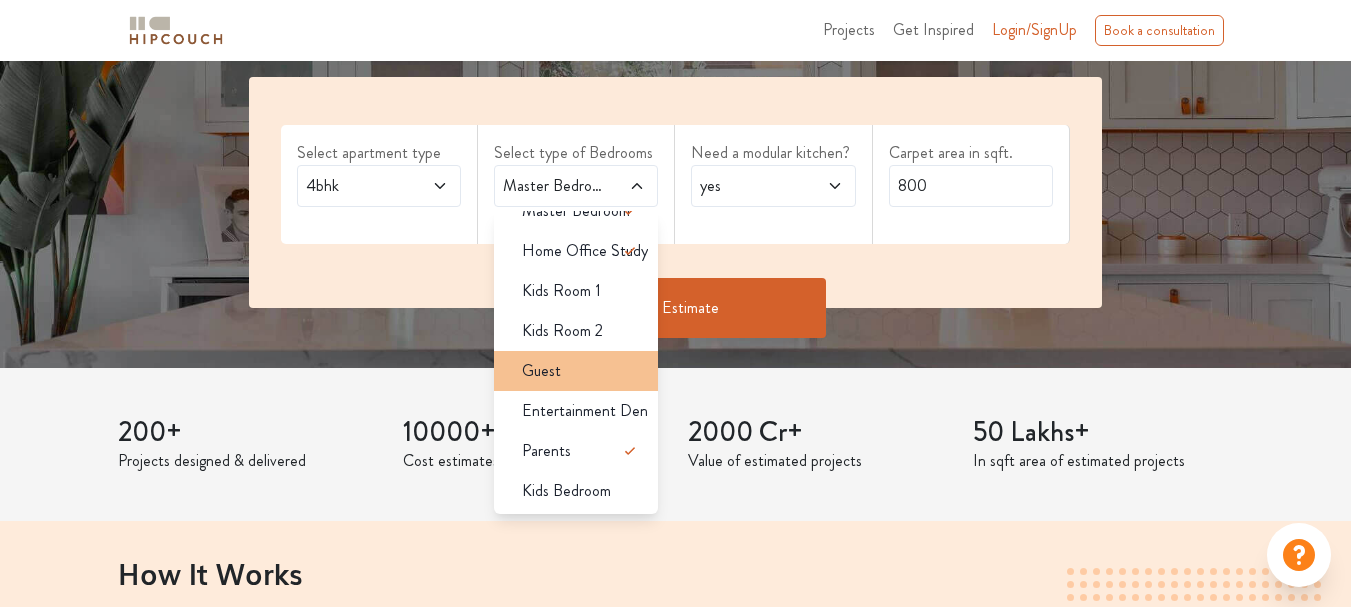 click on "Guest" at bounding box center (582, 371) 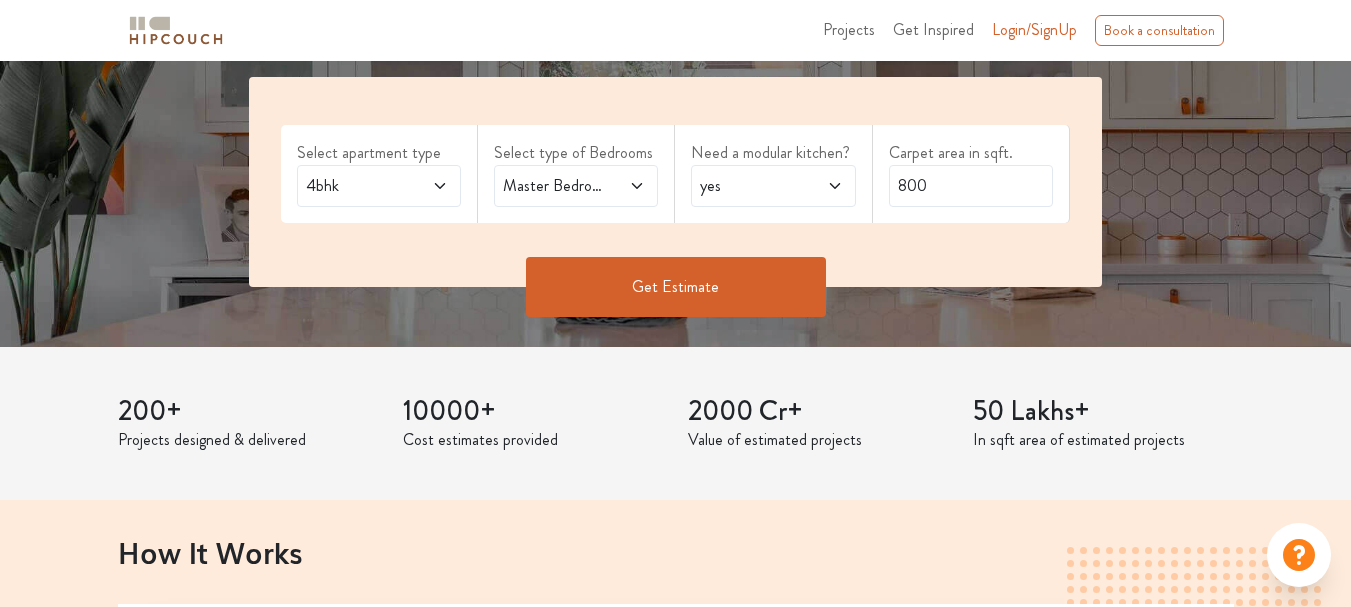 click on "Master Bedroom,Home Office Study,Guest,Parents" at bounding box center (576, 186) 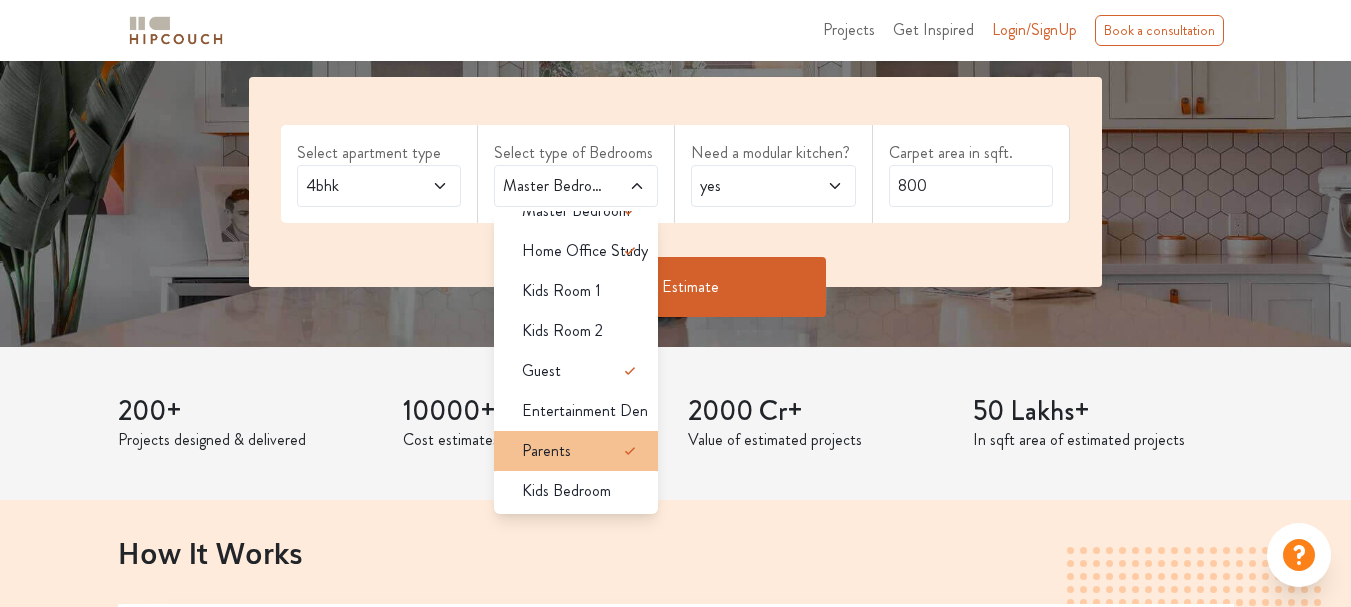scroll, scrollTop: 0, scrollLeft: 0, axis: both 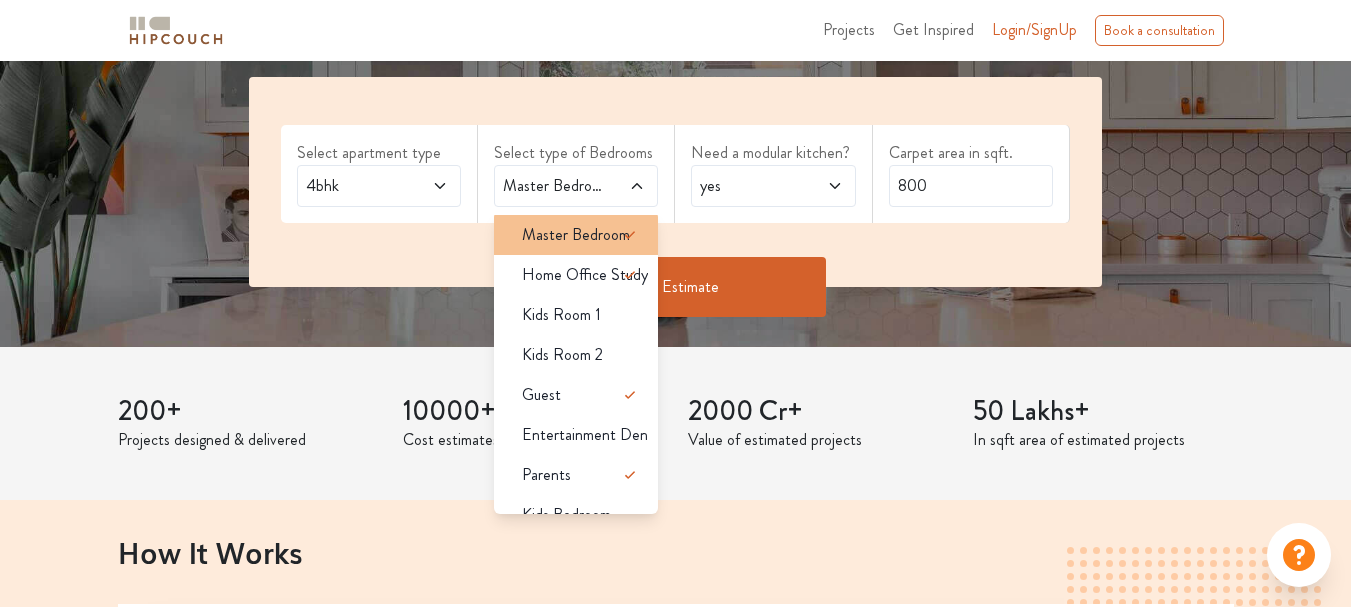 click on "Master Bedroom" at bounding box center (576, 235) 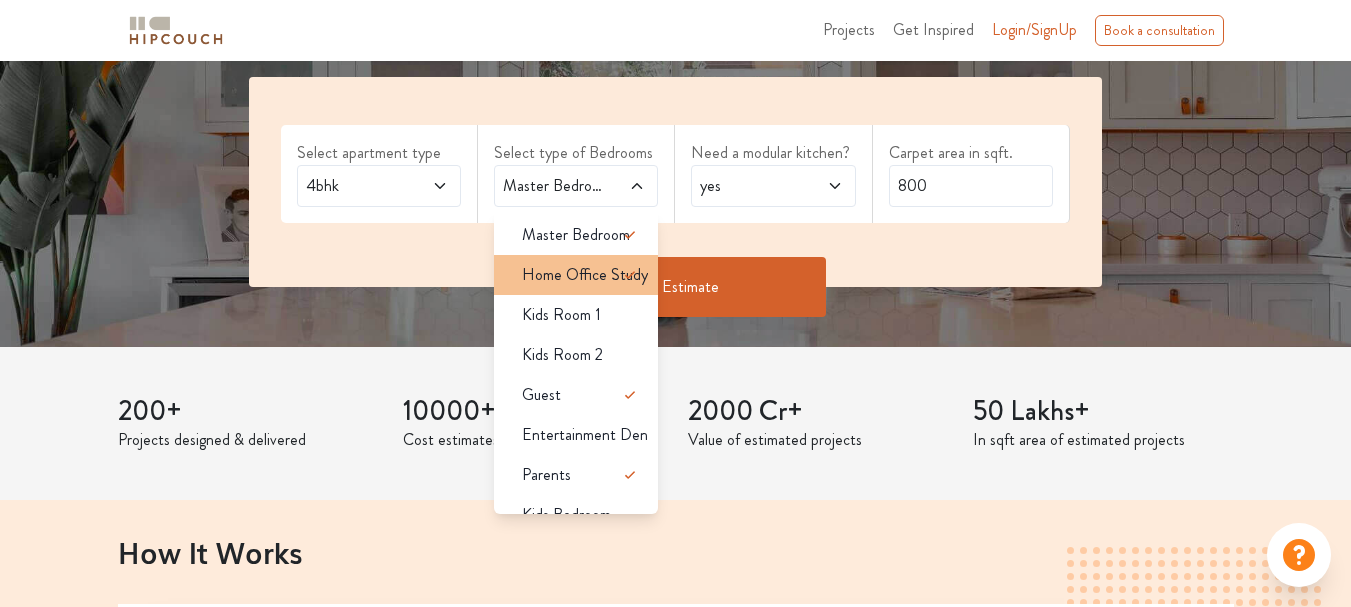 click 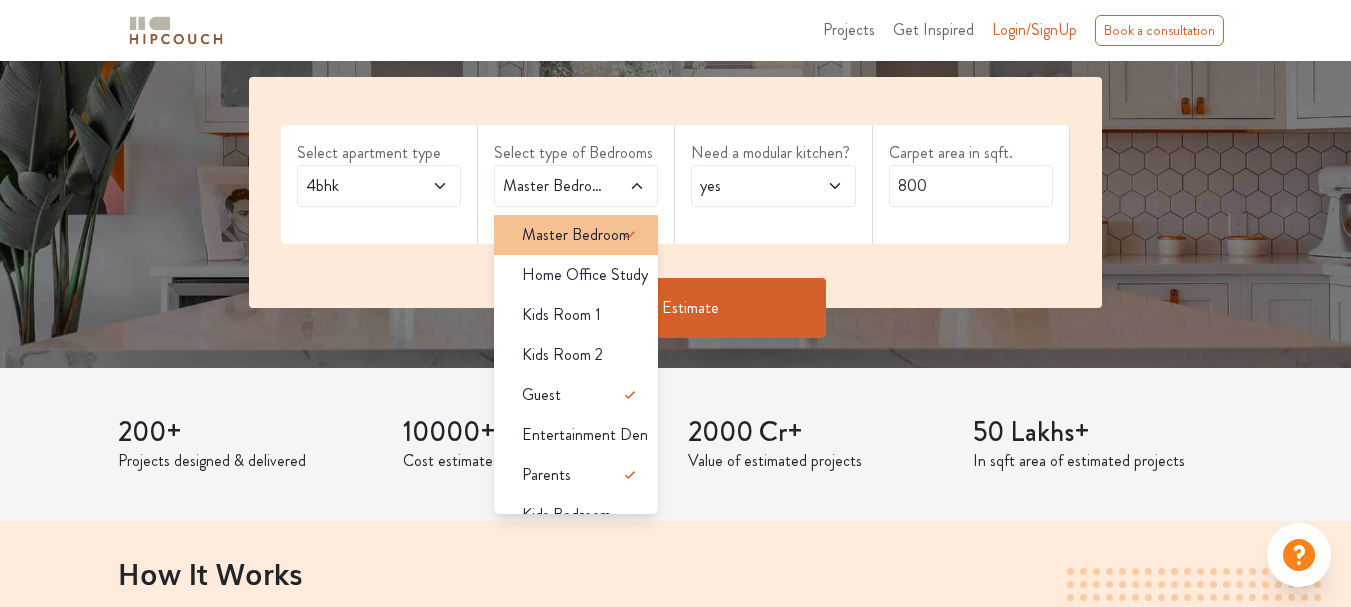 click on "Master Bedroom" at bounding box center [576, 235] 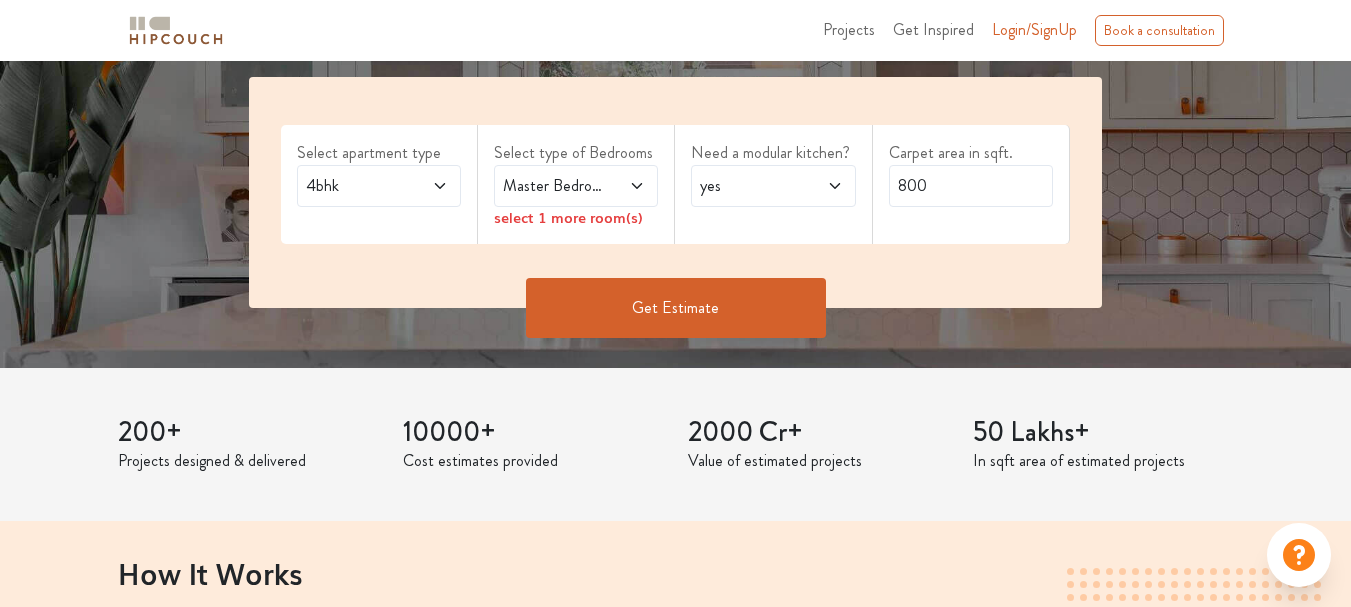 click on "Need a modular kitchen? yes" at bounding box center [773, 184] 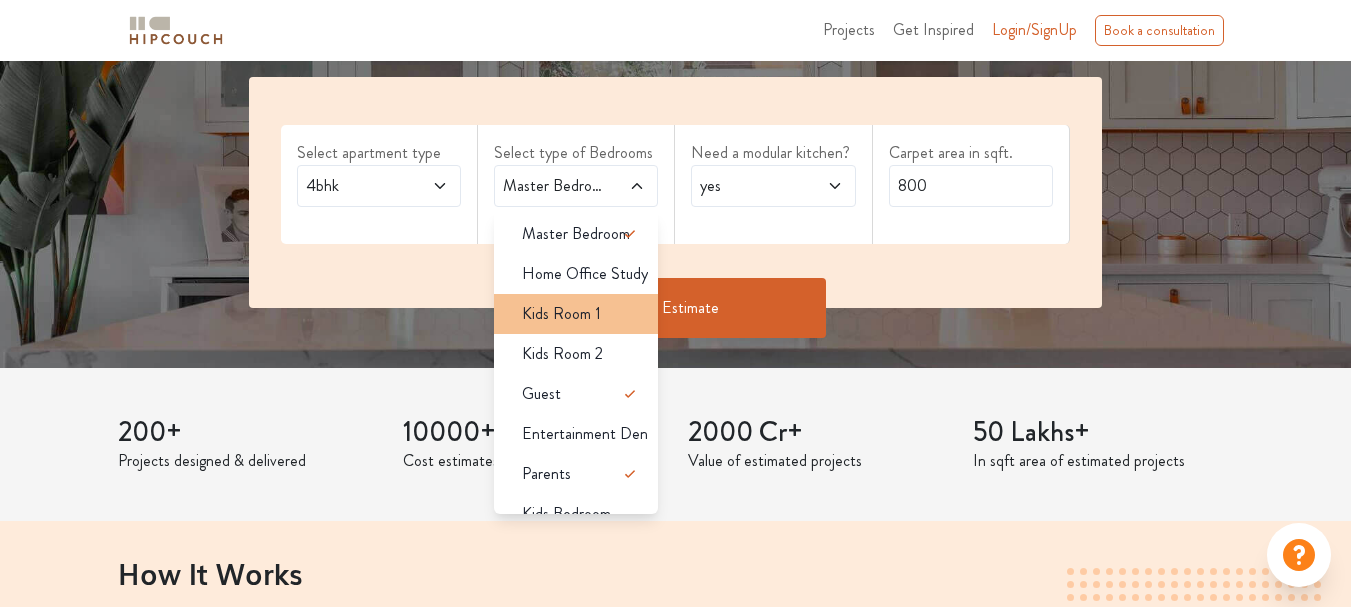 scroll, scrollTop: 0, scrollLeft: 0, axis: both 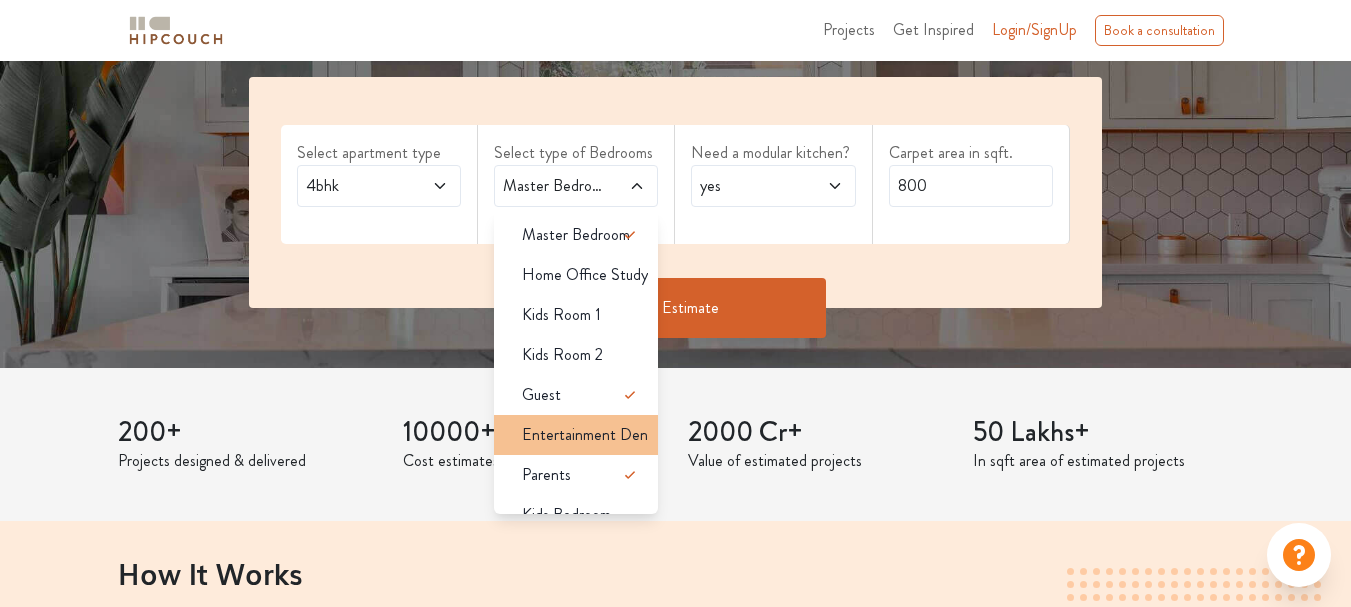 click on "Entertainment Den" at bounding box center [585, 435] 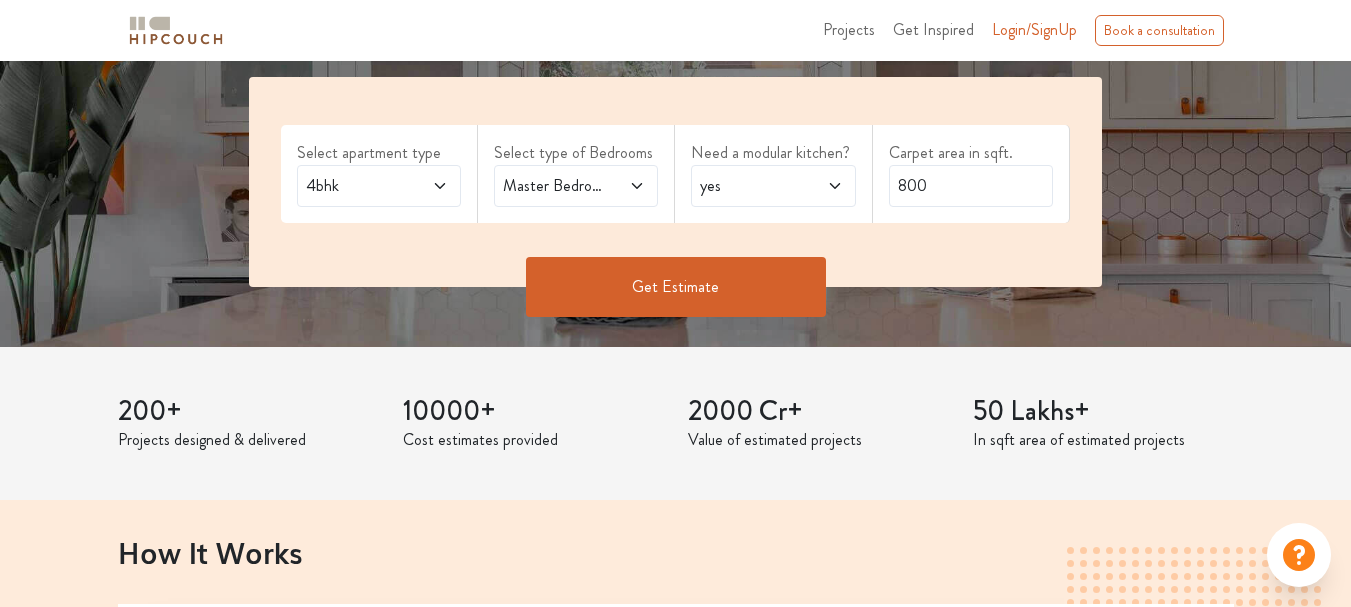 click on "Master Bedroom,Guest,Entertainment Den,Parents" at bounding box center (554, 186) 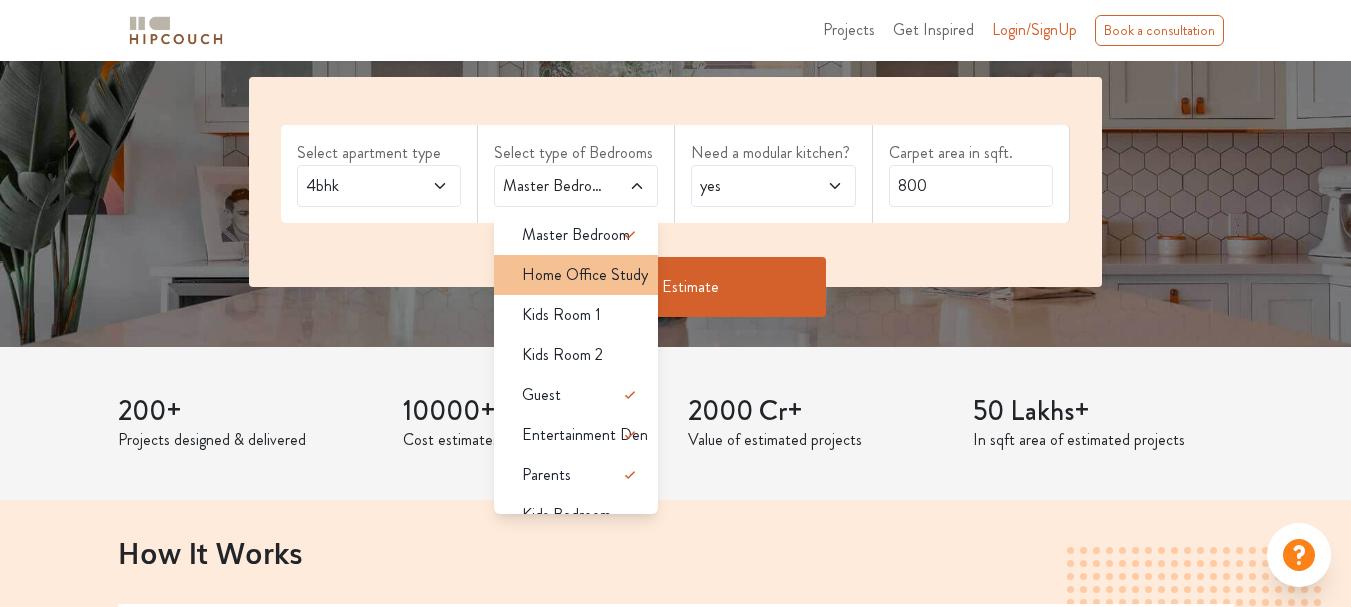 click on "Home Office Study" at bounding box center (585, 275) 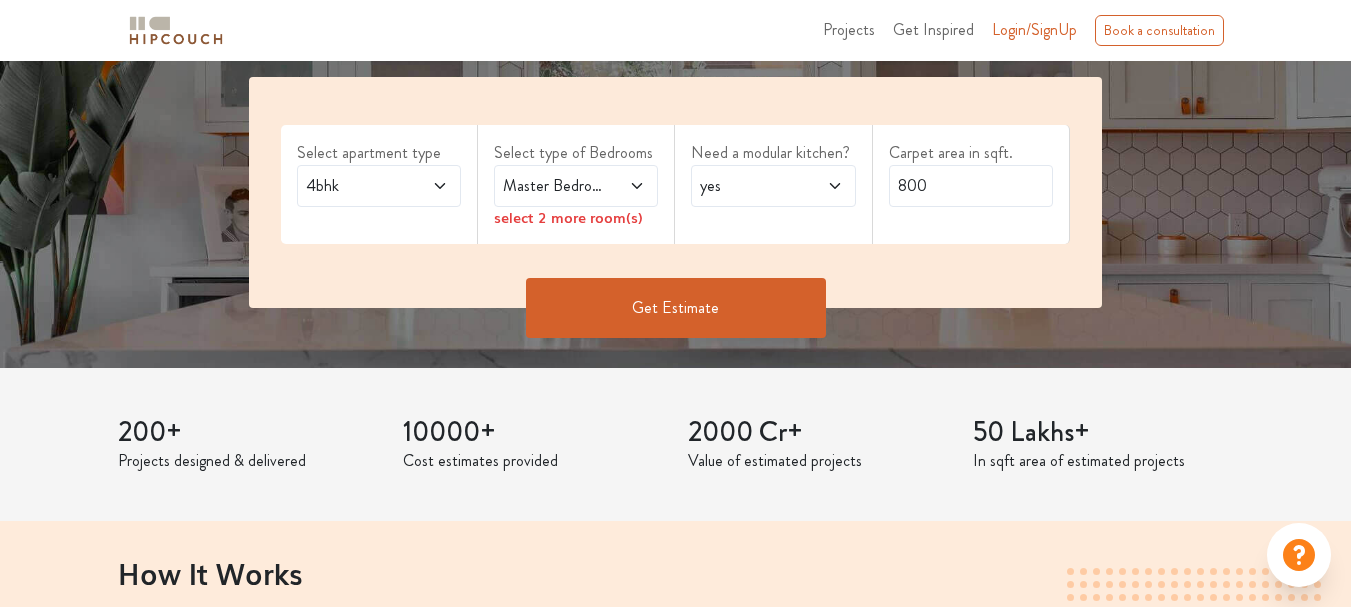 click 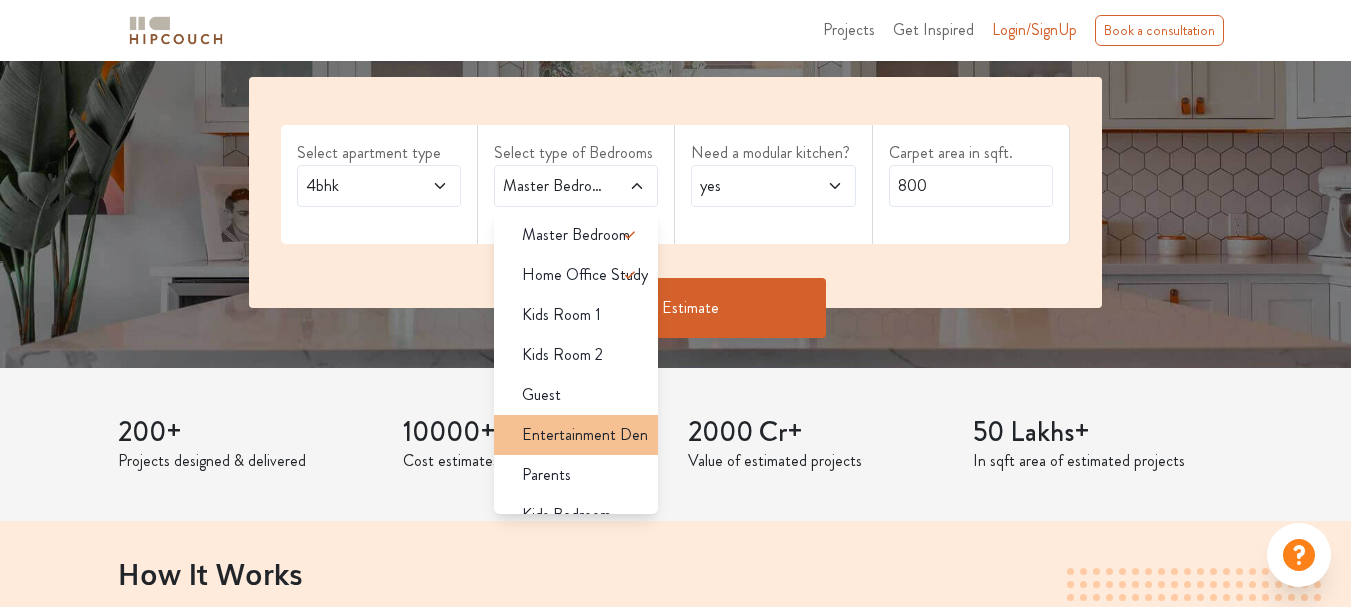 scroll, scrollTop: 24, scrollLeft: 0, axis: vertical 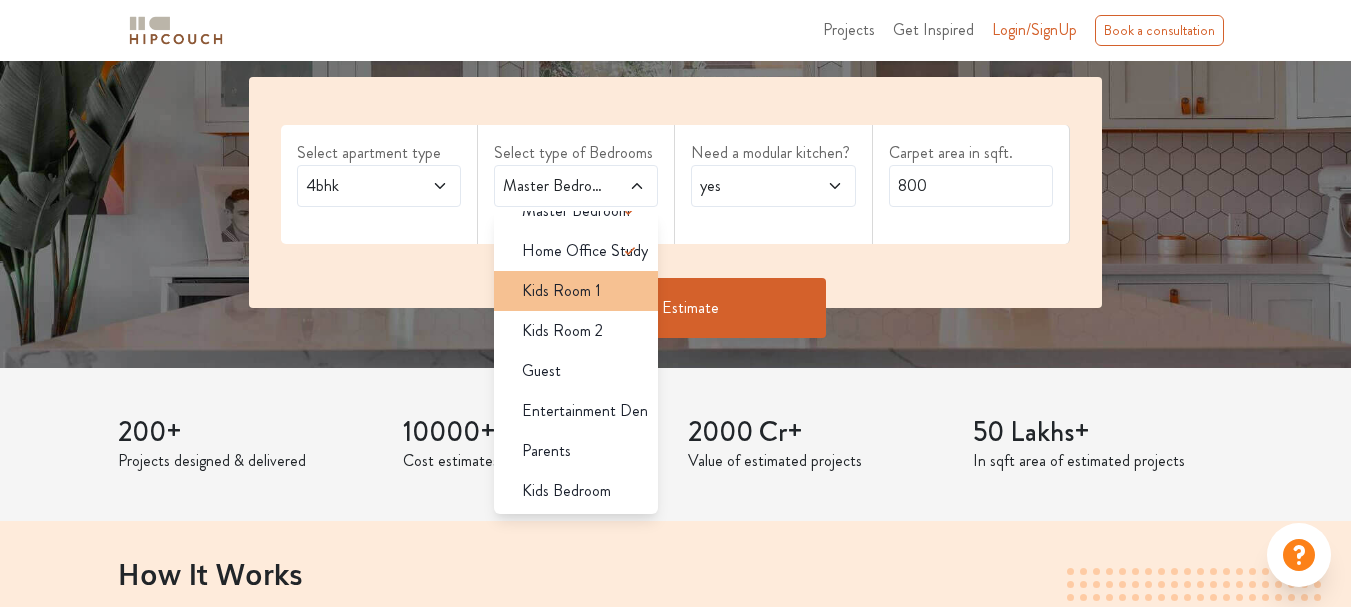 click on "Kids Room 1" at bounding box center [576, 291] 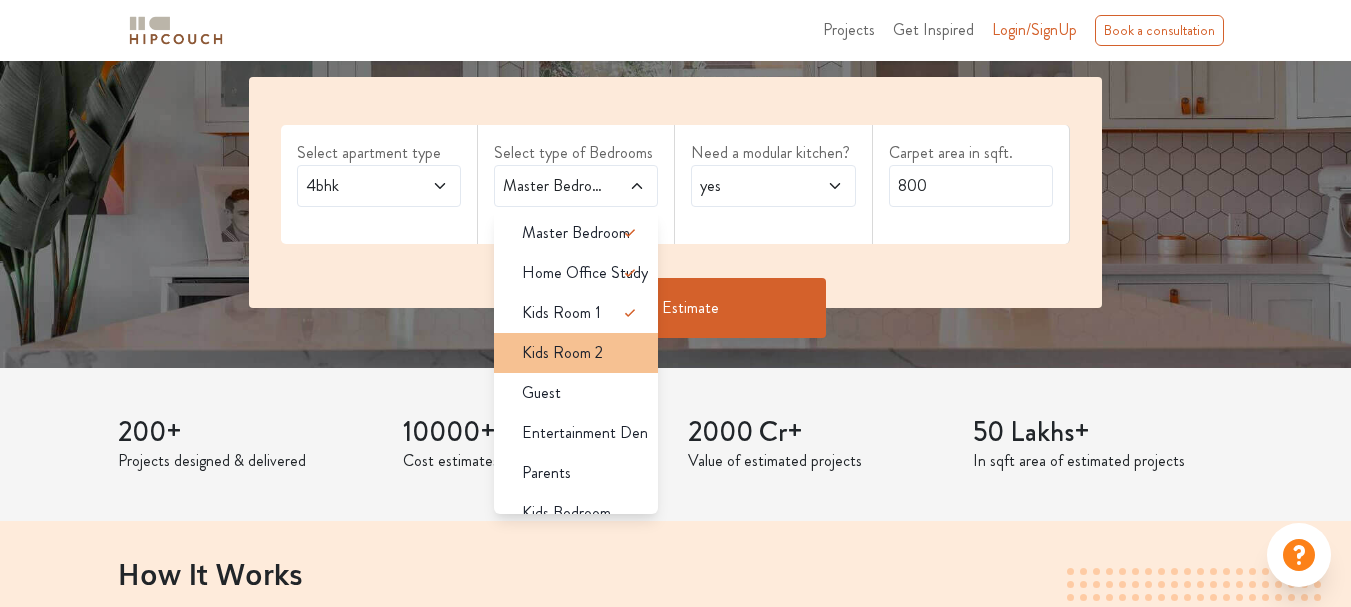 scroll, scrollTop: 0, scrollLeft: 0, axis: both 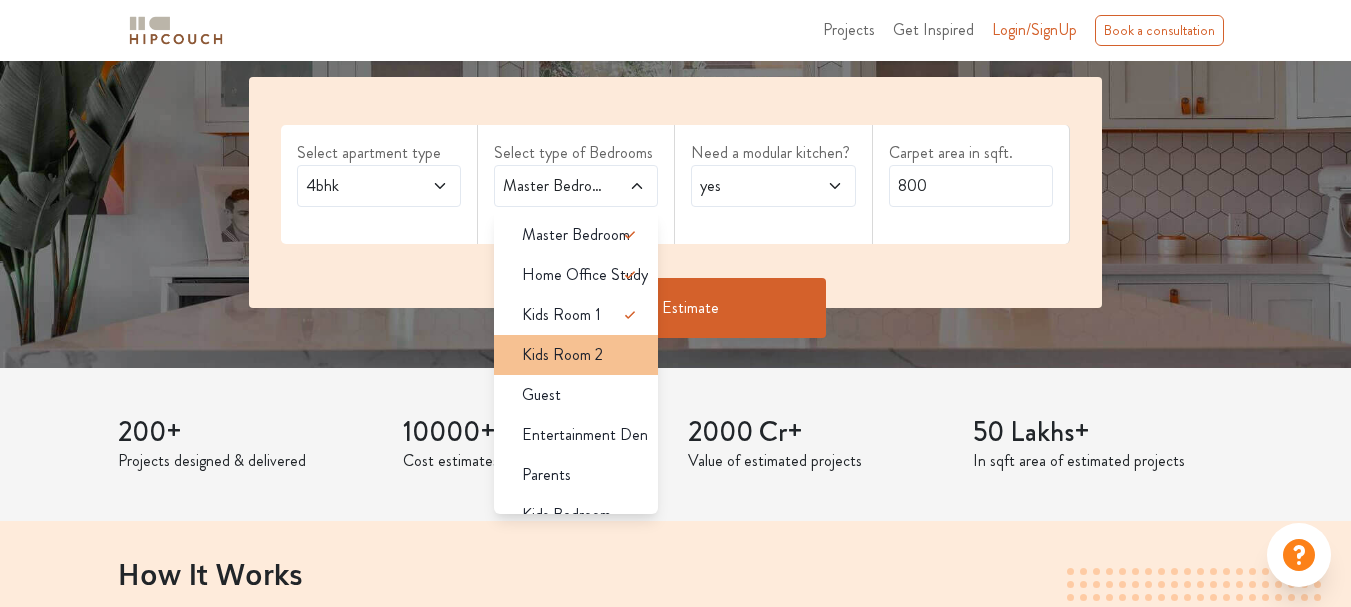 click on "Kids Room 2" at bounding box center (562, 355) 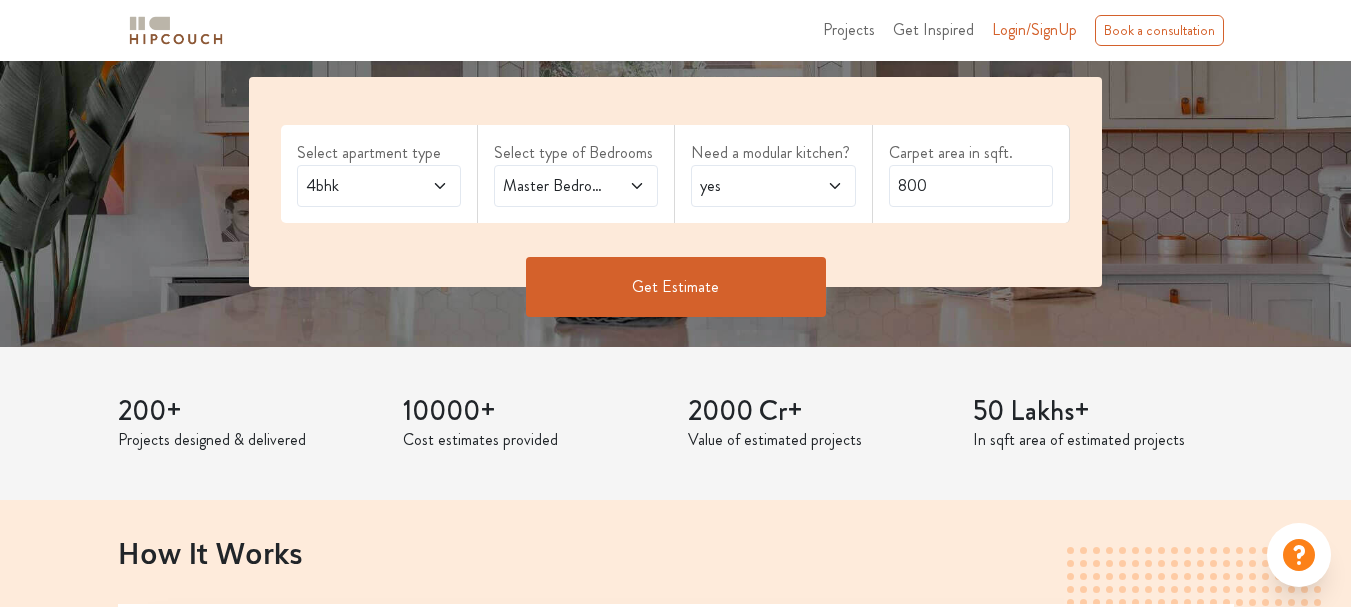 click on "yes" at bounding box center (773, 186) 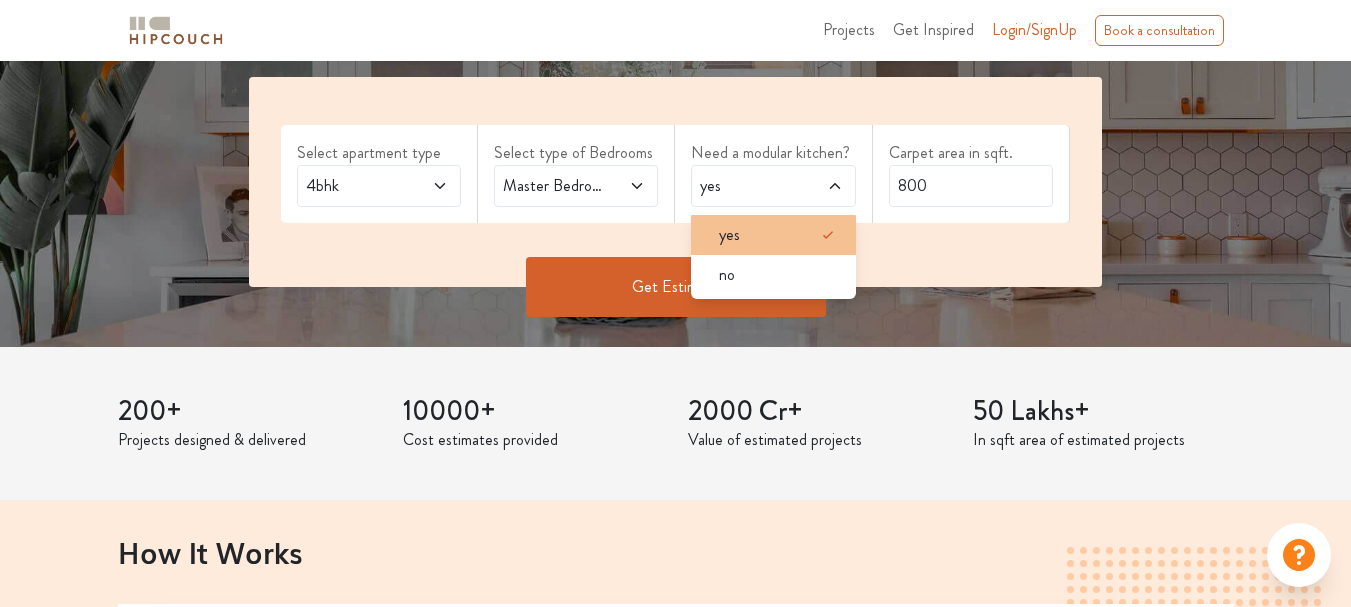 click on "yes" at bounding box center [779, 235] 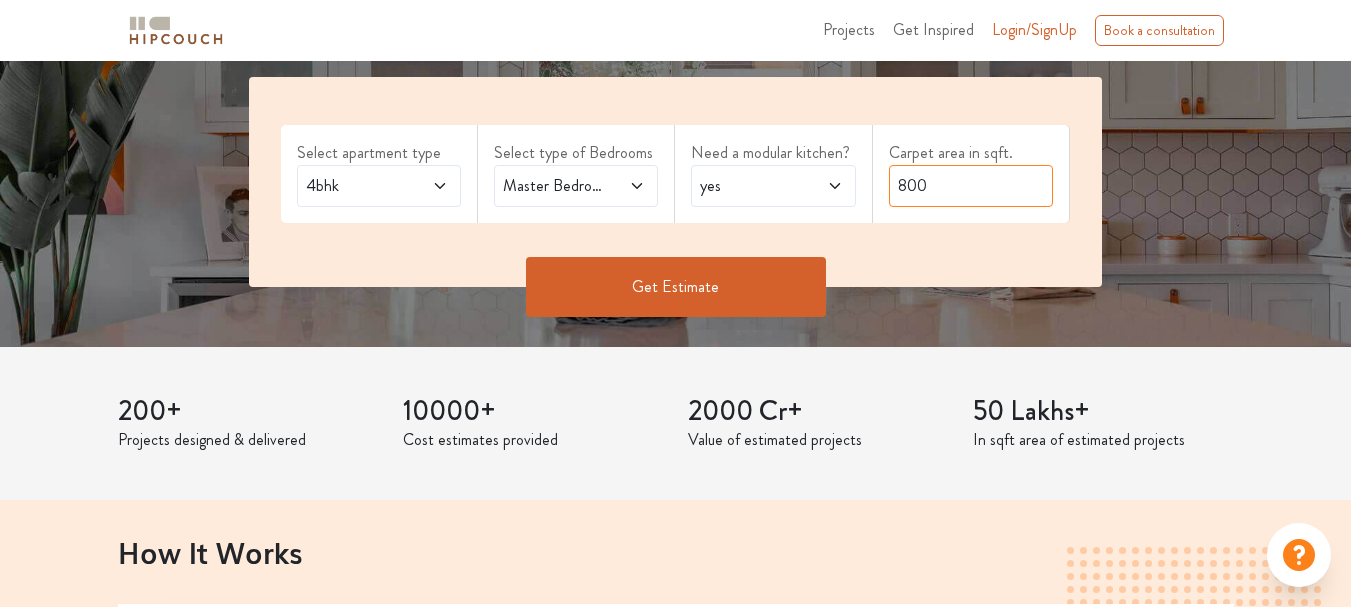 click on "800" at bounding box center [971, 186] 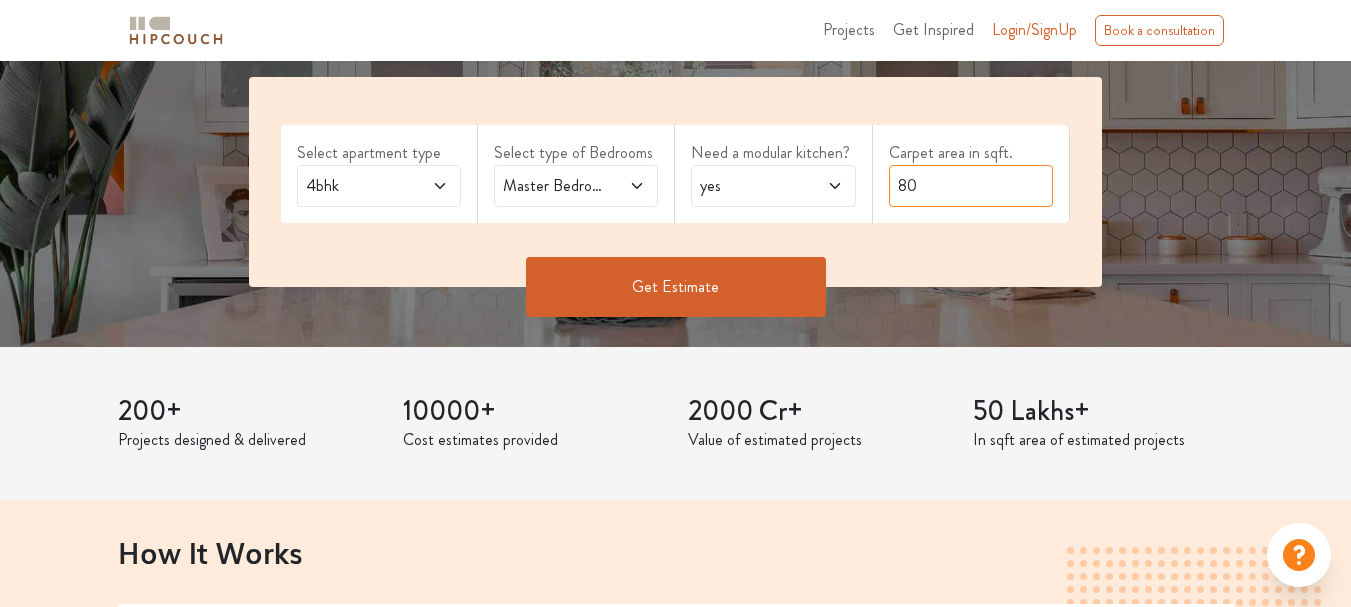 type on "8" 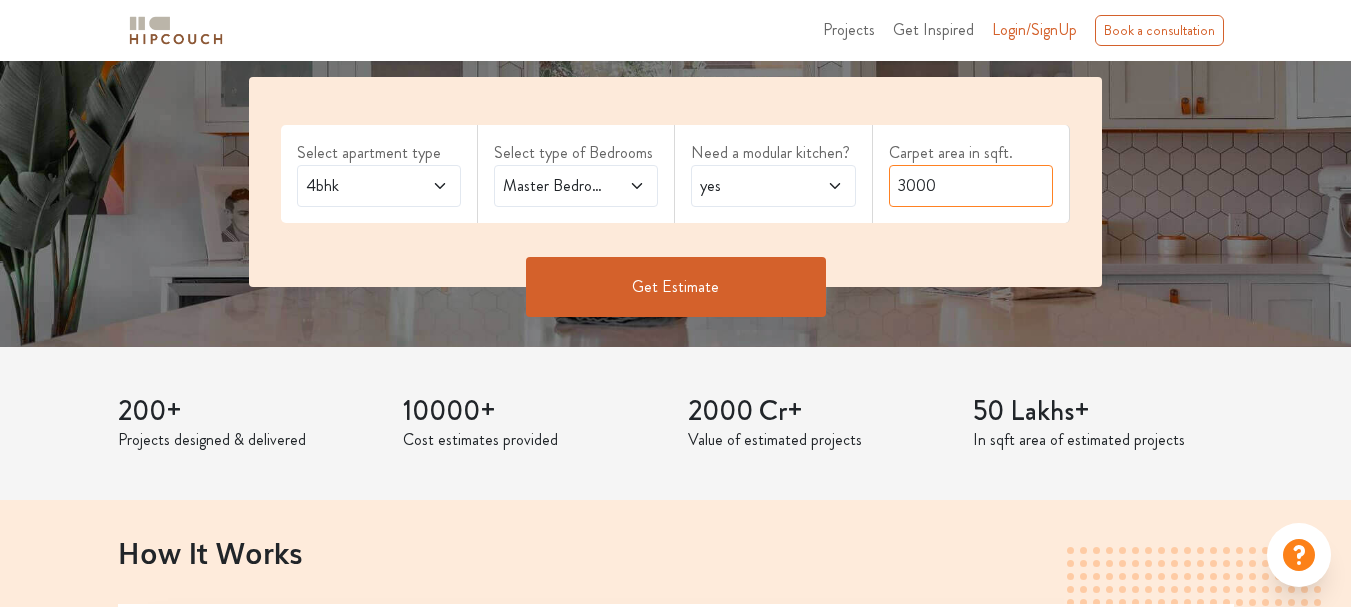 type on "3000" 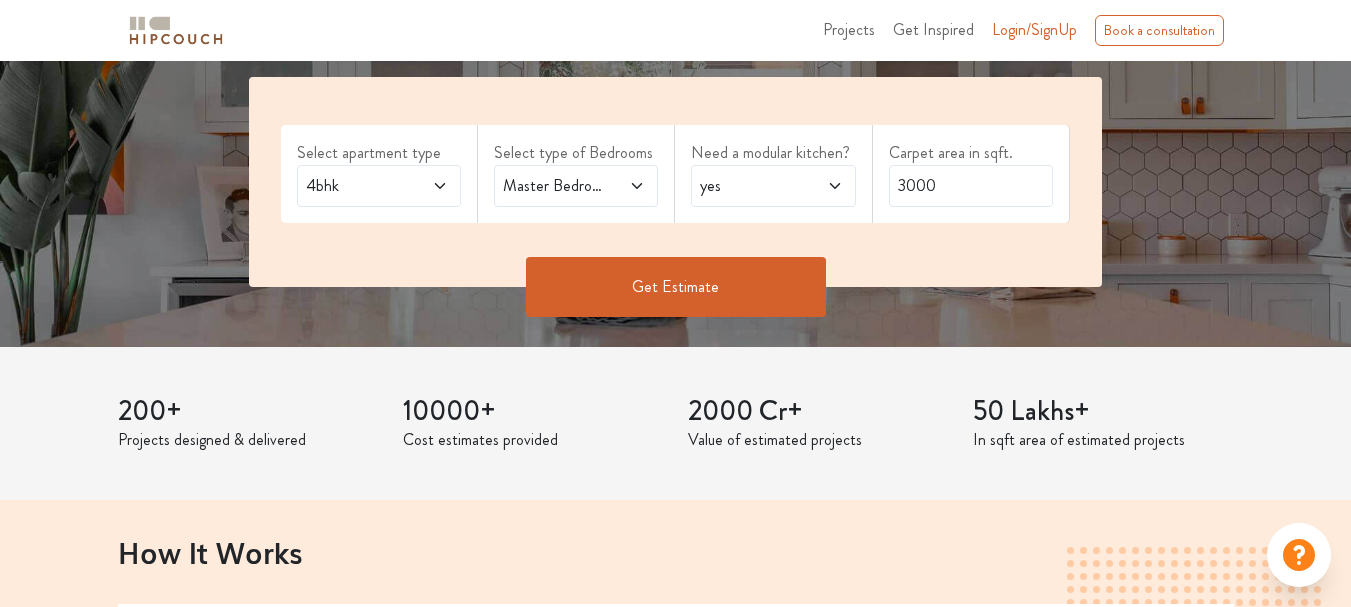 click on "Get Estimate" at bounding box center [676, 287] 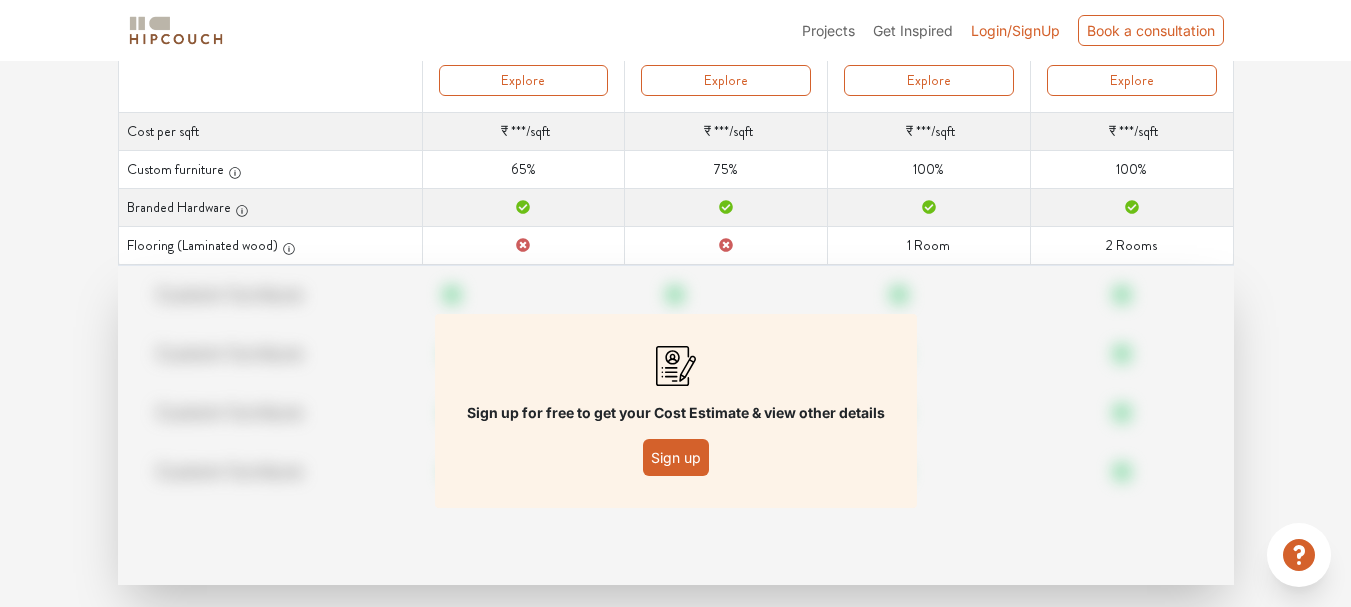 scroll, scrollTop: 346, scrollLeft: 0, axis: vertical 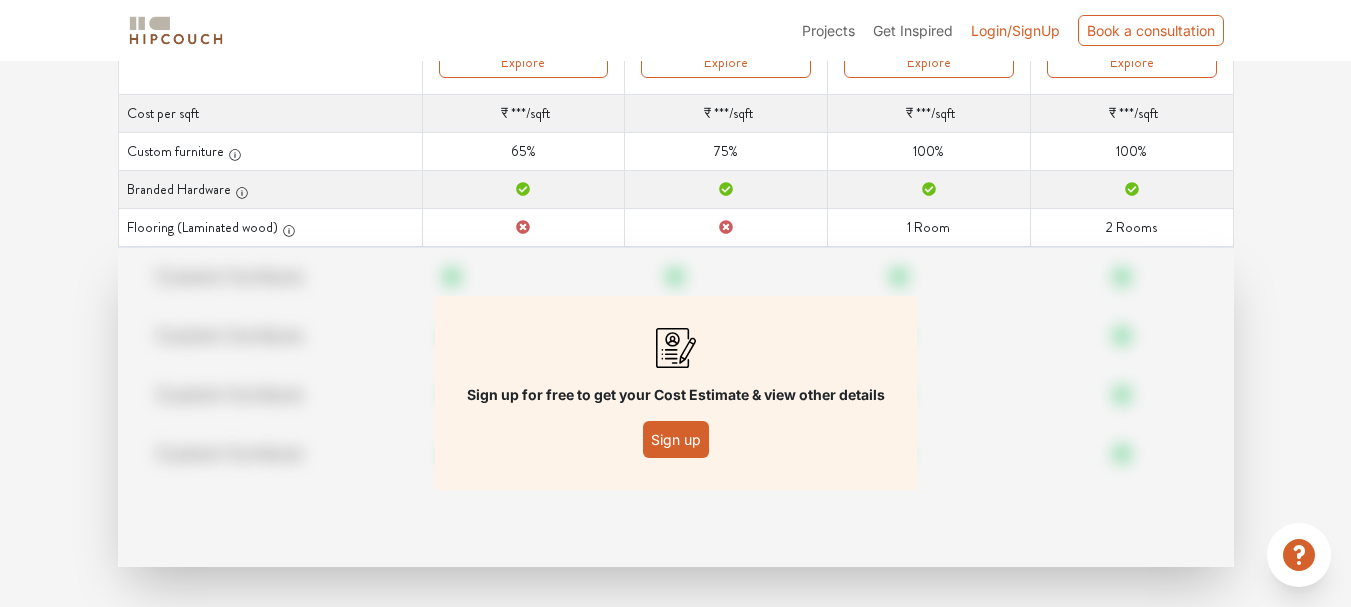 click on "Sign up" at bounding box center (676, 439) 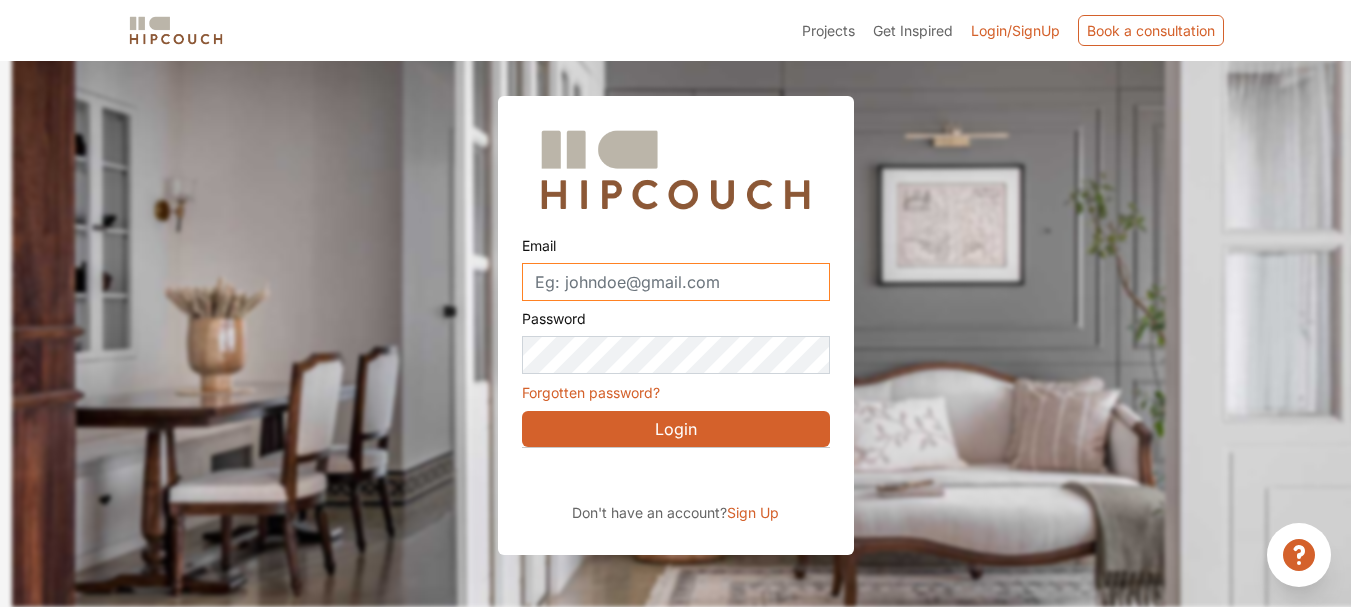 click on "Email" at bounding box center (676, 282) 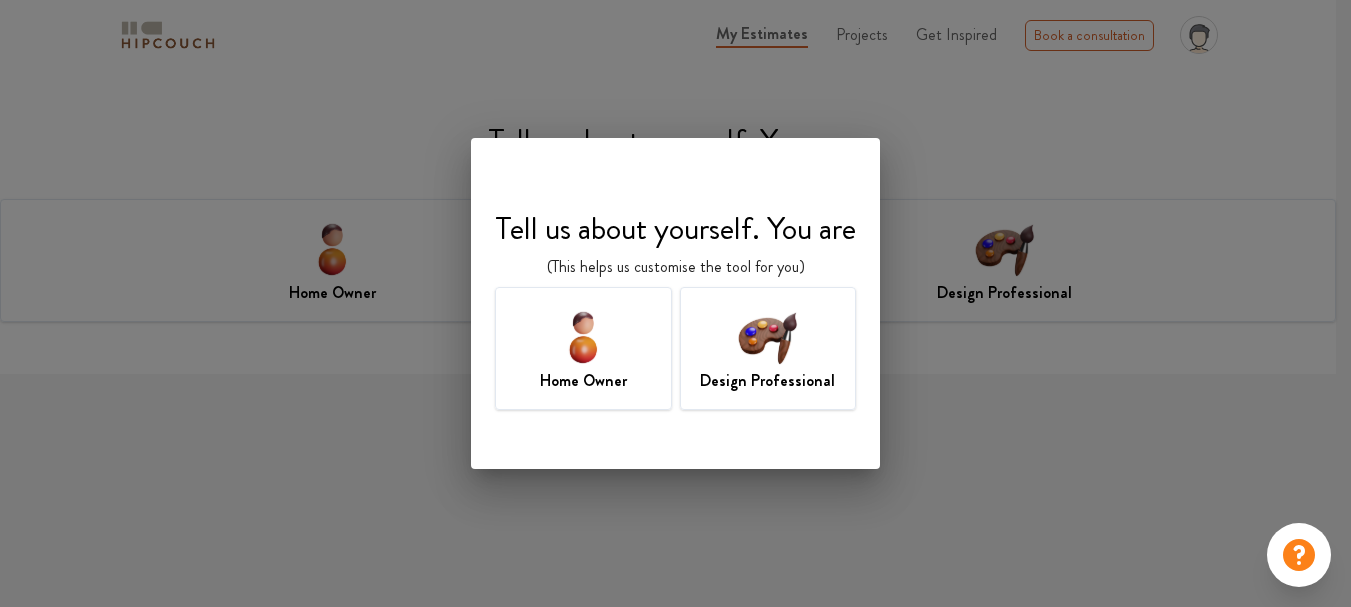 scroll, scrollTop: 0, scrollLeft: 0, axis: both 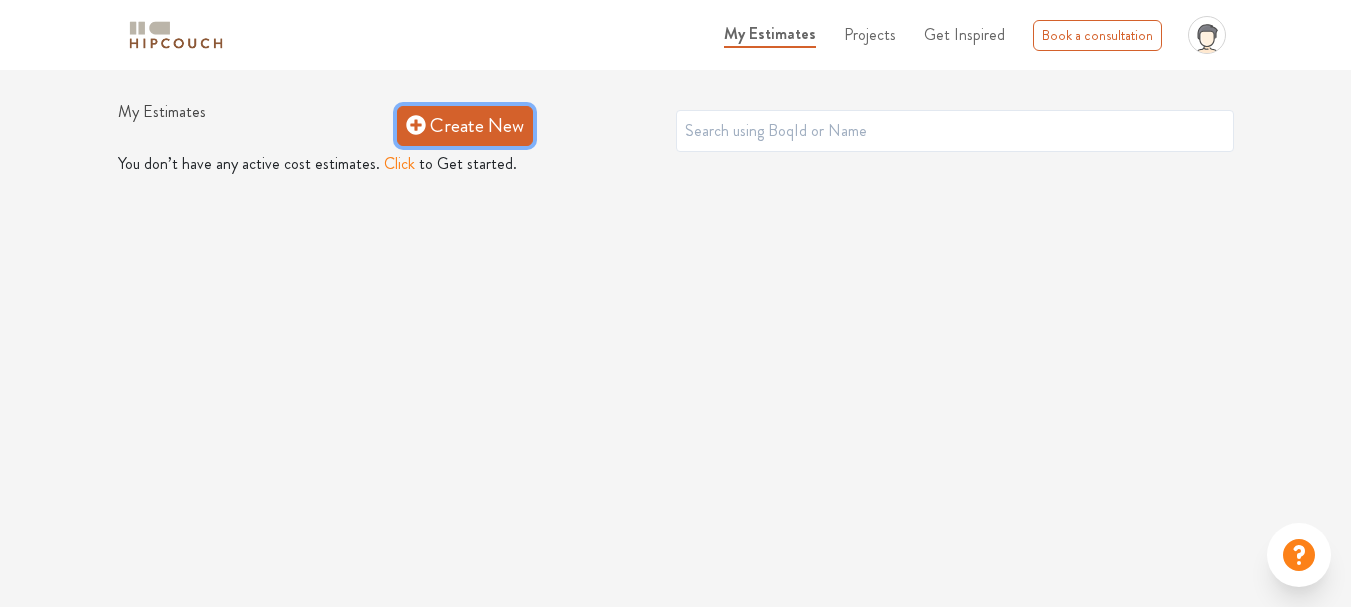 click on "Create New" at bounding box center (465, 126) 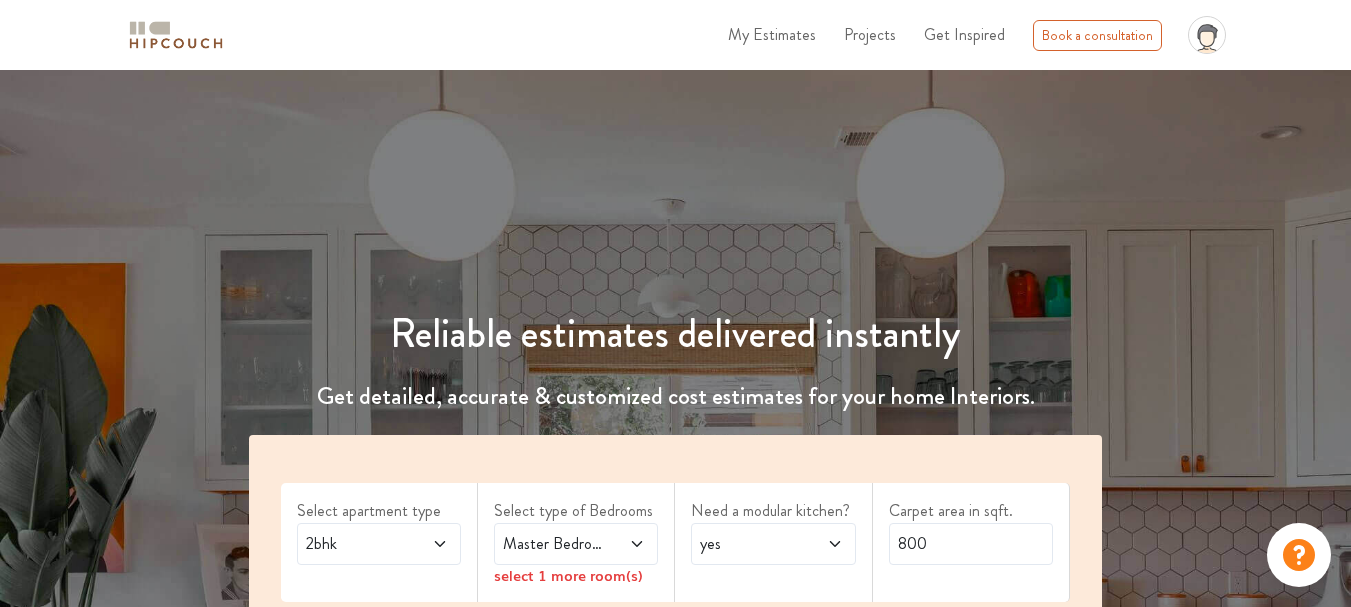 scroll, scrollTop: 325, scrollLeft: 0, axis: vertical 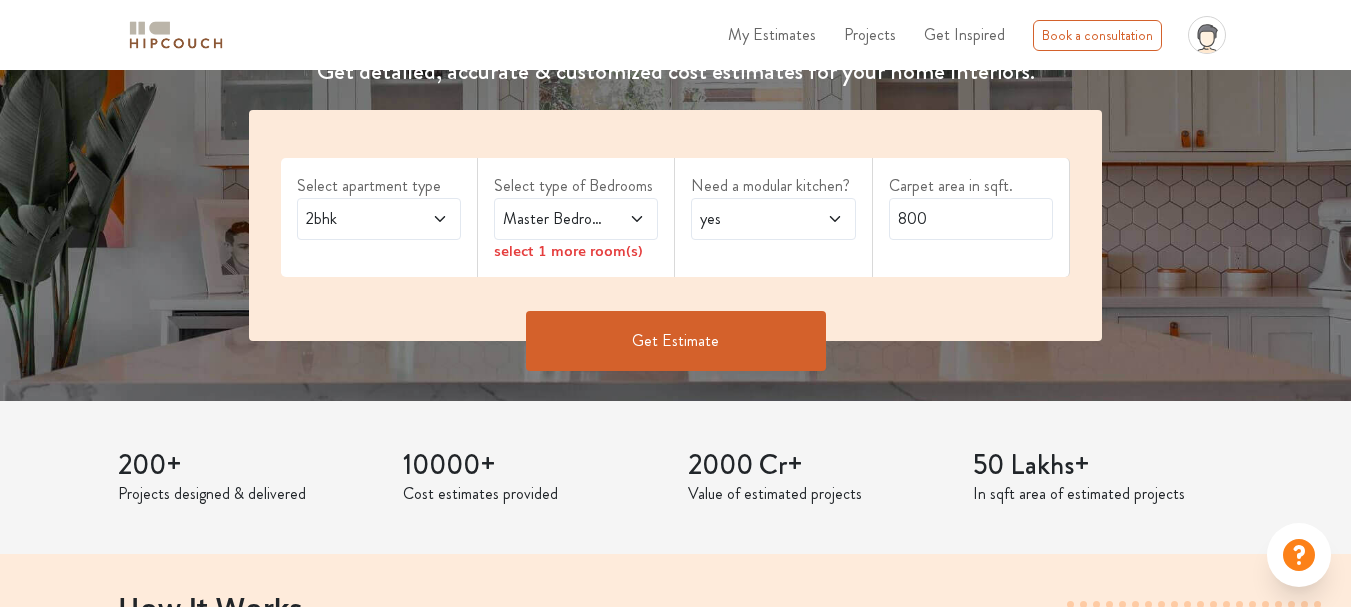 click on "2bhk" at bounding box center (379, 219) 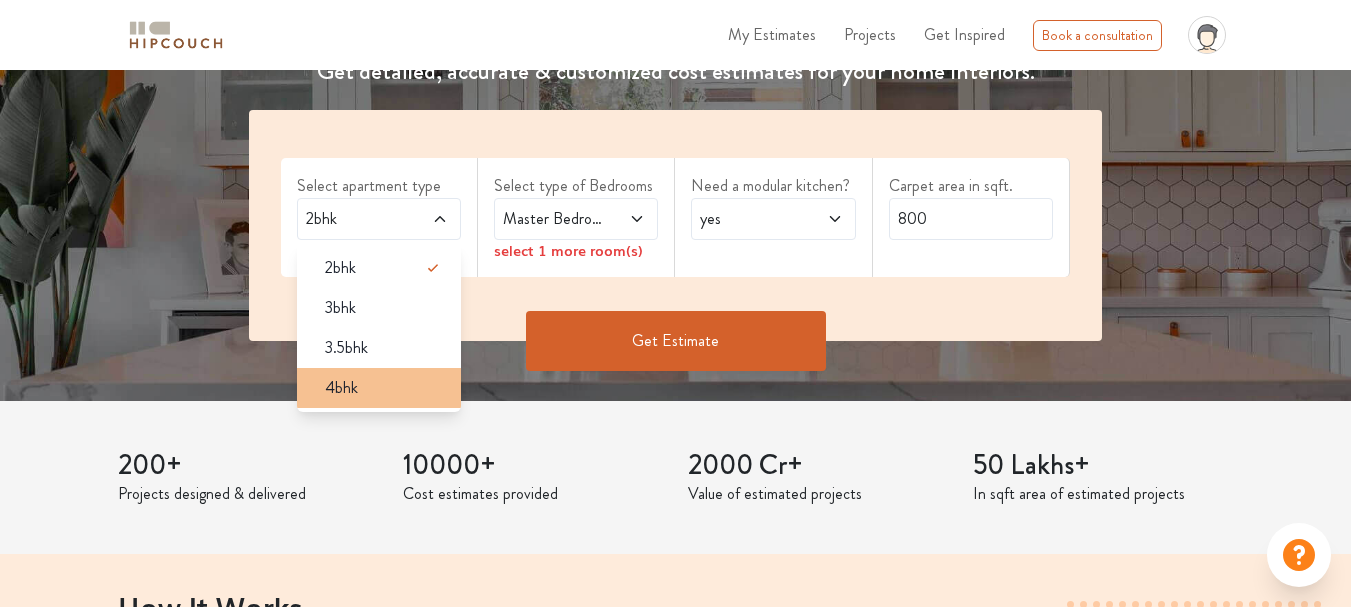 click on "4bhk" at bounding box center (385, 388) 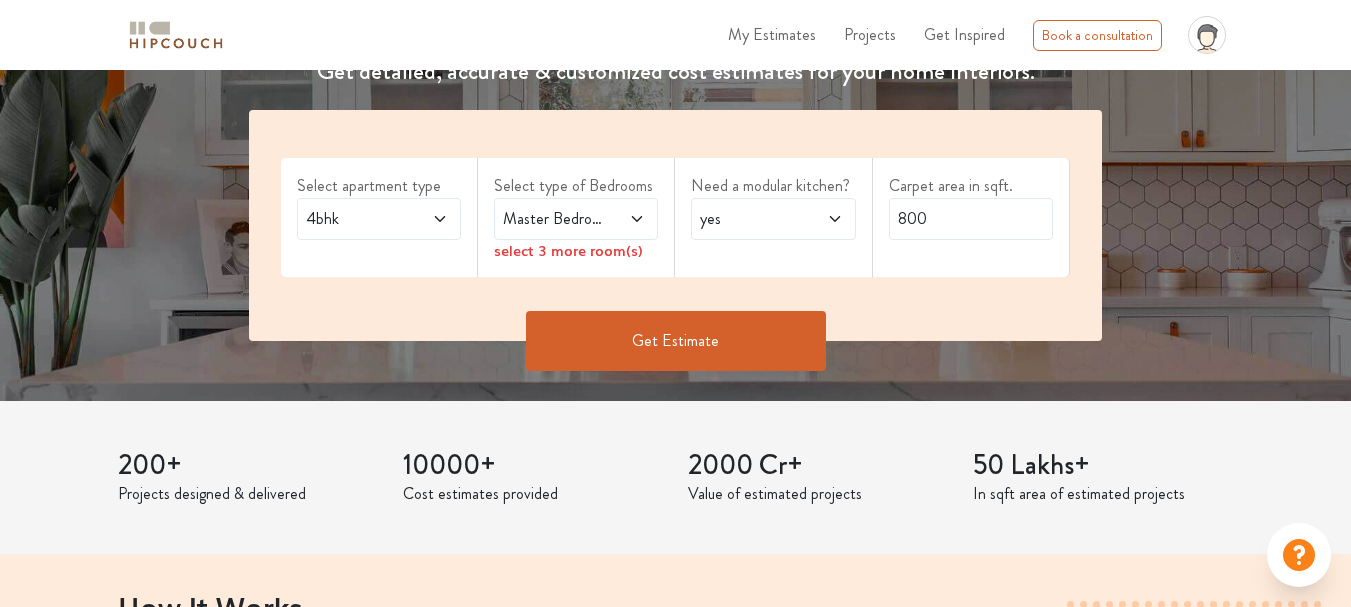 click on "Master Bedroom" at bounding box center (576, 219) 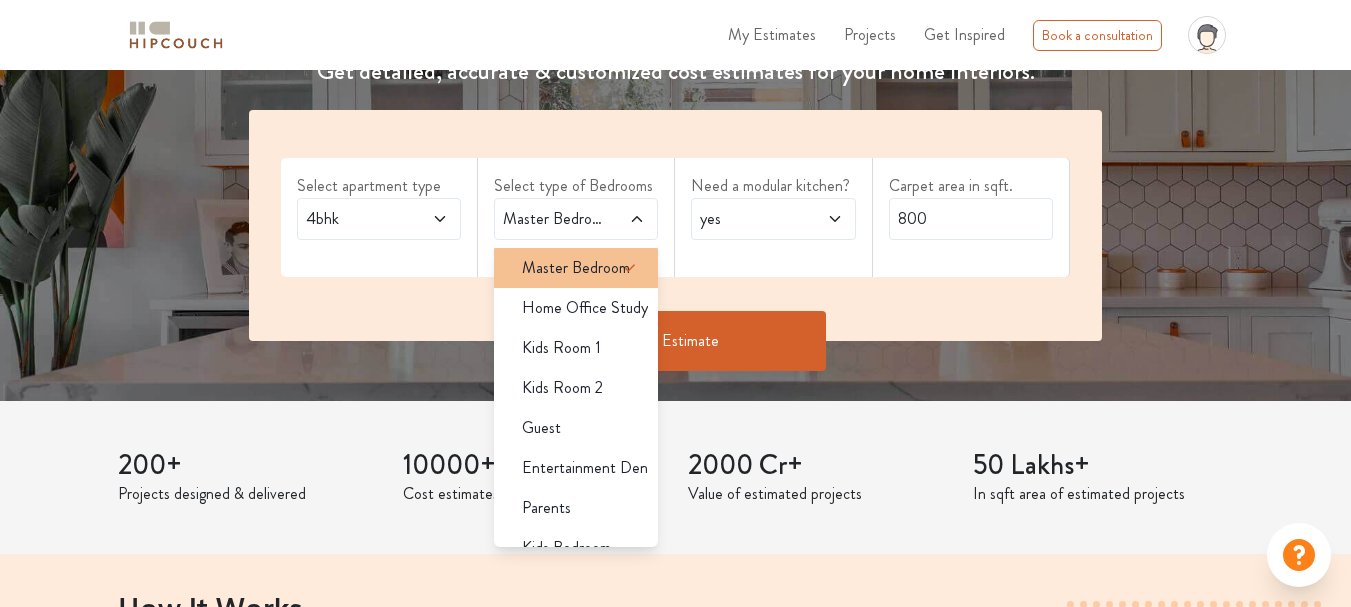 click on "Master Bedroom" at bounding box center (576, 268) 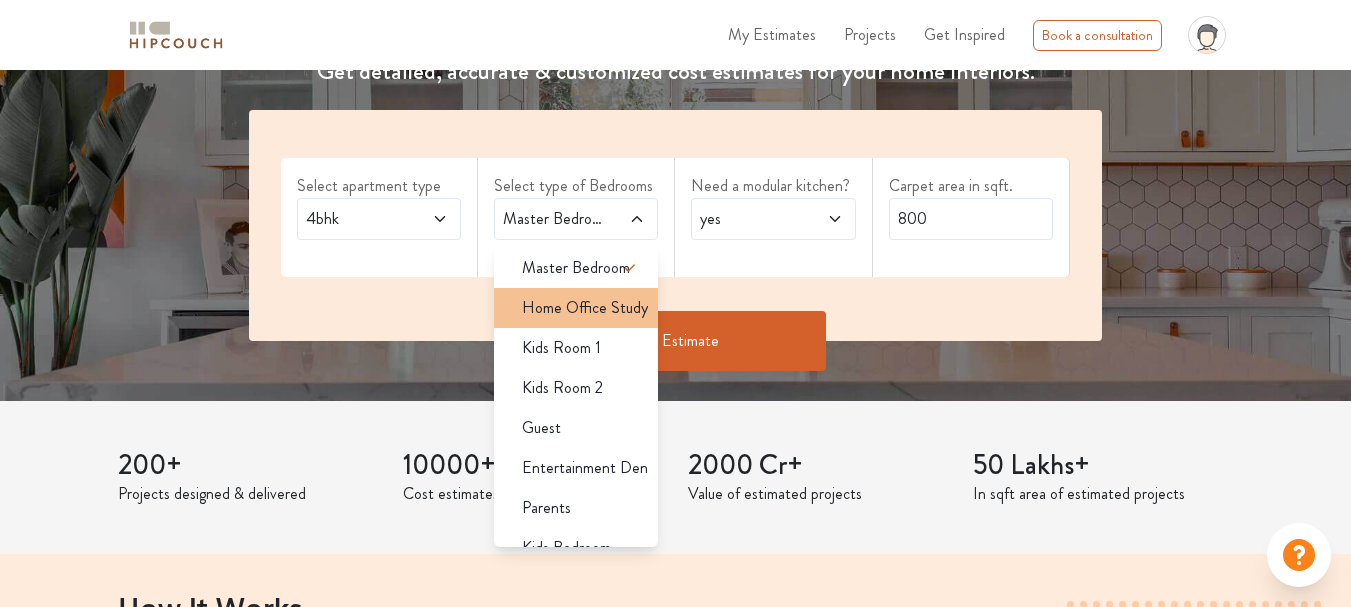 click on "Home Office Study" at bounding box center [585, 308] 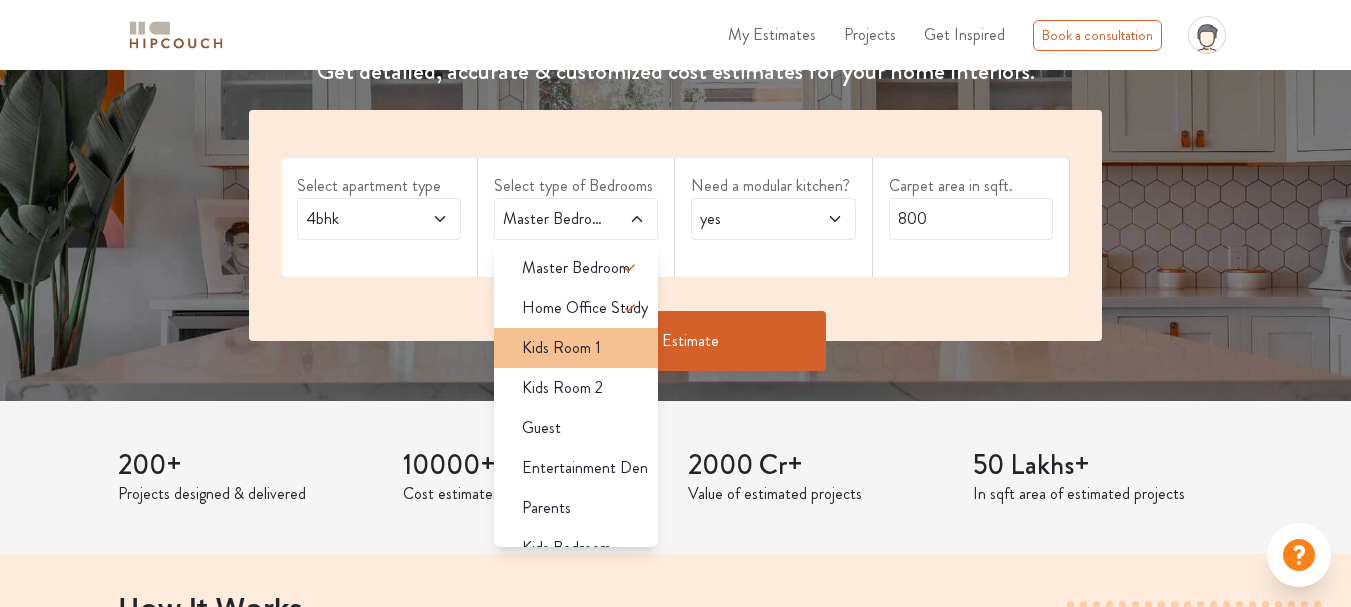 click on "Kids Room 1" at bounding box center [561, 348] 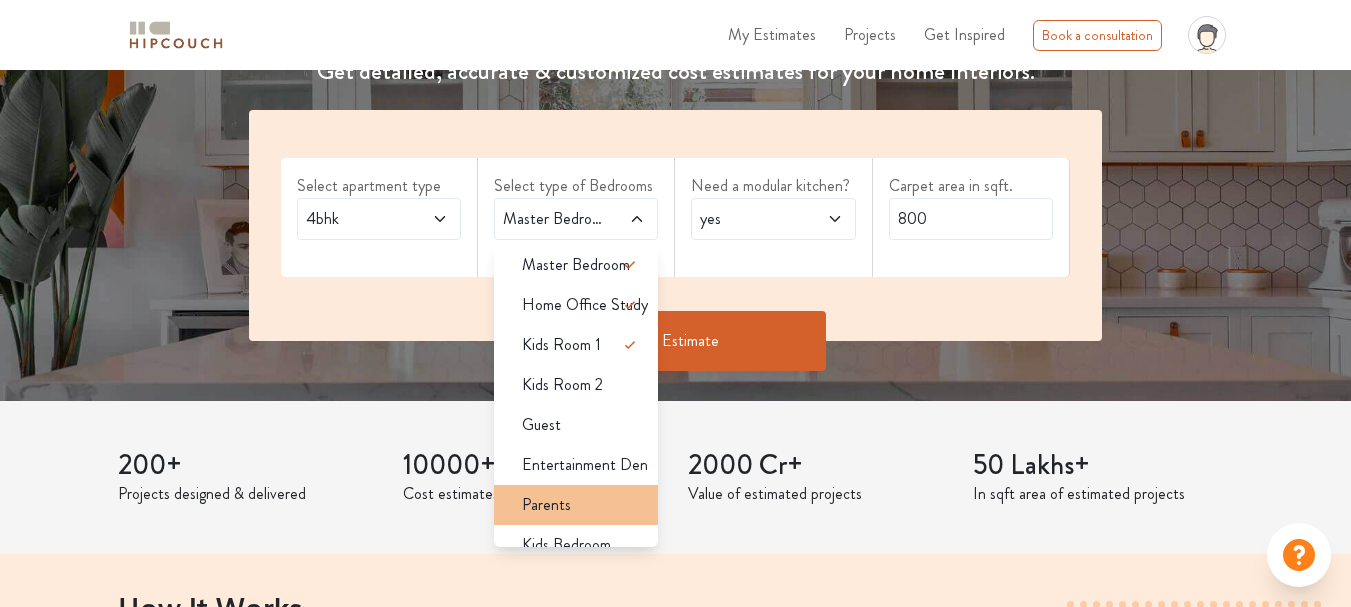 scroll, scrollTop: 0, scrollLeft: 0, axis: both 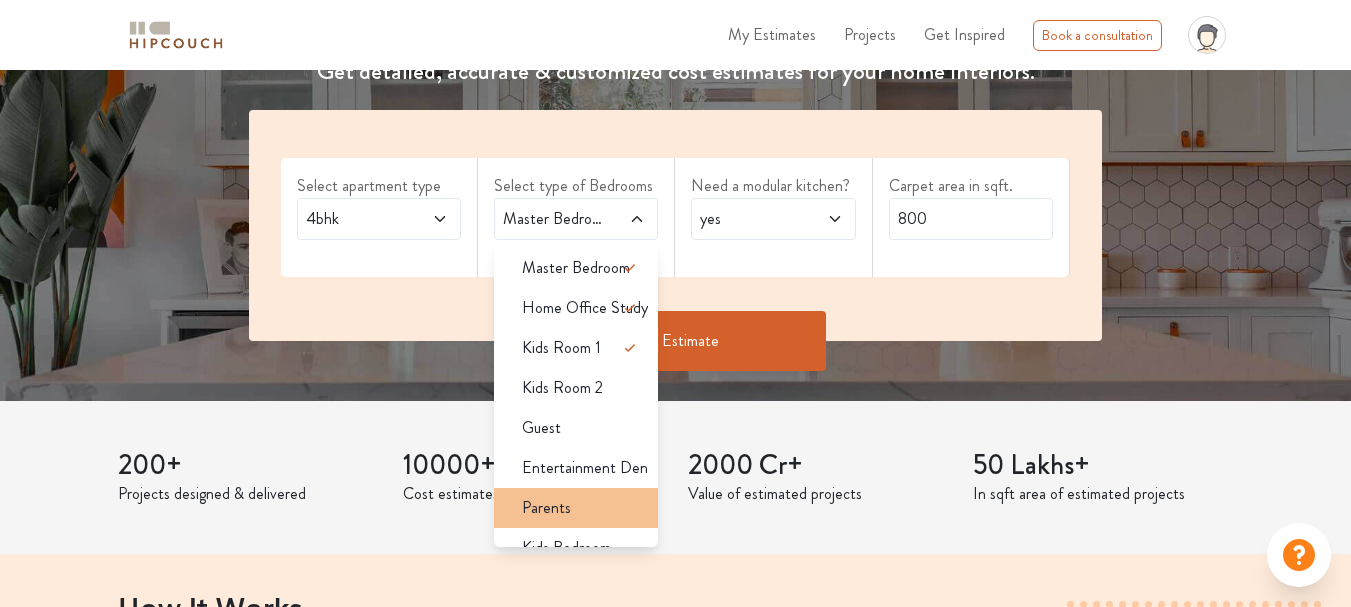 click on "Parents" at bounding box center [576, 508] 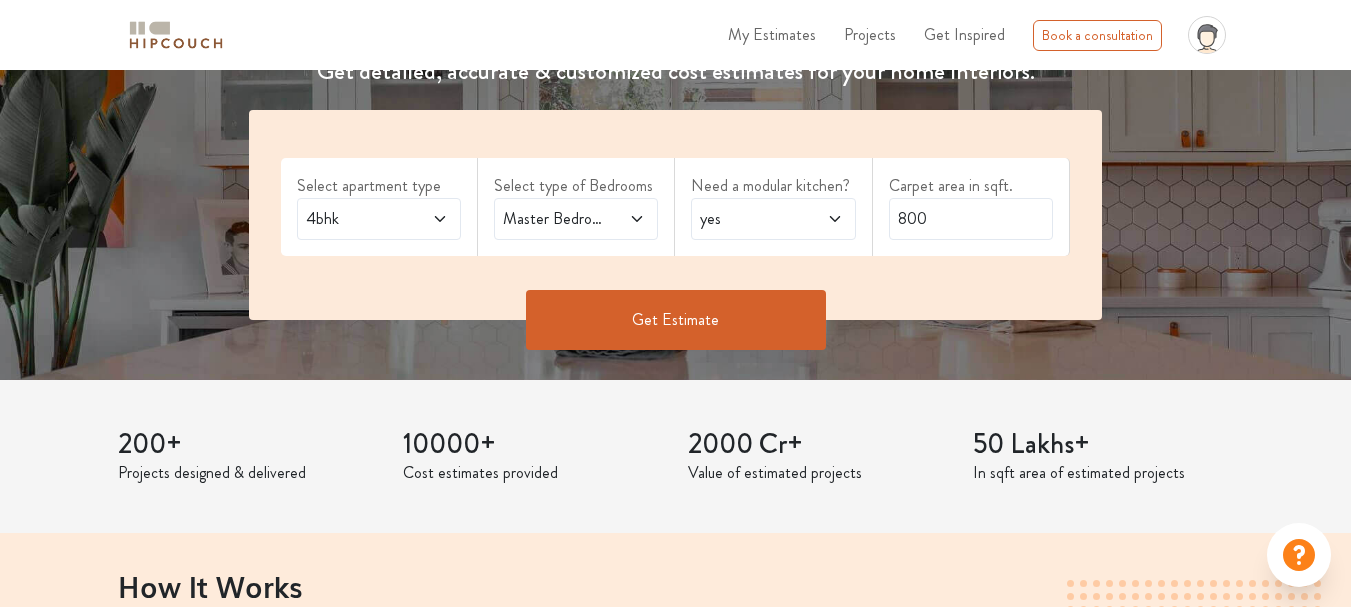 click on "Master Bedroom,Home Office Study,Kids Room 1,Parents" at bounding box center [554, 219] 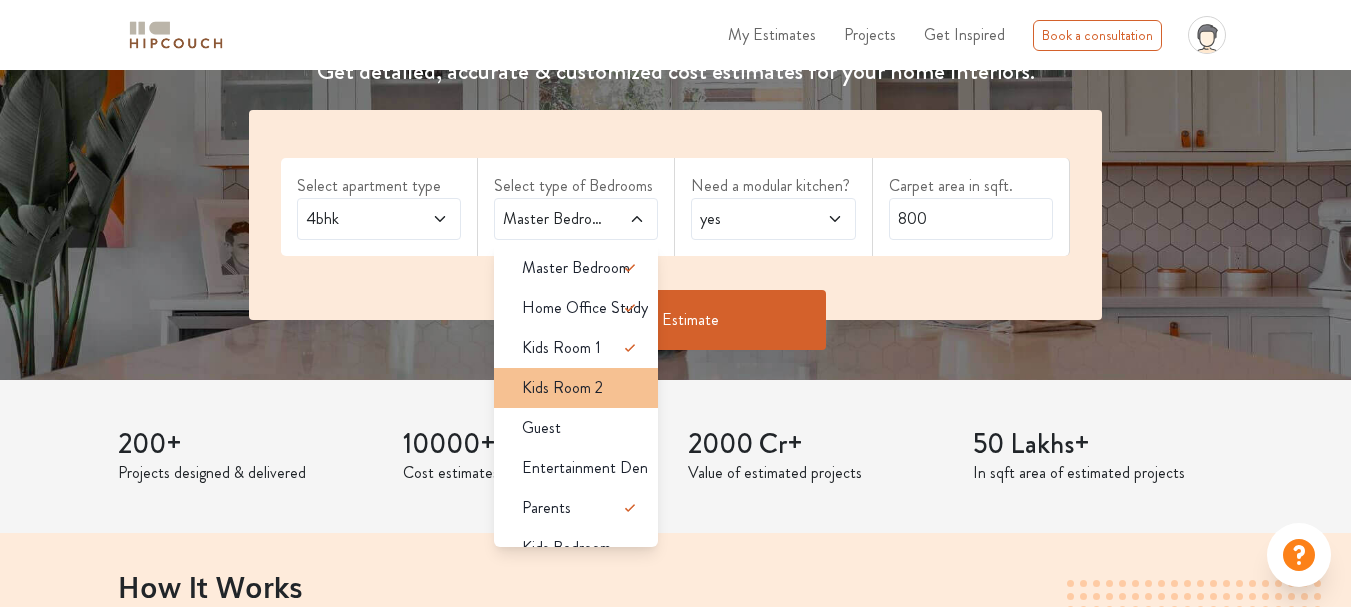 click on "Kids Room 2" at bounding box center (562, 388) 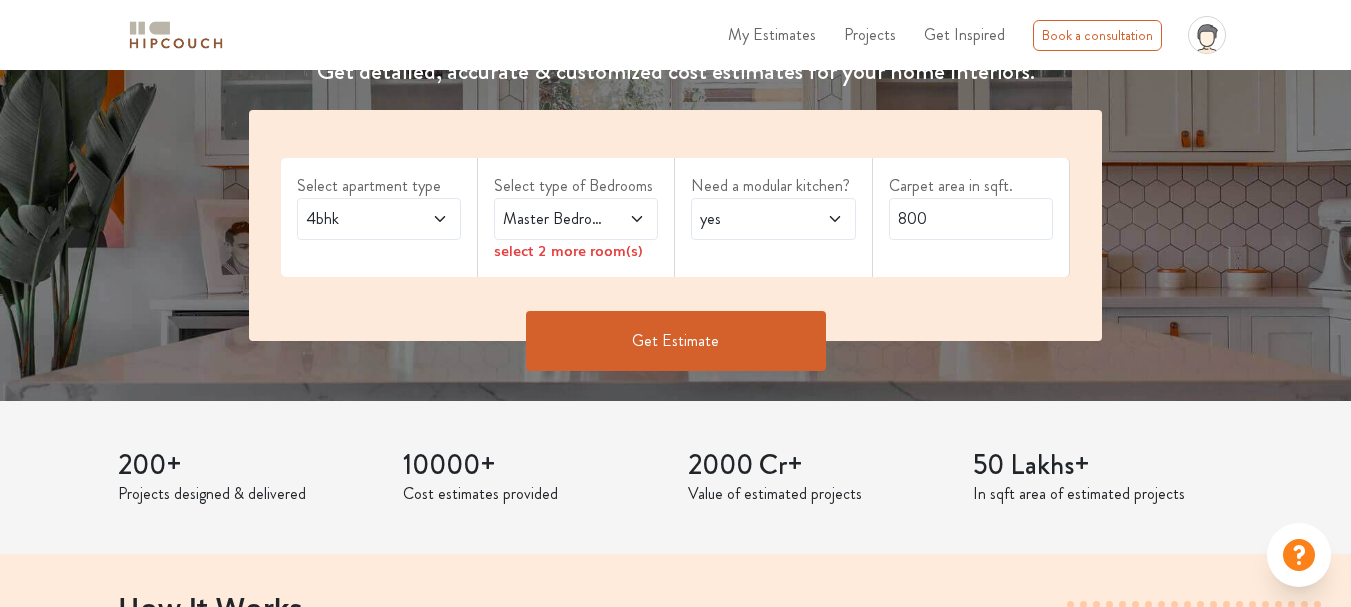 click at bounding box center (627, 219) 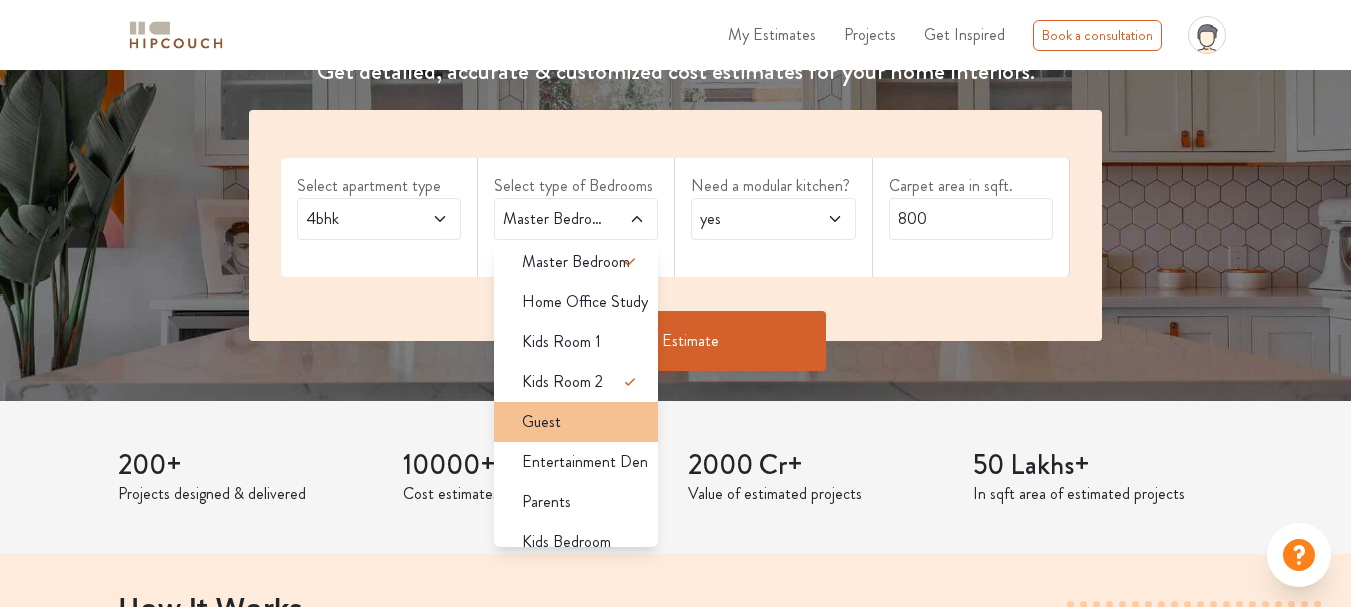 scroll, scrollTop: 0, scrollLeft: 0, axis: both 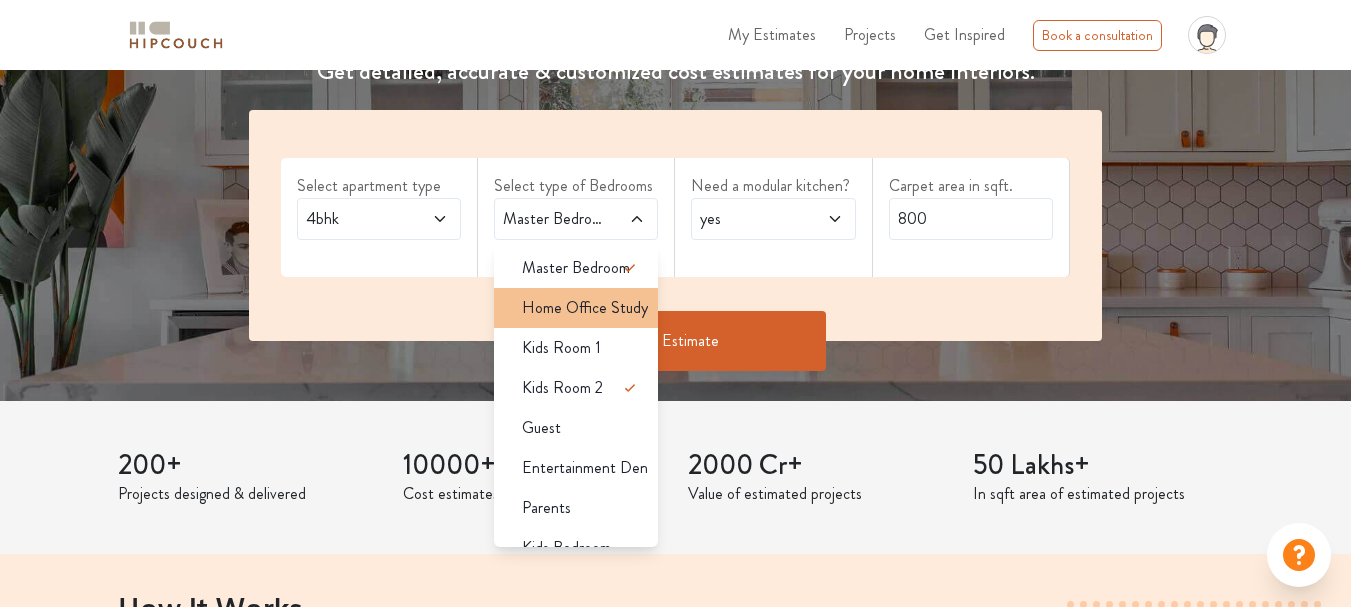 click on "Home Office Study" at bounding box center [585, 308] 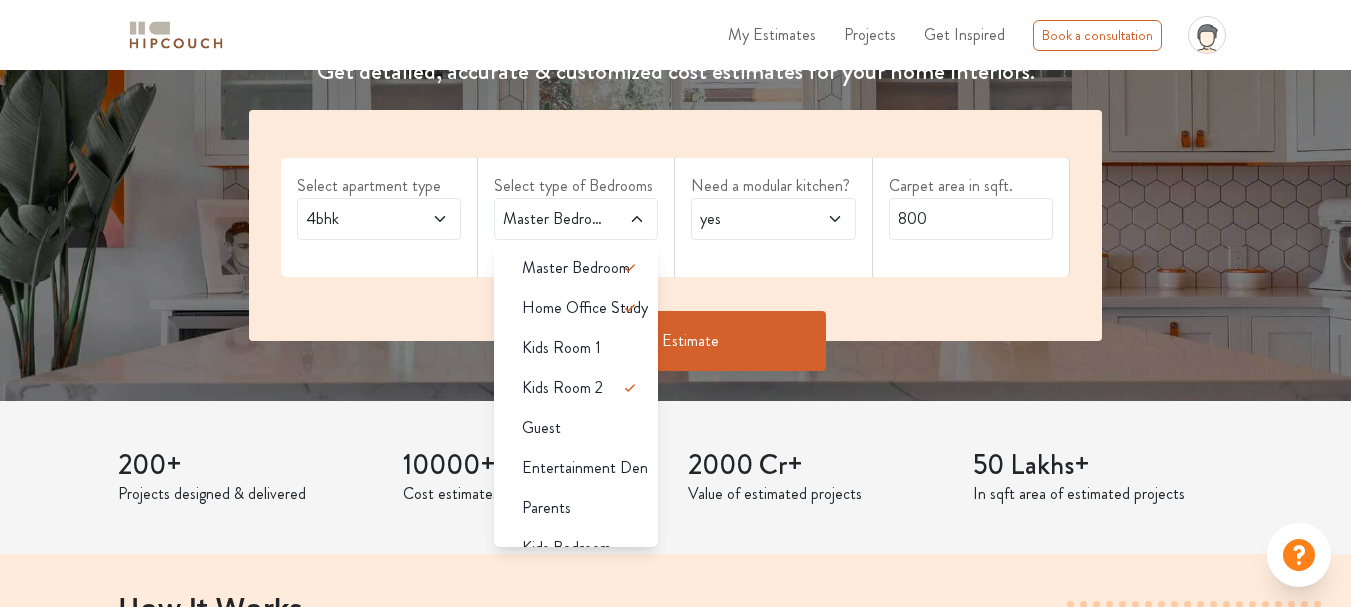scroll, scrollTop: 16, scrollLeft: 0, axis: vertical 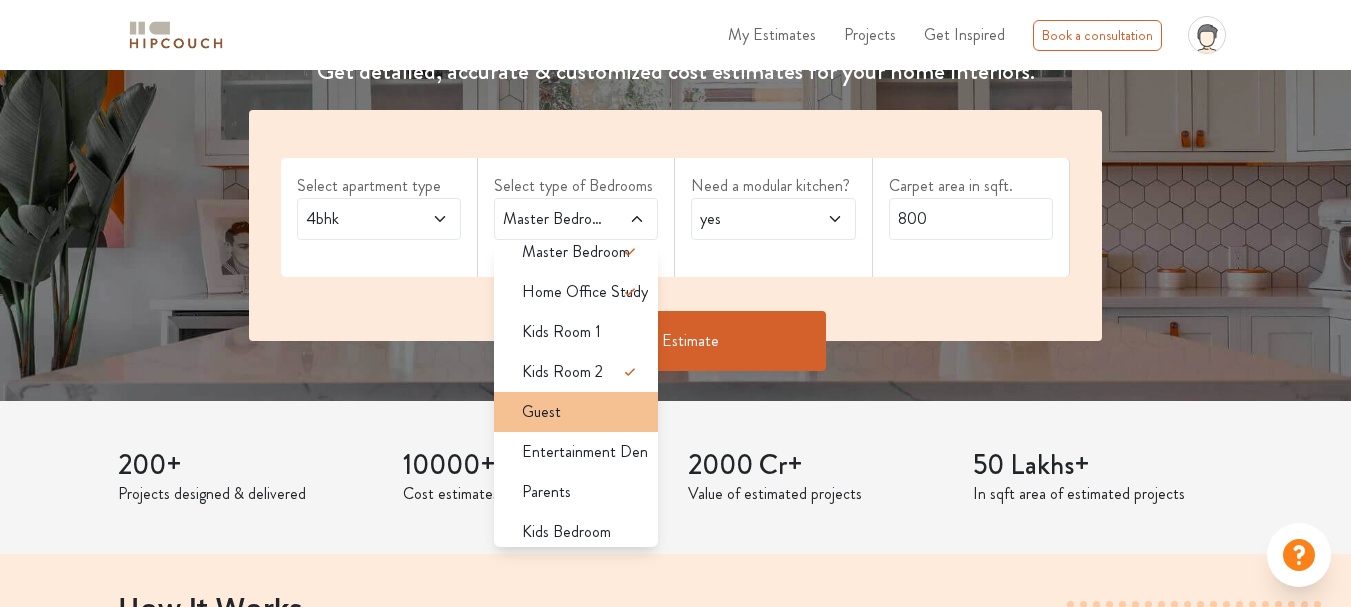 click on "Guest" at bounding box center [582, 412] 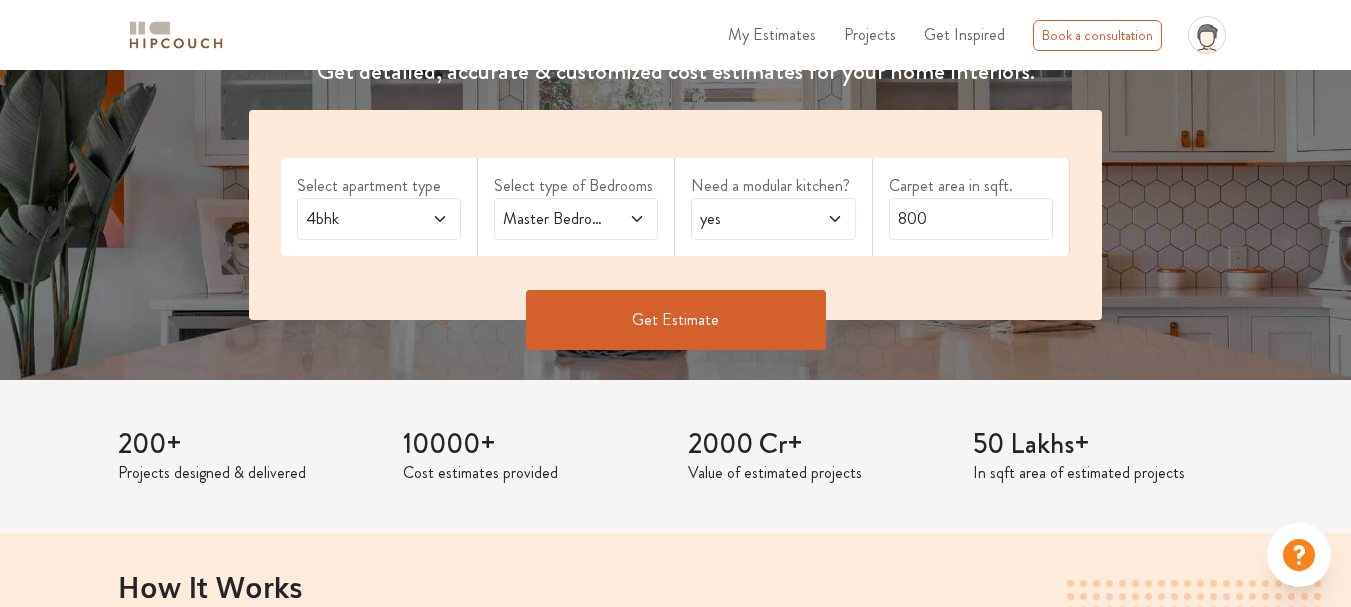 click on "yes" at bounding box center [773, 219] 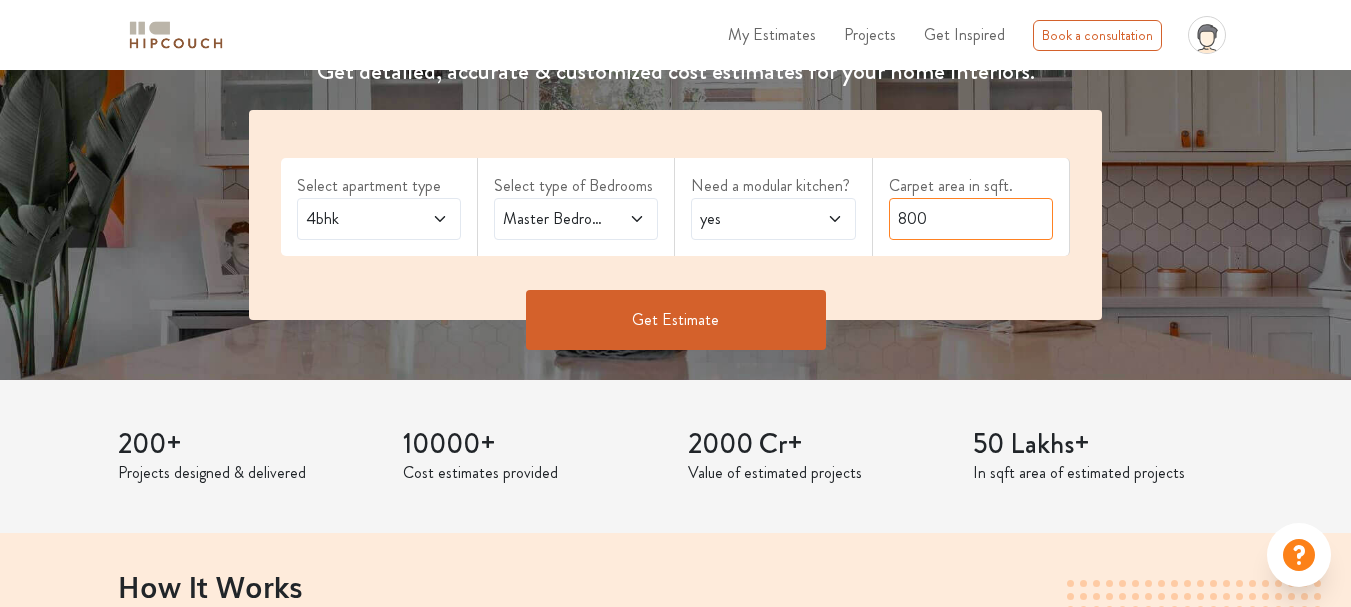click on "800" at bounding box center [971, 219] 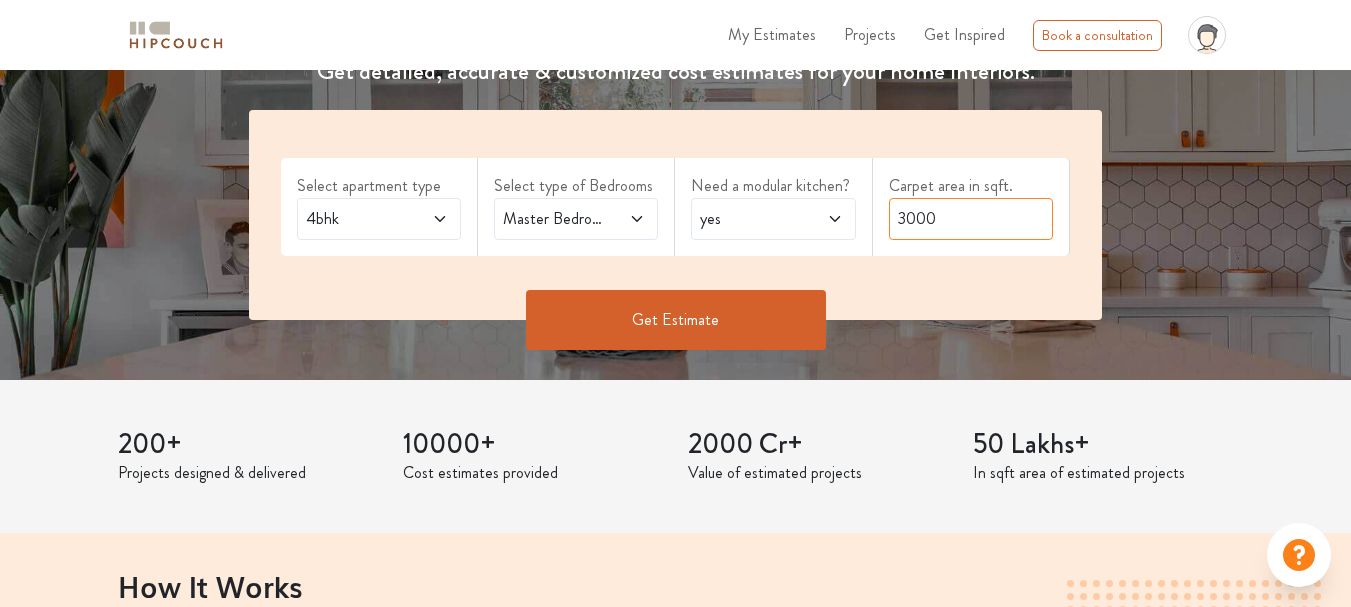 type on "3000" 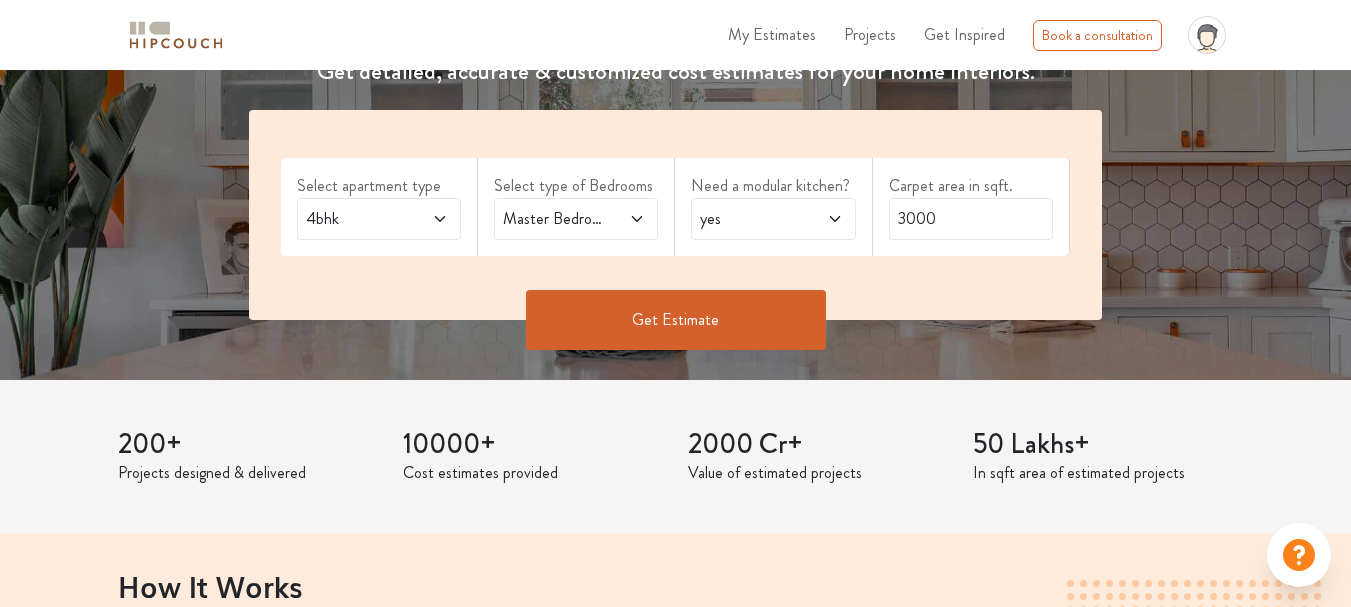 click on "Get Estimate" at bounding box center [676, 320] 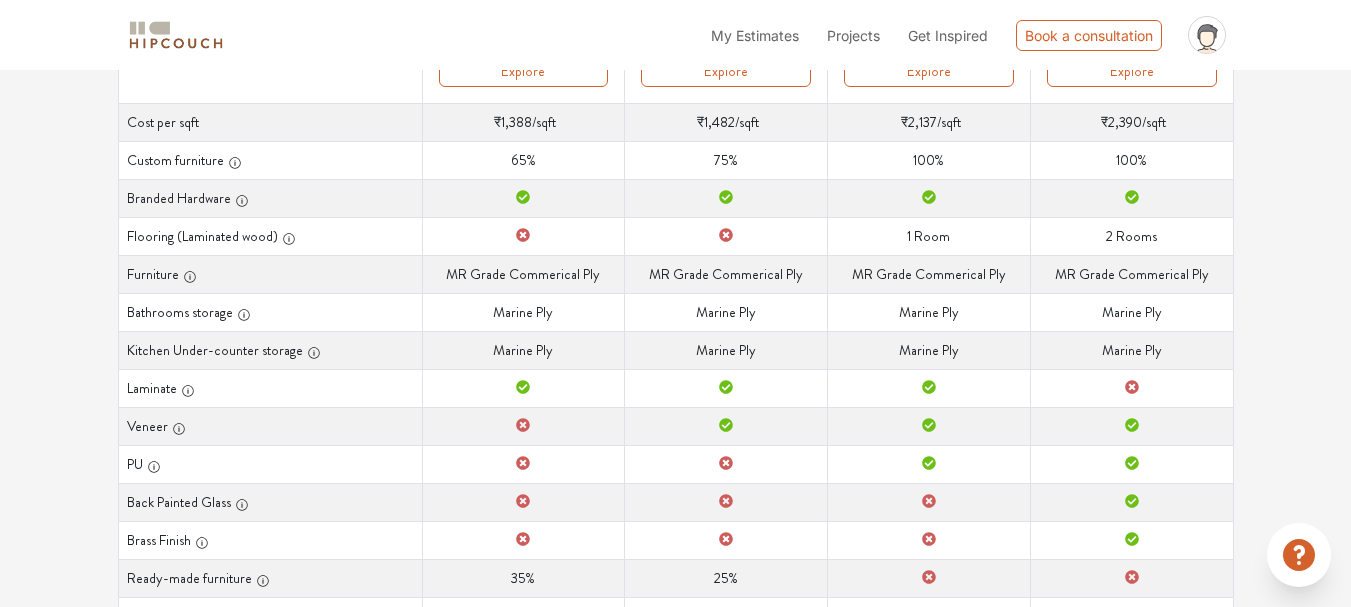 scroll, scrollTop: 348, scrollLeft: 0, axis: vertical 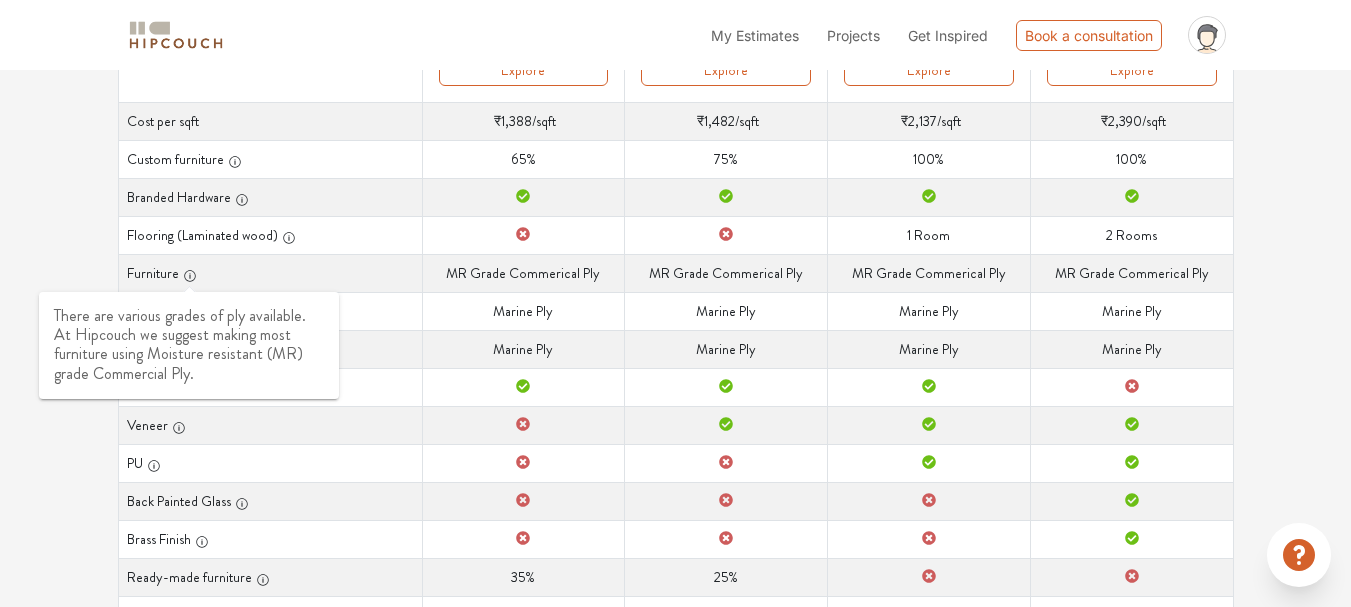 click 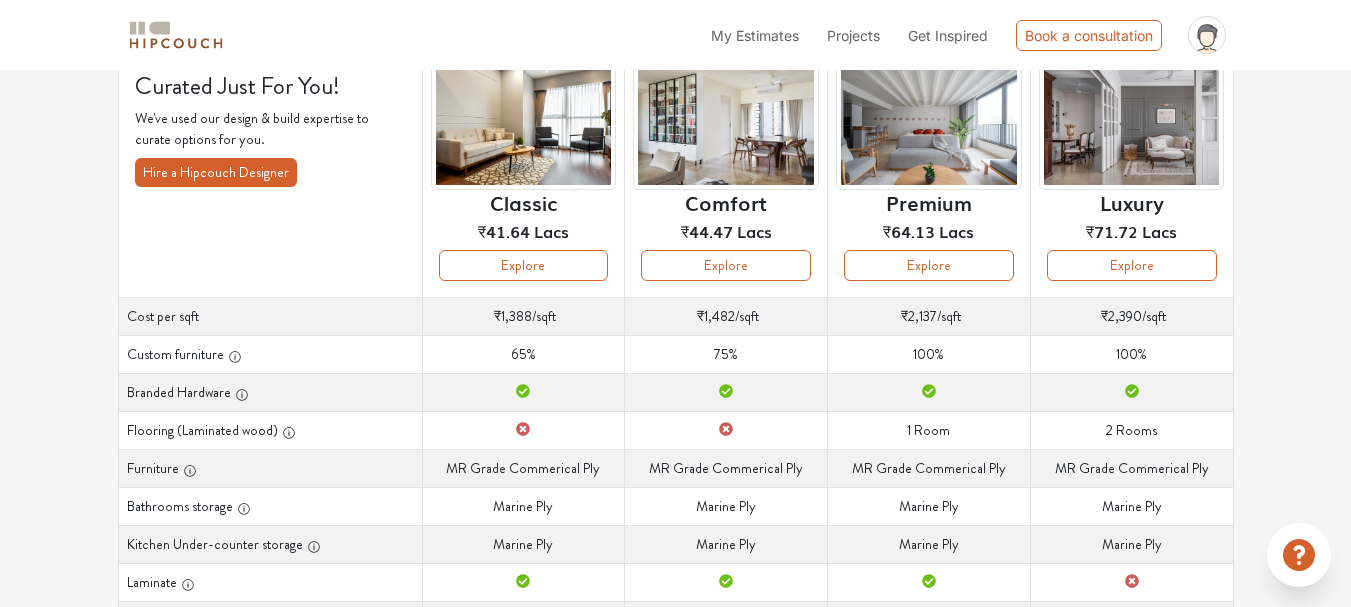 scroll, scrollTop: 154, scrollLeft: 0, axis: vertical 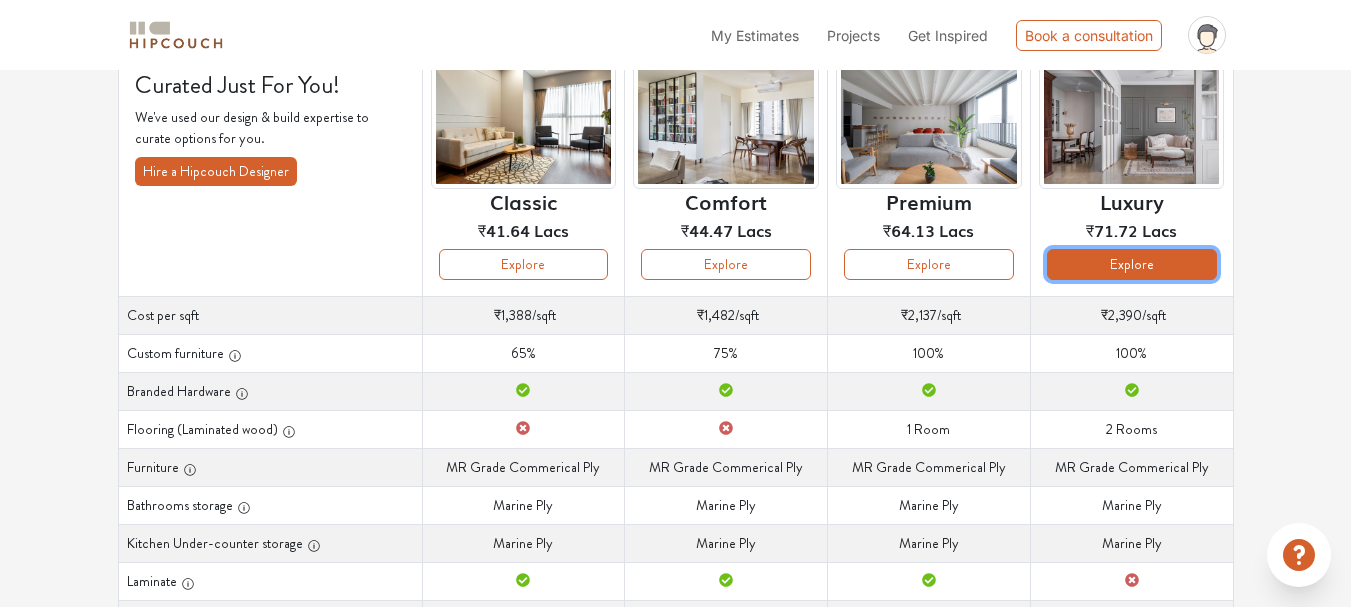click on "Explore" at bounding box center [1132, 264] 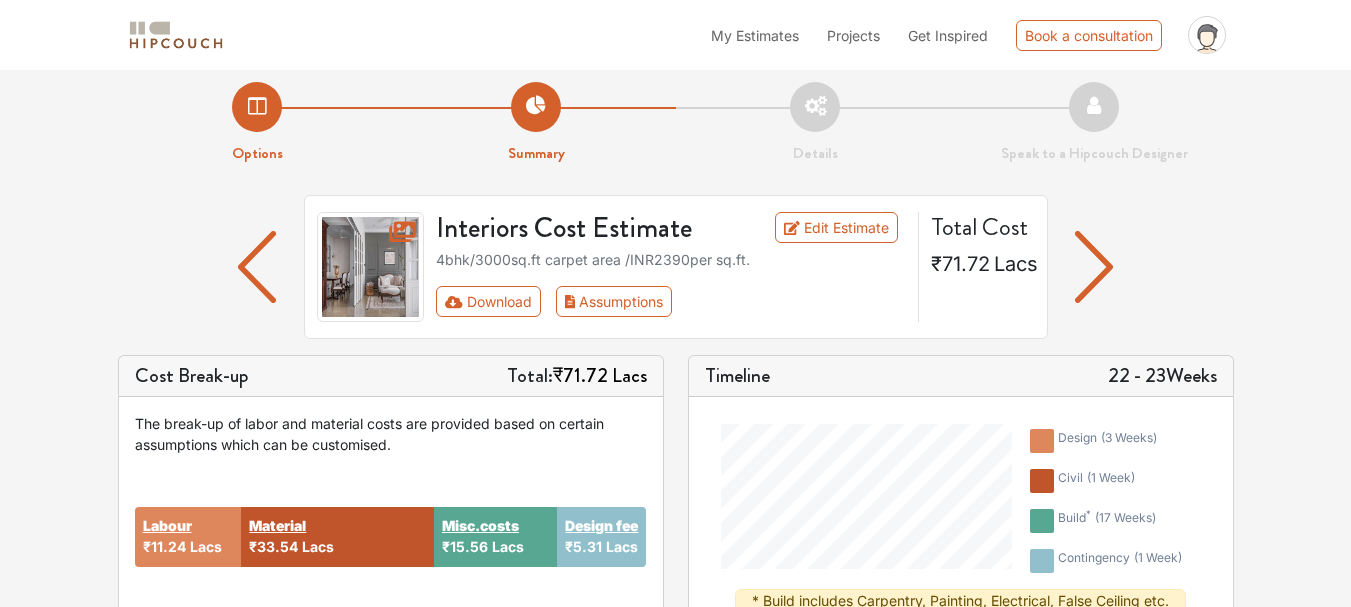 scroll, scrollTop: 13, scrollLeft: 0, axis: vertical 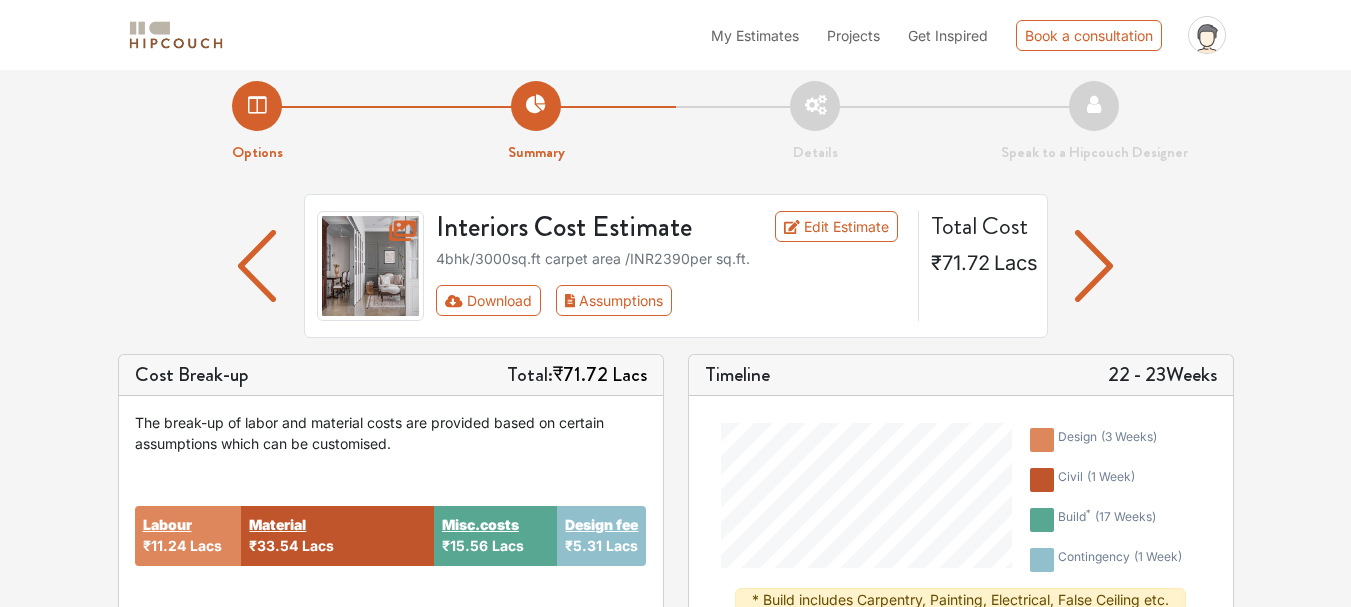 click at bounding box center [1094, 266] 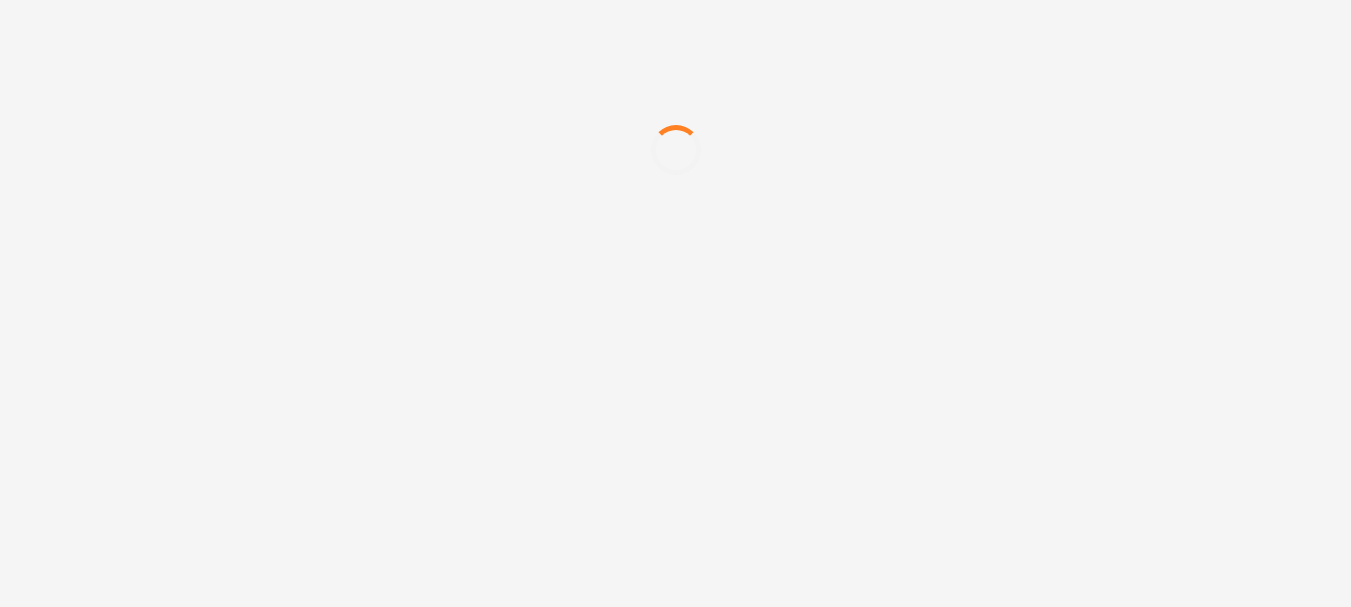 scroll, scrollTop: 0, scrollLeft: 0, axis: both 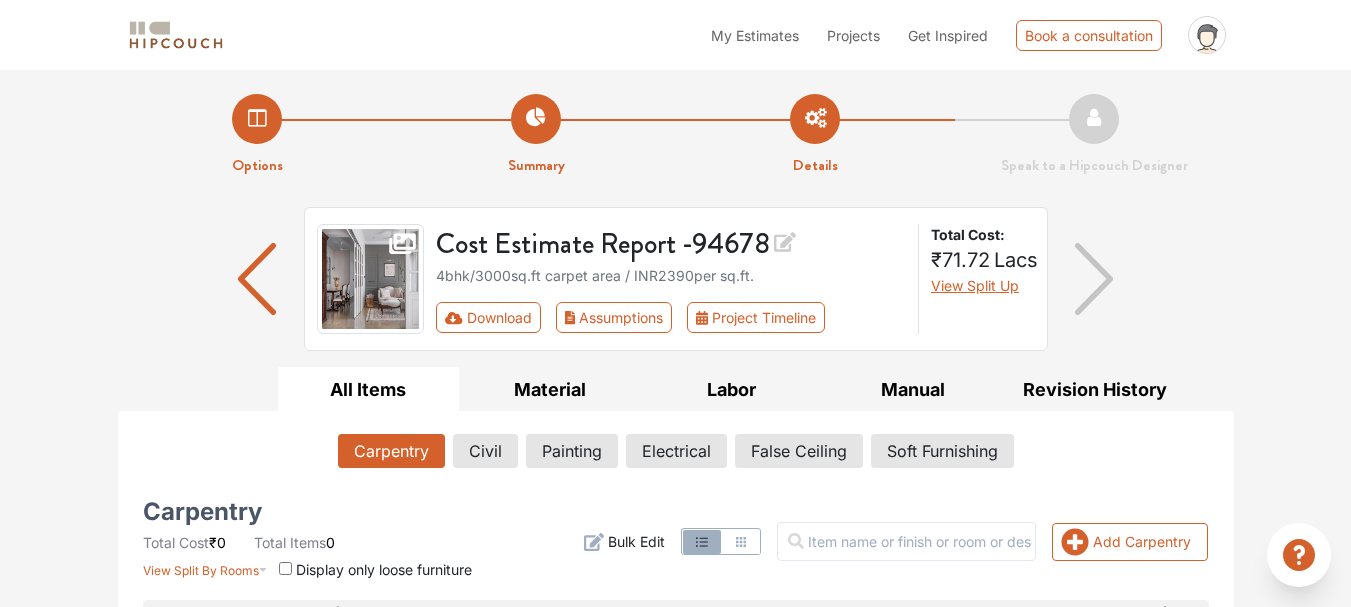 click at bounding box center [1094, 279] 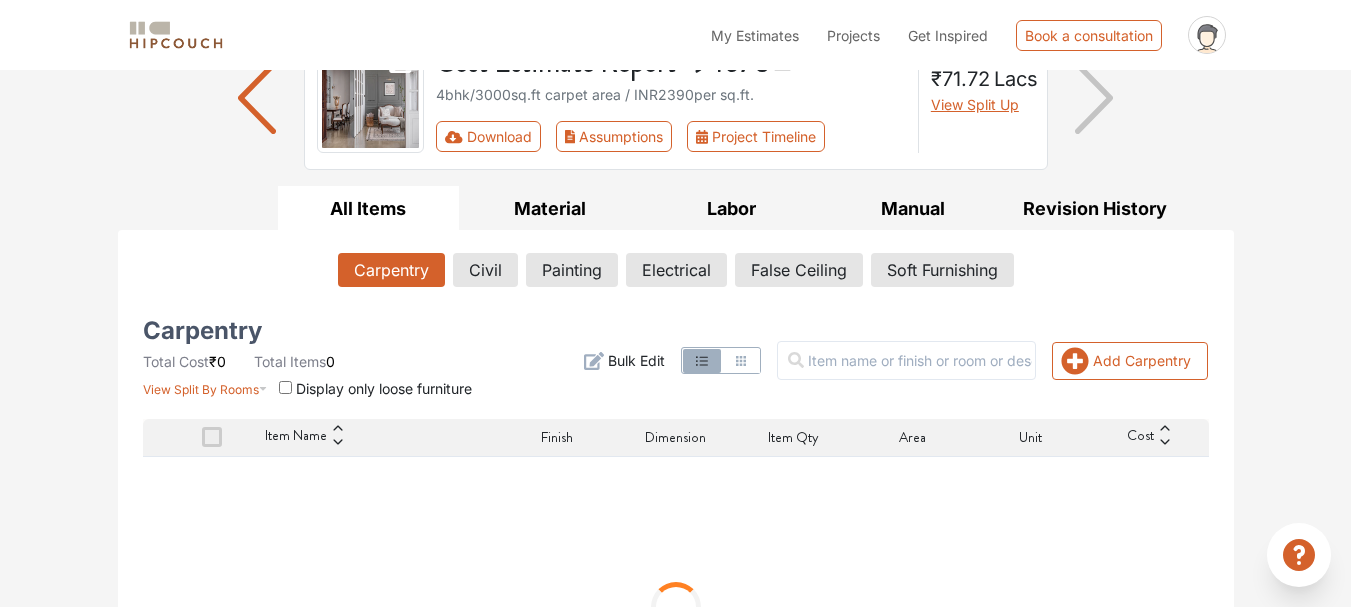 scroll, scrollTop: 170, scrollLeft: 0, axis: vertical 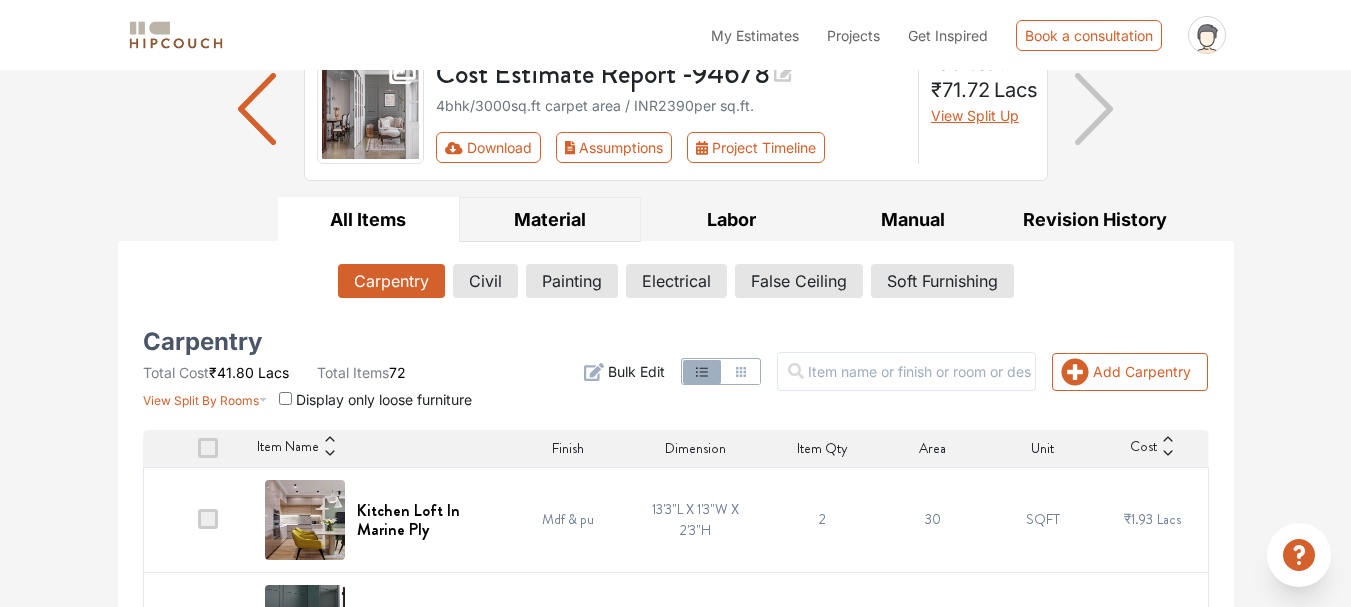 click on "Material" at bounding box center (550, 219) 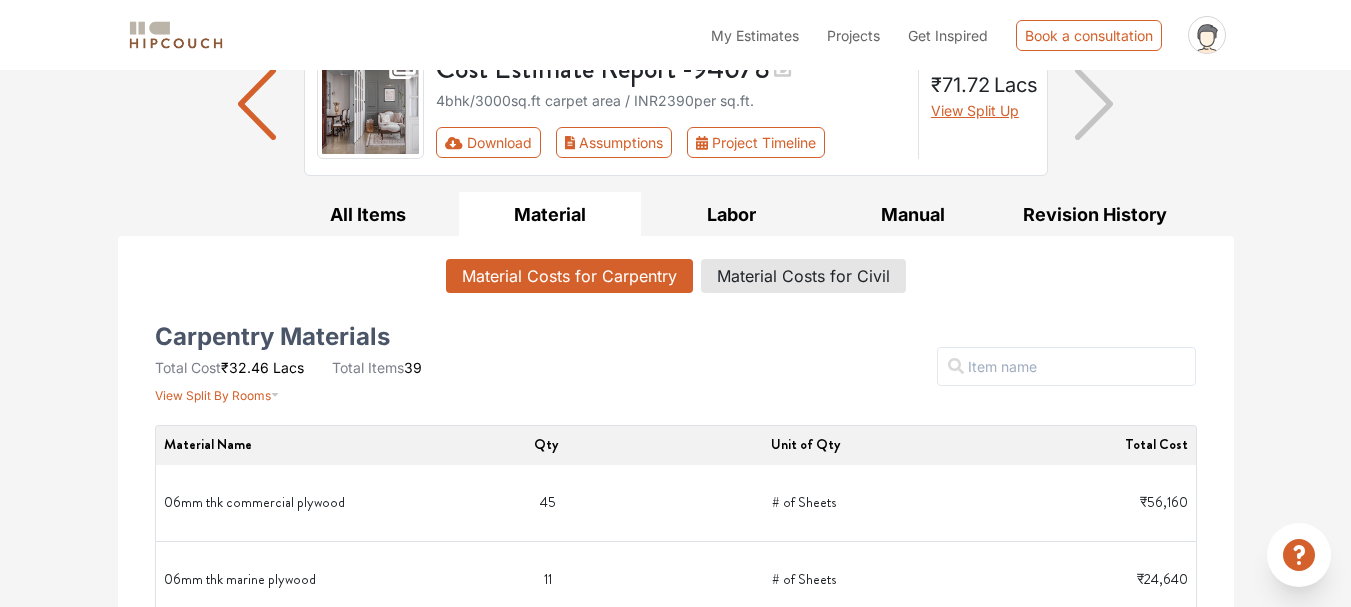 scroll, scrollTop: 174, scrollLeft: 0, axis: vertical 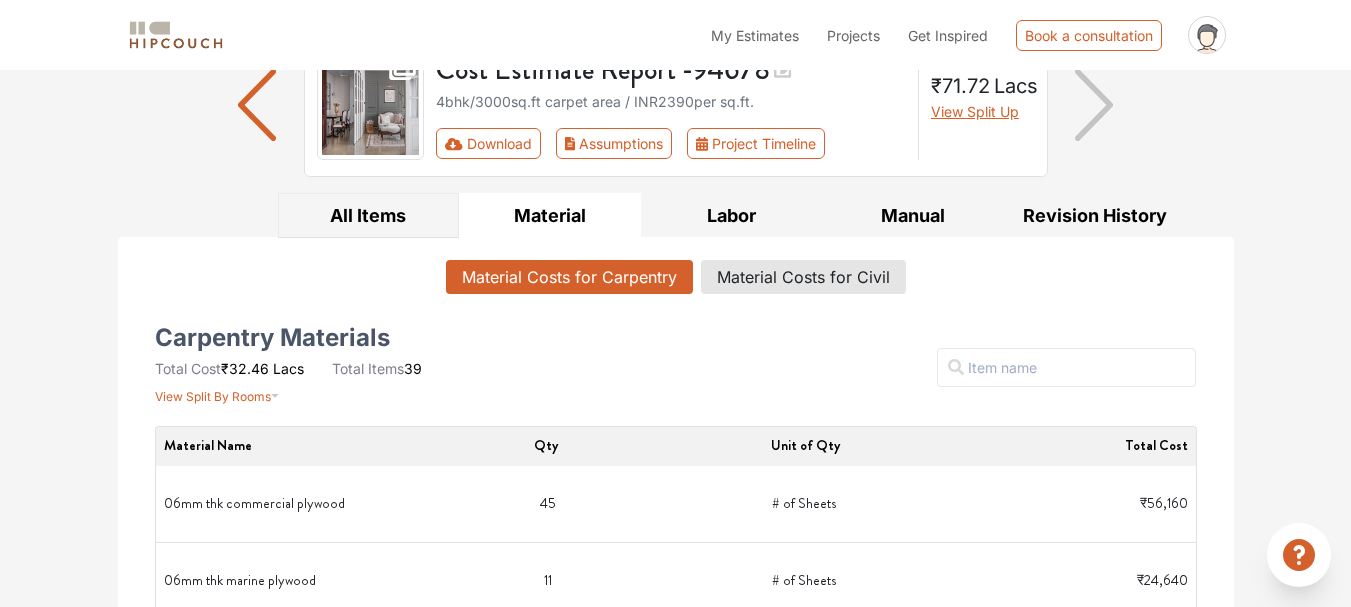click on "All Items" at bounding box center [369, 215] 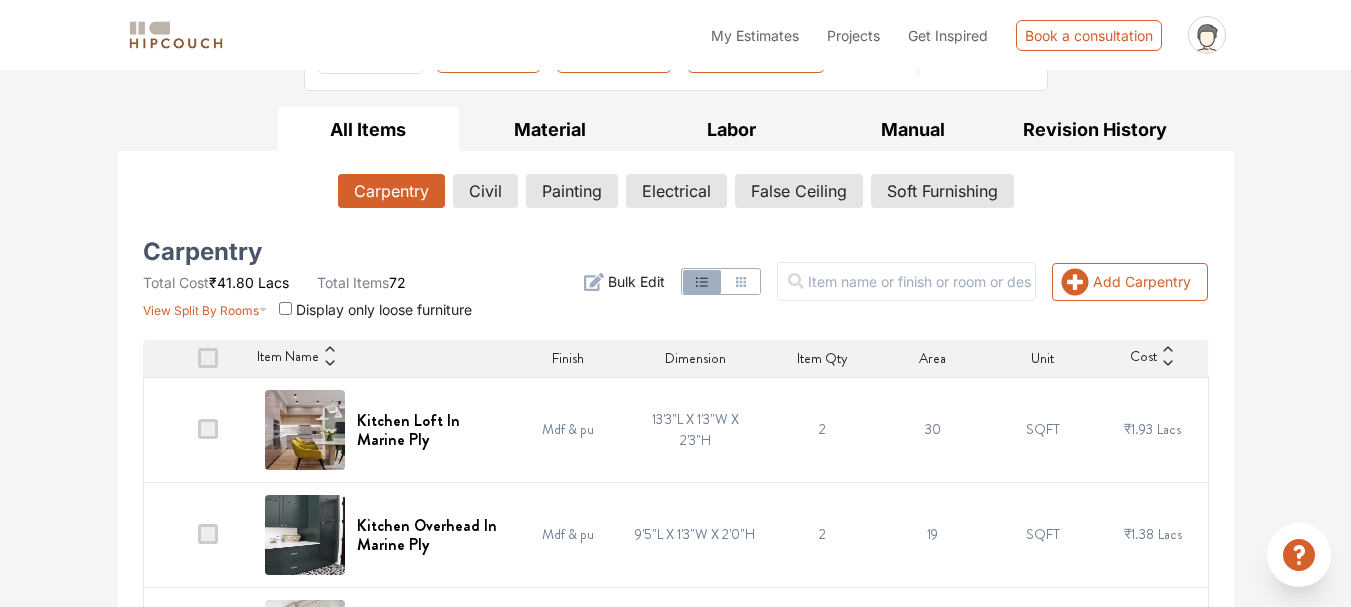 scroll, scrollTop: 259, scrollLeft: 0, axis: vertical 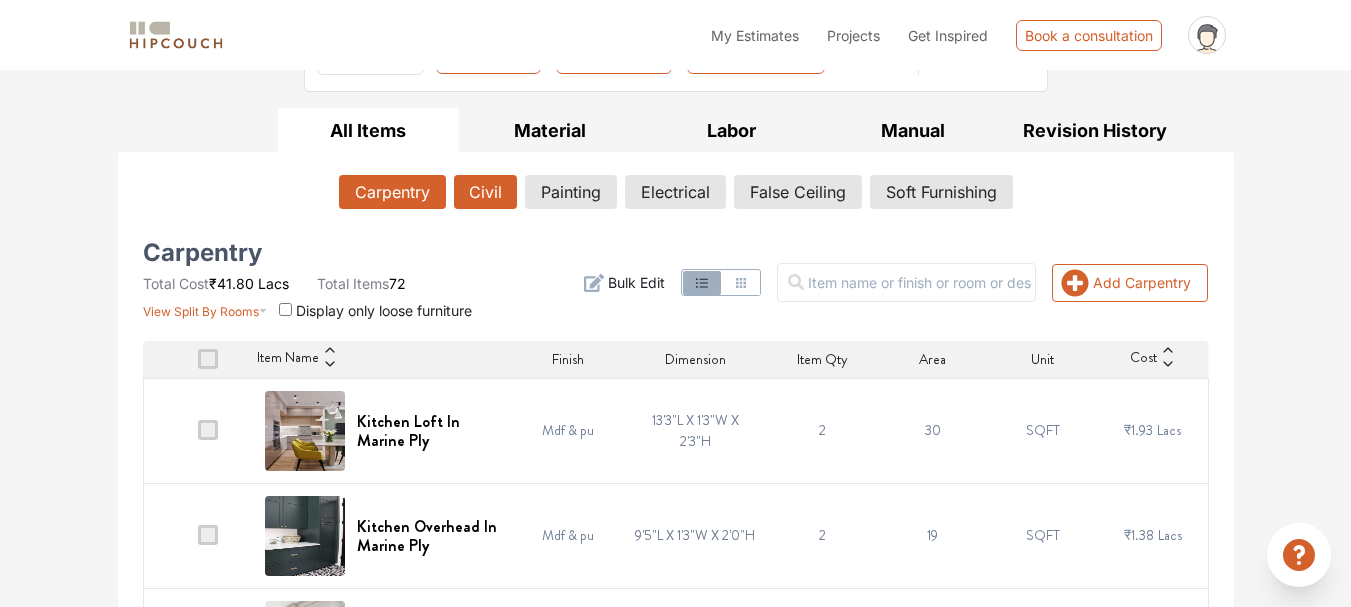 click on "Civil" at bounding box center (485, 192) 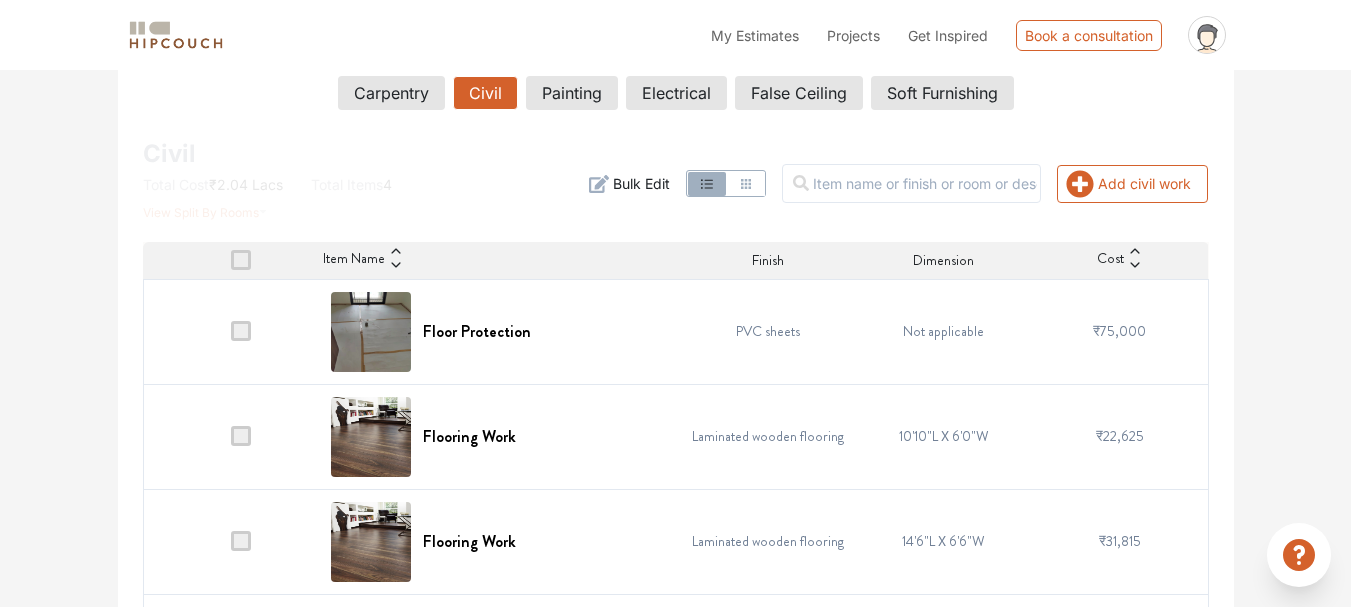 scroll, scrollTop: 466, scrollLeft: 0, axis: vertical 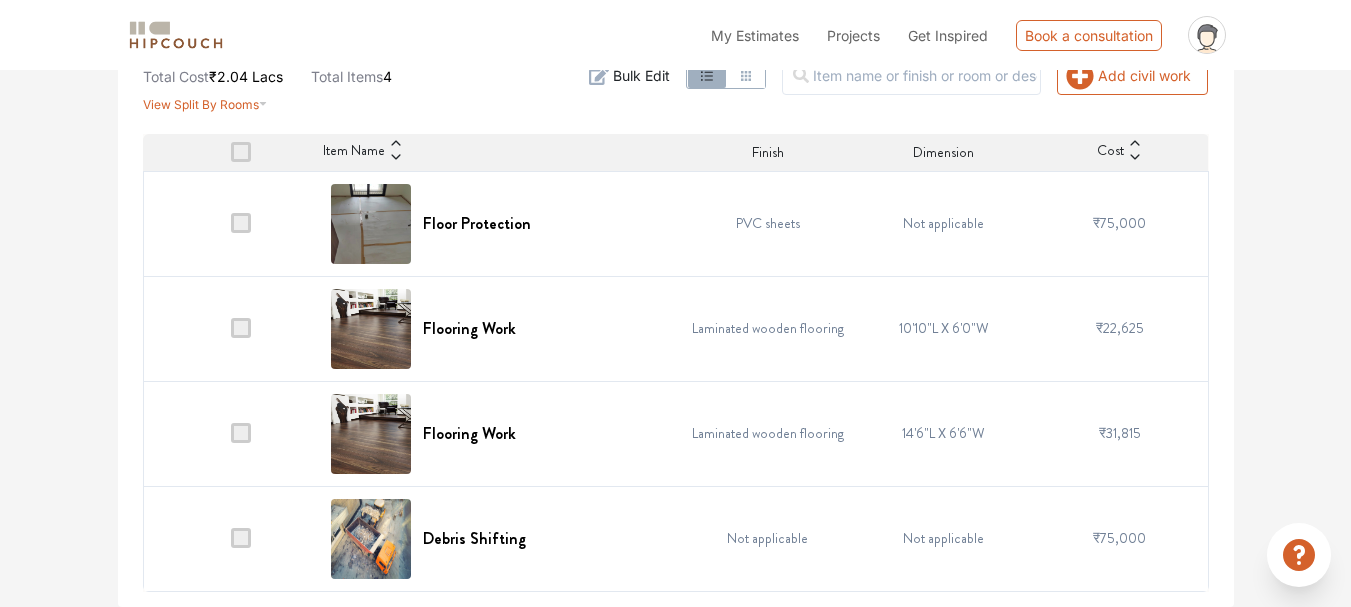 click at bounding box center (241, 223) 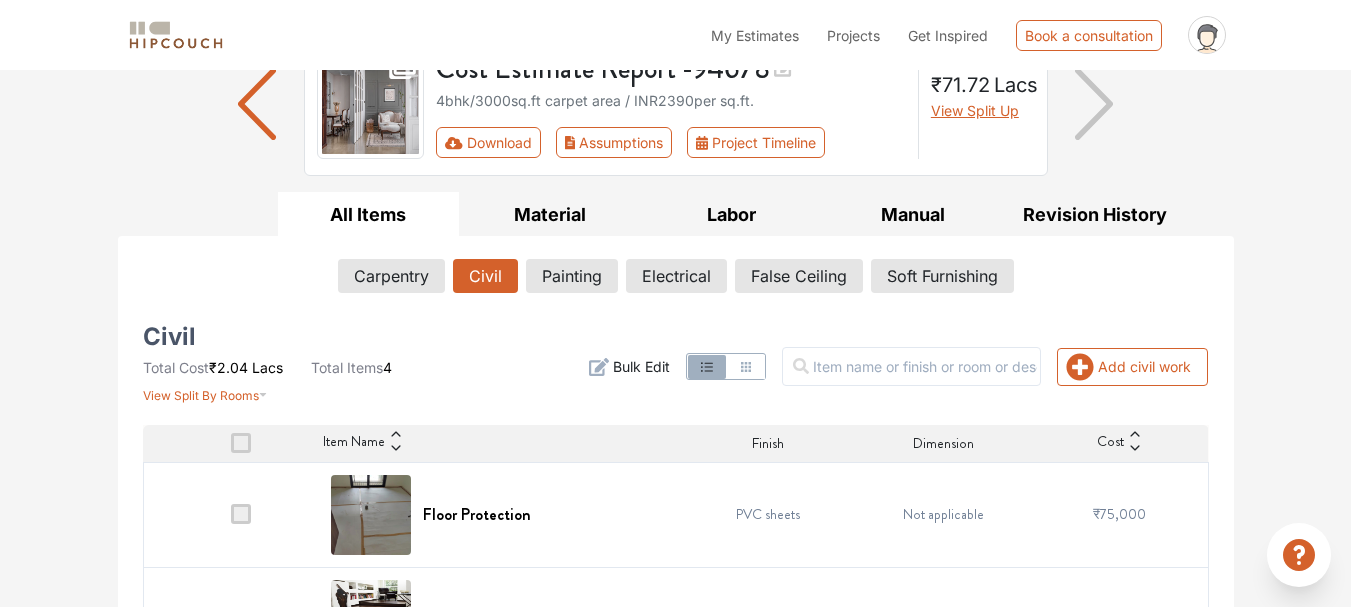 scroll, scrollTop: 129, scrollLeft: 0, axis: vertical 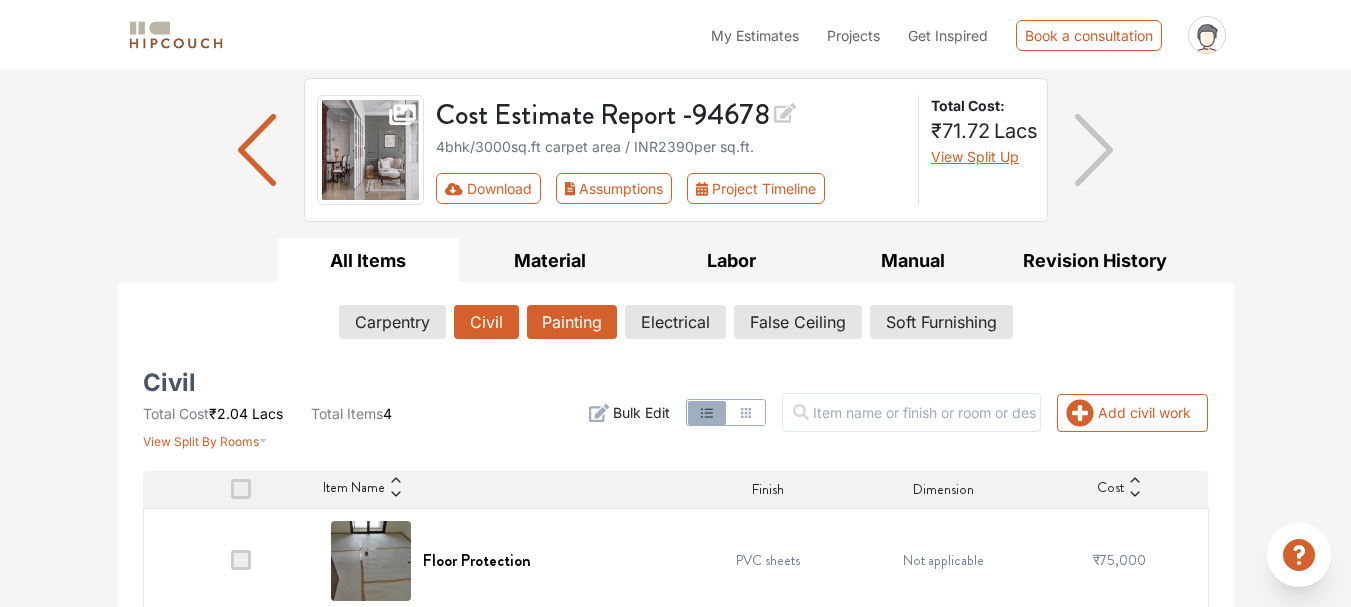 click on "Painting" at bounding box center (572, 322) 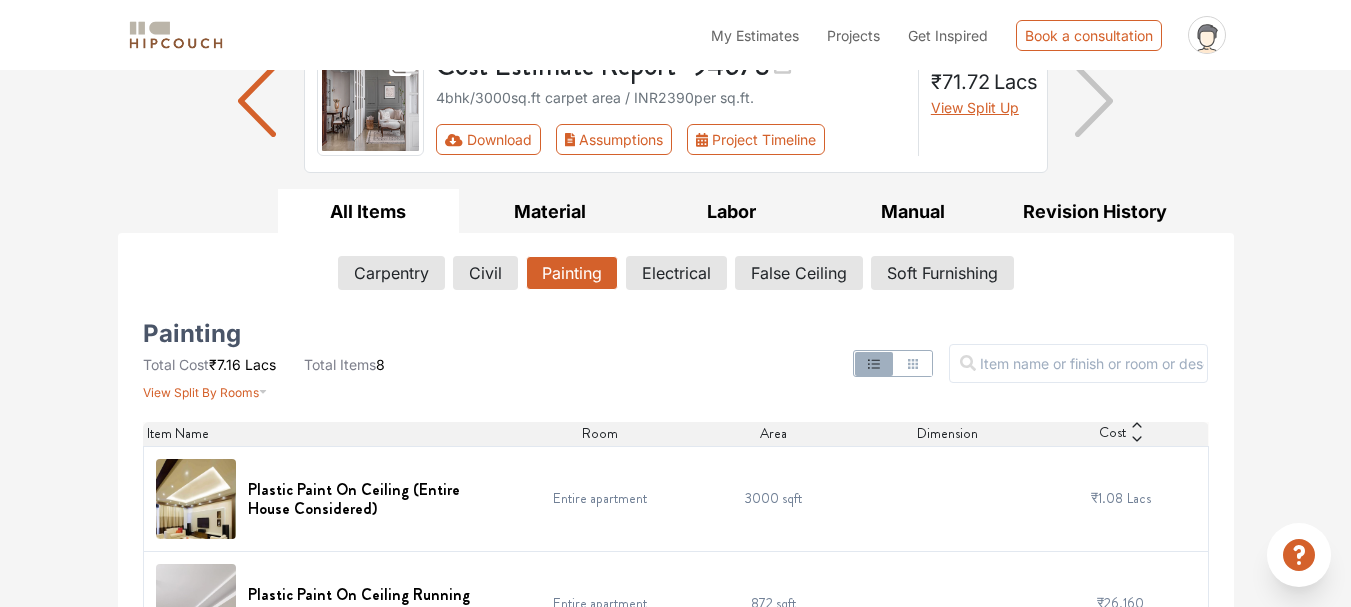scroll, scrollTop: 172, scrollLeft: 0, axis: vertical 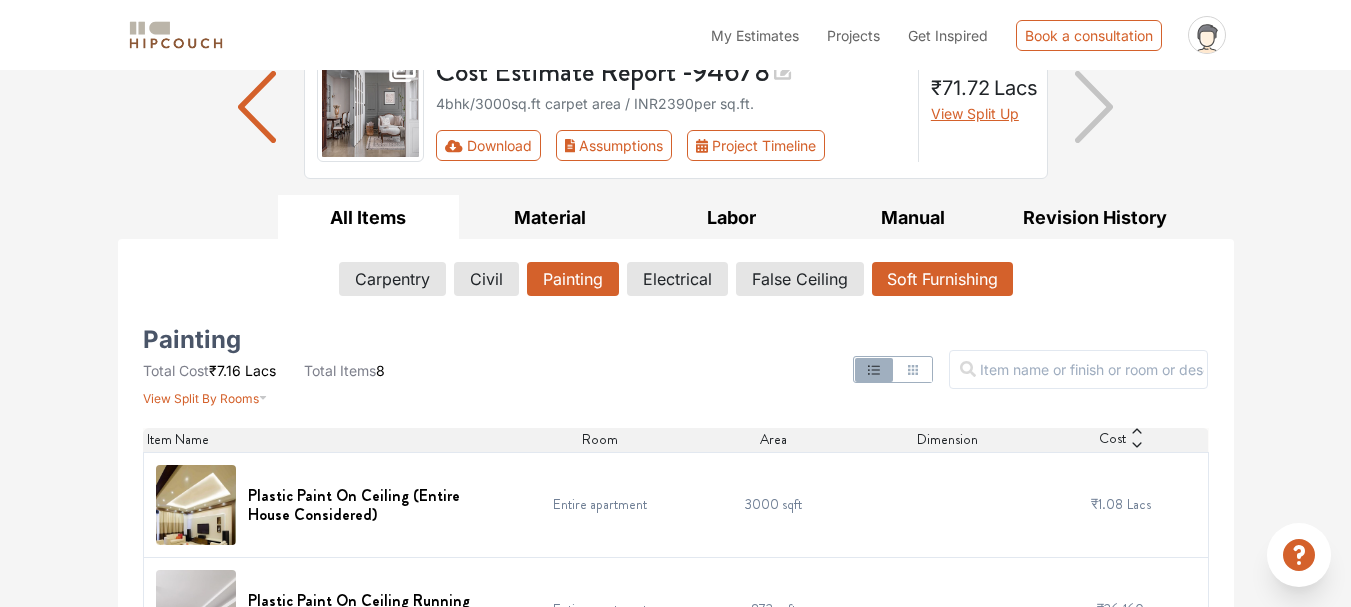 click on "Soft Furnishing" at bounding box center (942, 279) 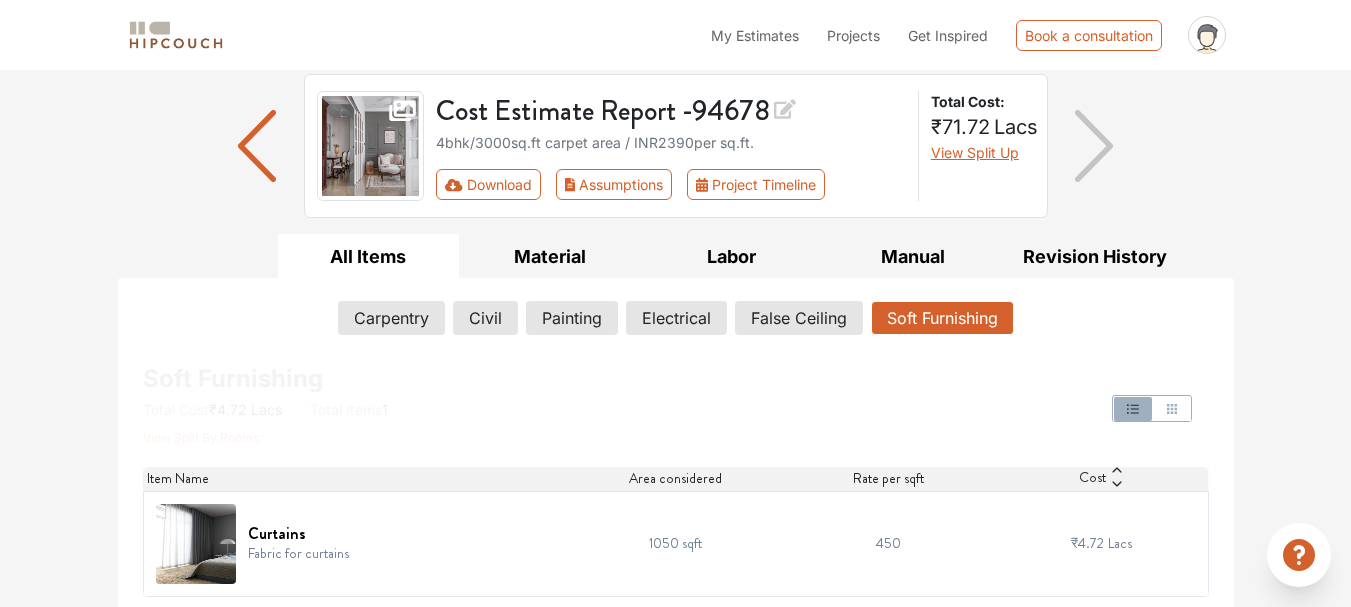 scroll, scrollTop: 138, scrollLeft: 0, axis: vertical 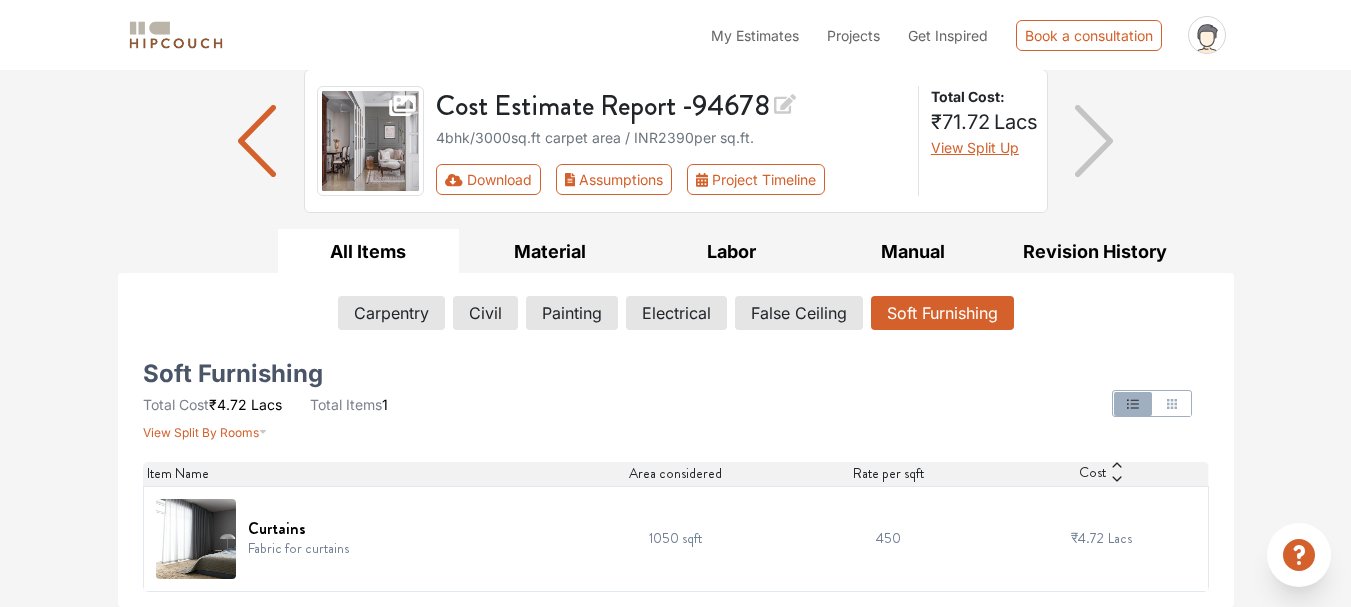 click 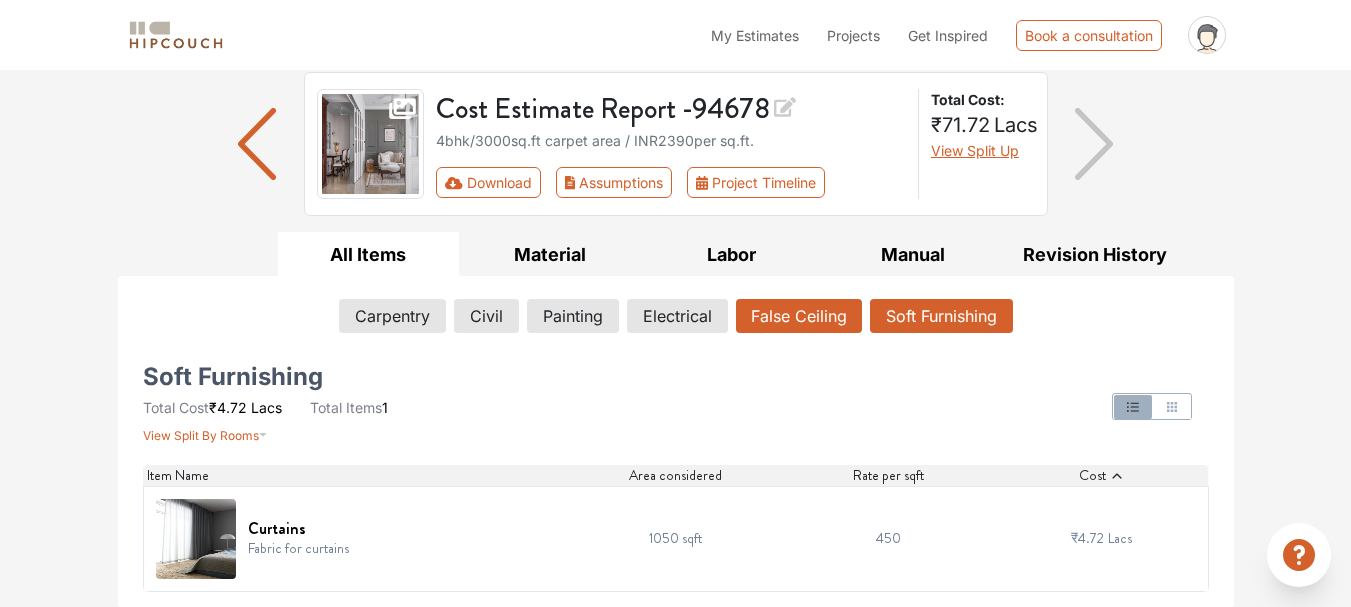 click on "False Ceiling" at bounding box center [799, 316] 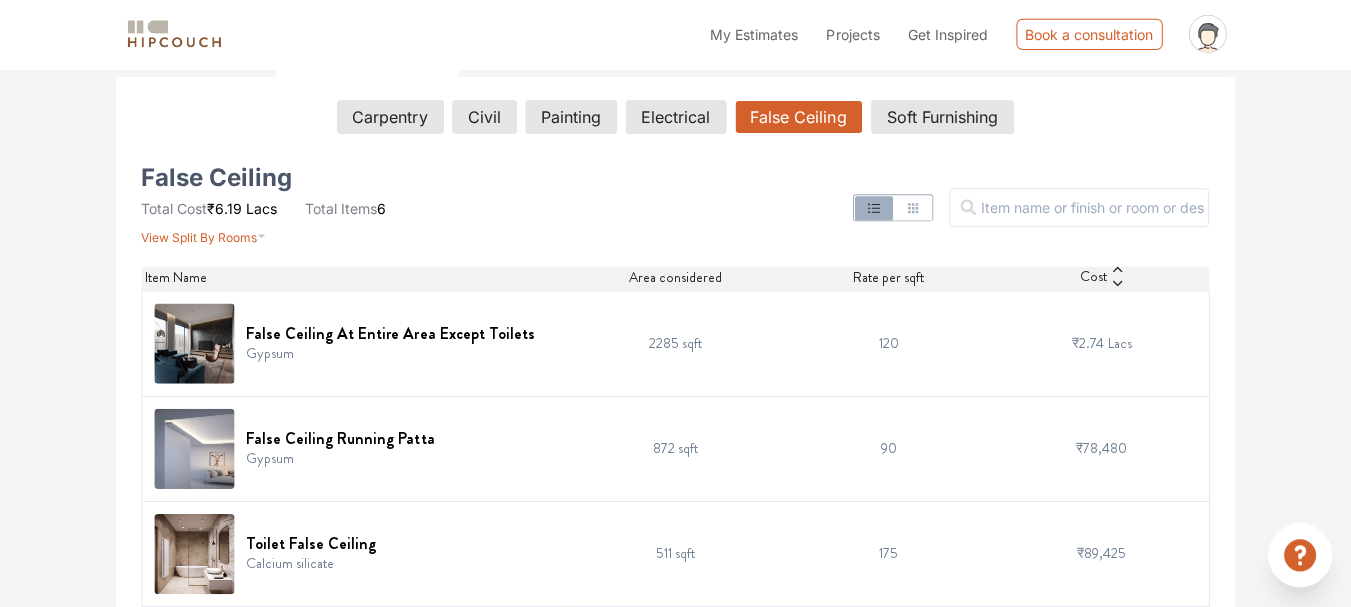 scroll, scrollTop: 333, scrollLeft: 0, axis: vertical 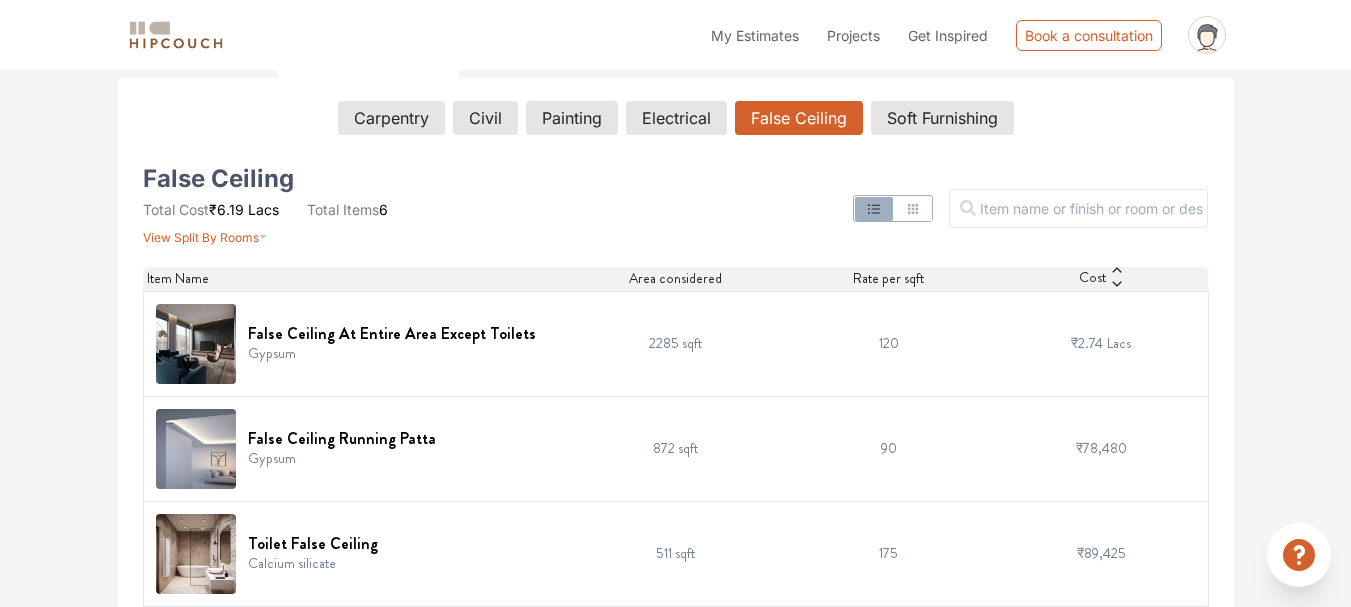 click on "120" at bounding box center (888, 343) 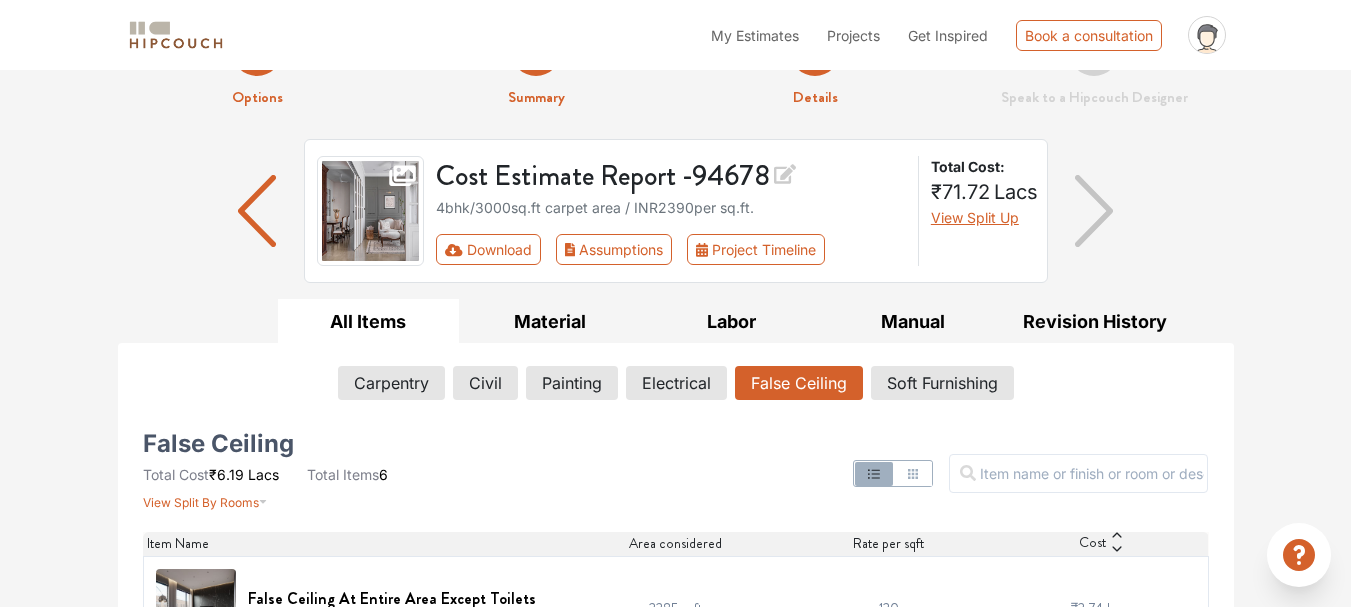 scroll, scrollTop: 65, scrollLeft: 0, axis: vertical 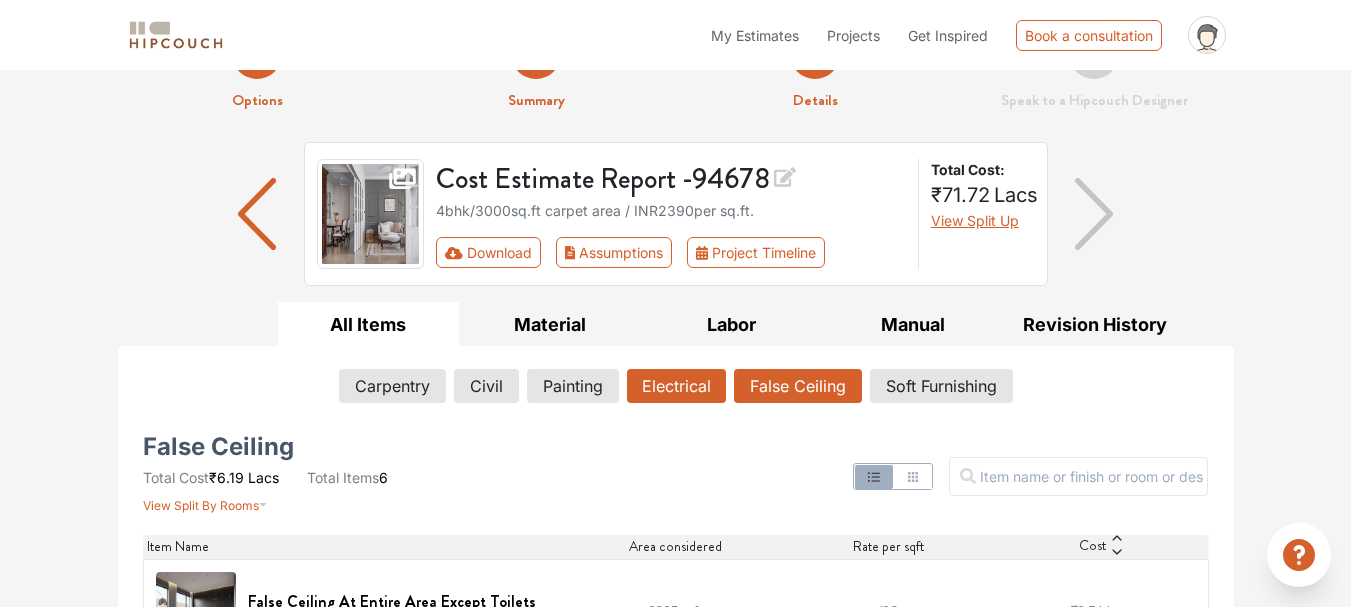 click on "Electrical" at bounding box center [676, 386] 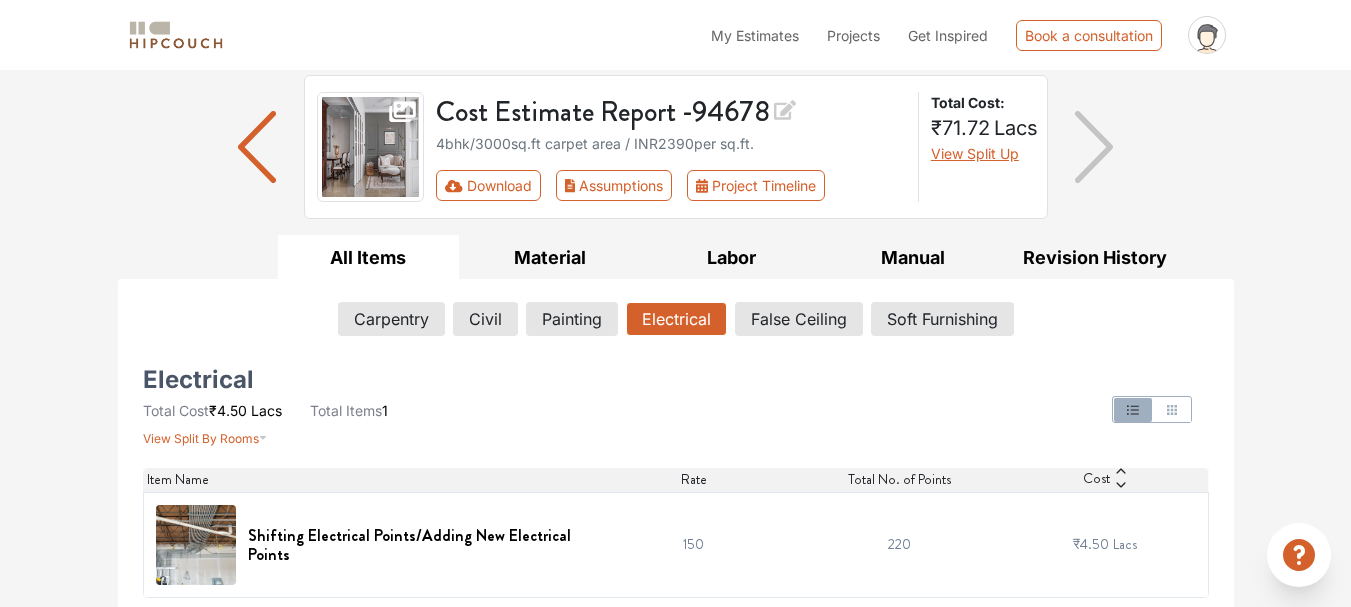 scroll, scrollTop: 138, scrollLeft: 0, axis: vertical 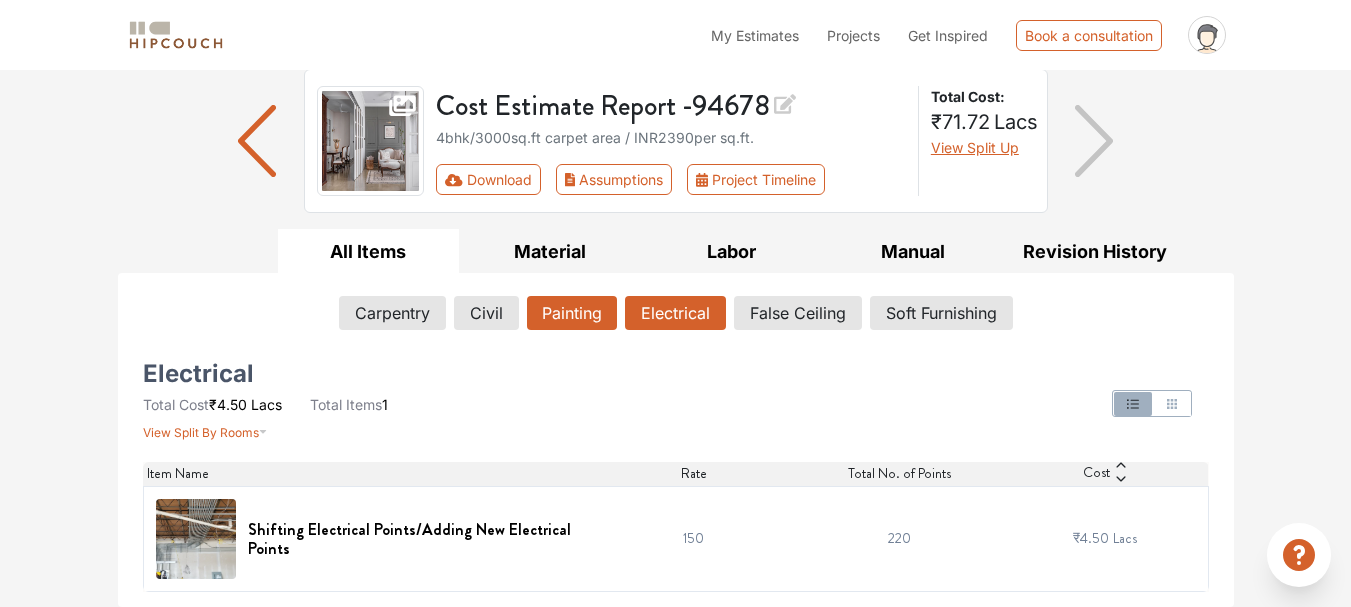 click on "Painting" at bounding box center (572, 313) 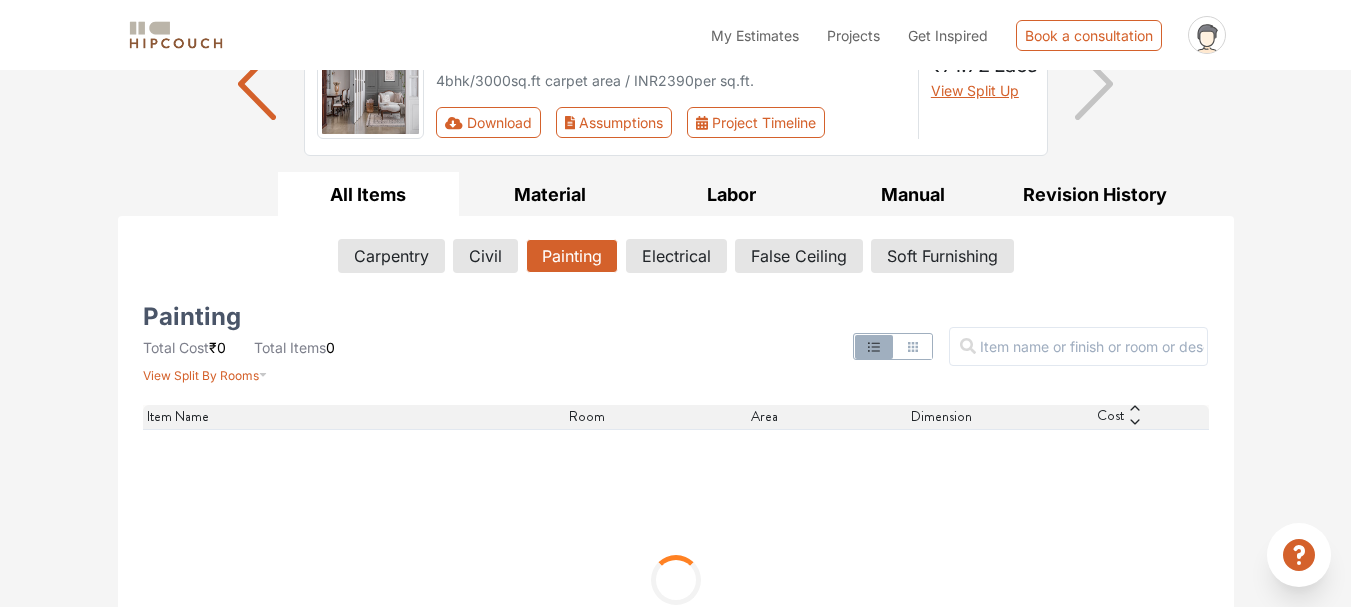 scroll, scrollTop: 196, scrollLeft: 0, axis: vertical 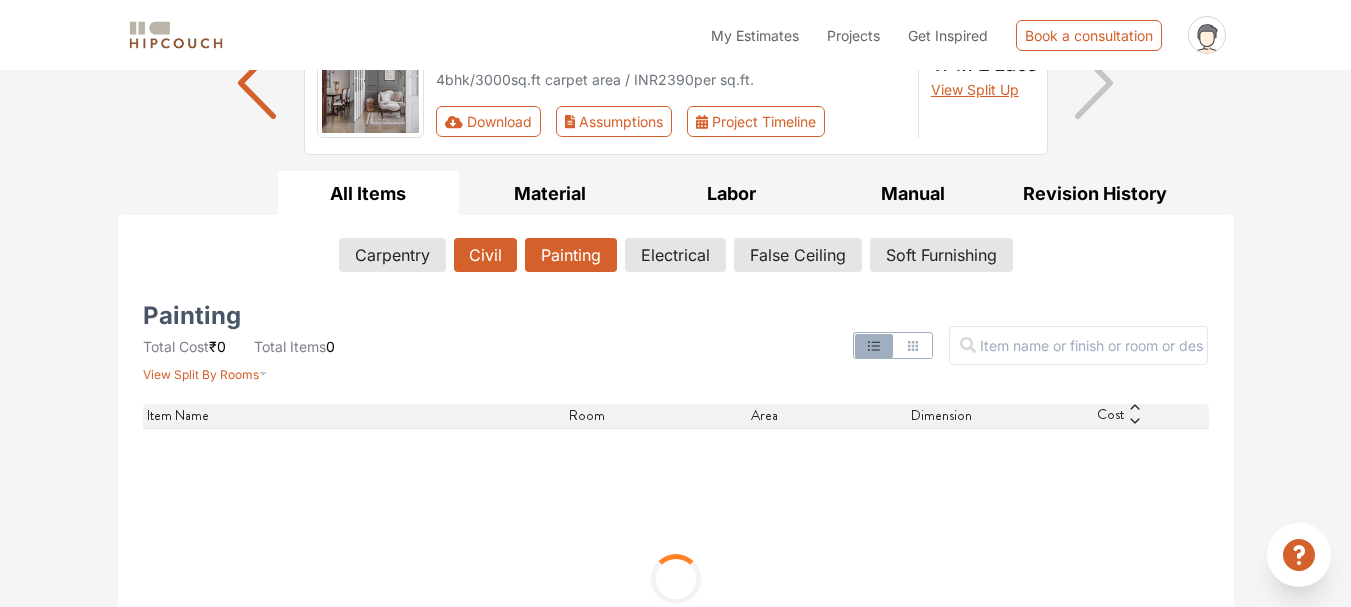 click on "Civil" at bounding box center (485, 255) 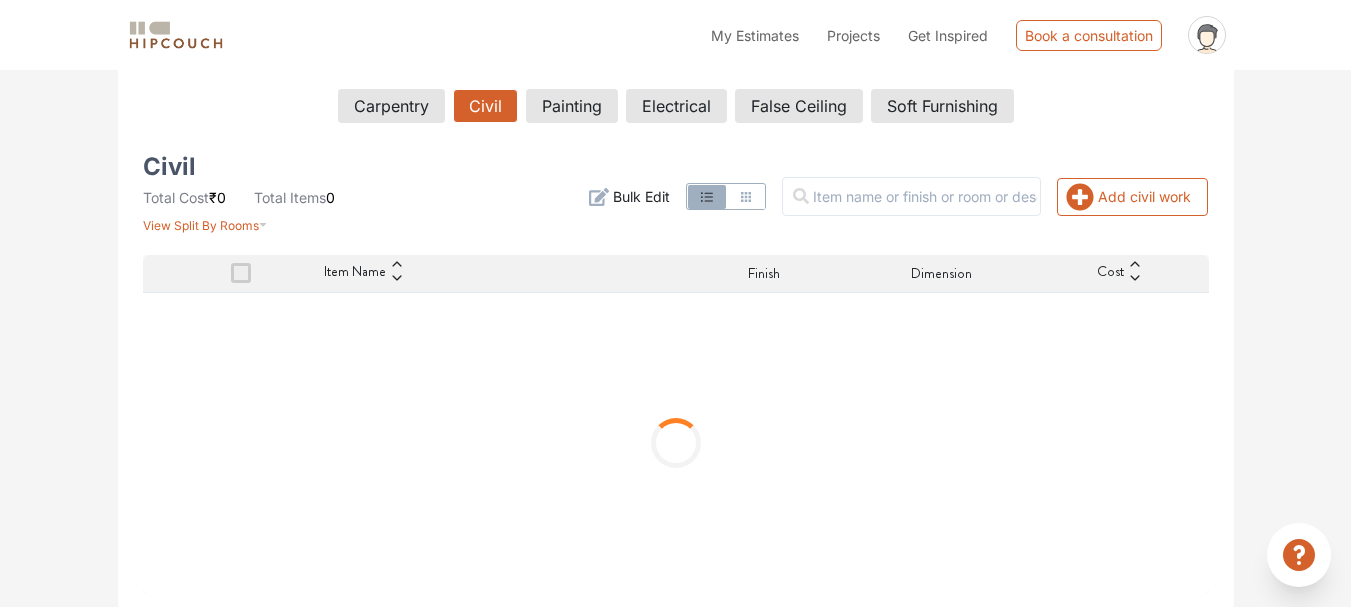 scroll, scrollTop: 346, scrollLeft: 0, axis: vertical 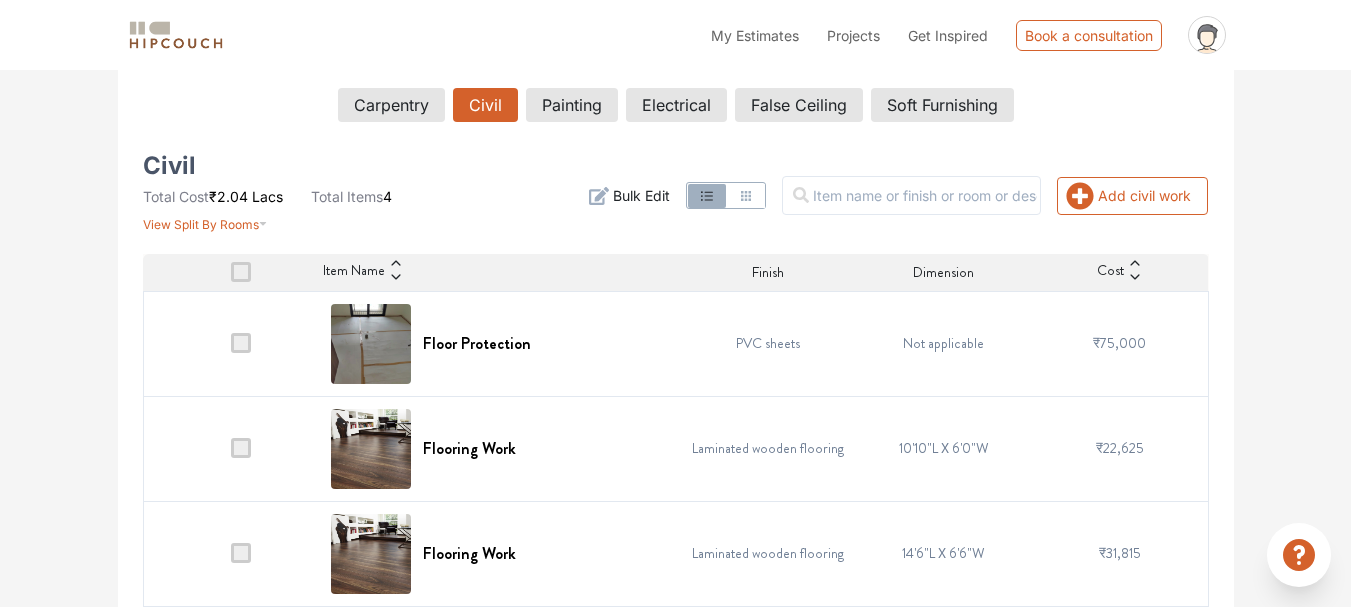 click on "Bulk Edit" at bounding box center (641, 195) 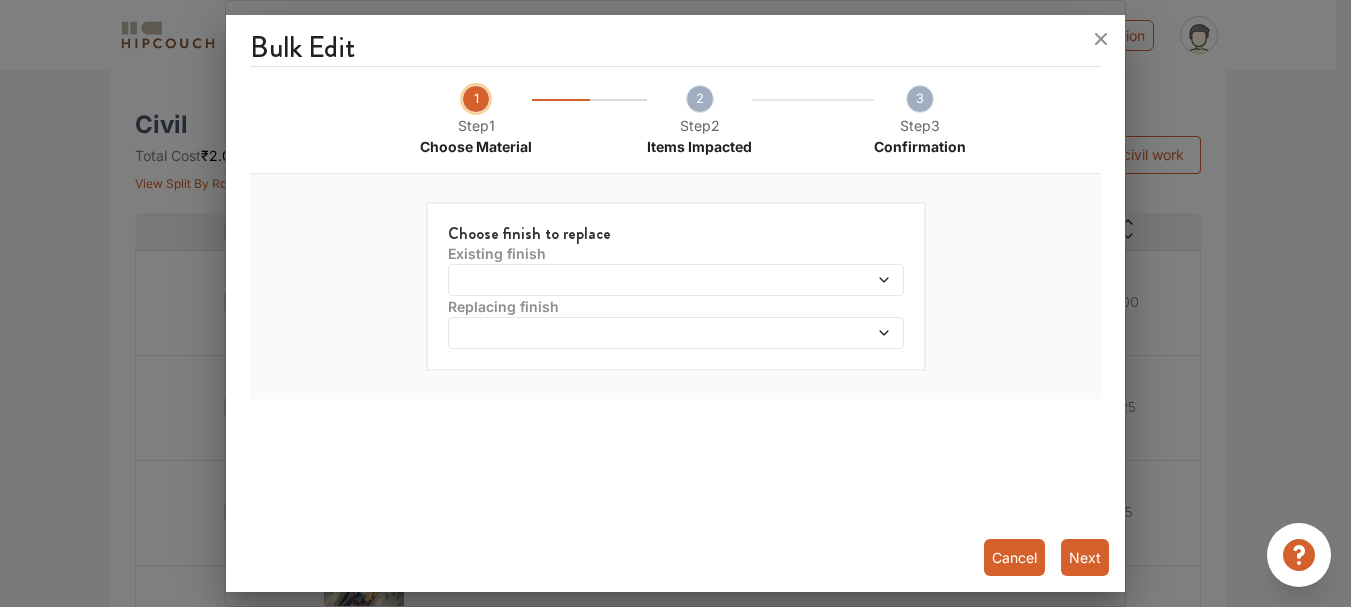 scroll, scrollTop: 388, scrollLeft: 0, axis: vertical 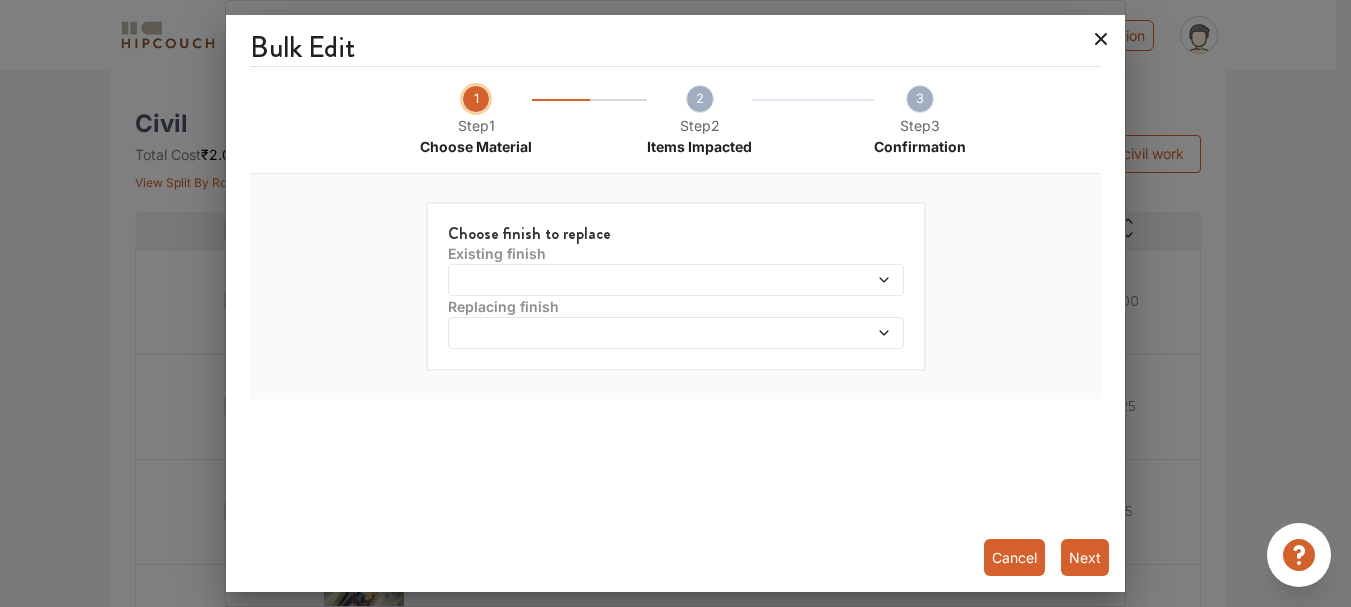 click 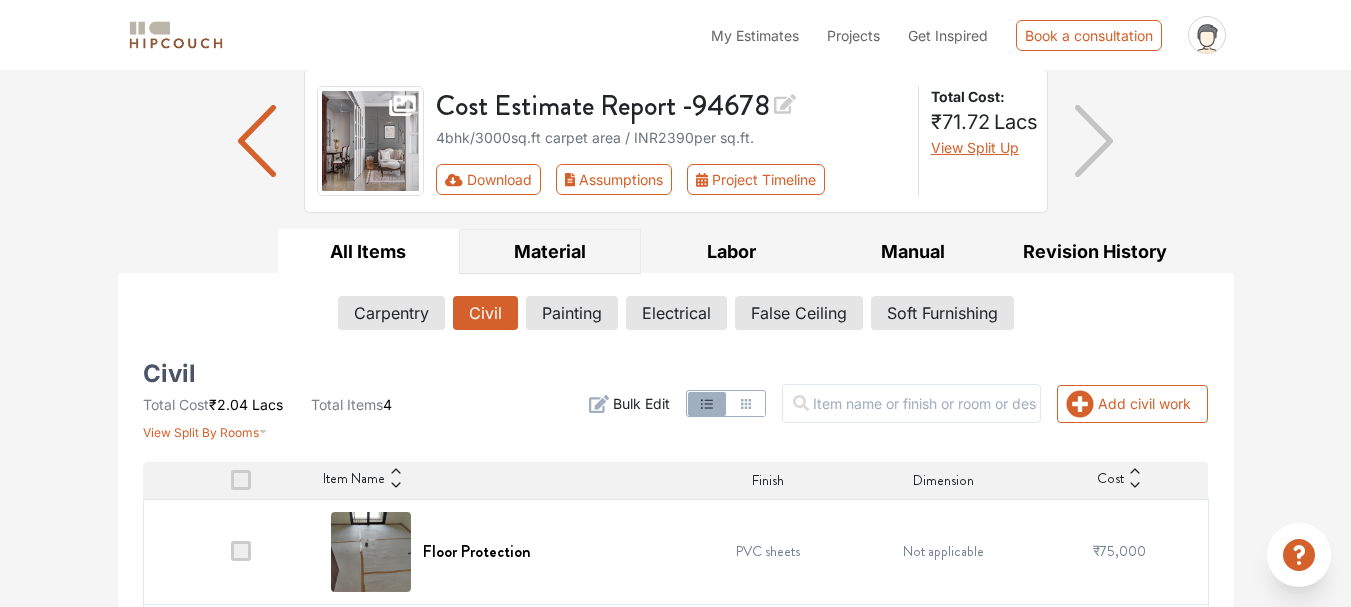 scroll, scrollTop: 97, scrollLeft: 0, axis: vertical 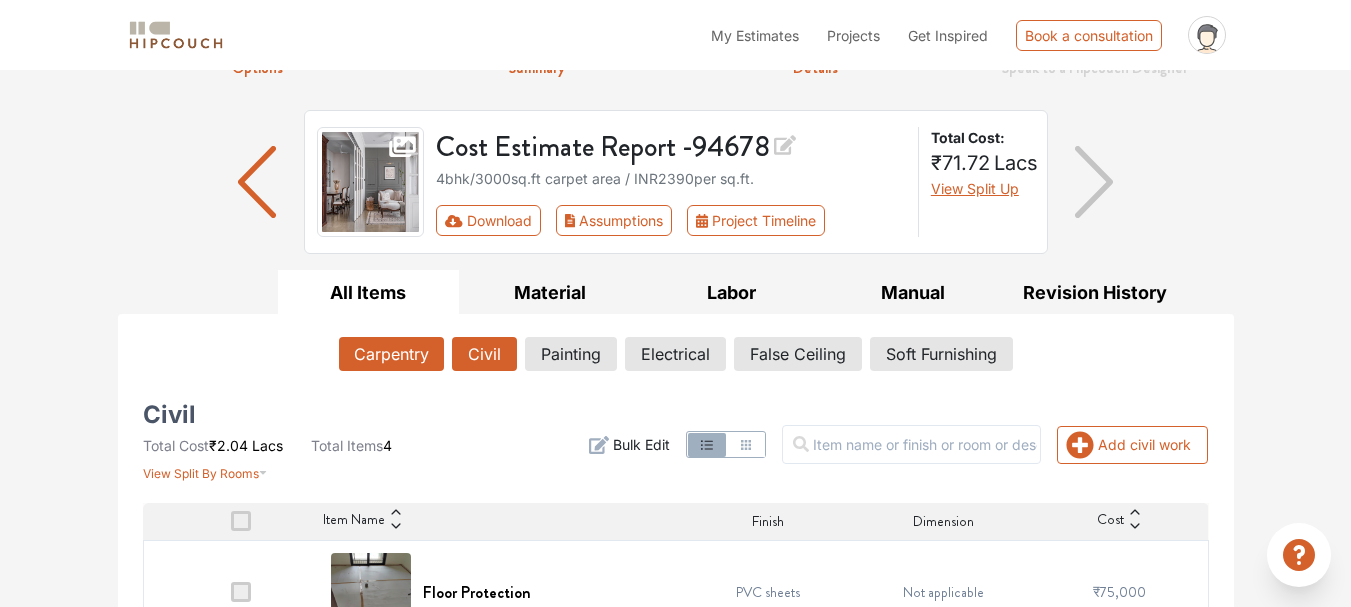 click on "Carpentry" at bounding box center [391, 354] 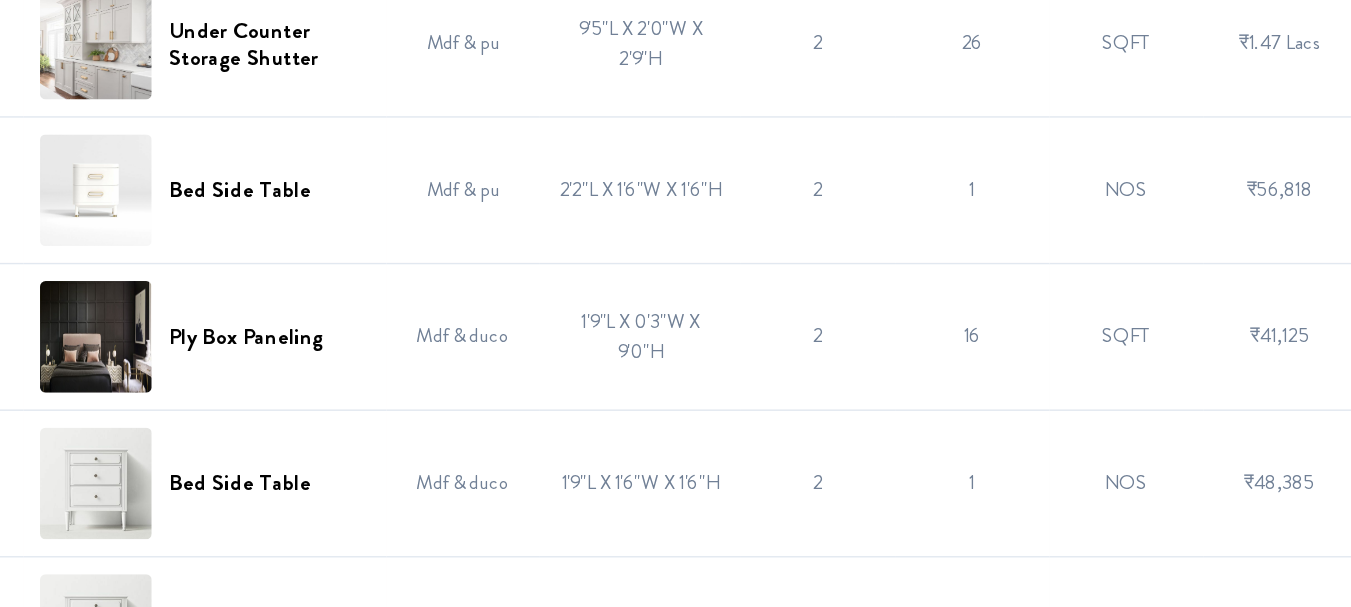 scroll, scrollTop: 695, scrollLeft: 0, axis: vertical 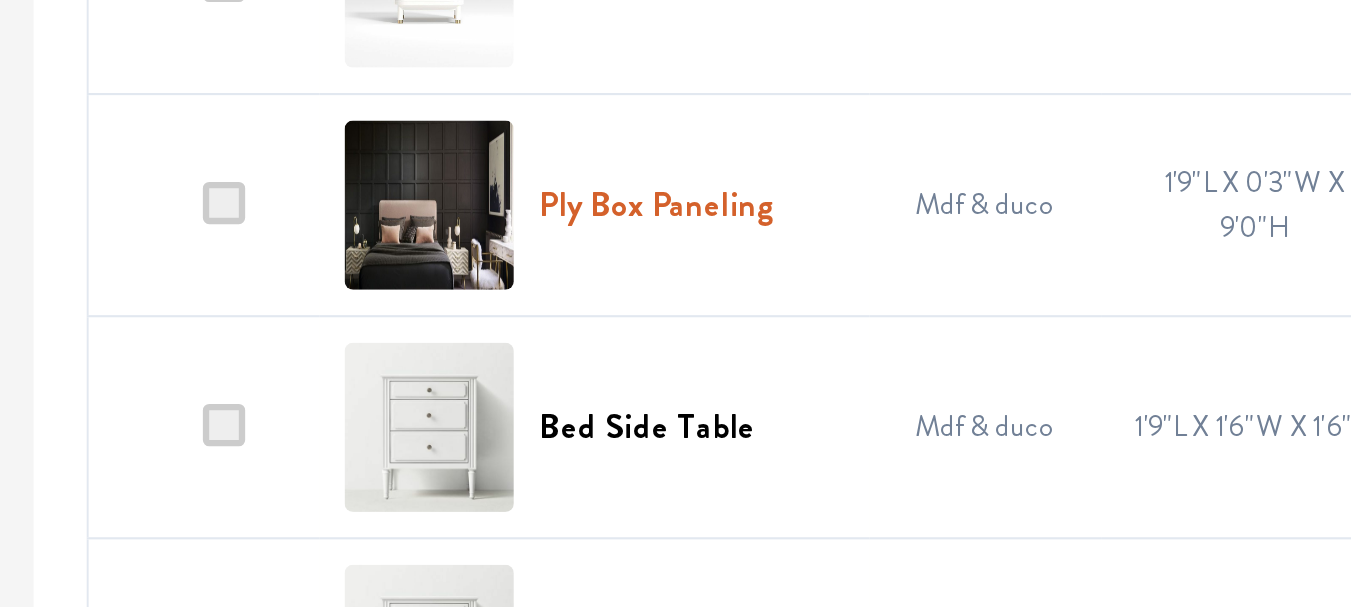 click on "Ply Box Paneling" at bounding box center [412, 414] 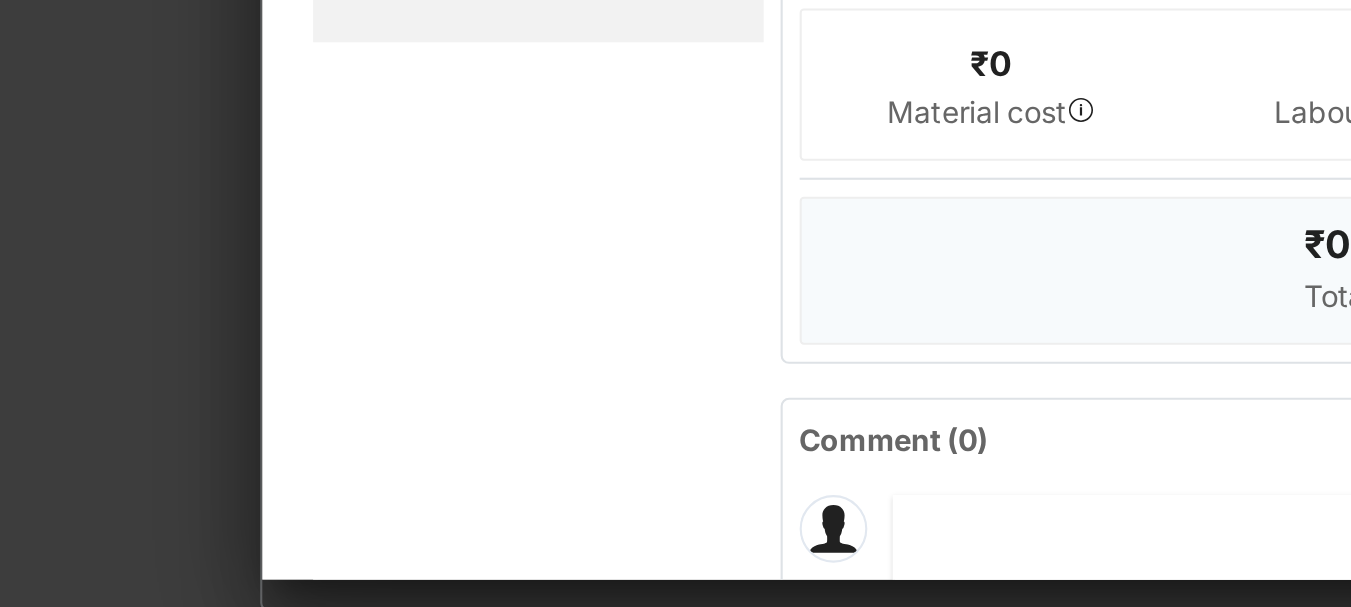 scroll, scrollTop: 0, scrollLeft: 0, axis: both 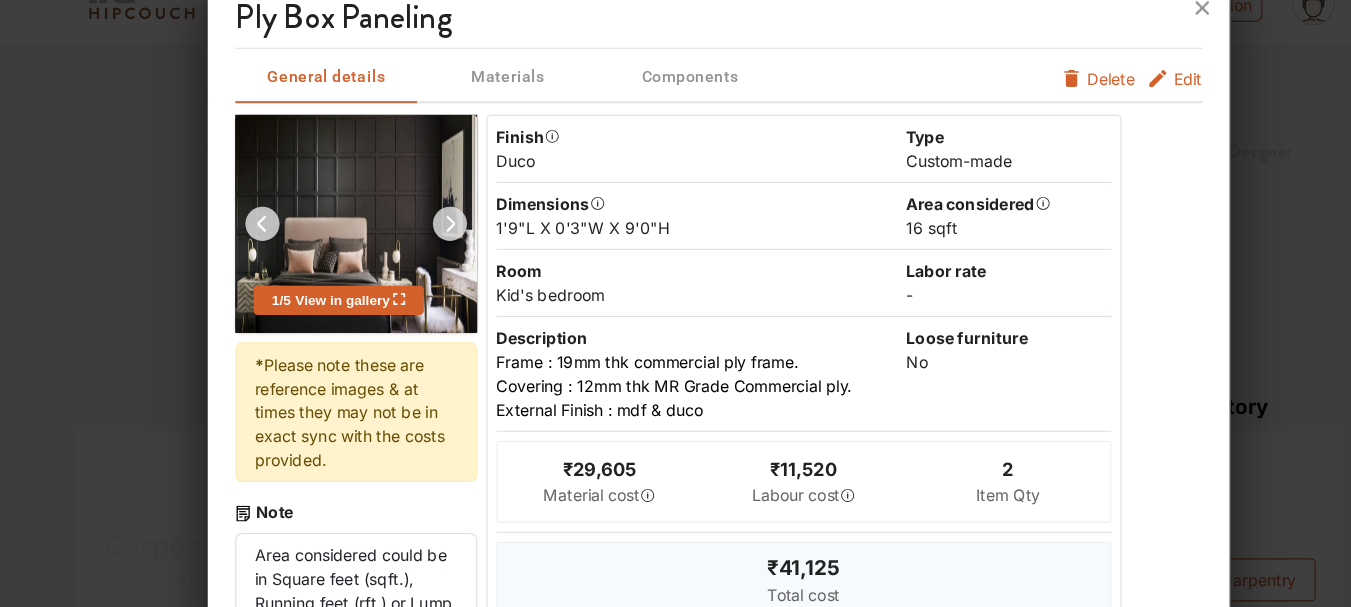 click at bounding box center (439, 229) 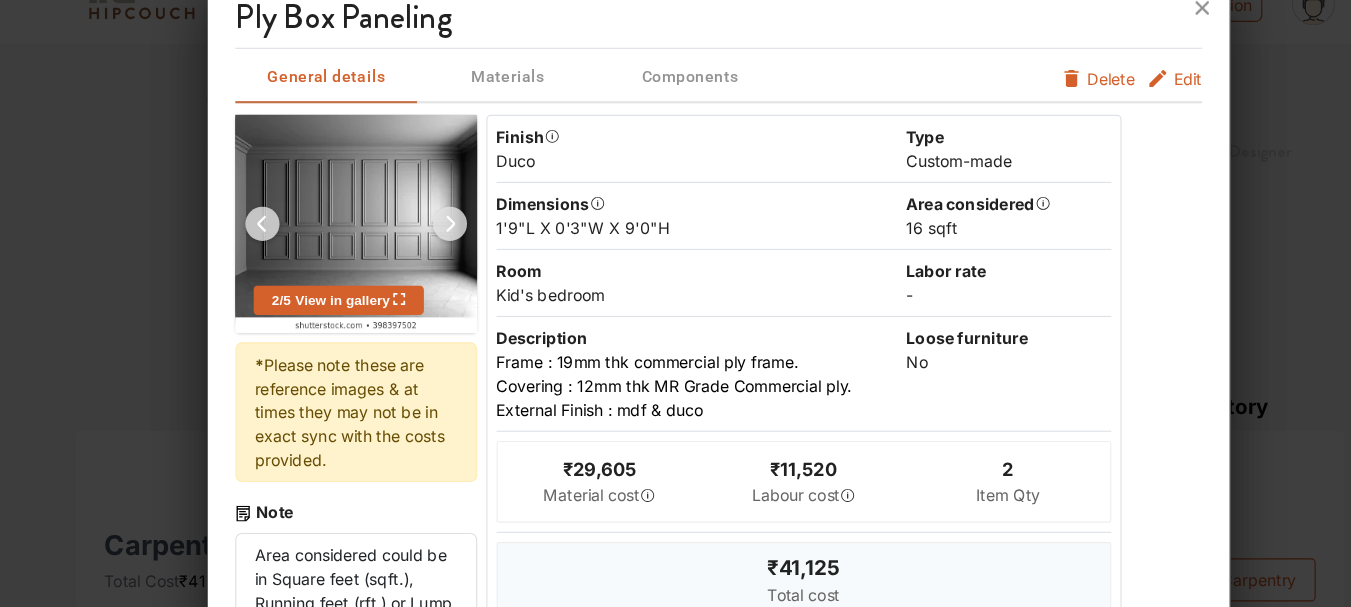 click at bounding box center [439, 229] 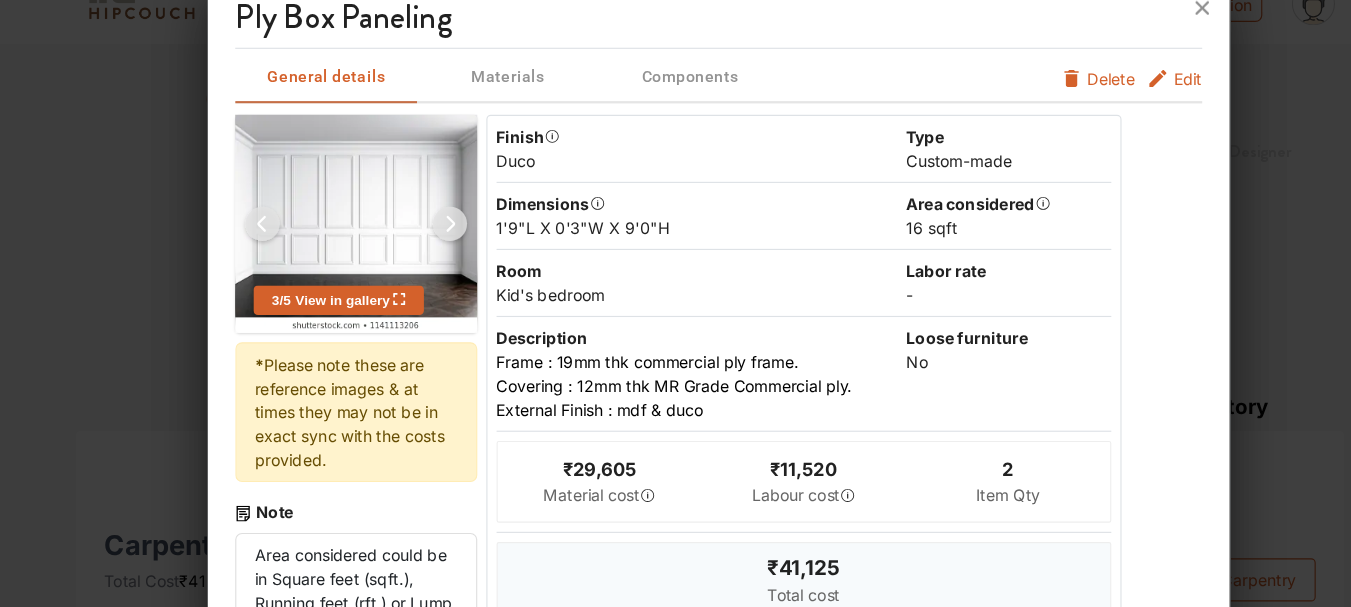 click at bounding box center (439, 229) 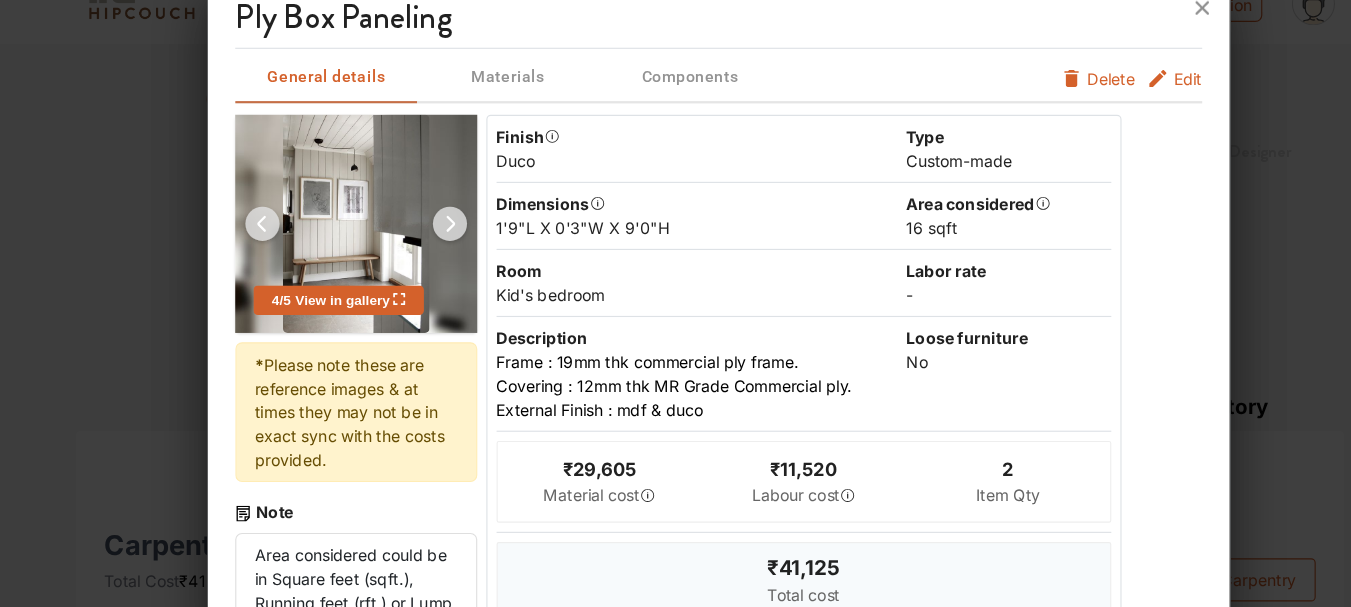 click at bounding box center (439, 229) 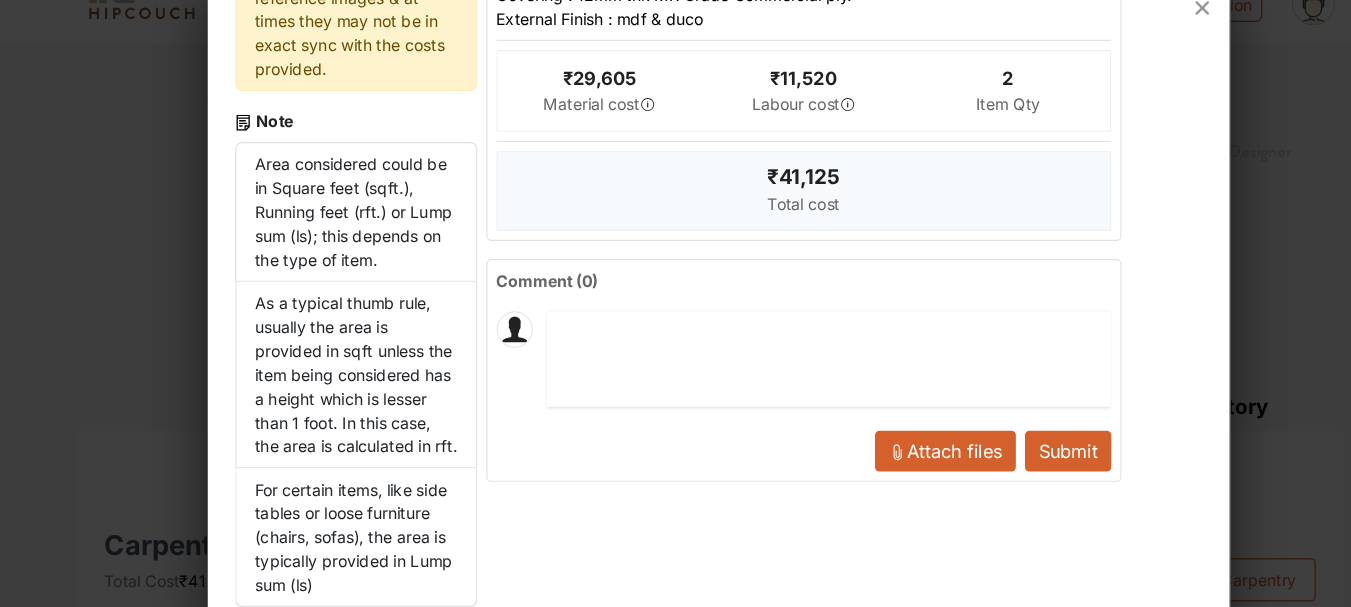 scroll, scrollTop: 0, scrollLeft: 0, axis: both 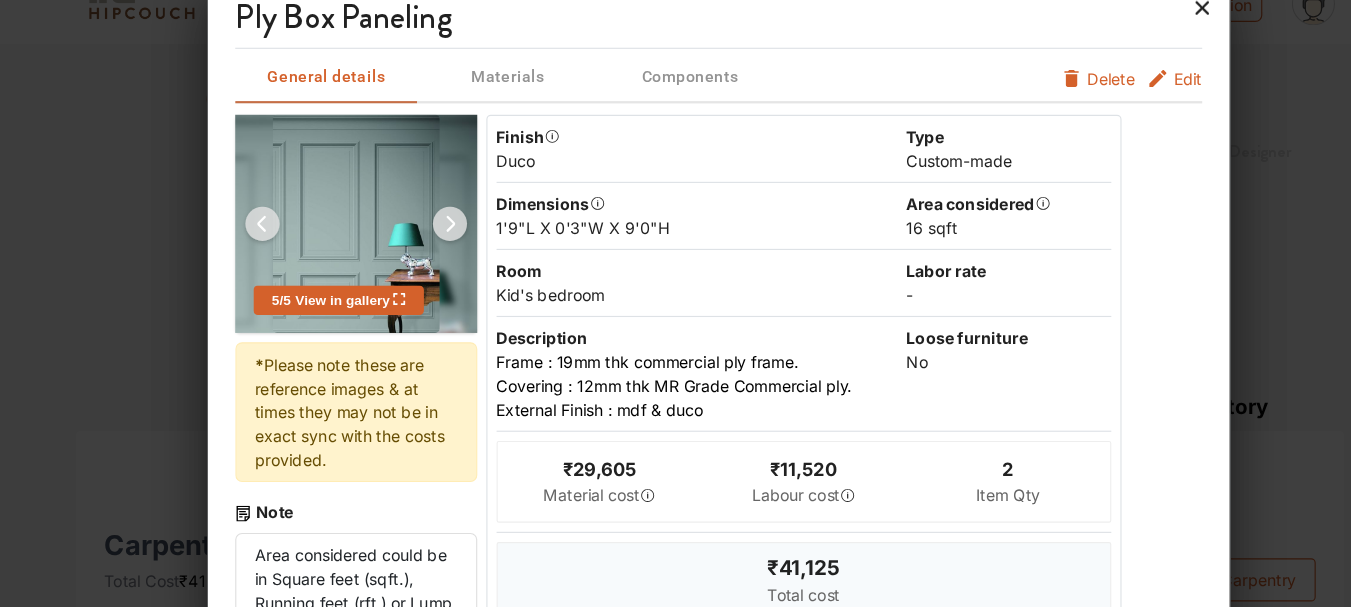 click 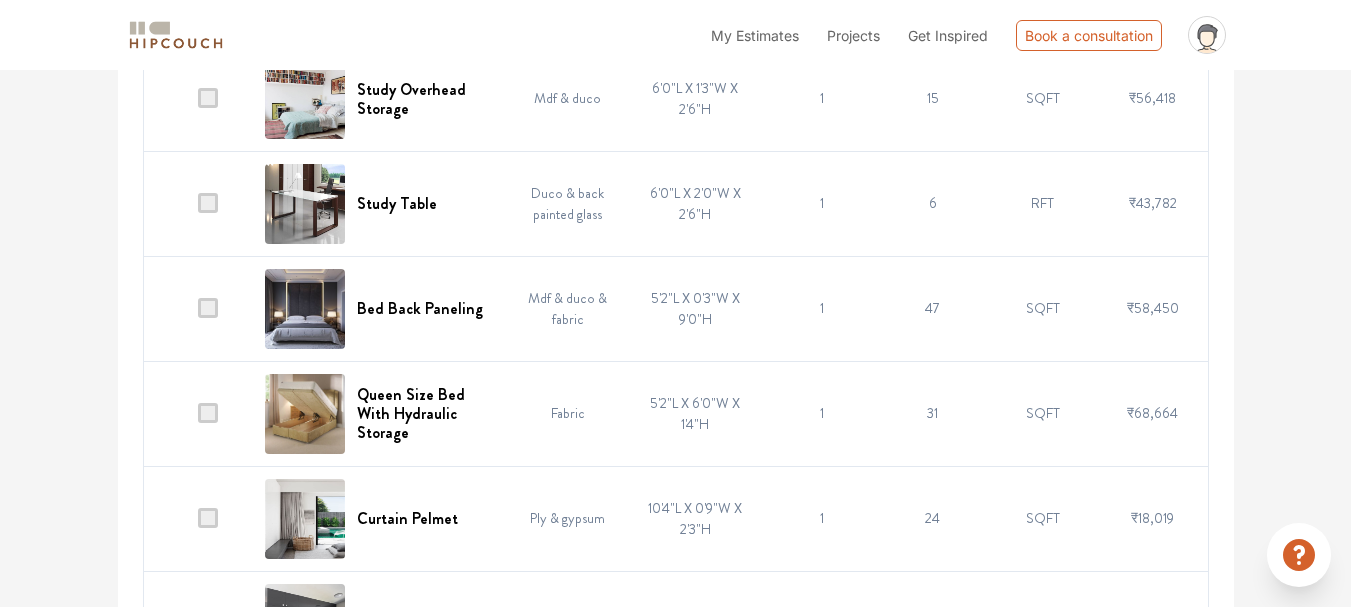 scroll, scrollTop: 5527, scrollLeft: 0, axis: vertical 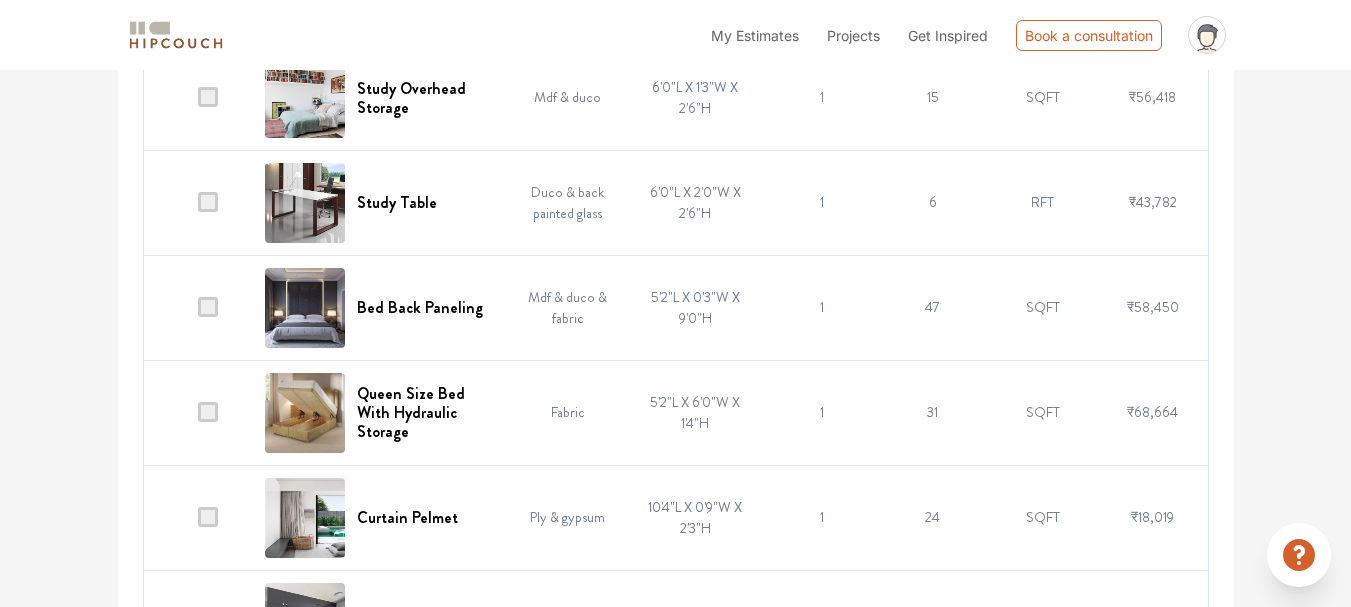 drag, startPoint x: 274, startPoint y: 402, endPoint x: 62, endPoint y: 306, distance: 232.723 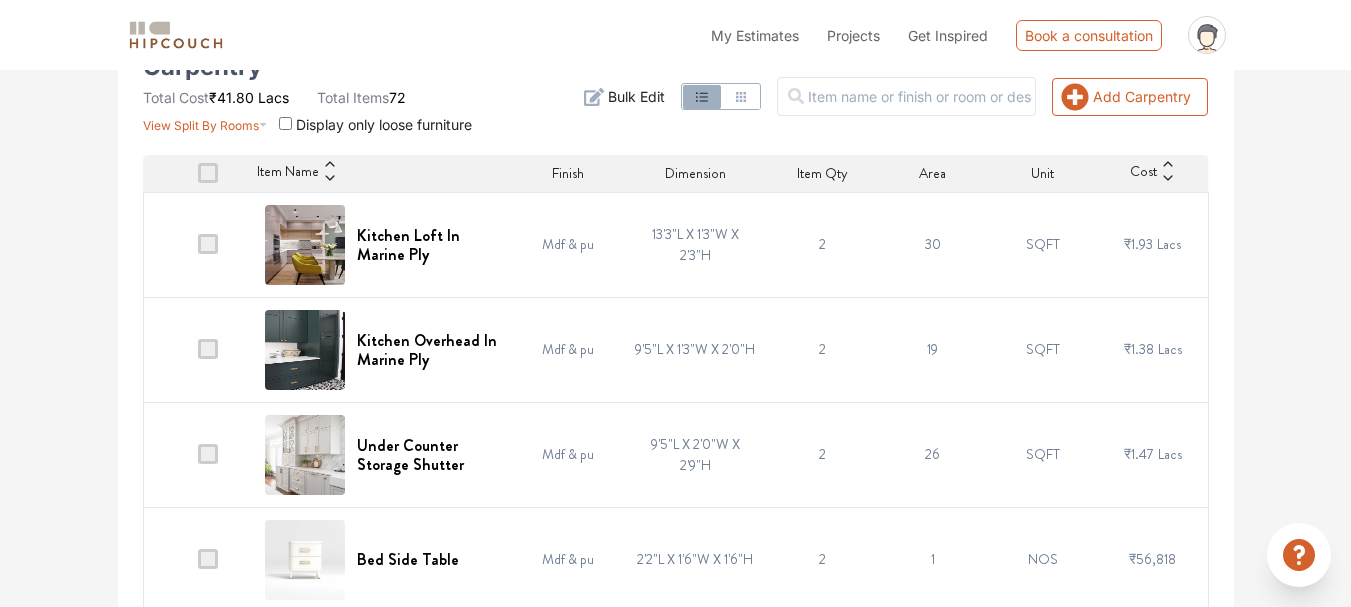 scroll, scrollTop: 453, scrollLeft: 0, axis: vertical 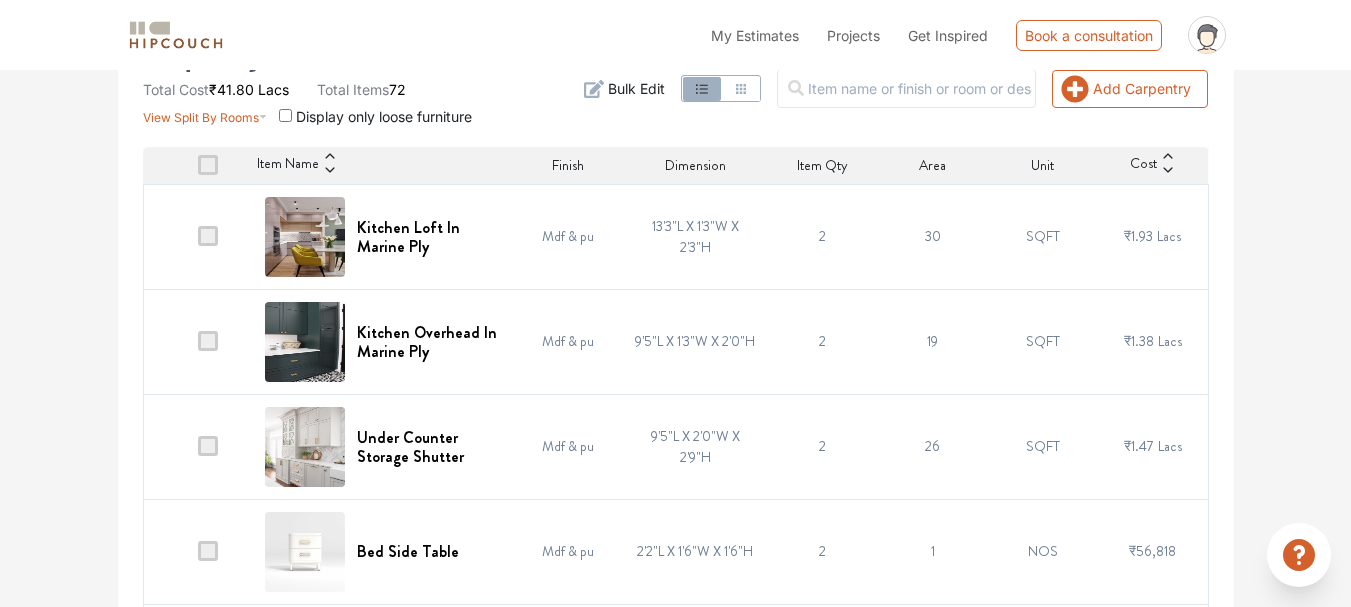 click on "9'5"L X 1'3"W X 2'0"H" at bounding box center [695, 341] 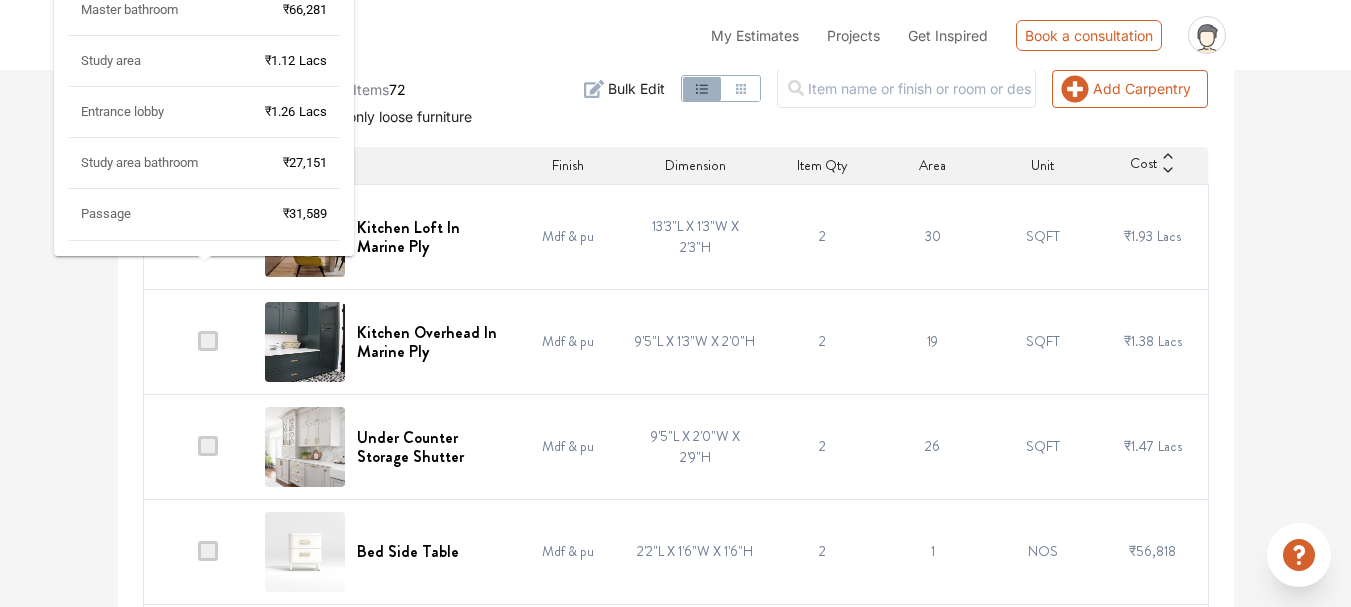 click on "Entrance lobby ₹1.26 Lacs" at bounding box center [204, 120] 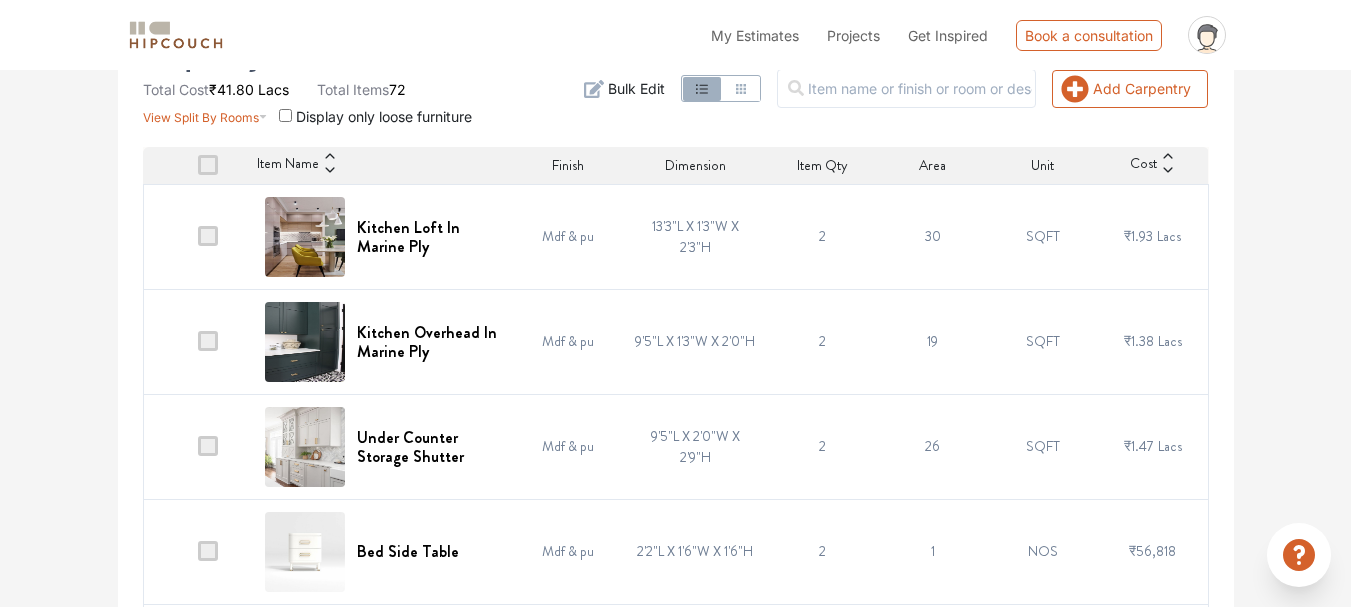 click on "Add Carpentry Filter Bulk Edit" at bounding box center [857, 89] 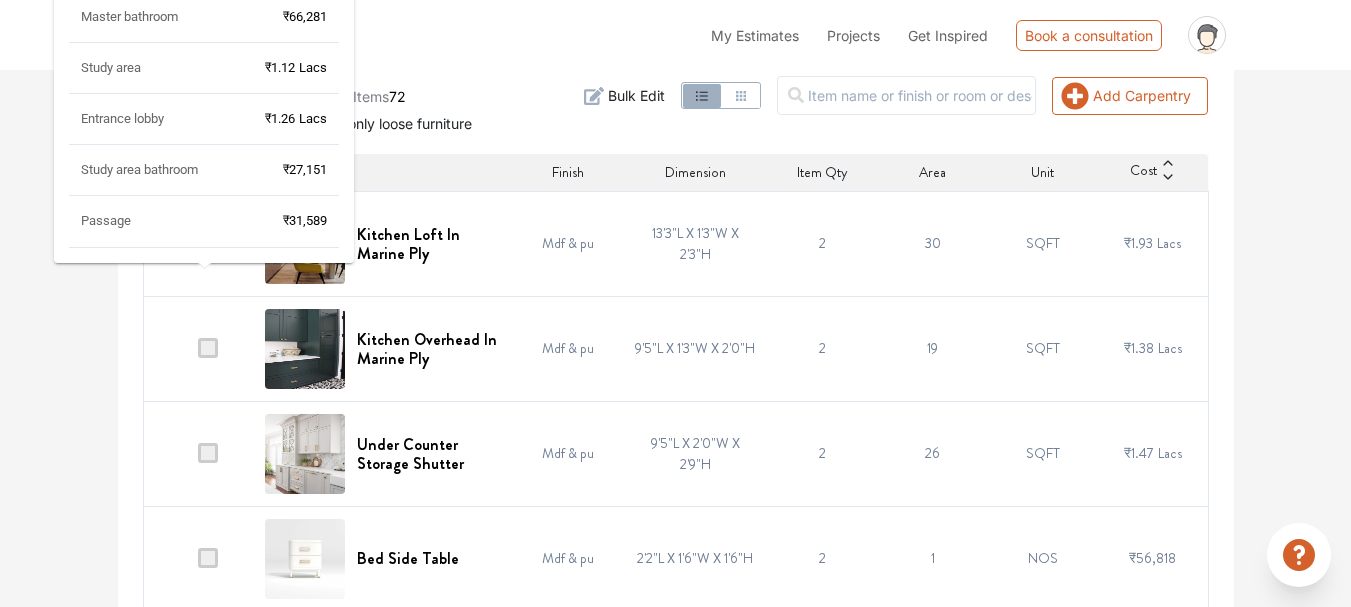 scroll, scrollTop: 449, scrollLeft: 0, axis: vertical 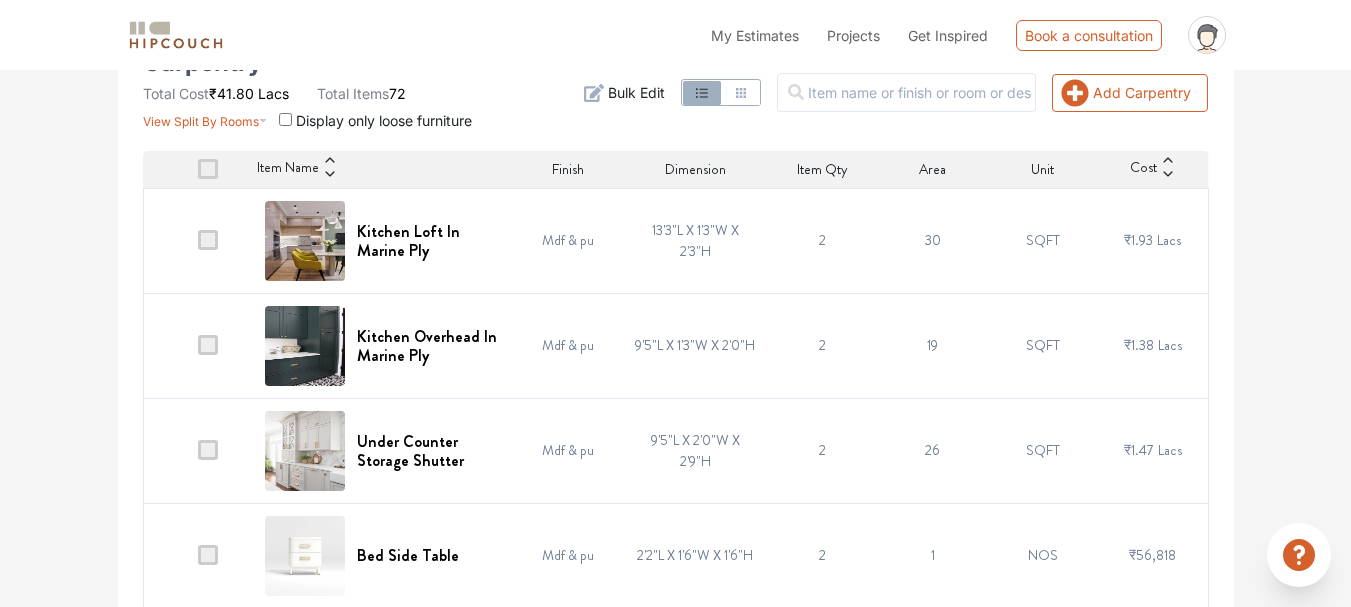 click on "Options Summary Details Speak to a Hipcouch Designer Cost Estimate Report -  [NUMBER] 4bhk  /  [NUMBER]  sq.ft carpet area / INR  [PRICE]  per sq.ft. Download Assumptions Project Timeline Total Cost:  ₹[PRICE]  Lacs  View Split Up All Items Material Labor Manual Revision History Carpentry Civil Painting Electrical False Ceiling Soft Furnishing Carpentry Total Cost  ₹[PRICE]  Lacs  Total Items  [NUMBER] View Split By Rooms Display only loose furniture Add Carpentry Filter Bulk Edit Item Name Finish Dimension Item Qty Area Unit Cost Kitchen Loft In Marine Ply Mdf & pu [DIMENSION]L X [DIMENSION]W X [DIMENSION]H [NUMBER] [NUMBER] SQFT ₹[PRICE]  Lacs  Kitchen Overhead In Marine Ply Mdf & pu [DIMENSION]L X [DIMENSION]W X [DIMENSION]H [NUMBER] [NUMBER] SQFT ₹[PRICE]  Lacs  Under Counter Storage Shutter Mdf & pu [DIMENSION]L X [DIMENSION]W X [DIMENSION]H [NUMBER] [NUMBER] SQFT ₹[PRICE]  Lacs  Bed Side Table Mdf & pu [DIMENSION]L X [DIMENSION]W X [DIMENSION]H [NUMBER] [NUMBER] NOS ₹[PRICE] Ply Box Paneling Mdf & duco [DIMENSION]L X [DIMENSION]W X [DIMENSION]H [NUMBER] [NUMBER] SQFT ₹[PRICE] Bed Side Table Mdf & duco [DIMENSION]L X [DIMENSION]W X [DIMENSION]H [NUMBER] [NUMBER] NOS ₹[PRICE] Bed Side Table Mdf & duco [DIMENSION]L X [DIMENSION]W X [DIMENSION]H [NUMBER] [NUMBER]" at bounding box center [675, 3692] 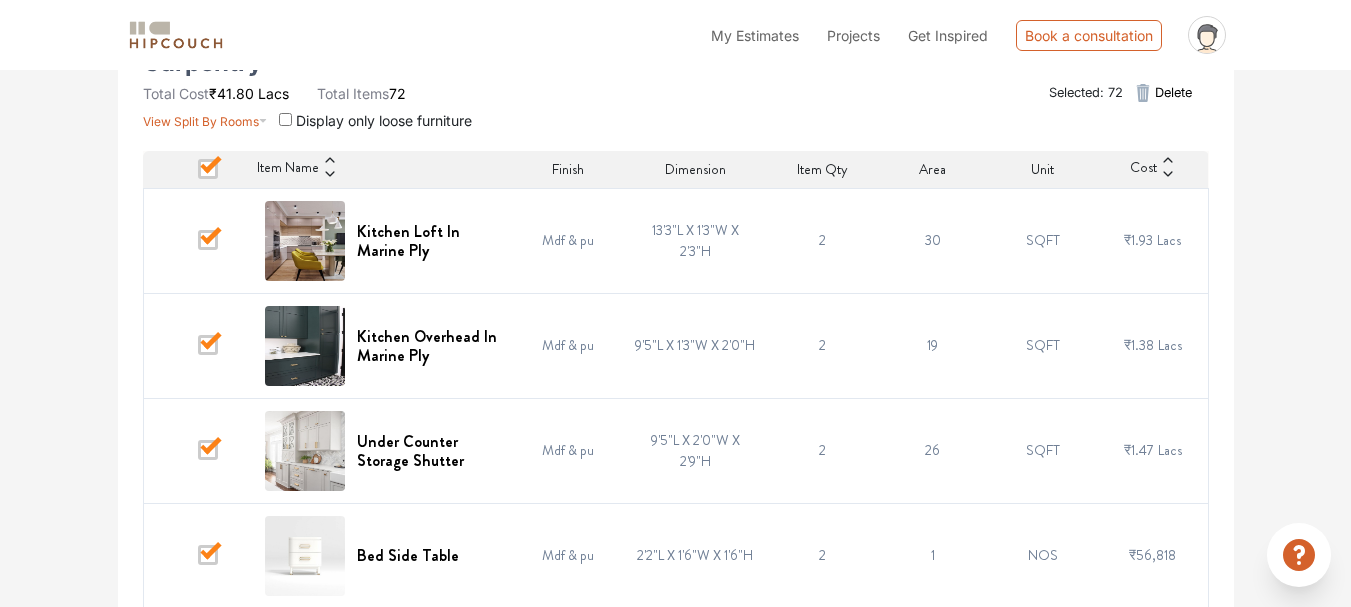 click at bounding box center [208, 169] 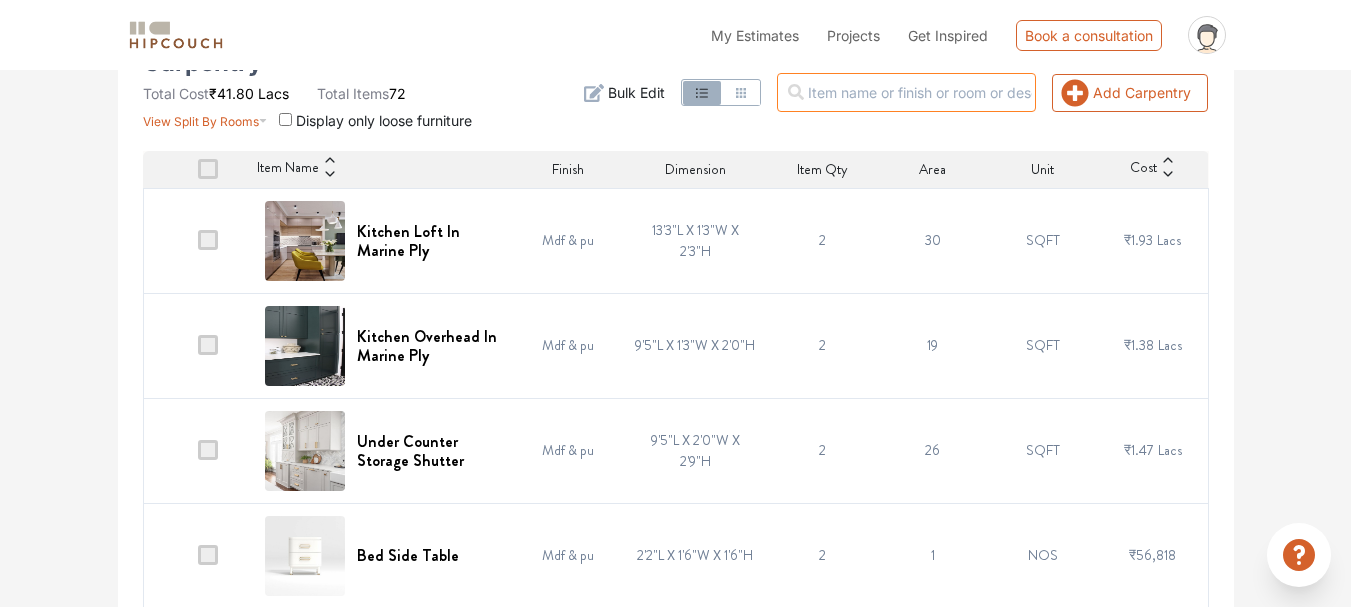 click at bounding box center (906, 92) 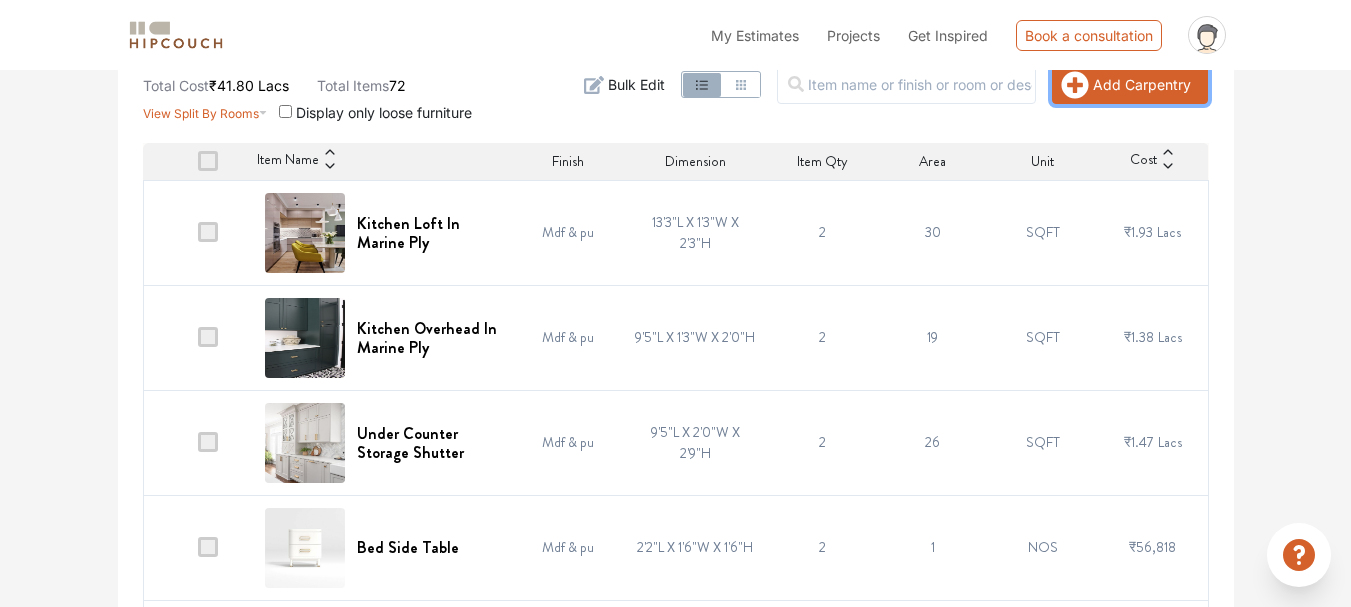 click 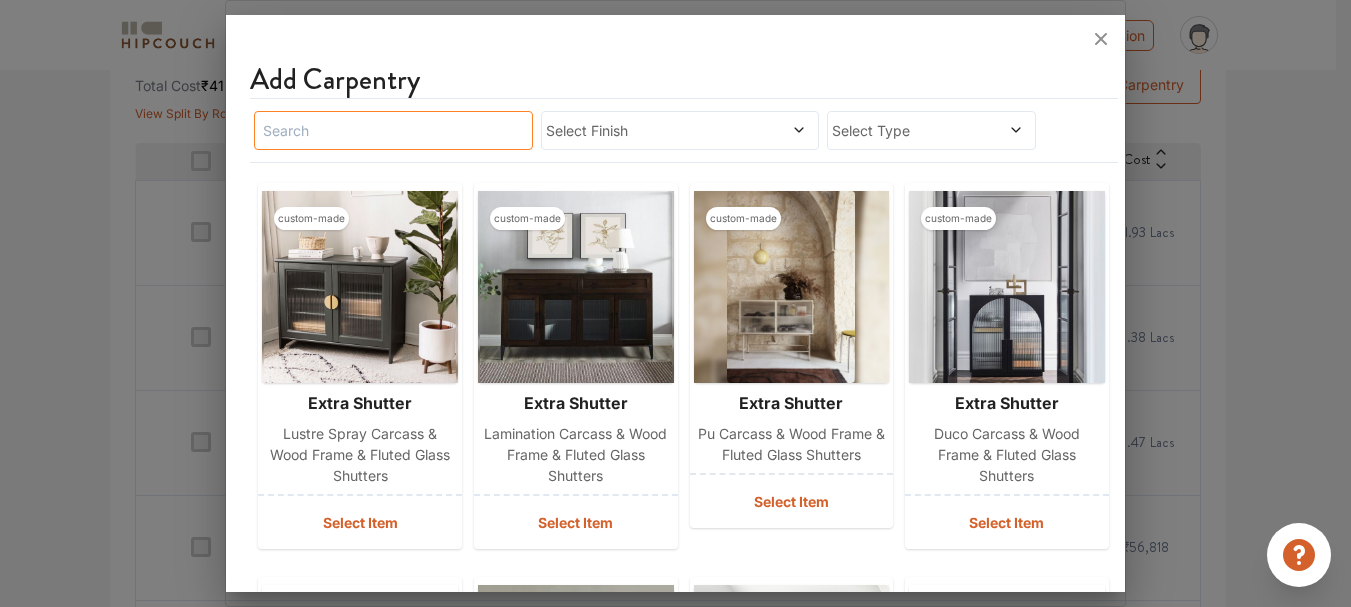 click at bounding box center [393, 130] 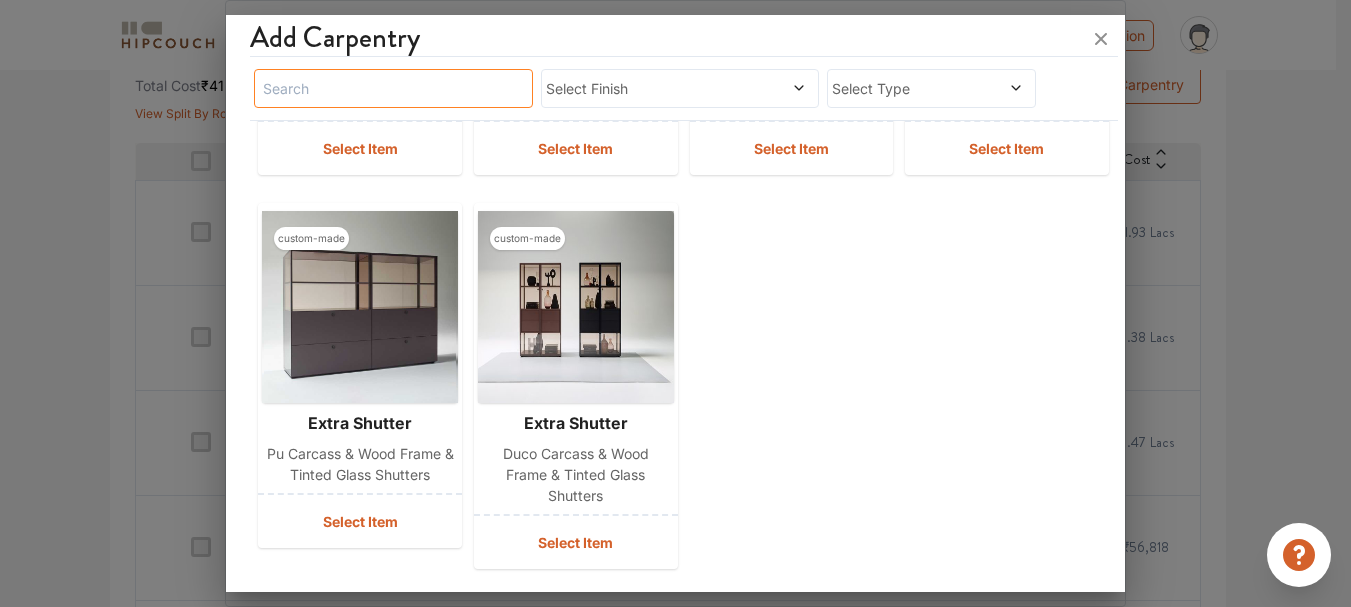 scroll, scrollTop: 822, scrollLeft: 0, axis: vertical 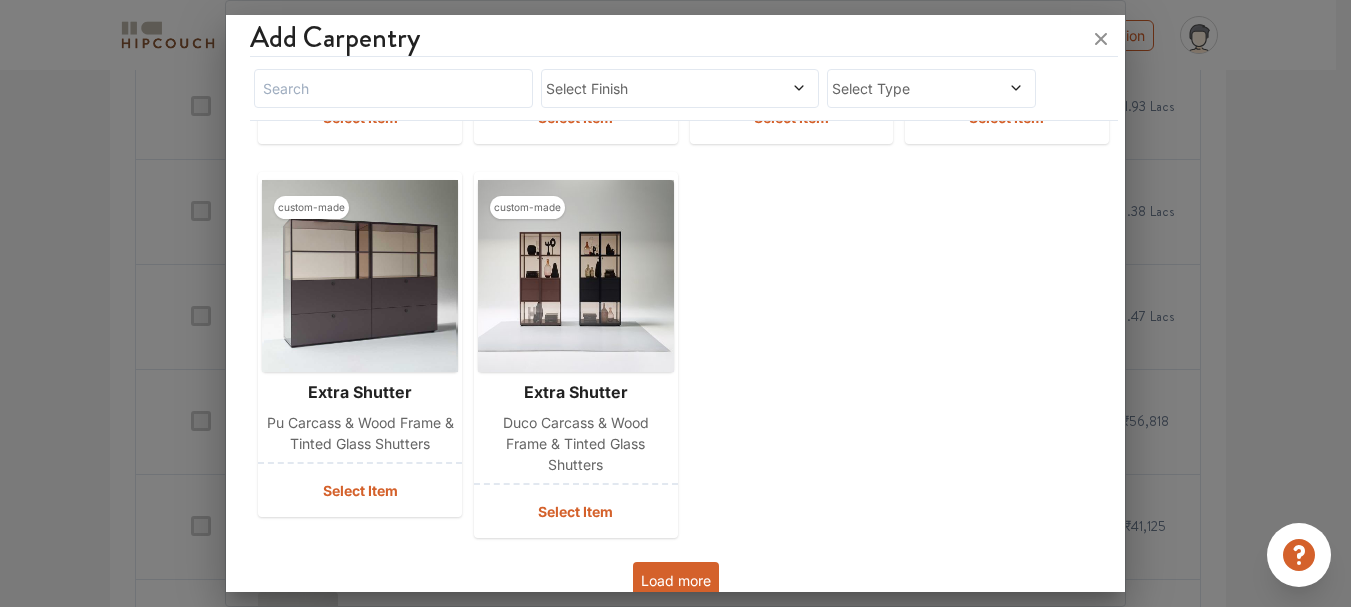 click on "Load more" at bounding box center (676, 580) 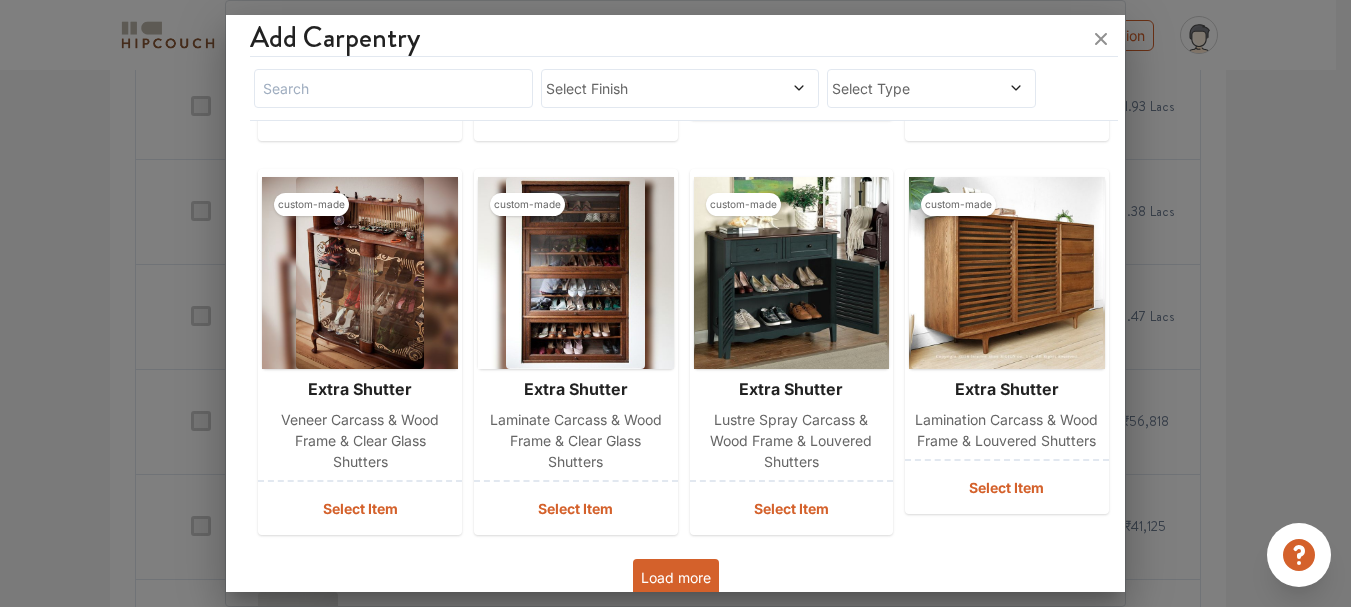 scroll, scrollTop: 1610, scrollLeft: 0, axis: vertical 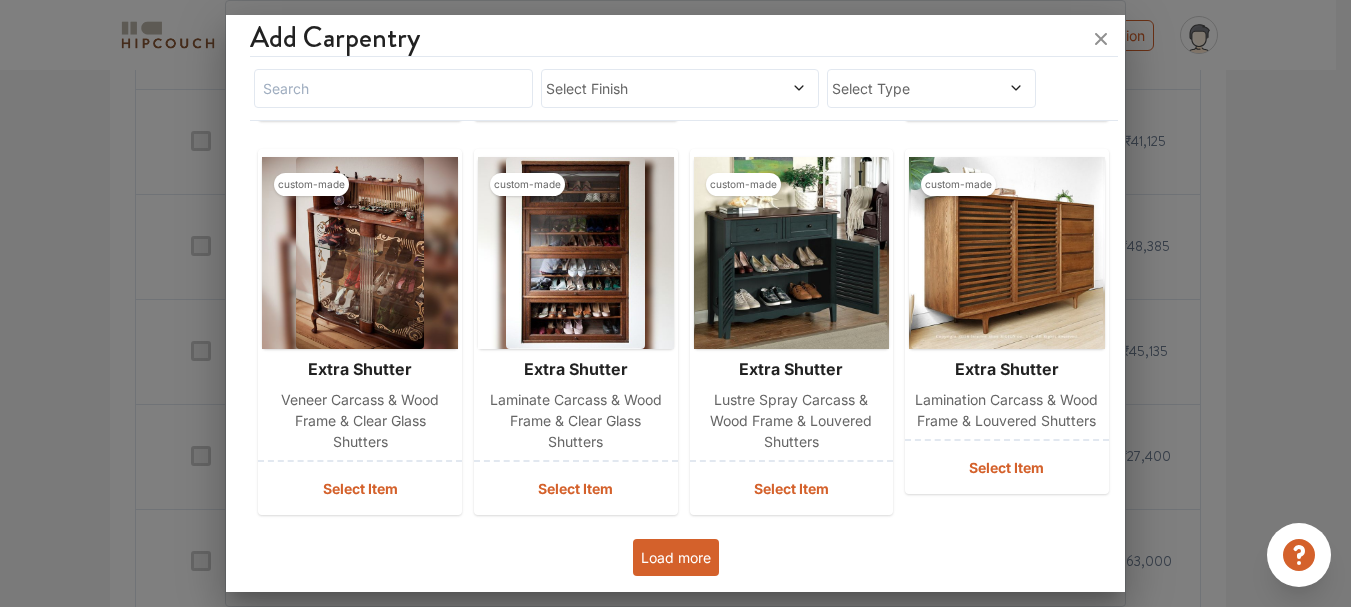 click on "Load more" at bounding box center [676, 557] 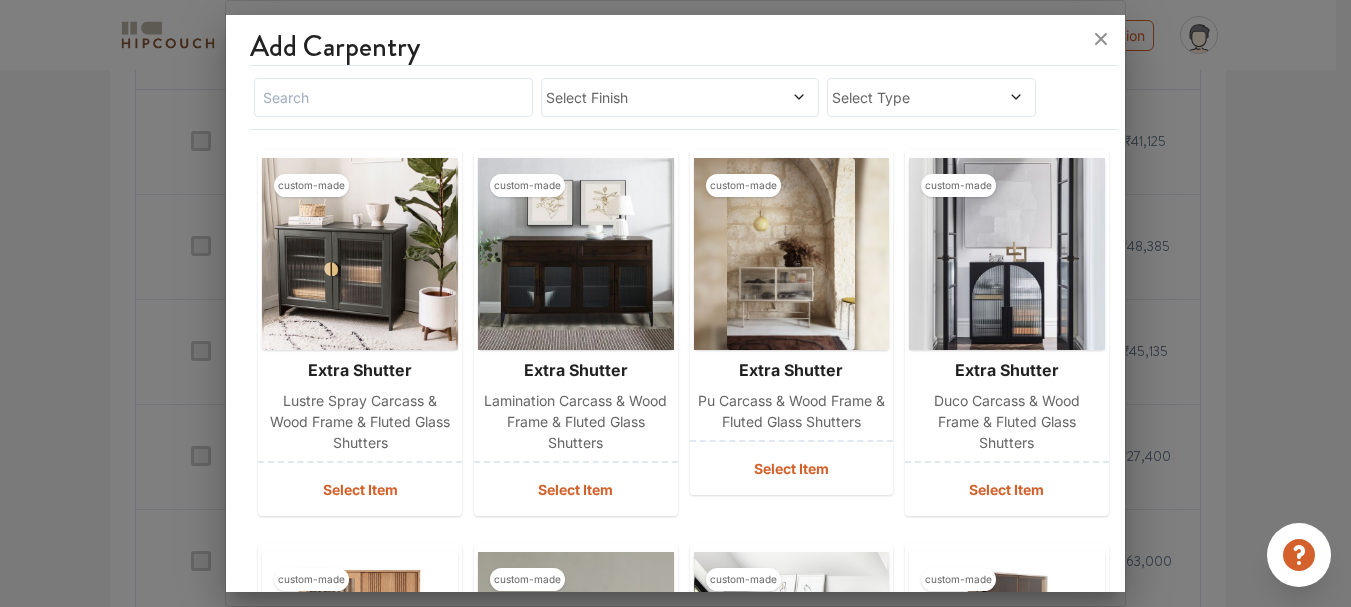 scroll, scrollTop: 0, scrollLeft: 0, axis: both 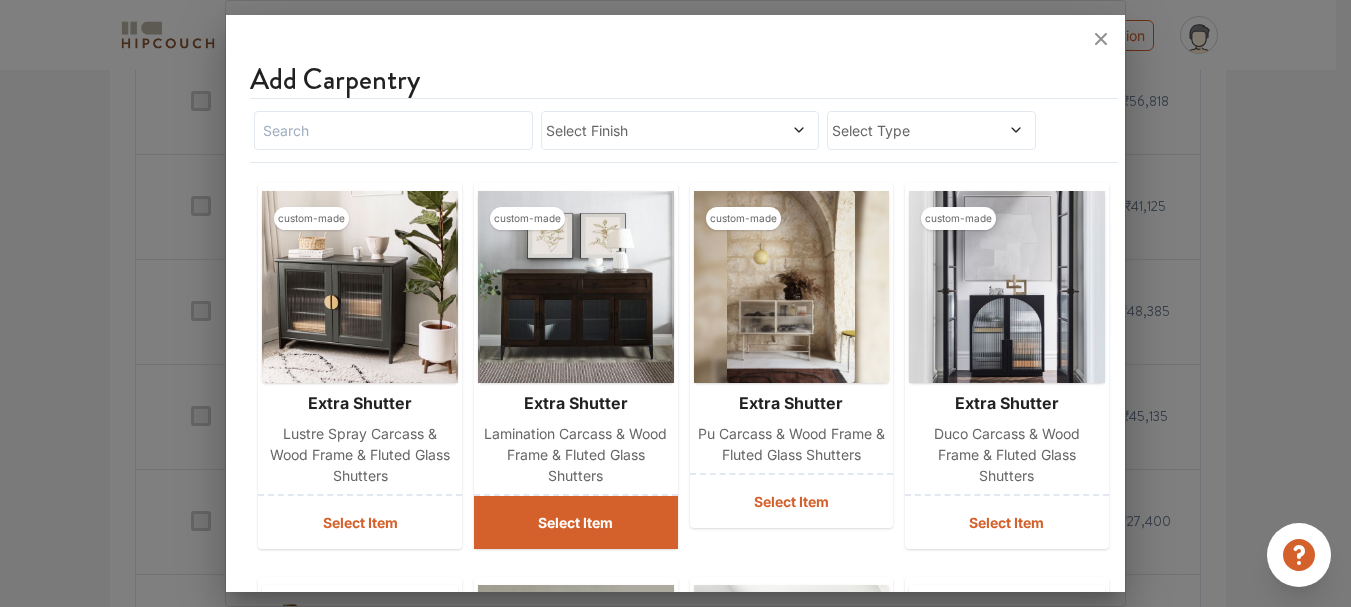 click on "Select Item" at bounding box center (576, 522) 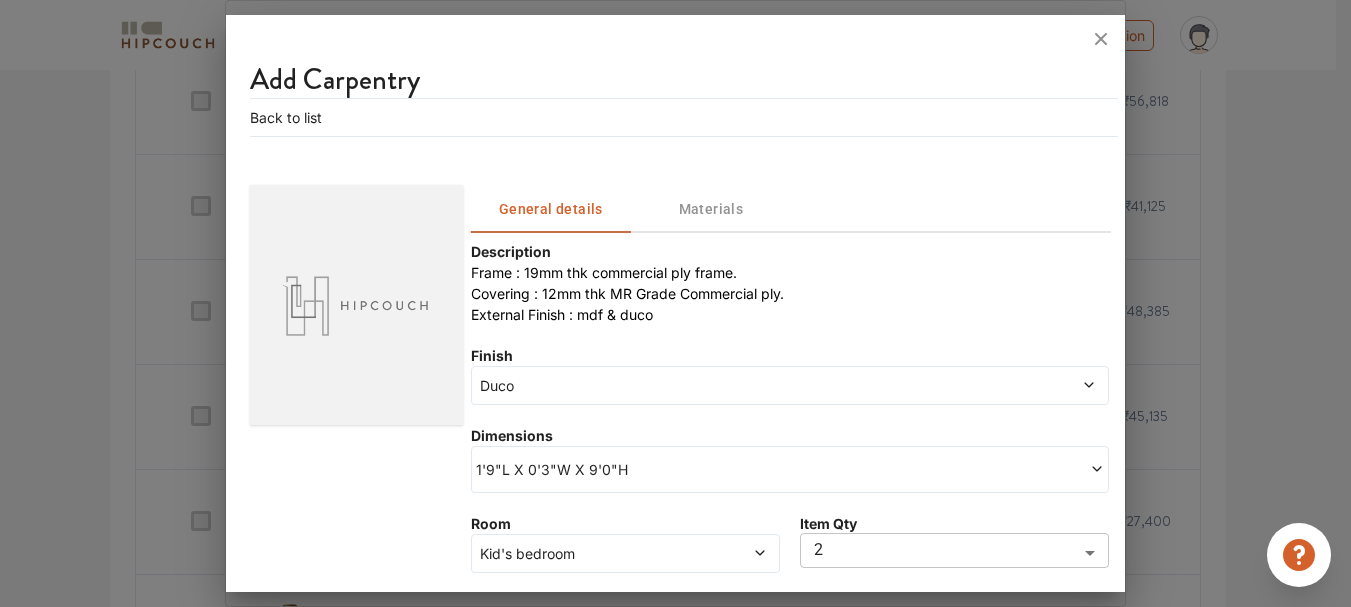 type on "1" 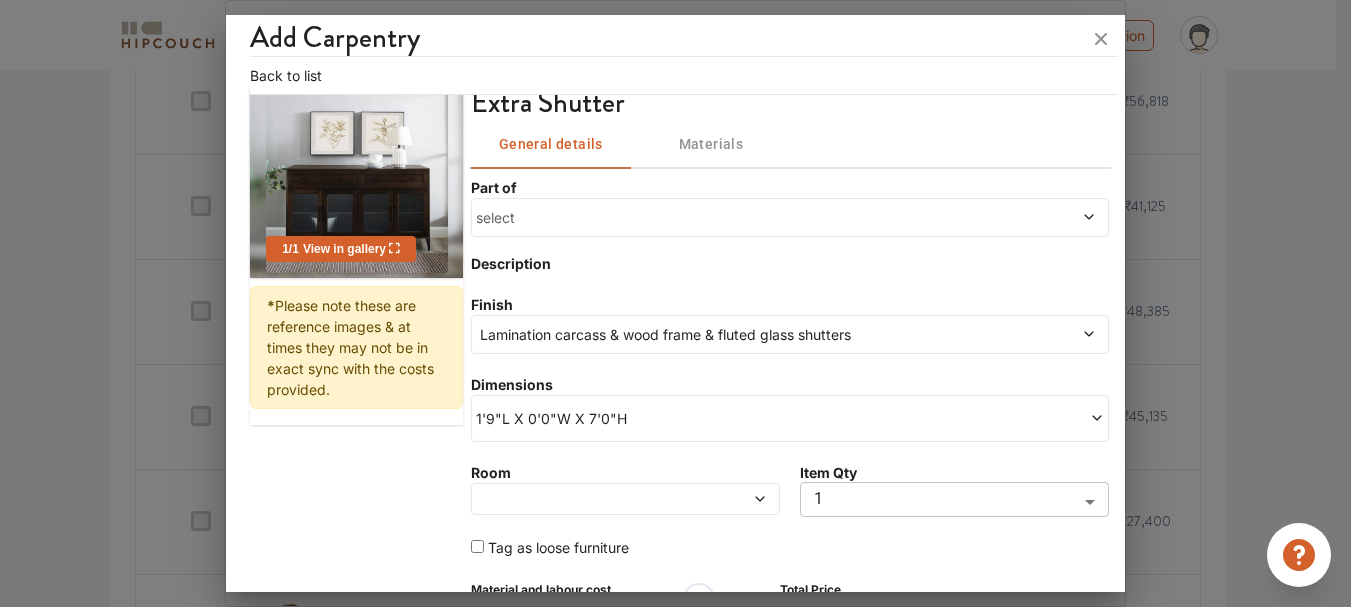 scroll, scrollTop: 98, scrollLeft: 0, axis: vertical 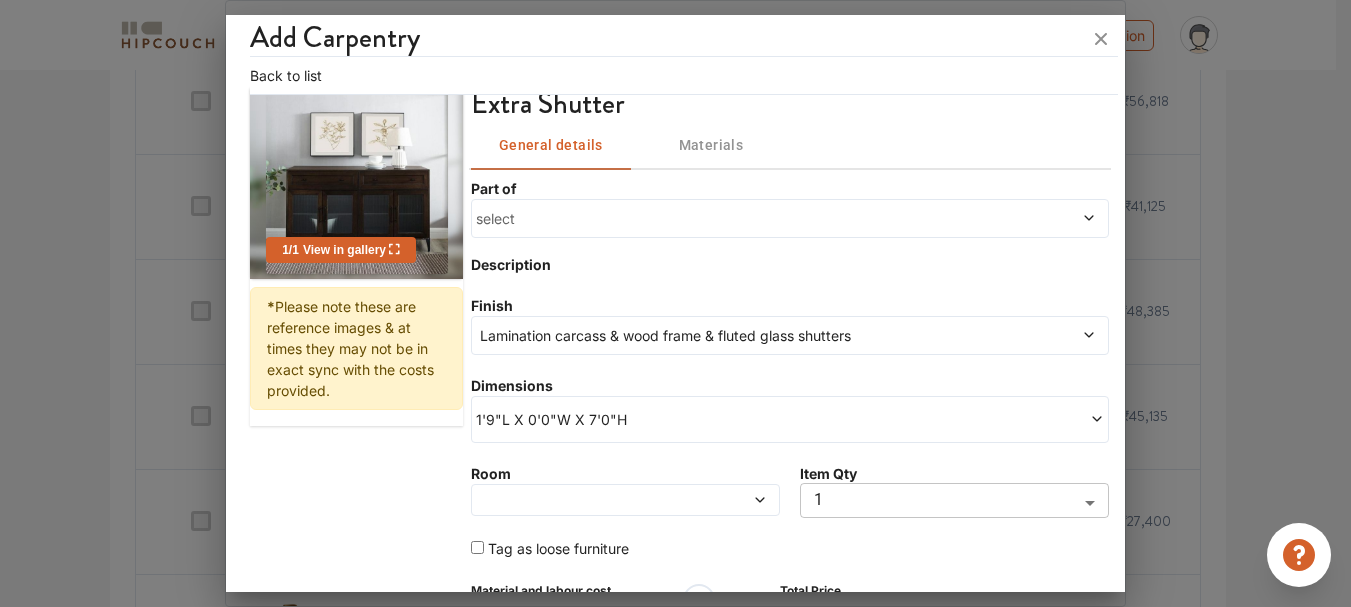click on "Lamination carcass & wood frame & fluted glass shutters" at bounding box center [708, 335] 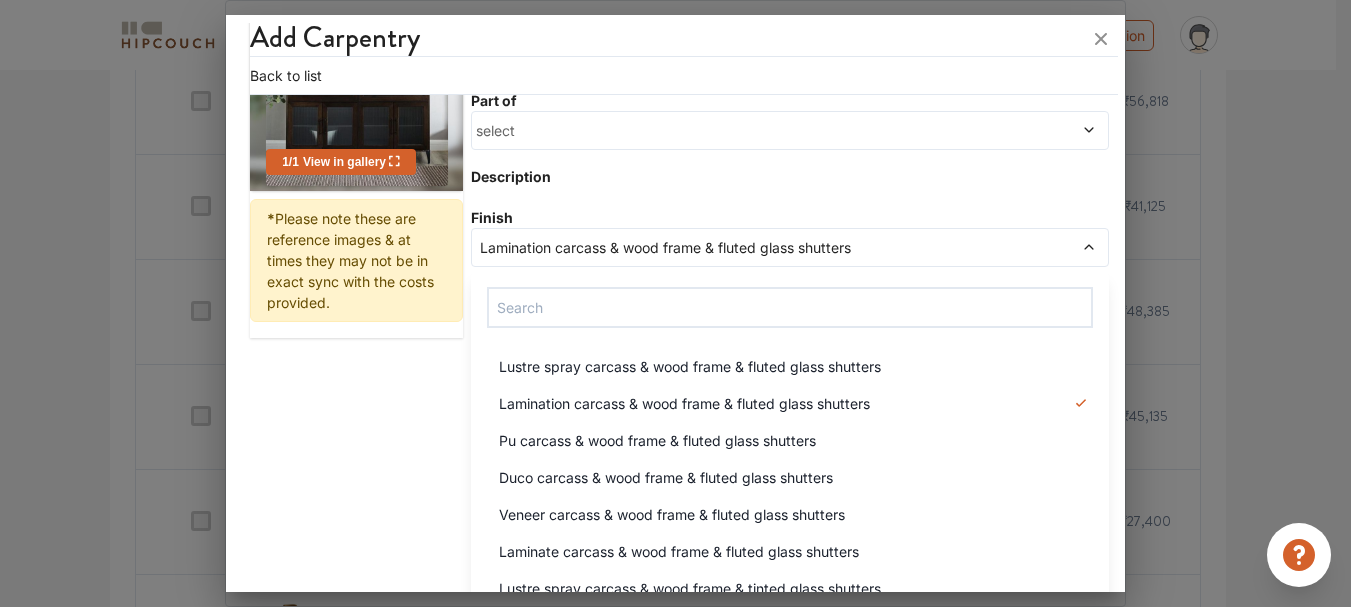 scroll, scrollTop: 211, scrollLeft: 0, axis: vertical 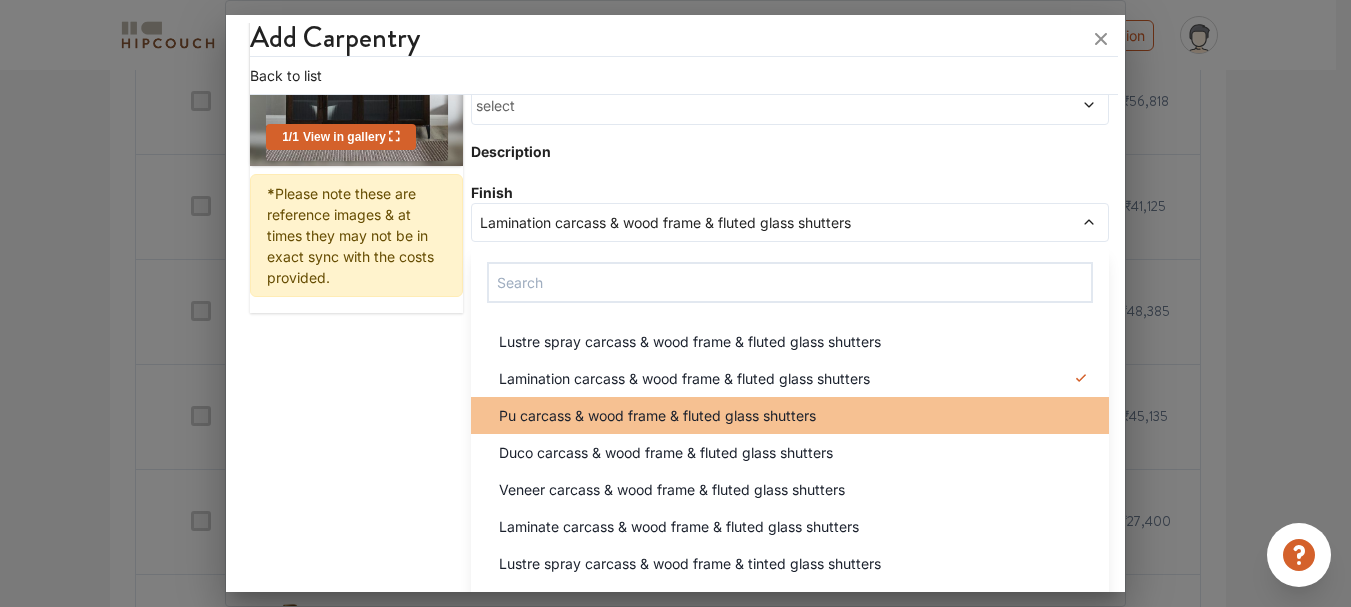 click on "Pu carcass & wood frame & fluted glass shutters" at bounding box center [796, 415] 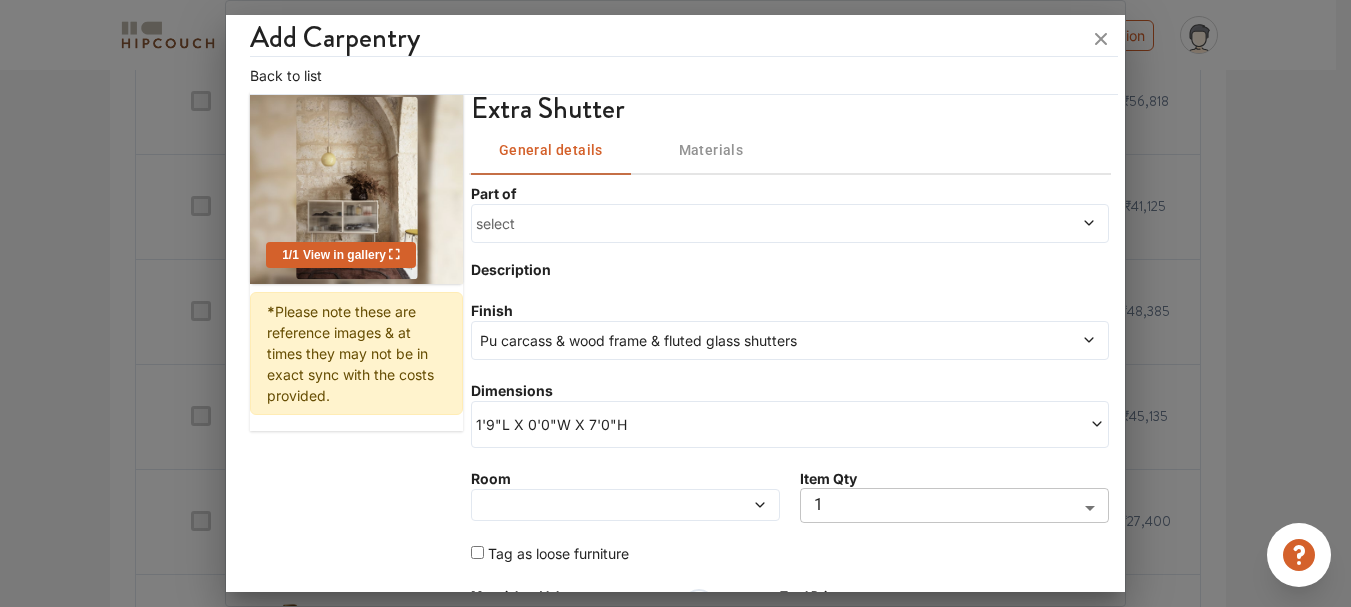 scroll, scrollTop: 102, scrollLeft: 0, axis: vertical 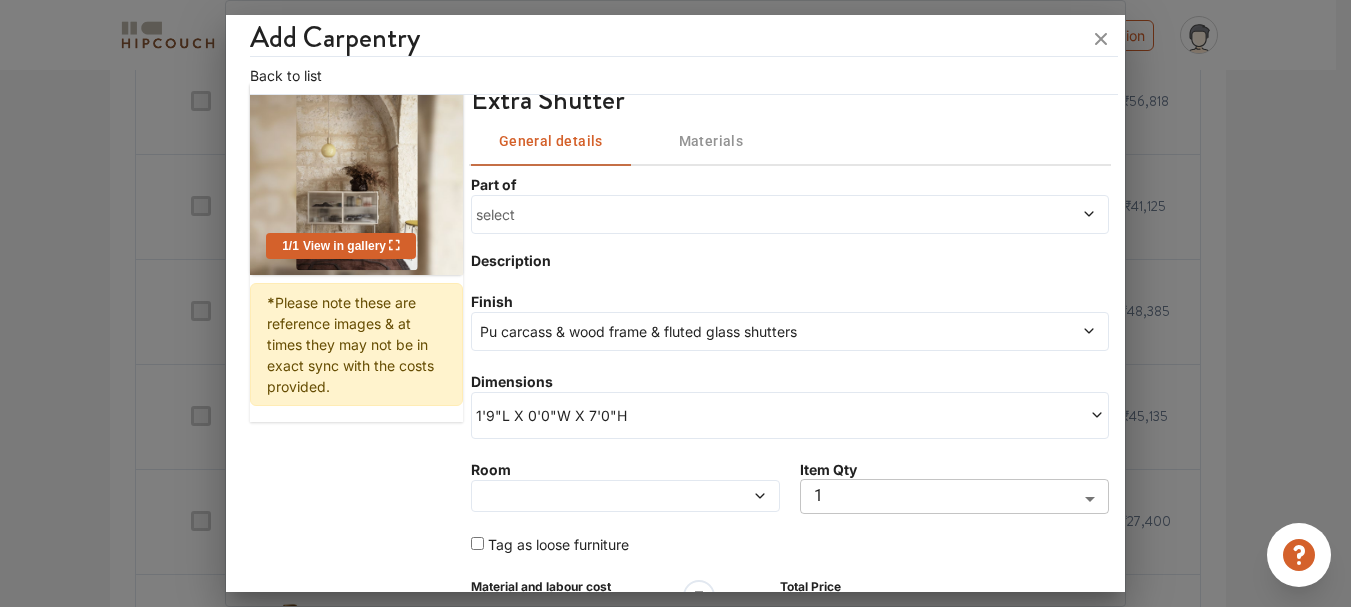 click on "Pu carcass & wood frame & fluted glass shutters" at bounding box center (708, 331) 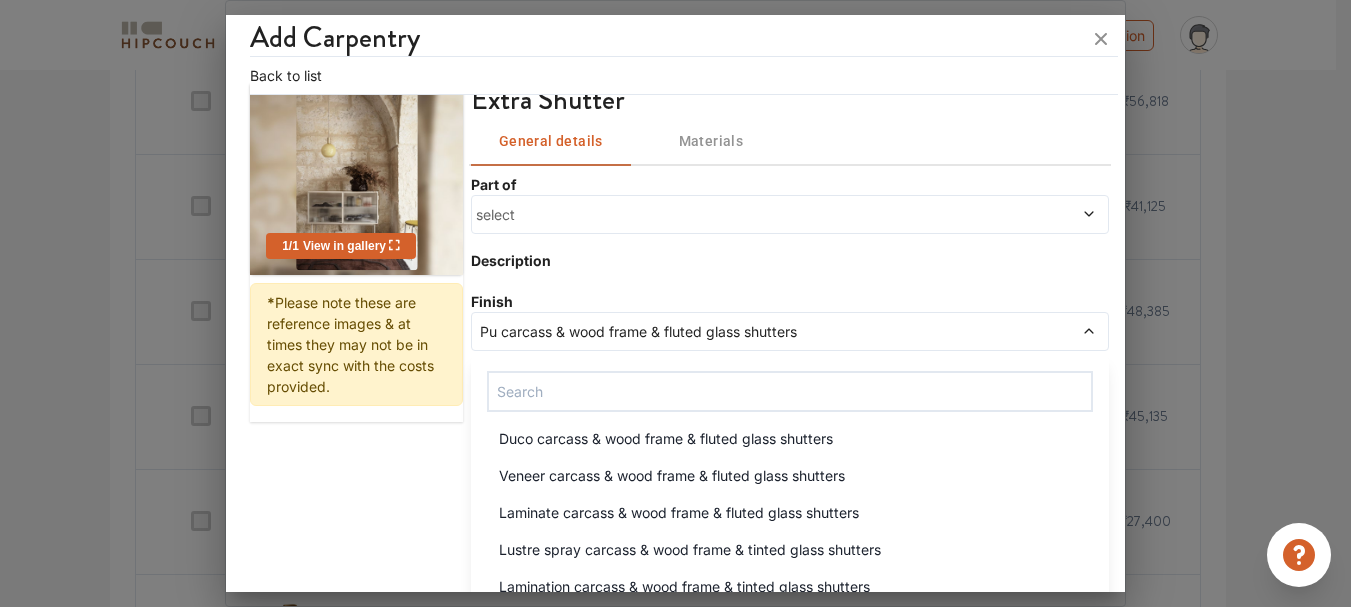 scroll, scrollTop: 120, scrollLeft: 0, axis: vertical 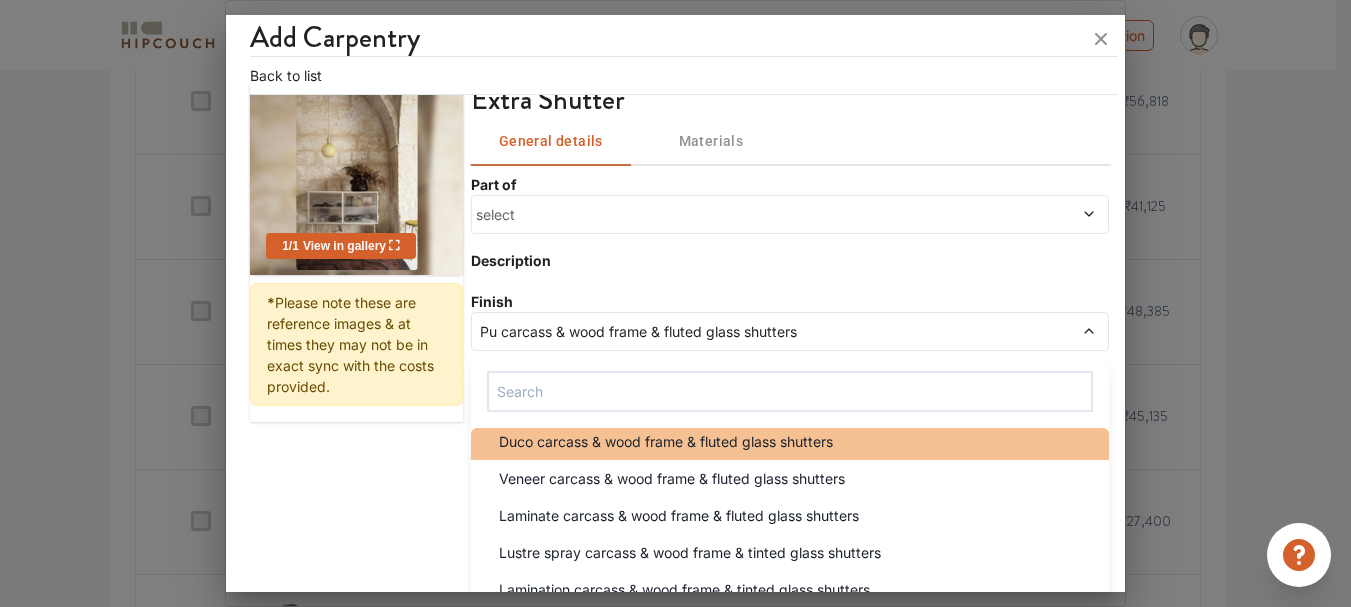 click on "Duco carcass & wood frame & fluted glass shutters" at bounding box center (790, 441) 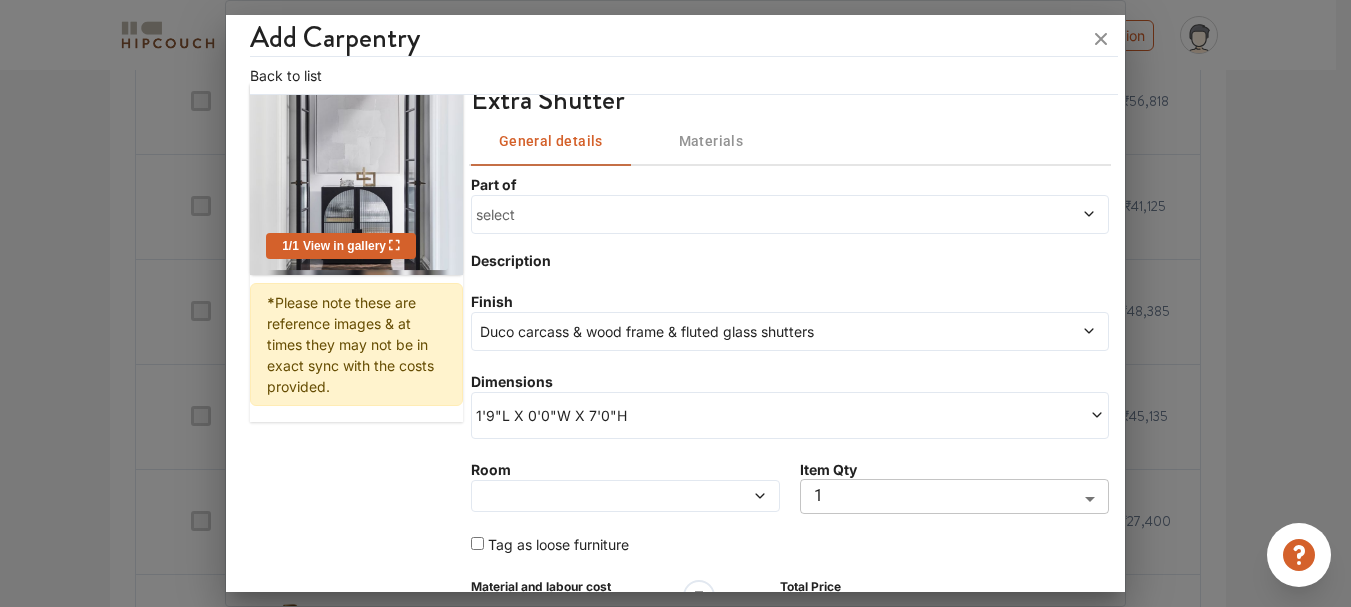 click on "Duco carcass & wood frame & fluted glass shutters" at bounding box center [708, 331] 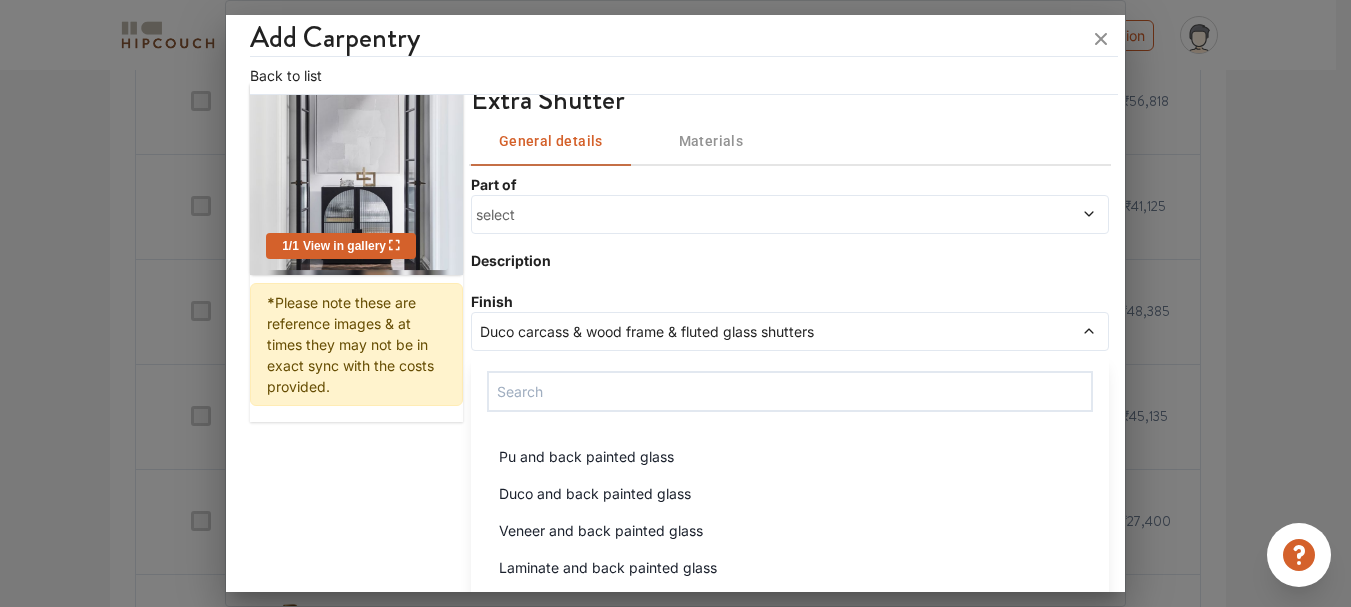 scroll, scrollTop: 1702, scrollLeft: 0, axis: vertical 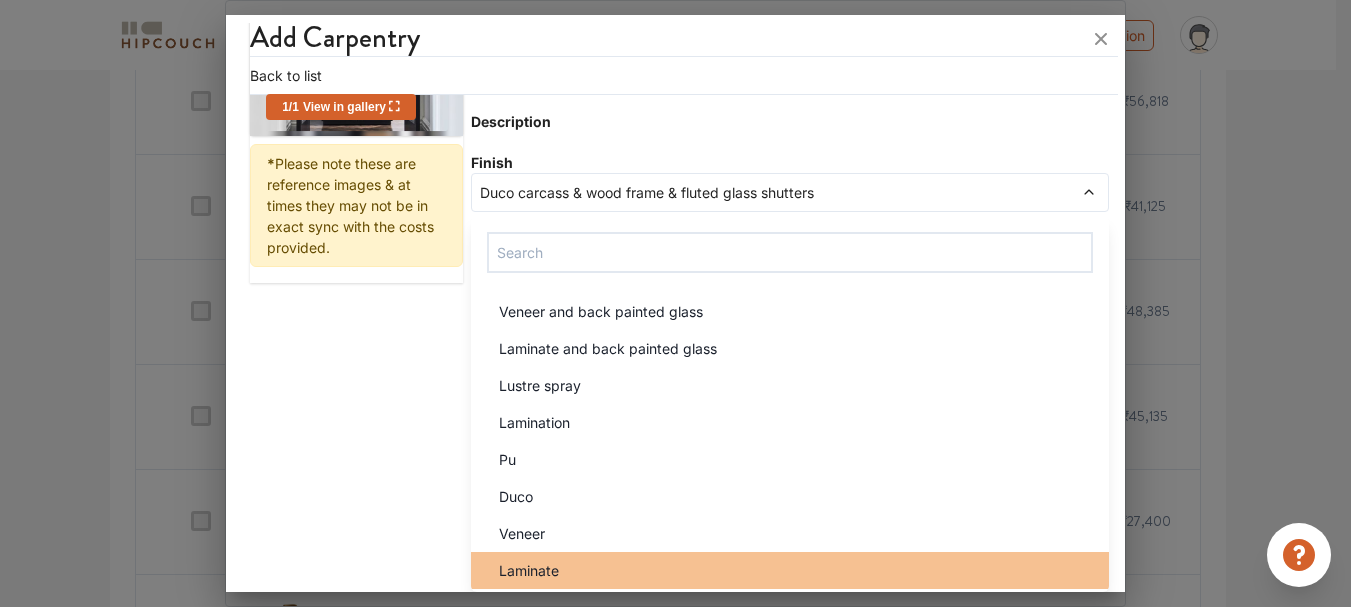 click on "Laminate" at bounding box center [796, 570] 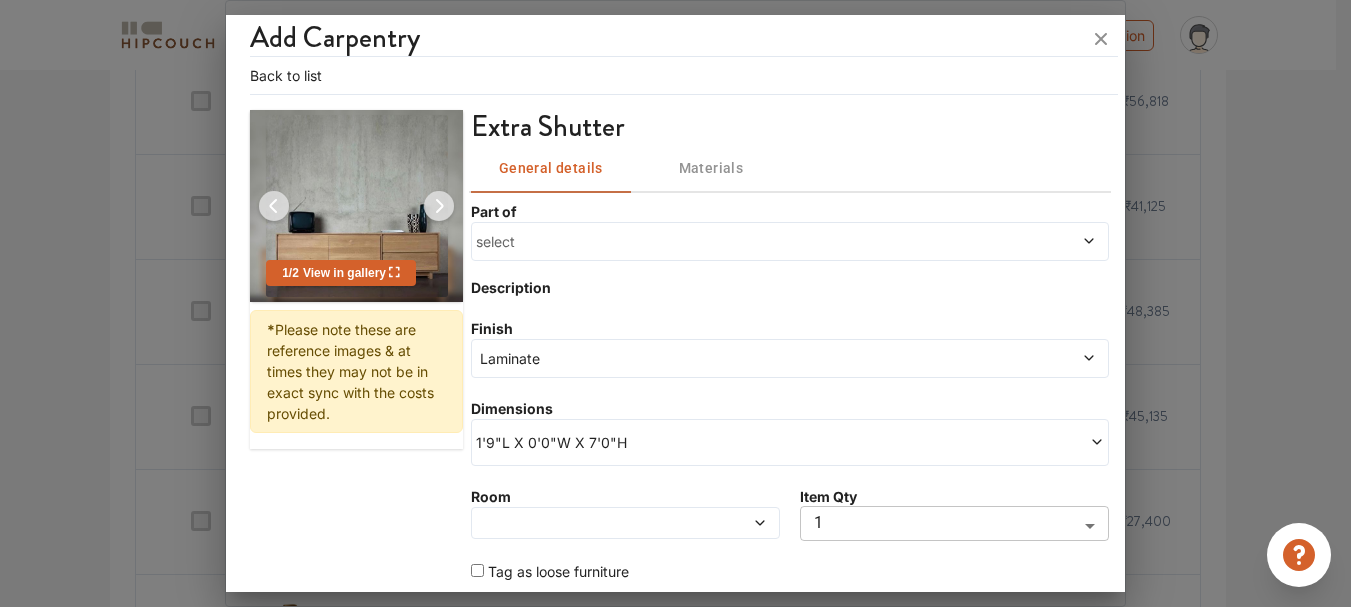 scroll, scrollTop: 202, scrollLeft: 0, axis: vertical 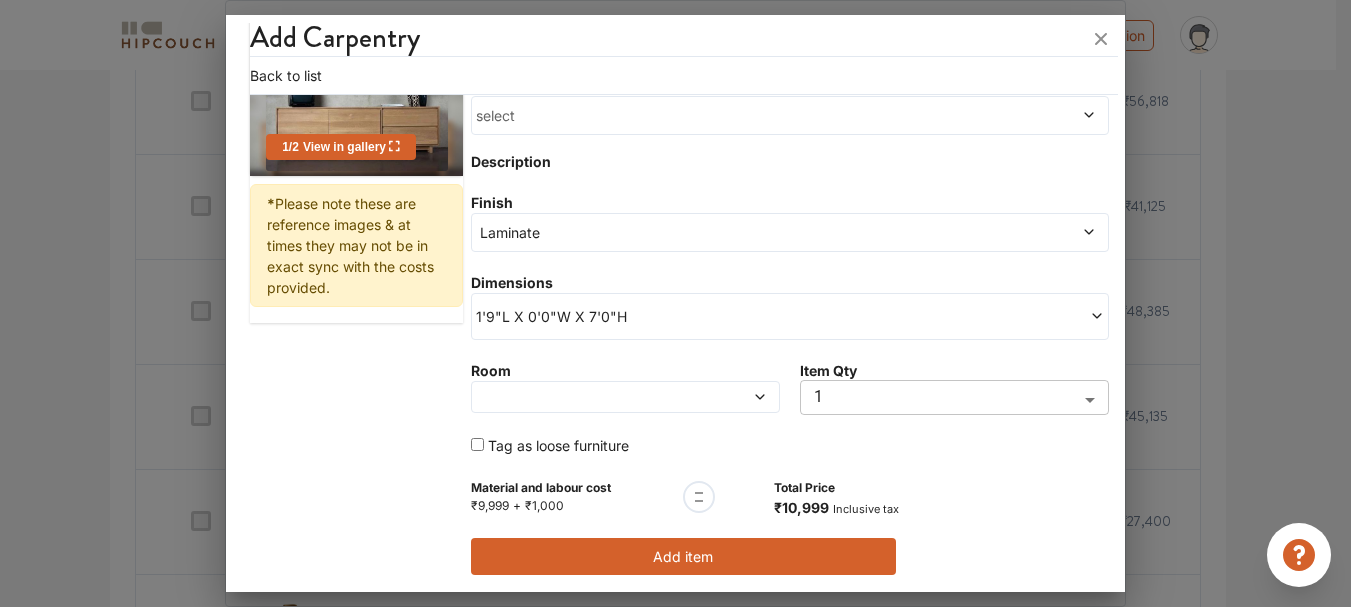 click at bounding box center (625, 397) 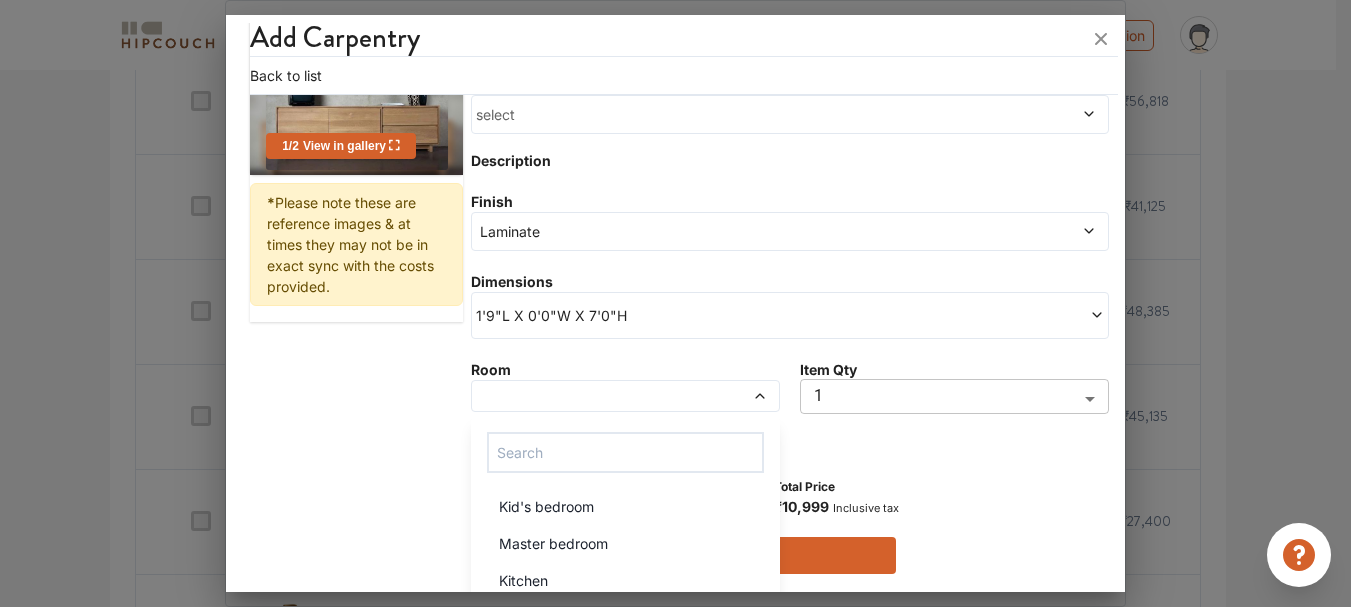 scroll, scrollTop: 154, scrollLeft: 0, axis: vertical 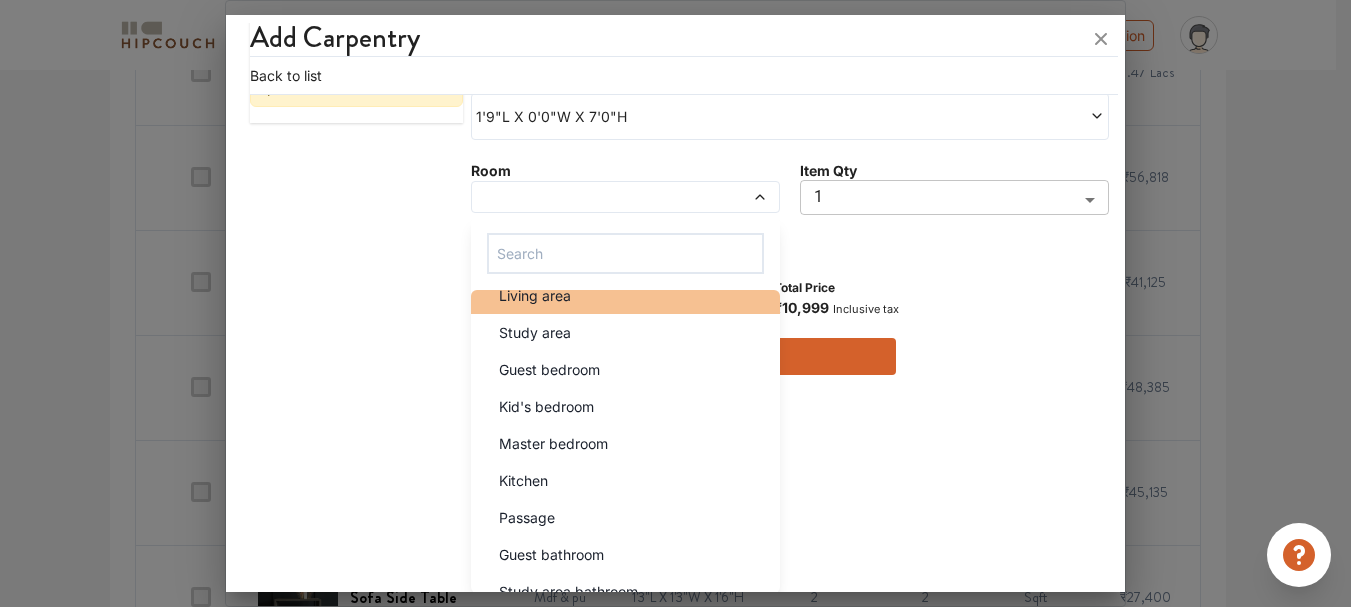 click on "Living area" at bounding box center [631, 295] 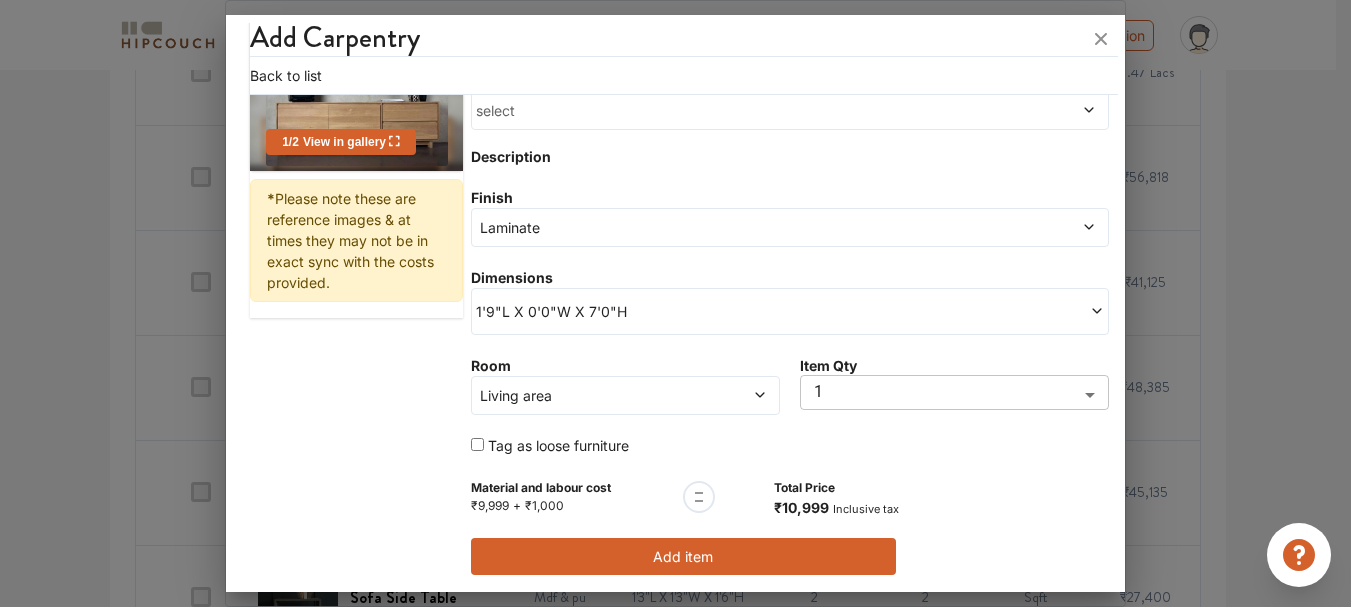 scroll, scrollTop: 207, scrollLeft: 0, axis: vertical 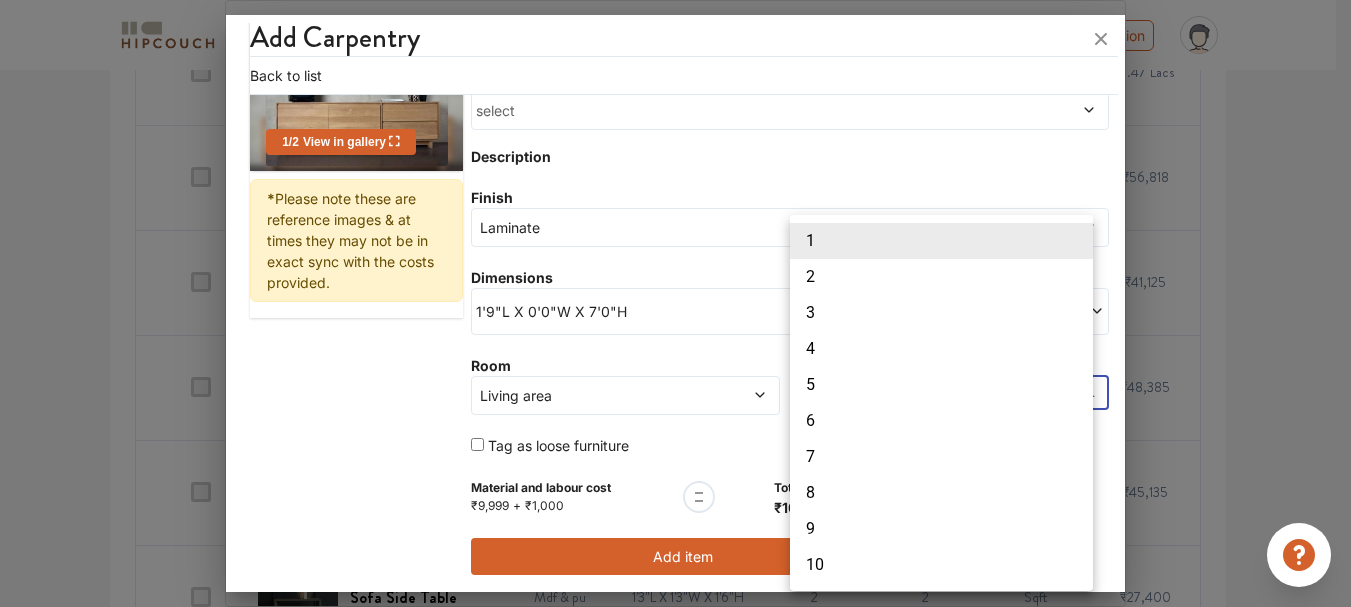 click on "Options Summary Details Speak to a Hipcouch Designer Cost Estimate Report -  [NUMBER] 4bhk  /  [NUMBER]  sq.ft carpet area / INR  [PRICE]  per sq.ft. Download Assumptions Project Timeline Total Cost:  ₹[PRICE]  Lacs  View Split Up All Items Material Labor Manual Revision History Carpentry Civil Painting Electrical False Ceiling Soft Furnishing Carpentry Total Cost  ₹[PRICE]  Lacs  Total Items  [NUMBER] View Split By Rooms Display only loose furniture Add Carpentry Filter Bulk Edit Item Name Finish Dimension Item Qty Area Unit Cost Kitchen Loft In Marine Ply Mdf & pu [DIMENSION]L X [DIMENSION]W X [DIMENSION]H [NUMBER] [NUMBER] SQFT ₹[PRICE]  Lacs  Kitchen Overhead In Marine Ply Mdf & pu [DIMENSION]L X [DIMENSION]W X [DIMENSION]H [NUMBER] [NUMBER] SQFT ₹[PRICE]  Lacs  Under Counter Storage Shutter Mdf & pu [DIMENSION]L X [DIMENSION]W X [DIMENSION]H [NUMBER] [NUMBER] SQFT ₹[PRICE]  Lacs  Bed Side Table Mdf & pu [DIMENSION]L X [DIMENSION]W X [DIMENSION]H [NUMBER] [NUMBER] NOS ₹[PRICE] Ply Box Paneling Mdf & duco [DIMENSION]L X [DIMENSION]W X [DIMENSION]H [NUMBER] [NUMBER] SQFT ₹[PRICE] Bed Side Table Mdf & duco [NUMBER] [NUMBER] NOS ₹[PRICE]" at bounding box center [675, -524] 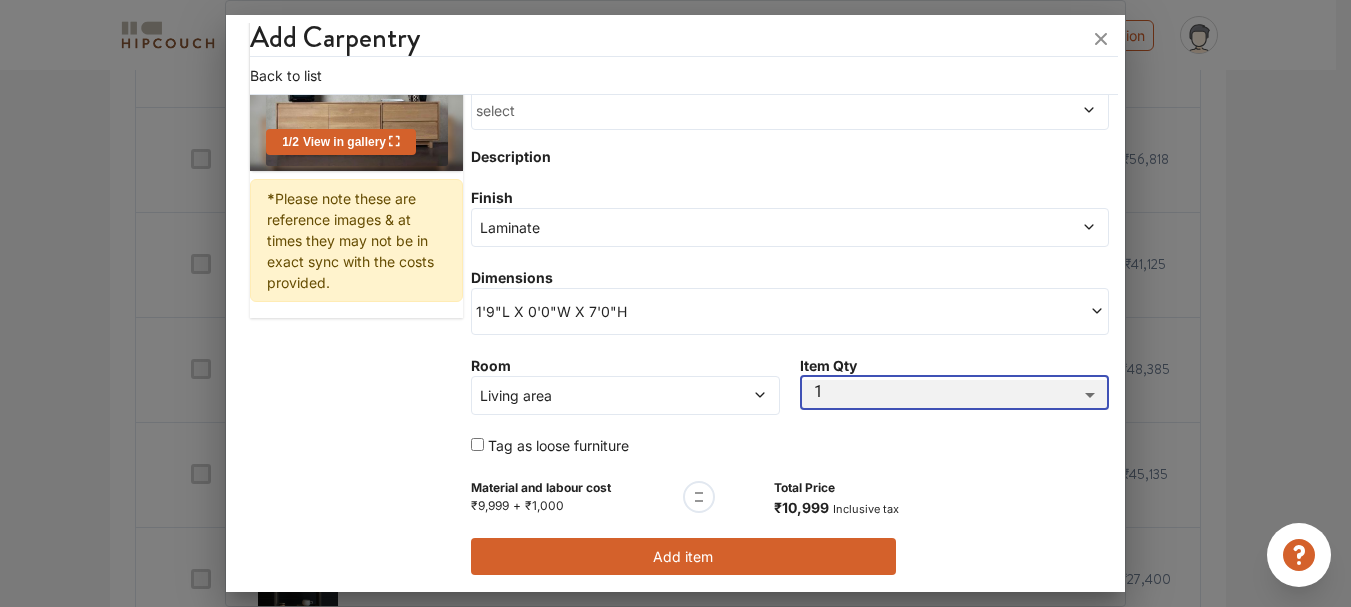 scroll, scrollTop: 846, scrollLeft: 0, axis: vertical 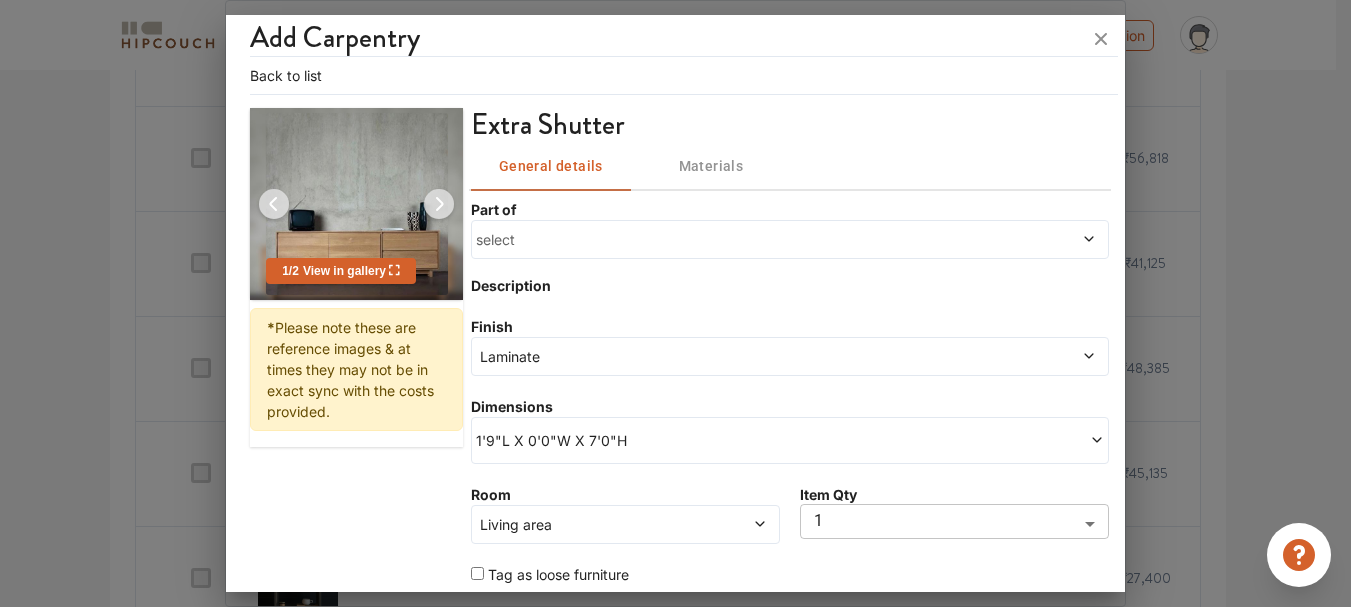 click on "select" at bounding box center [708, 239] 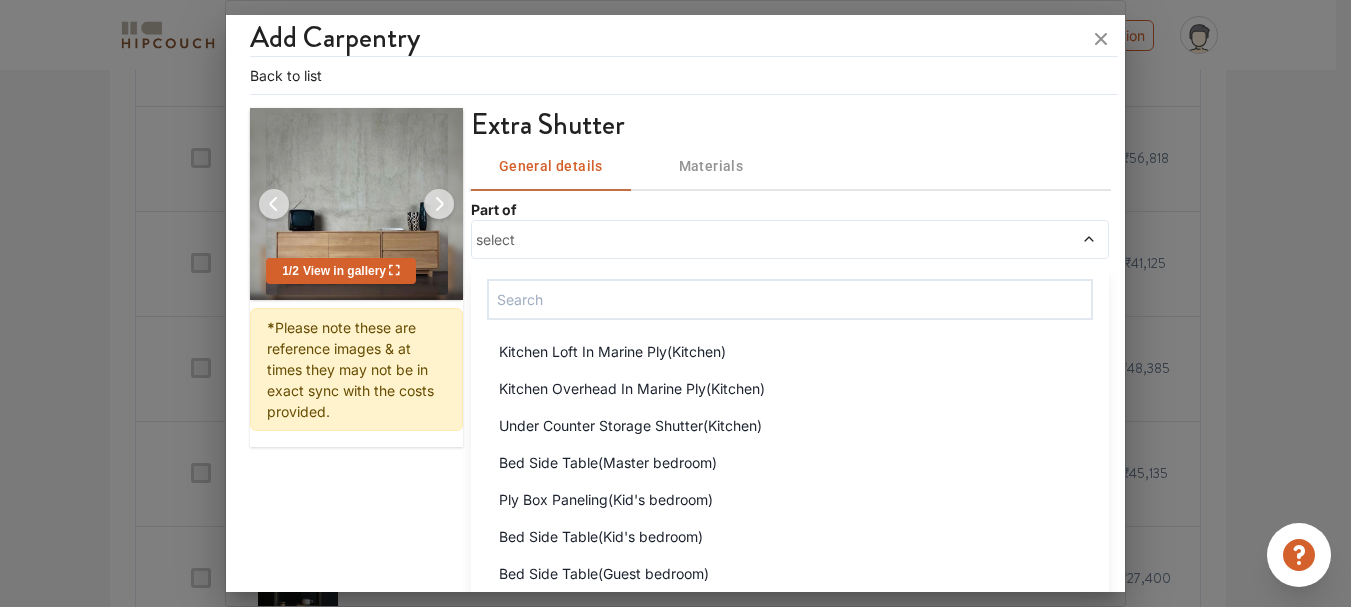 scroll, scrollTop: 0, scrollLeft: 0, axis: both 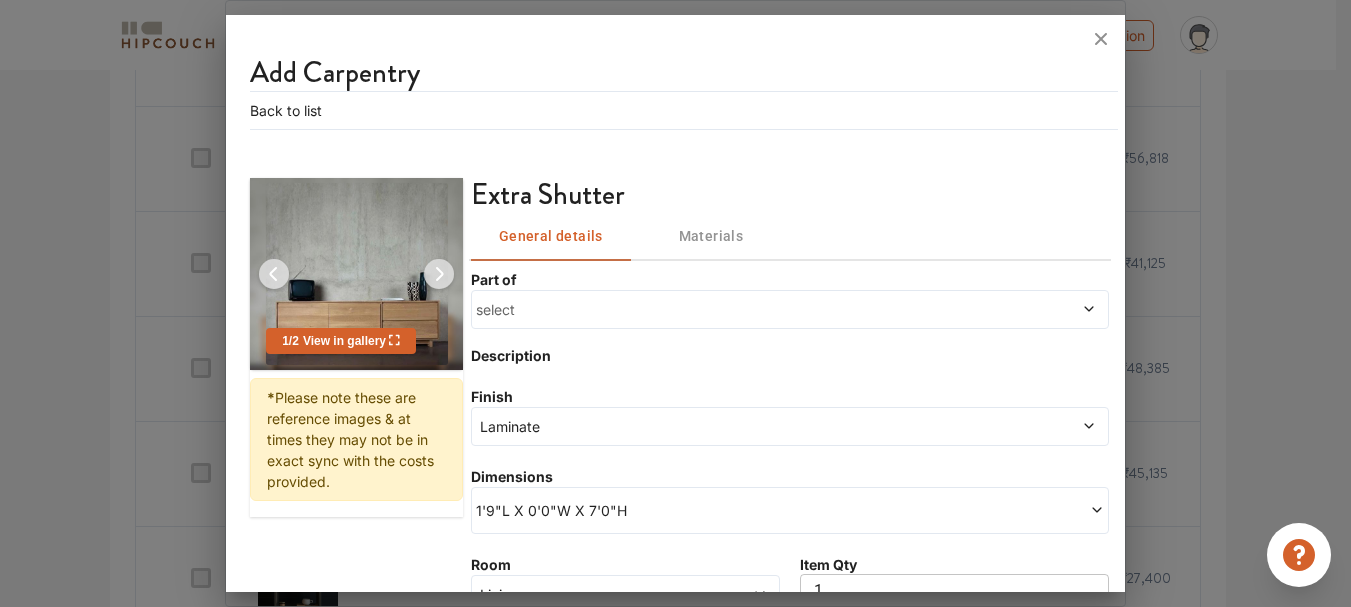 click on "[NUMBER] / [NUMBER] View in gallery   * Please note these are reference images & at times they may not be in exact sync with the costs provided. extra shutter General details Materials Part of select Description Finish Laminate Dimensions [DIMENSION]L X [DIMENSION]W X [DIMENSION]H Room Living area Item Qty [NUMBER] [NUMBER] ​ Tag as loose furniture Material and labour cost ₹[PRICE] + ₹[PRICE] Total Price ₹[PRICE] Inclusive tax Add item" at bounding box center (675, 481) 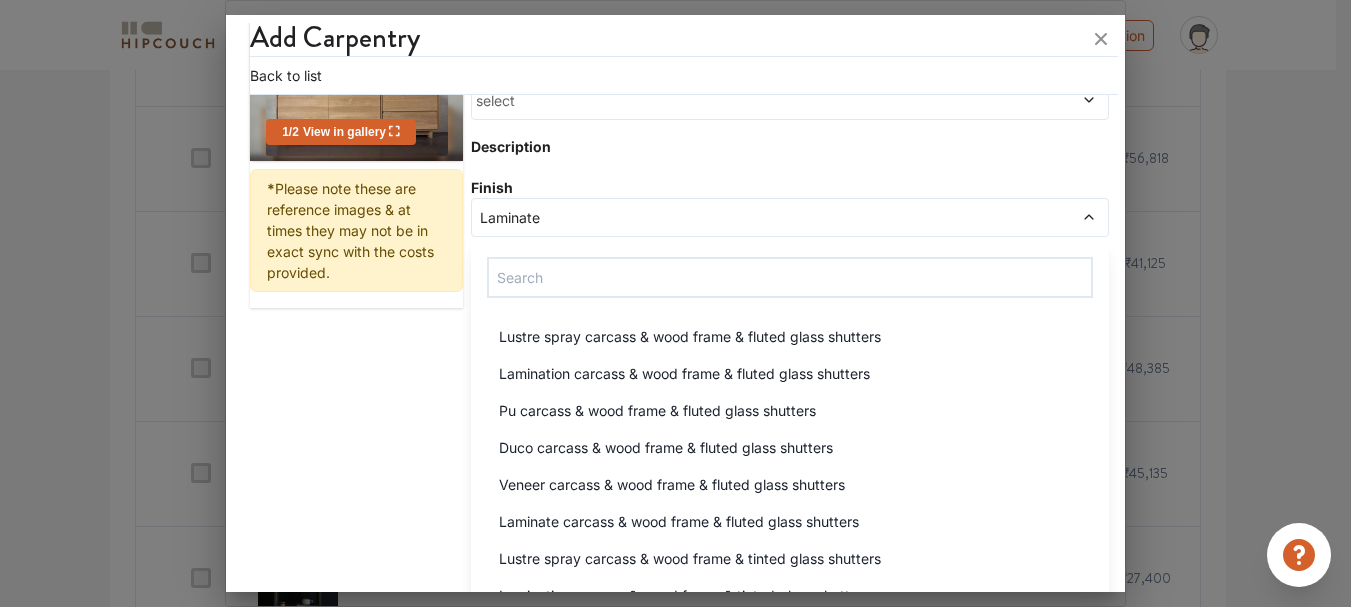 scroll, scrollTop: 216, scrollLeft: 0, axis: vertical 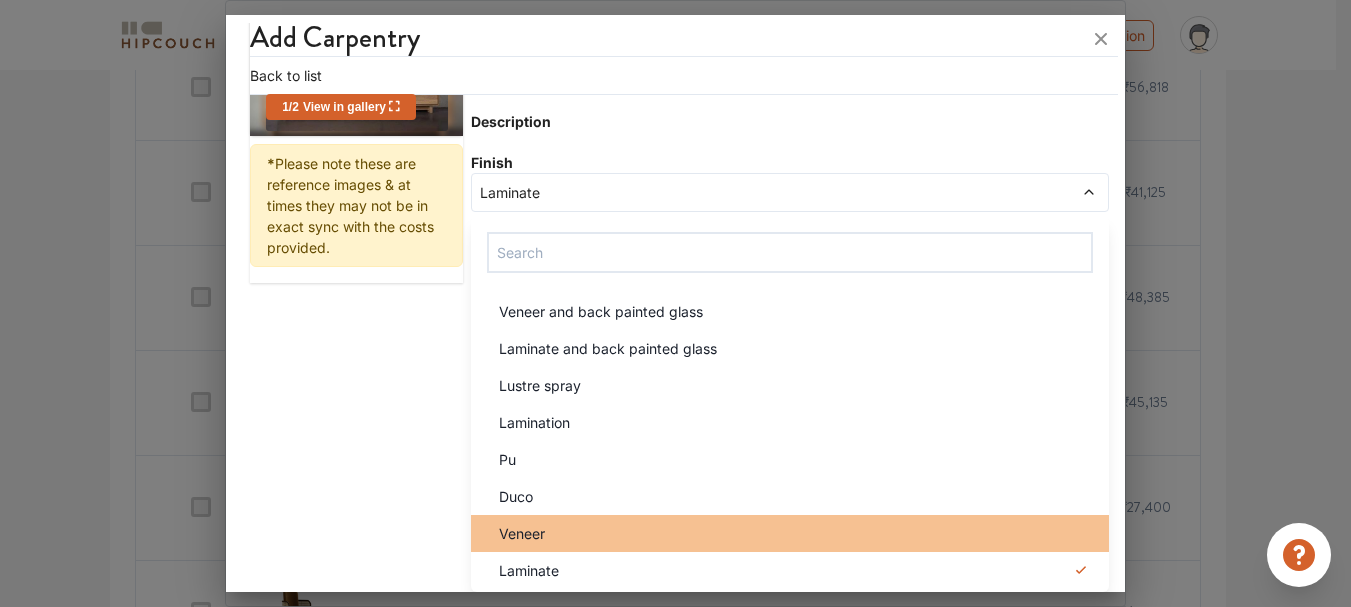 click on "Veneer" at bounding box center (796, 533) 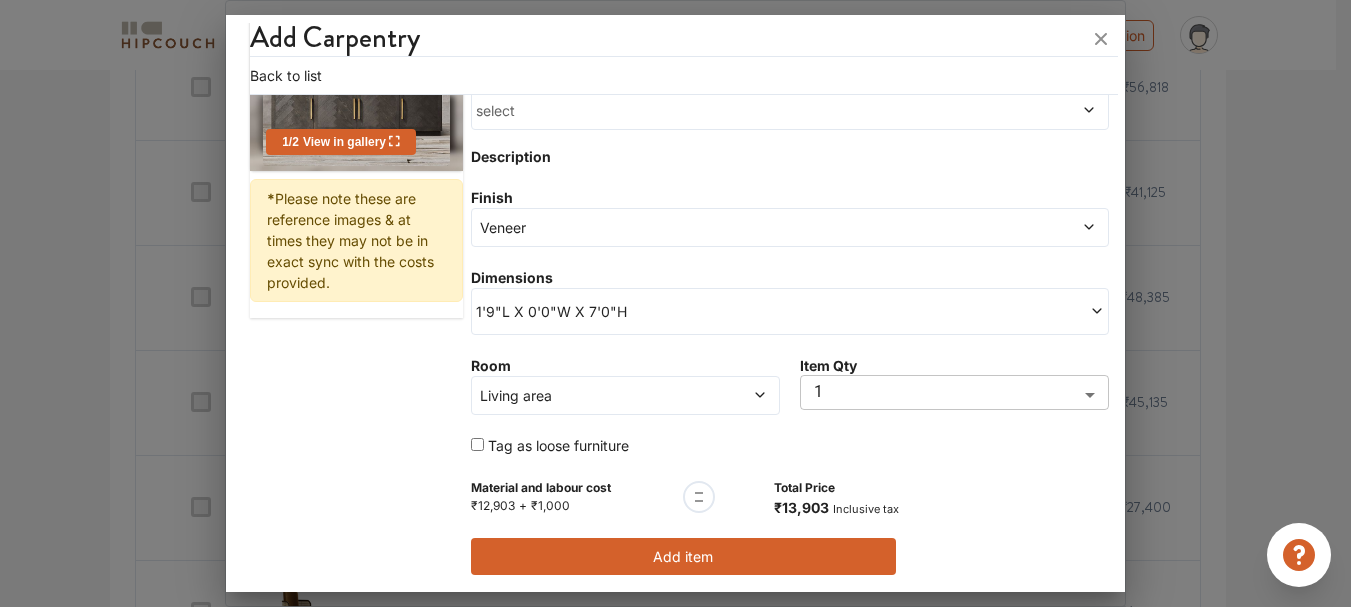 scroll, scrollTop: 207, scrollLeft: 0, axis: vertical 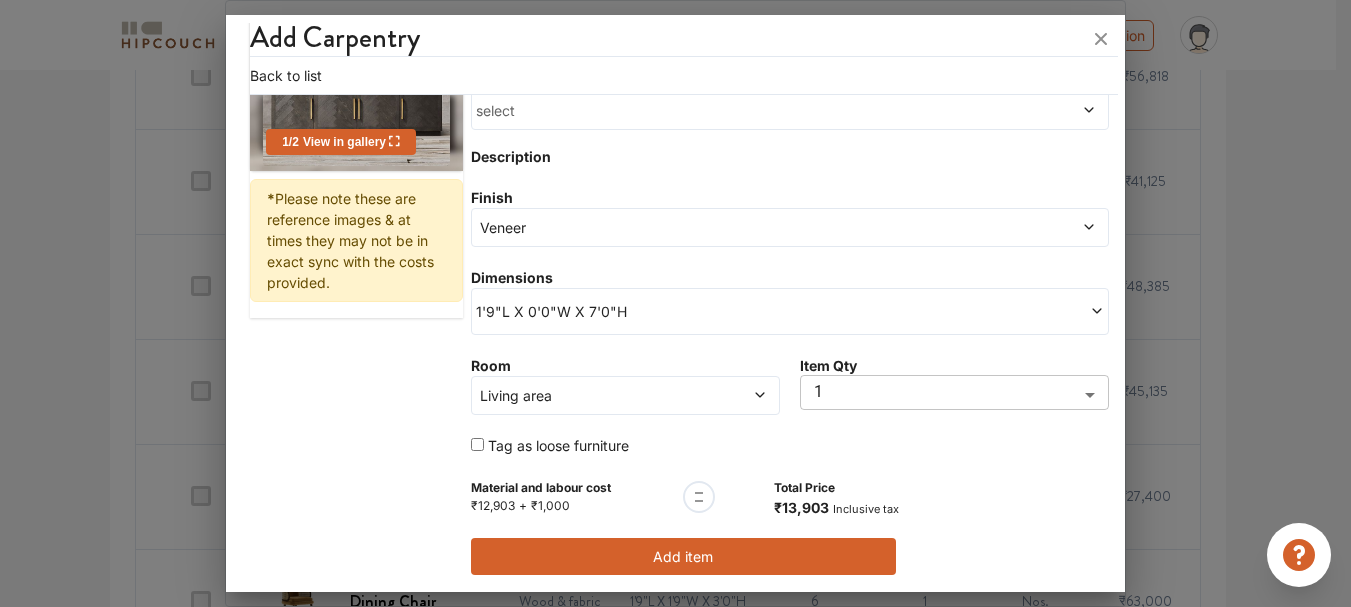 click on "Living area" at bounding box center (585, 395) 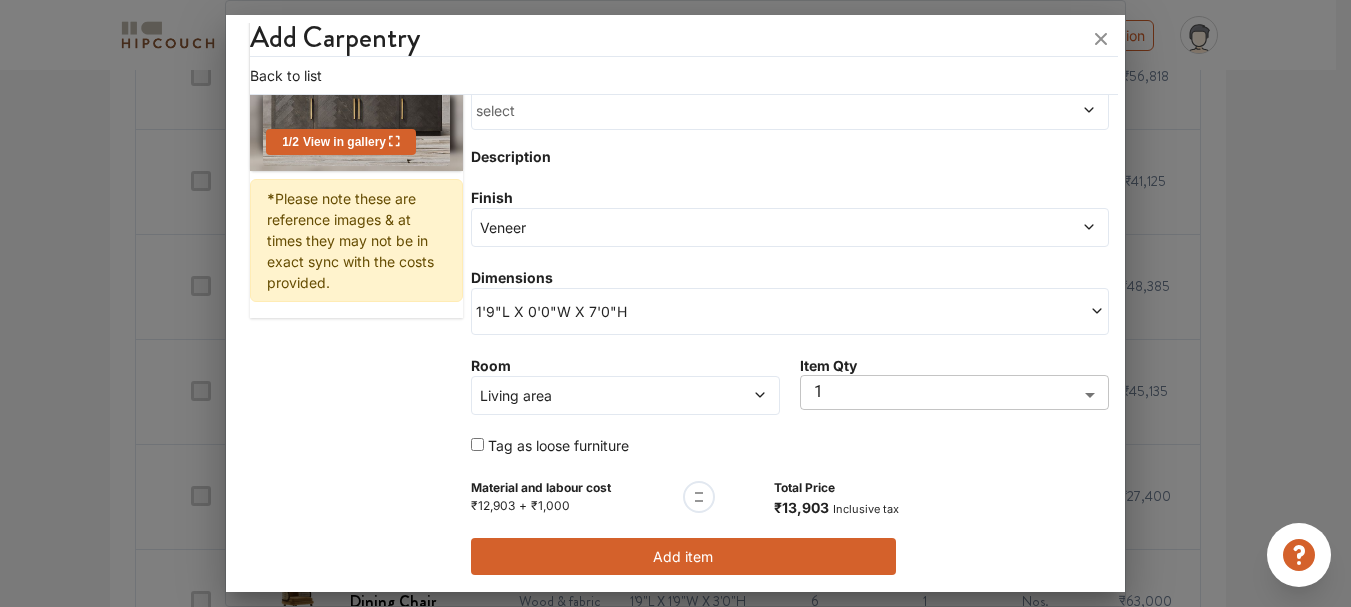 scroll, scrollTop: 207, scrollLeft: 0, axis: vertical 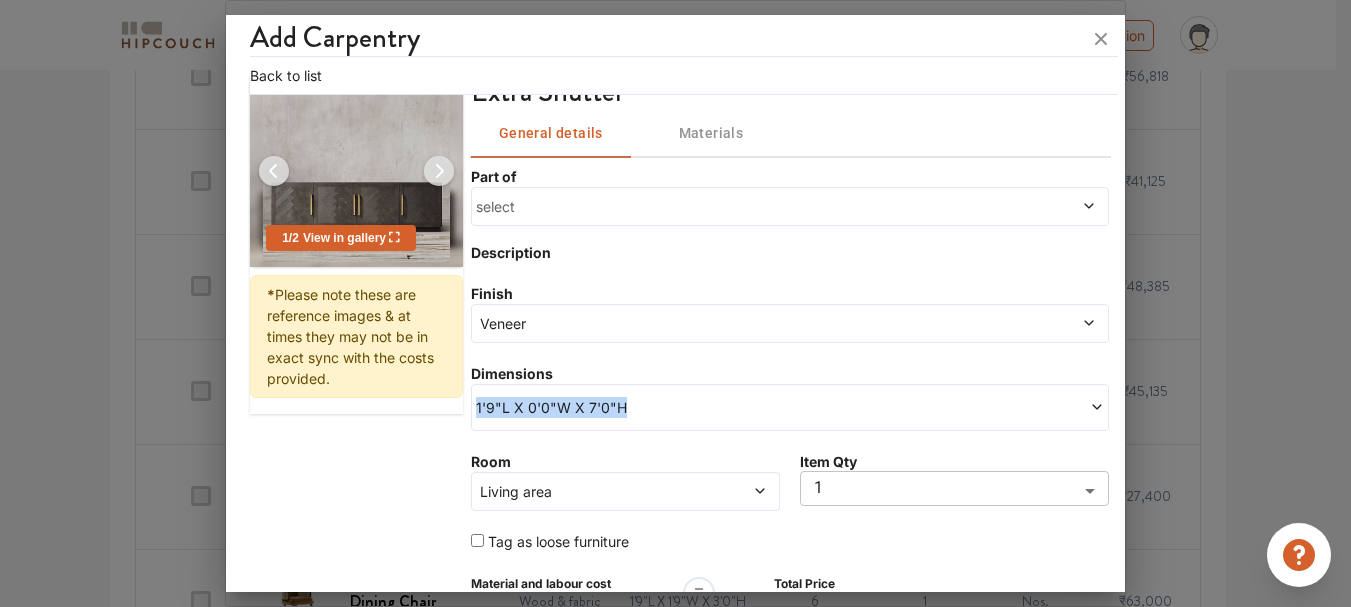 drag, startPoint x: 626, startPoint y: 411, endPoint x: 466, endPoint y: 409, distance: 160.0125 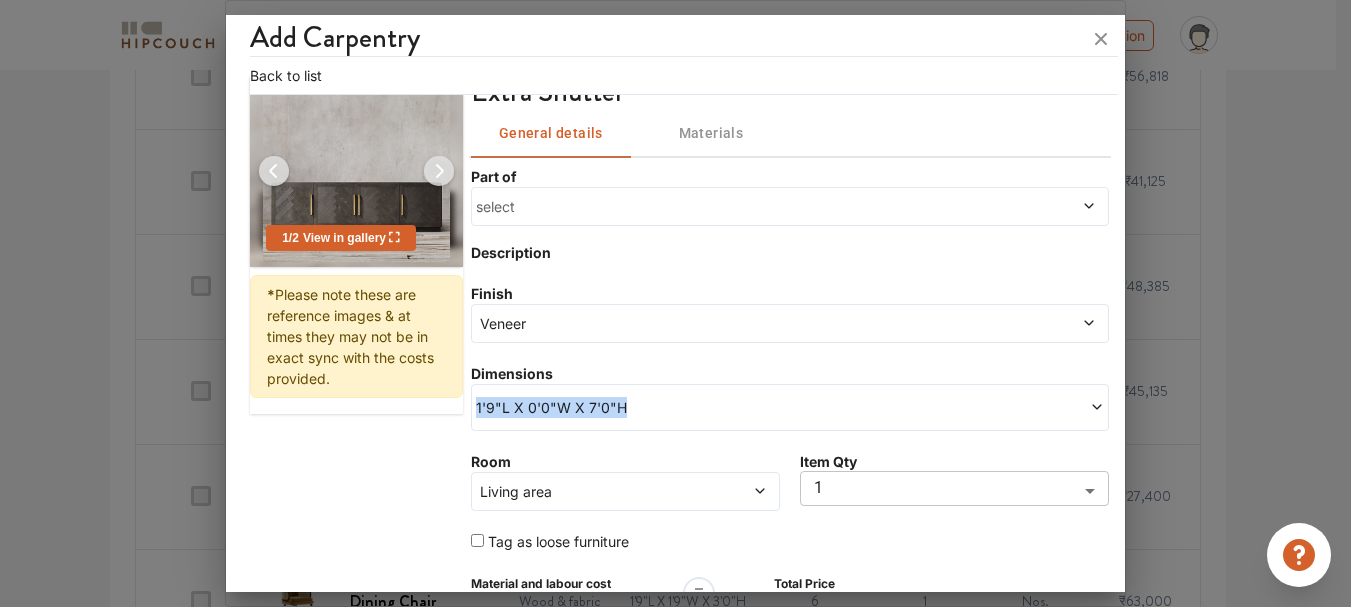 click on "1'9"L X 0'0"W X 7'0"H" at bounding box center [633, 407] 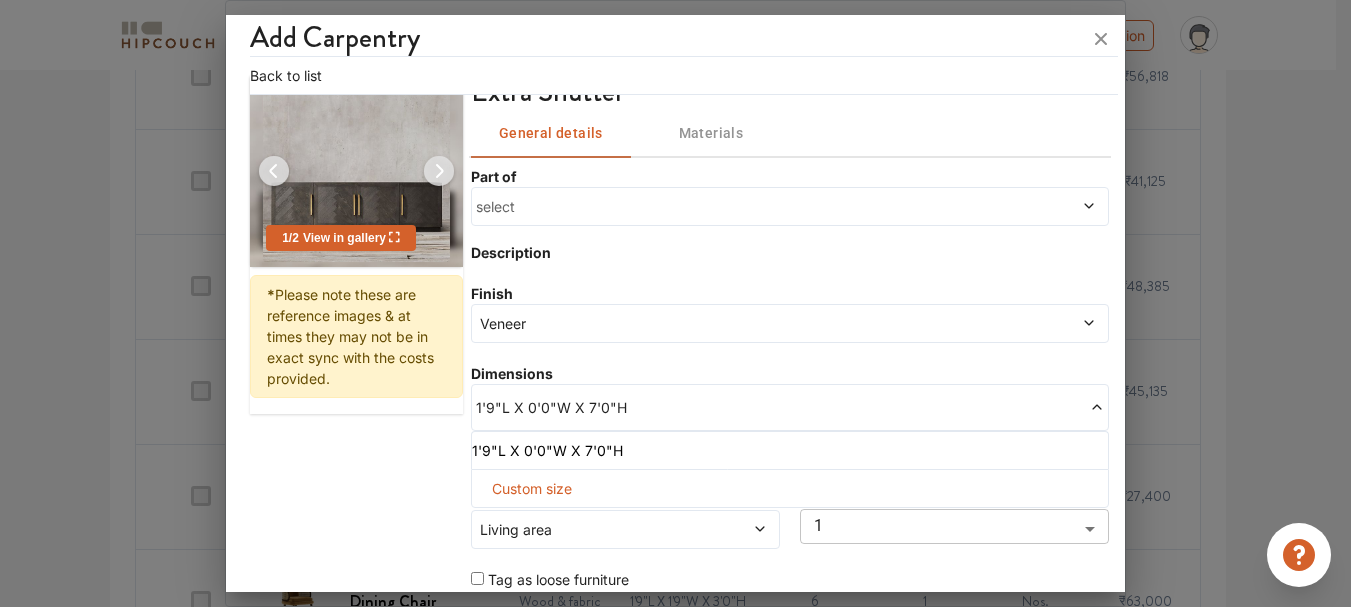 click on "Custom size" at bounding box center [532, 488] 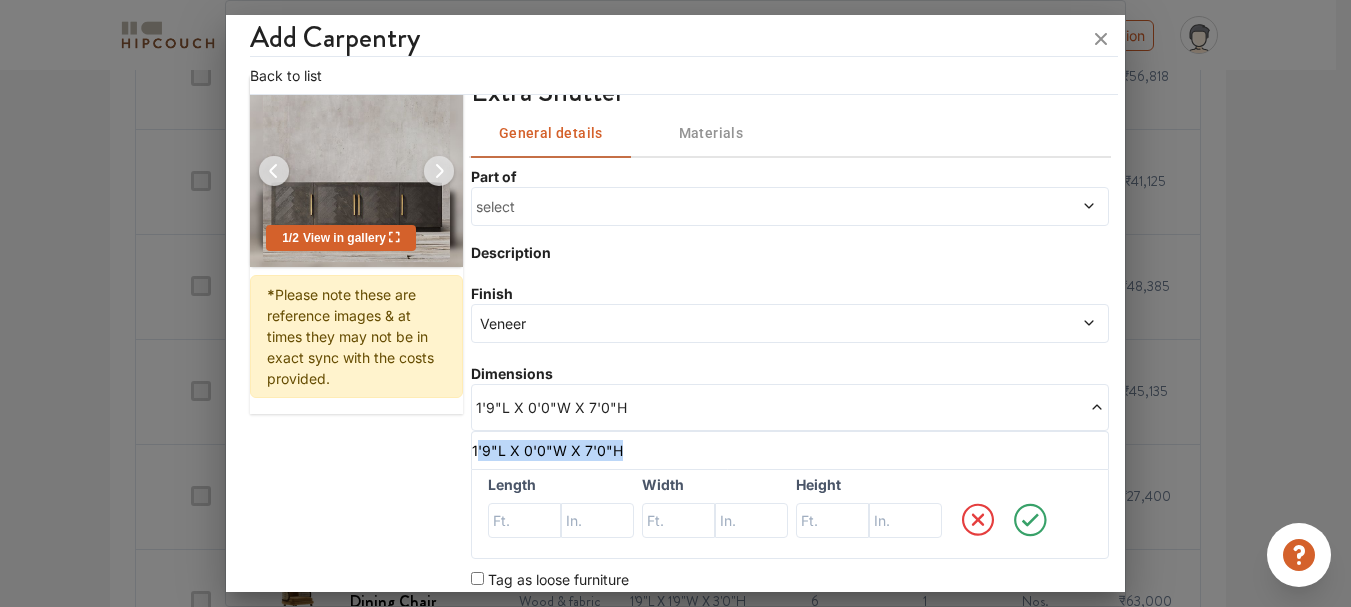 drag, startPoint x: 684, startPoint y: 453, endPoint x: 473, endPoint y: 465, distance: 211.34096 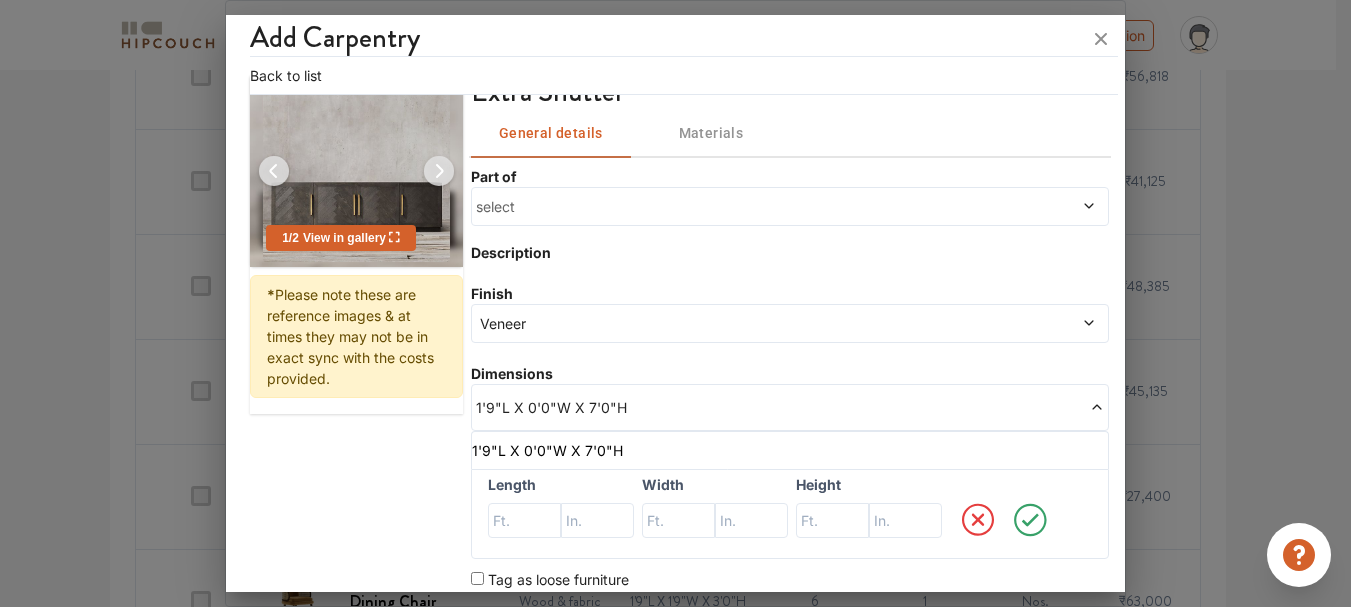 click on "[NUMBER] / [NUMBER] View in gallery   * Please note these are reference images & at times they may not be in exact sync with the costs provided. extra shutter General details Materials Part of select Description Finish Veneer Dimensions [DIMENSION]L X [DIMENSION]W X [DIMENSION]H [DIMENSION]L X [DIMENSION]W X [DIMENSION]H Length Width Height Room Living area Item Qty [NUMBER] [NUMBER] ​ Tag as loose furniture Material and labour cost ₹[PRICE] + ₹[PRICE] Total Price ₹[PRICE] Inclusive tax Add item" at bounding box center (675, 397) 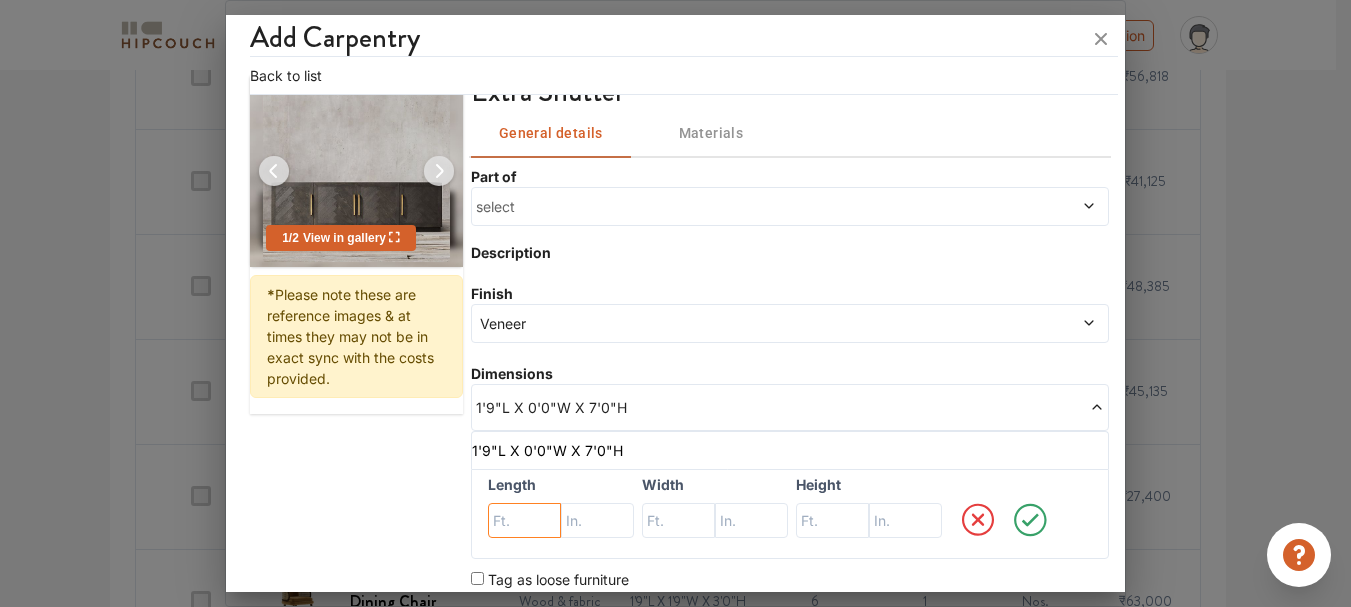 click at bounding box center [524, 521] 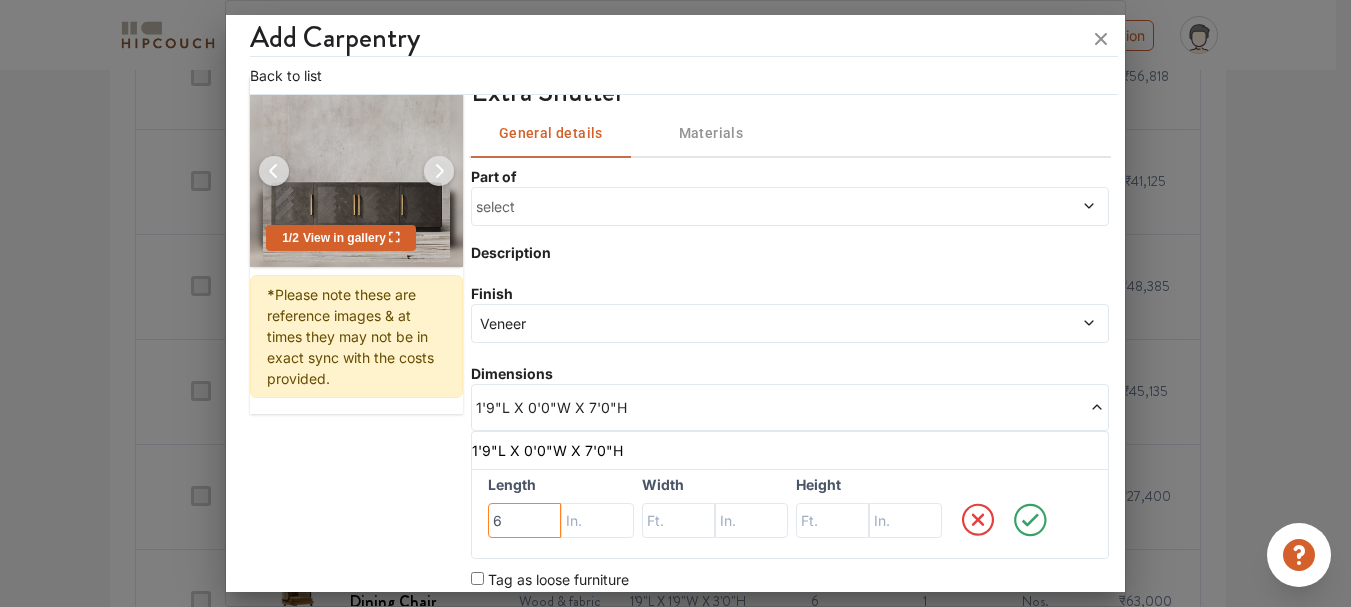 type on "6" 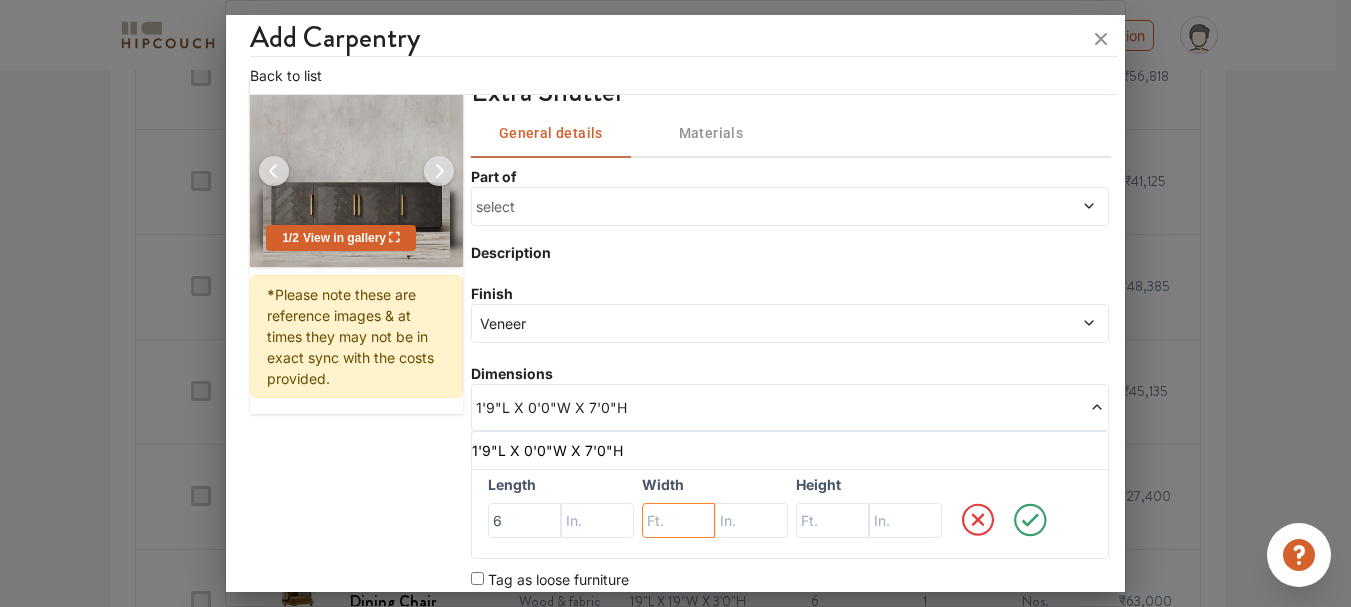 click at bounding box center [524, 521] 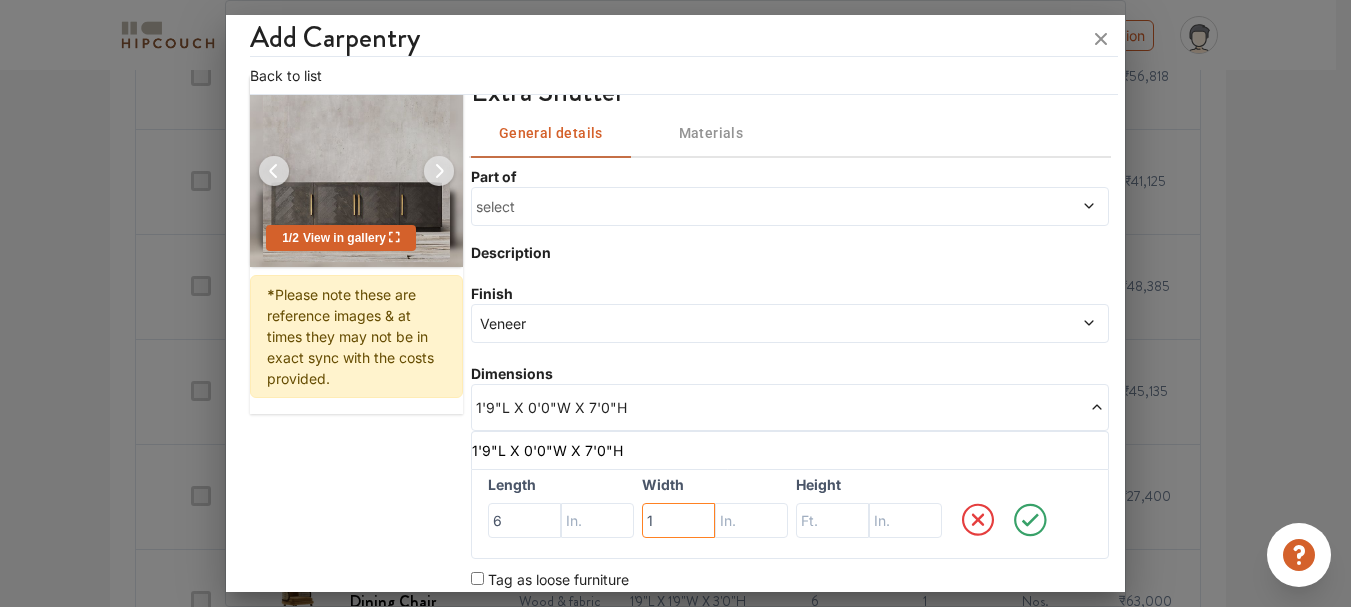 type on "1" 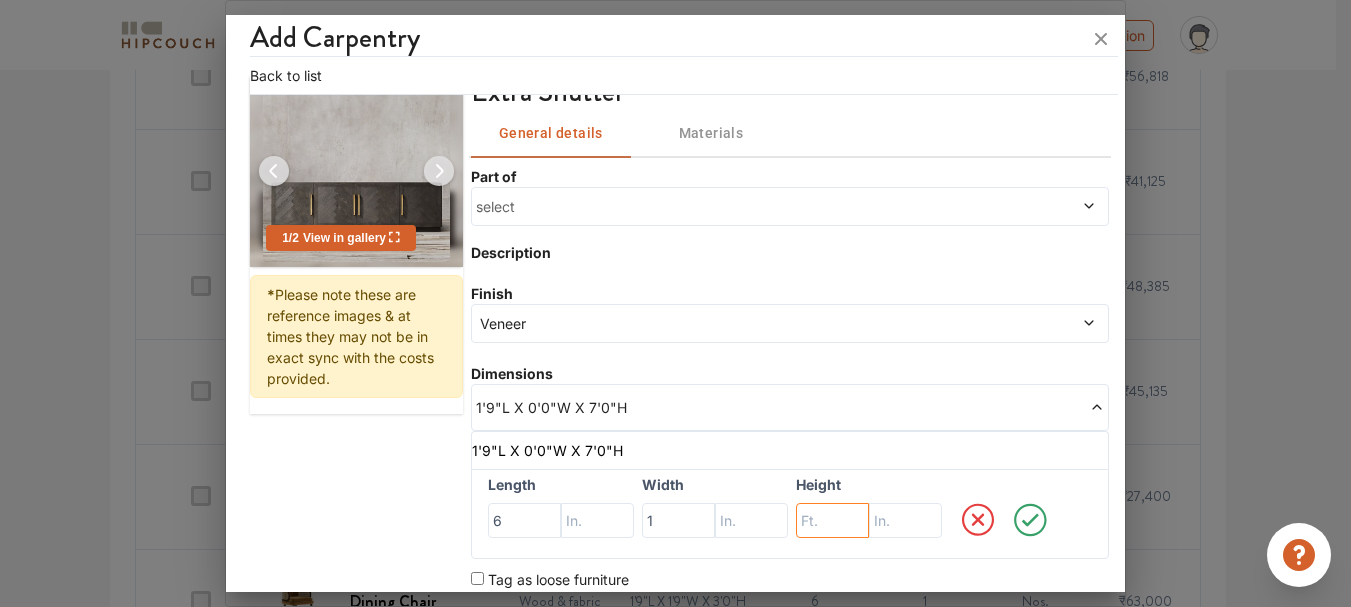 click at bounding box center (524, 521) 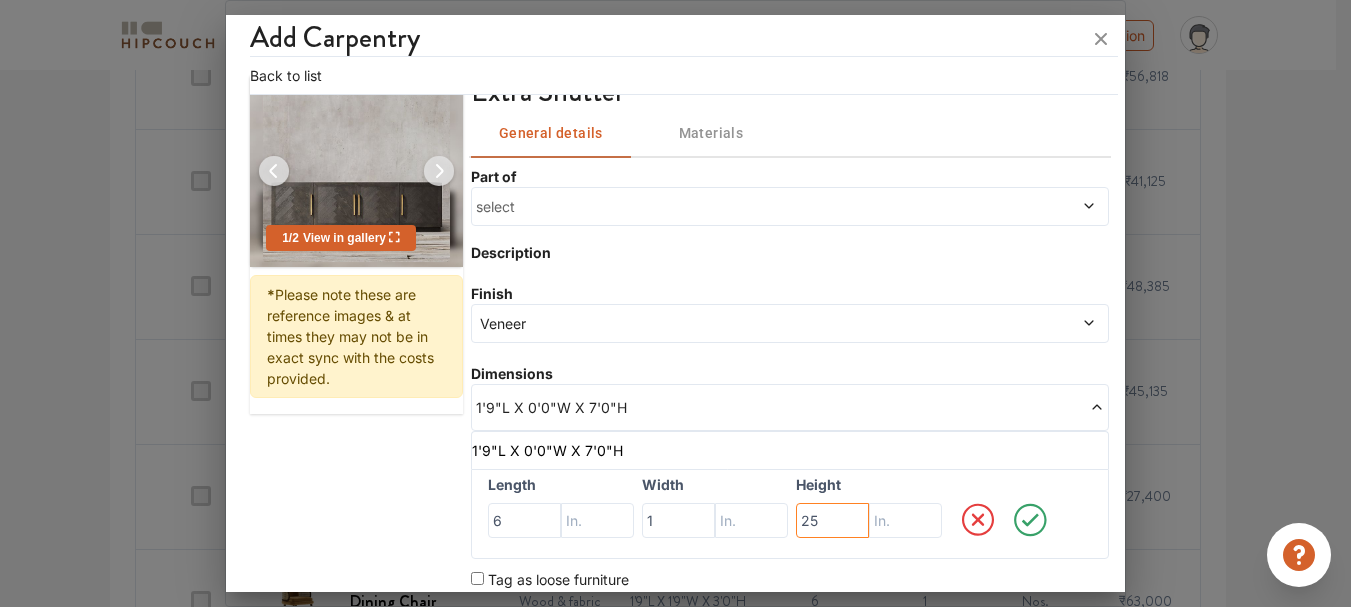 type on "25" 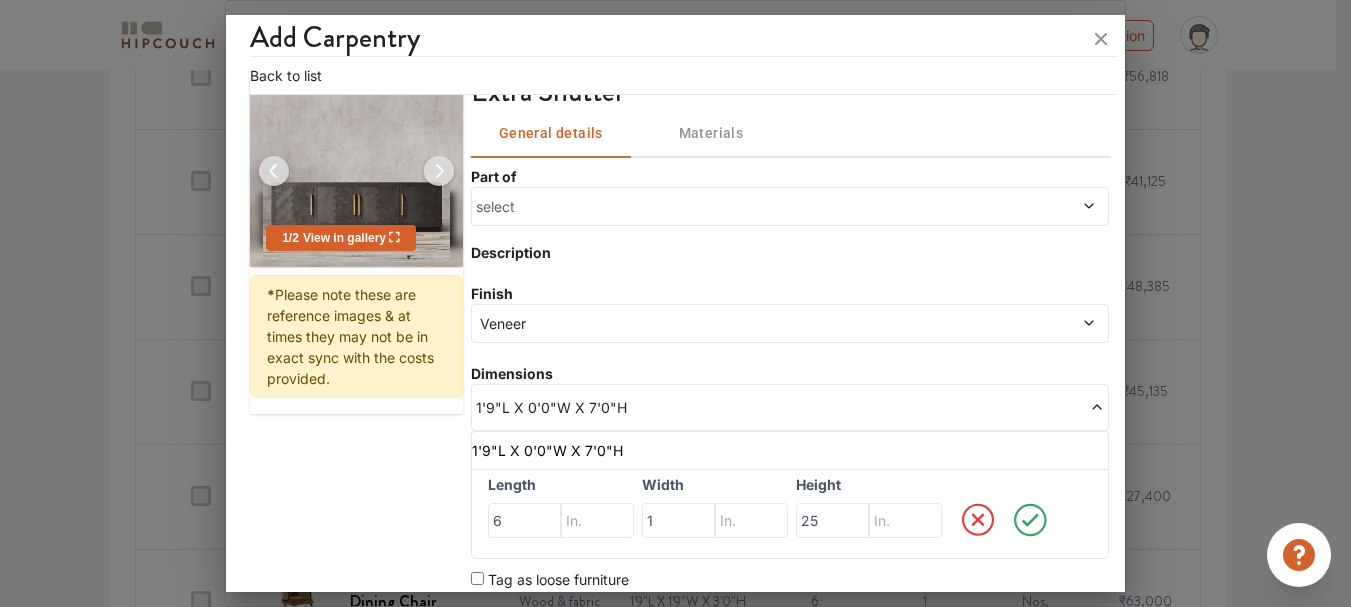 click 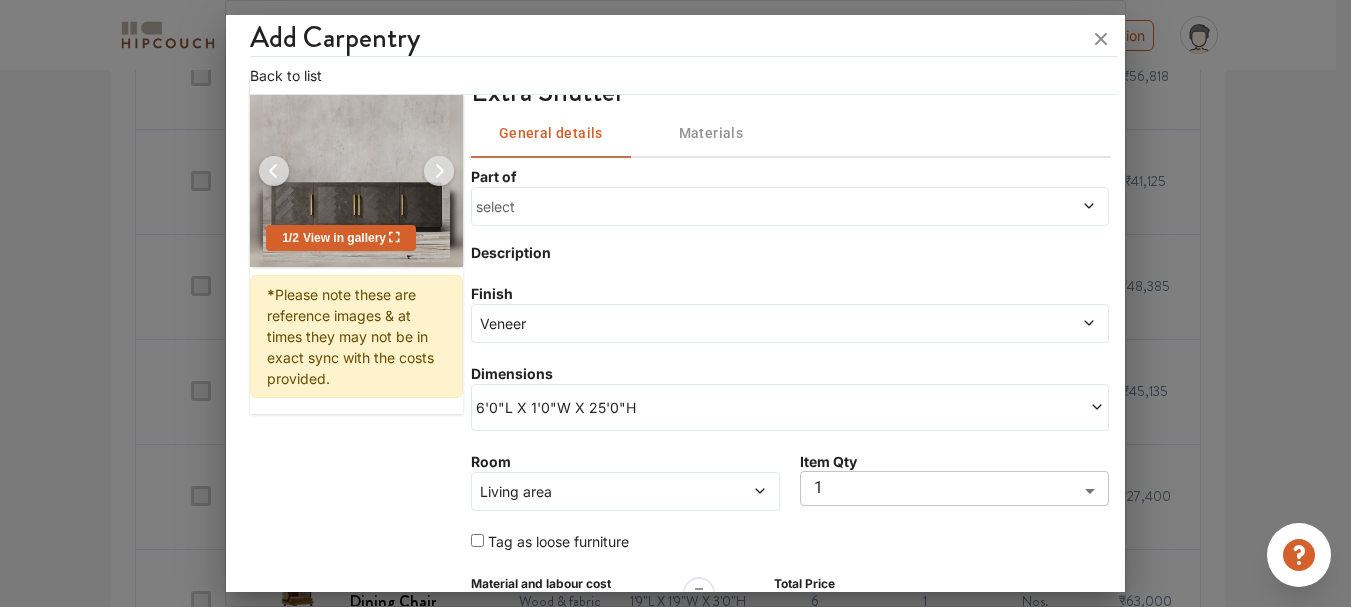 scroll, scrollTop: 207, scrollLeft: 0, axis: vertical 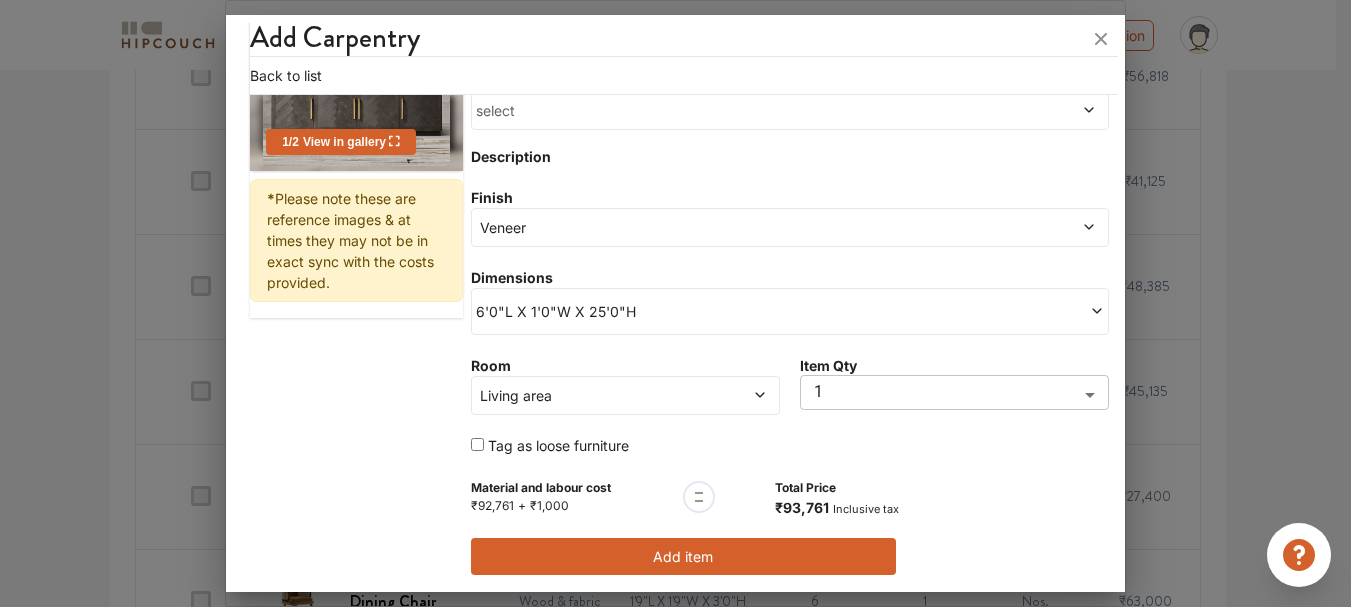 click on "6'0"L X 1'0"W X 25'0"H" at bounding box center [633, 311] 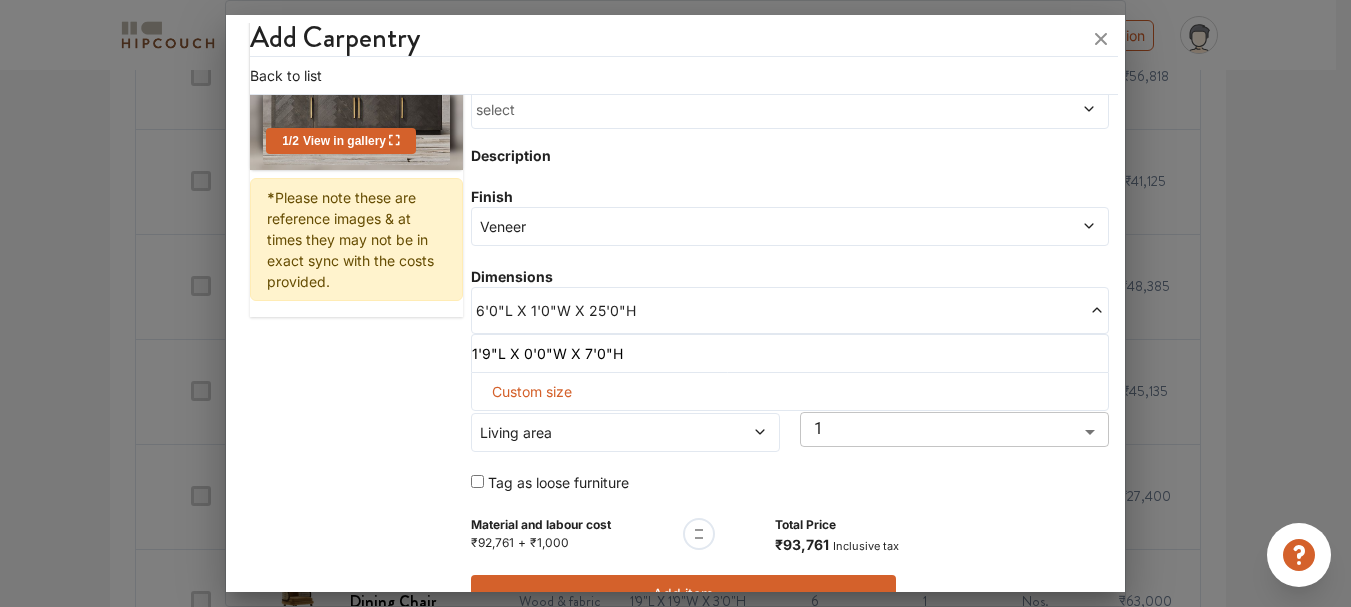 click on "Custom size" at bounding box center [532, 391] 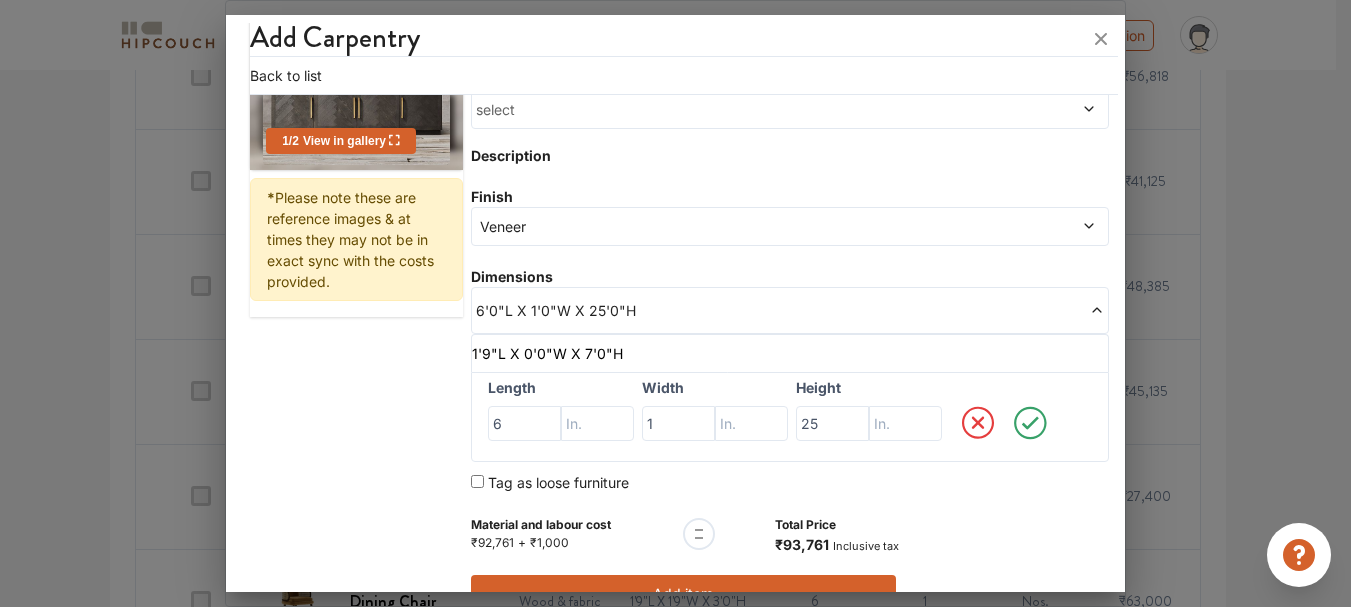 click 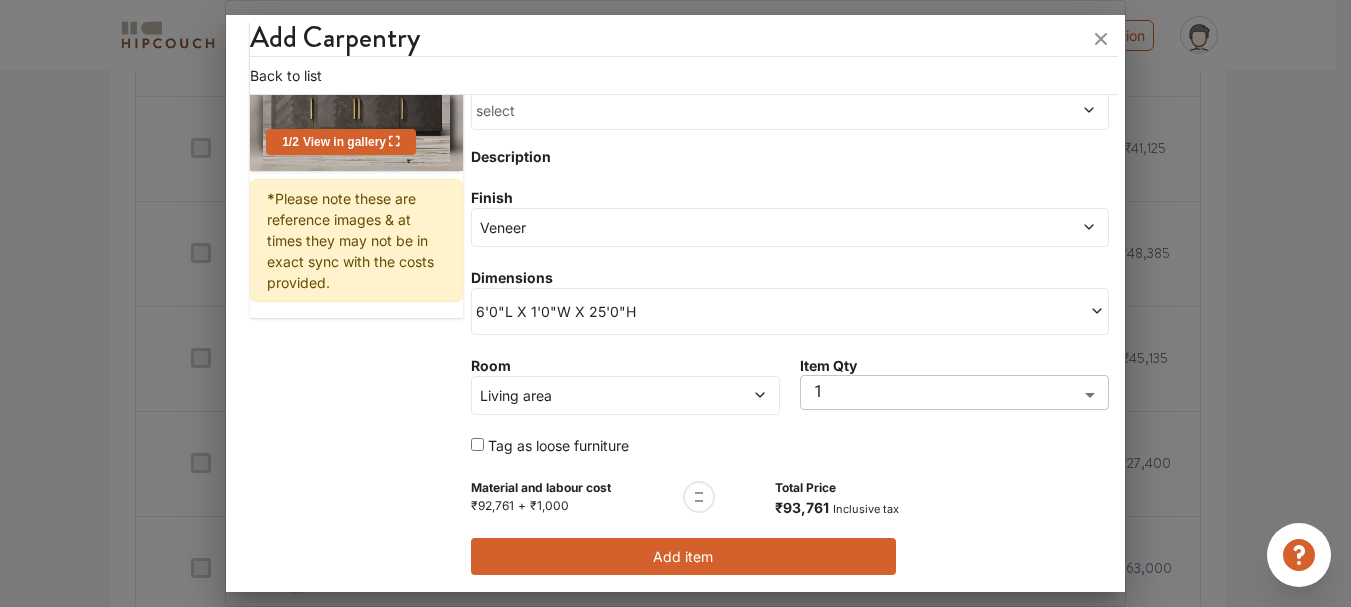 scroll, scrollTop: 958, scrollLeft: 0, axis: vertical 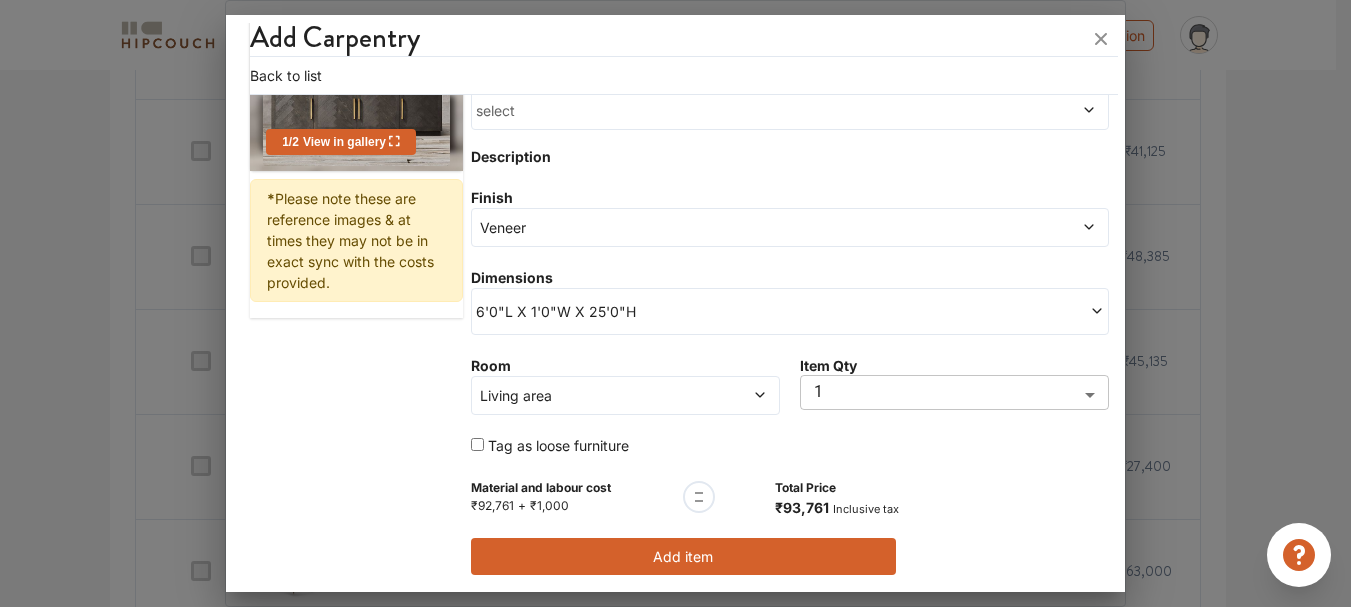 click on "Veneer" at bounding box center [708, 227] 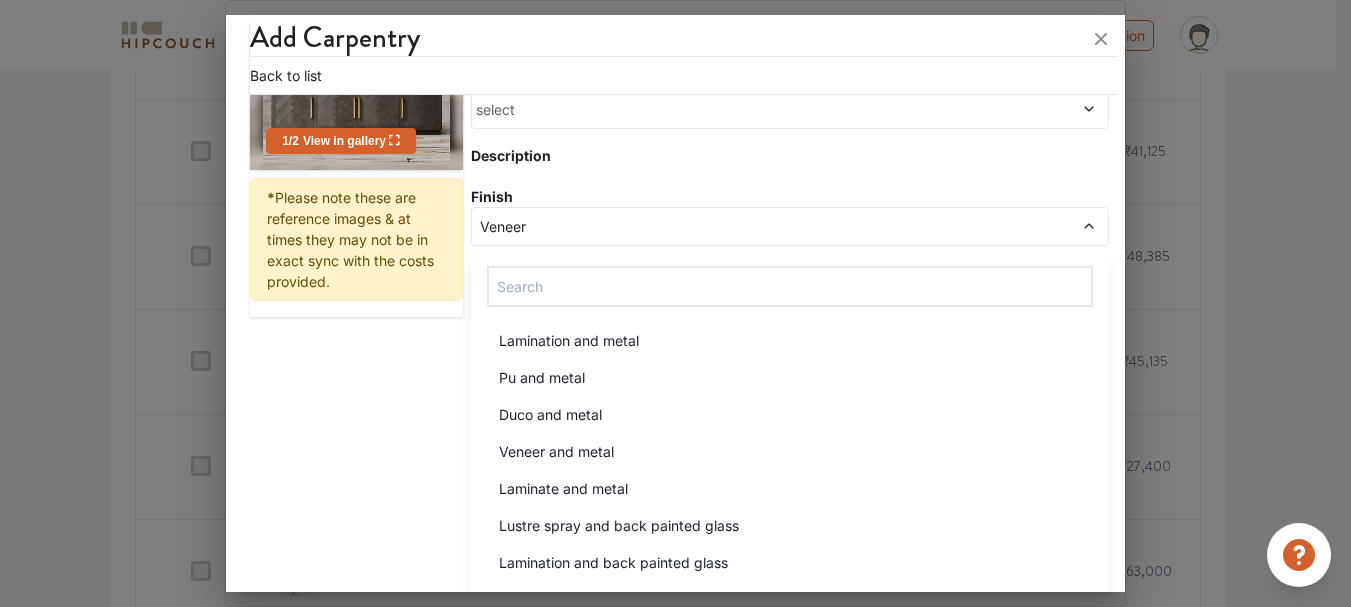 scroll, scrollTop: 1702, scrollLeft: 0, axis: vertical 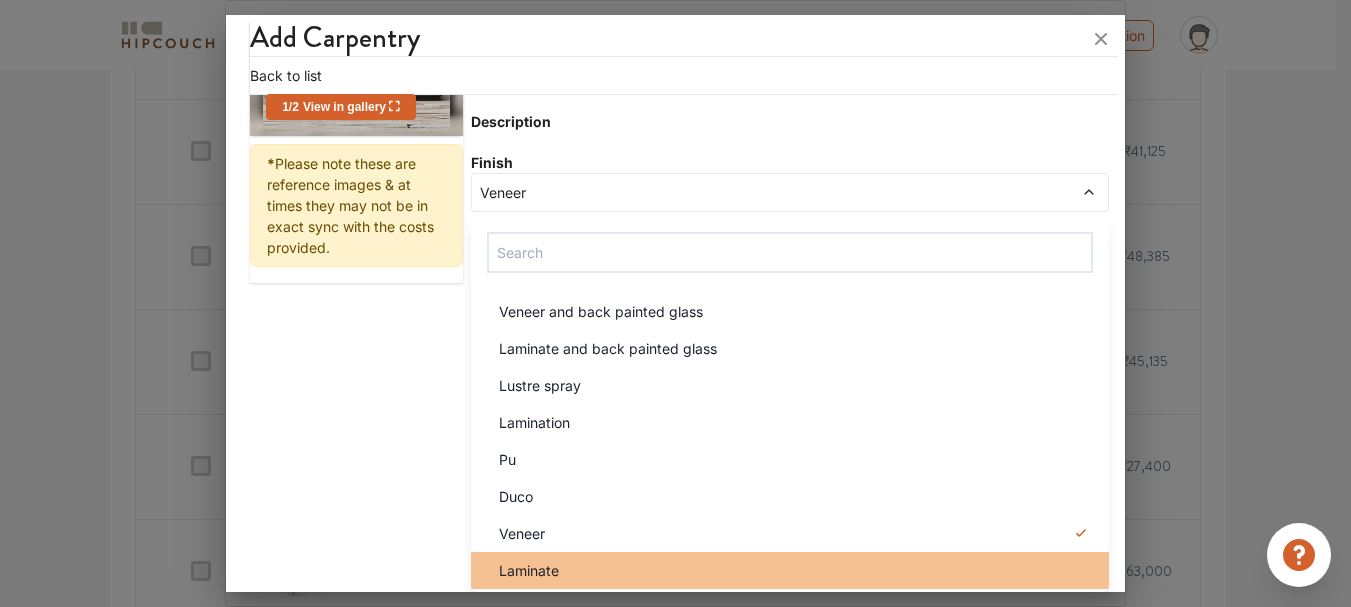 click on "Laminate" at bounding box center (796, 570) 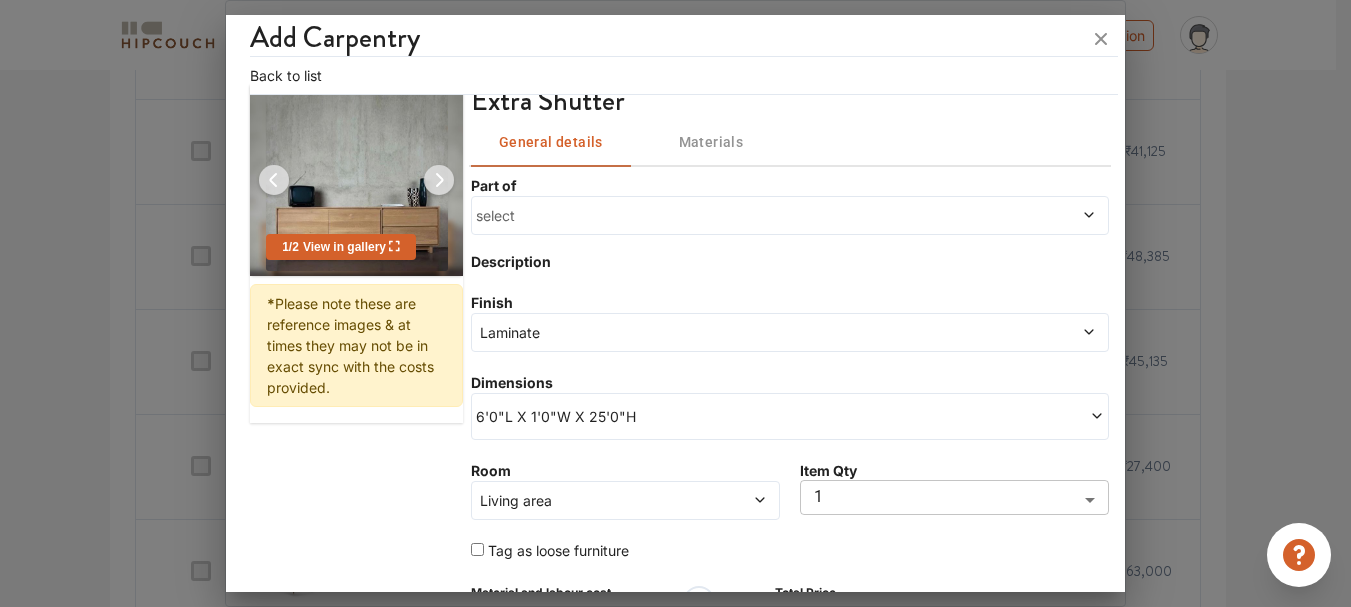 scroll, scrollTop: 207, scrollLeft: 0, axis: vertical 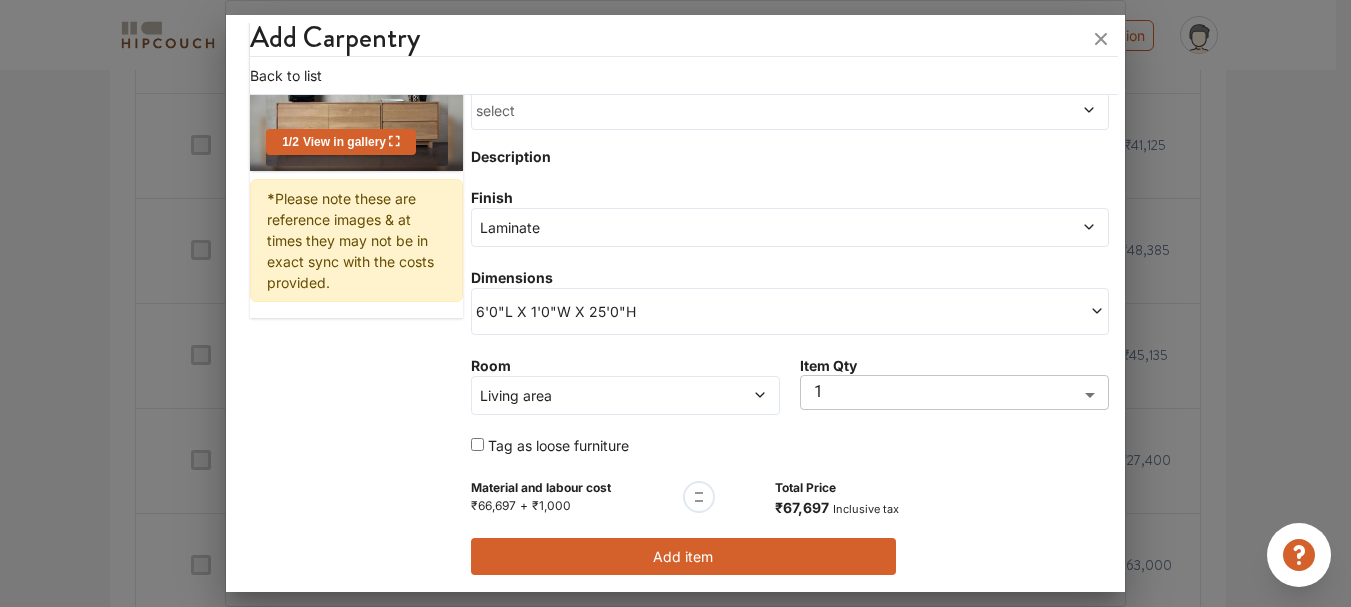 click on "Laminate" at bounding box center (708, 227) 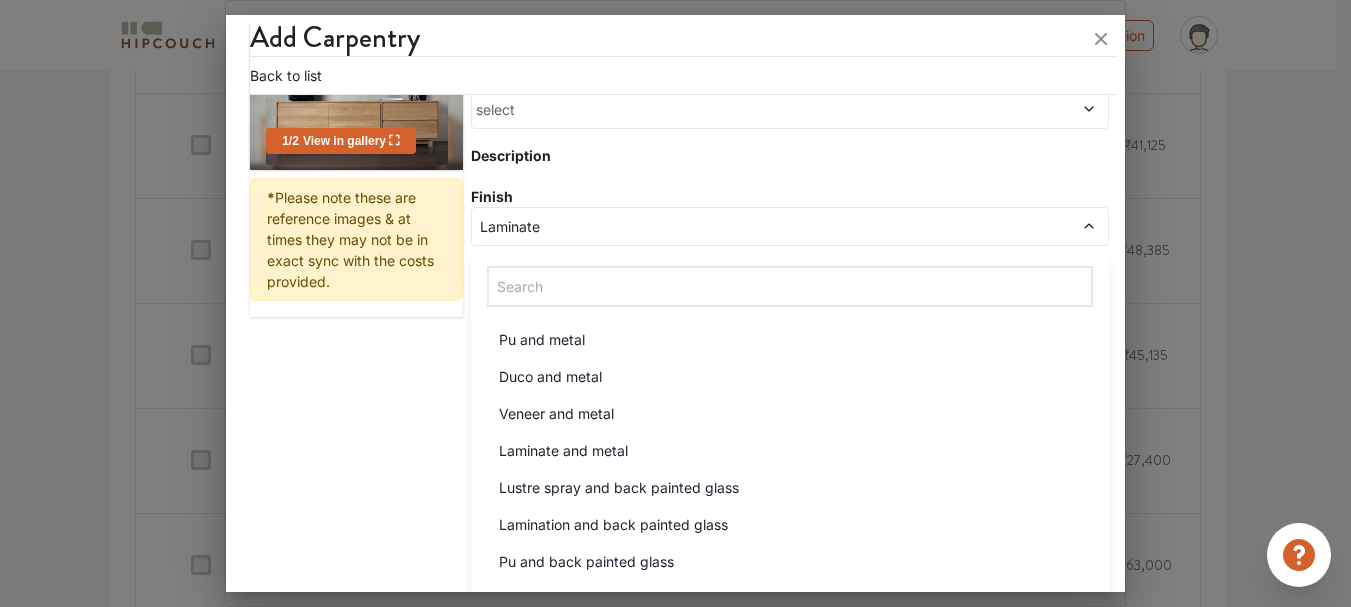 scroll, scrollTop: 1702, scrollLeft: 0, axis: vertical 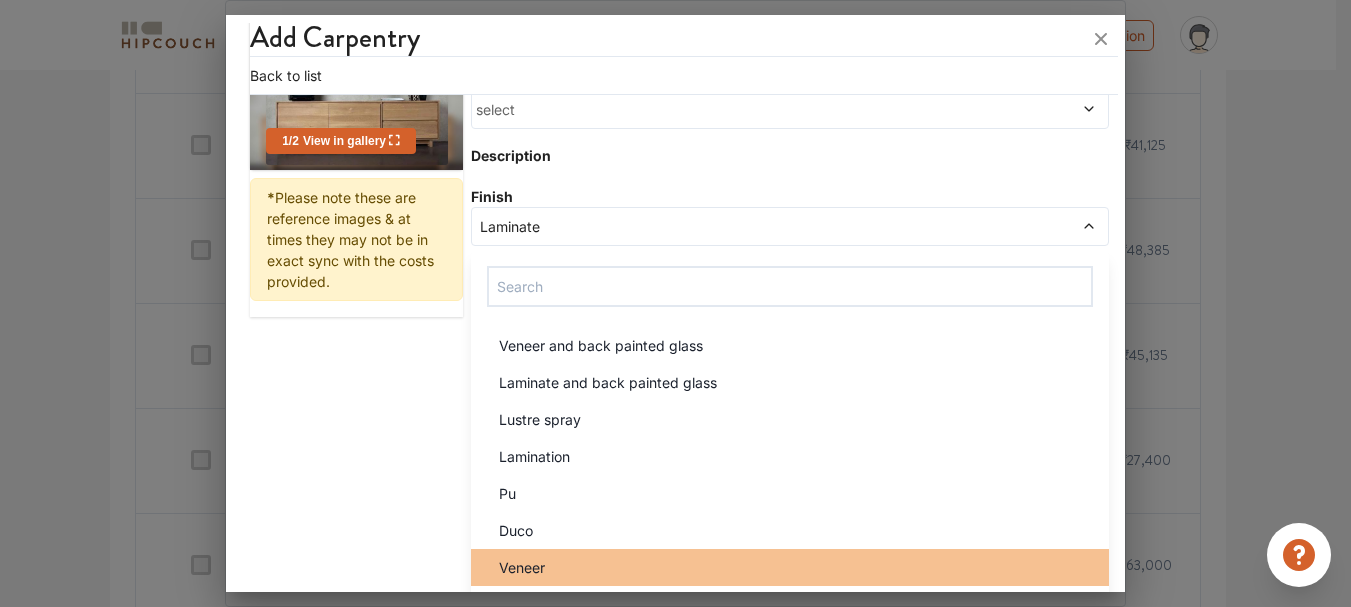 click on "Veneer" at bounding box center (796, 567) 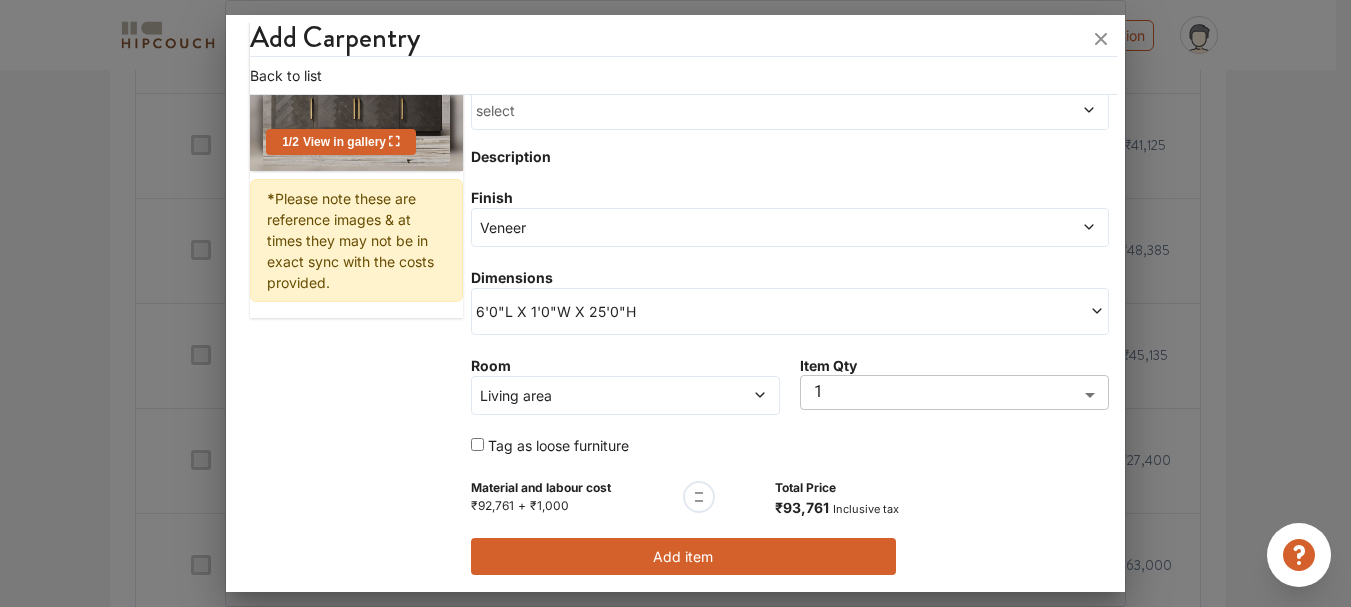 scroll, scrollTop: 207, scrollLeft: 0, axis: vertical 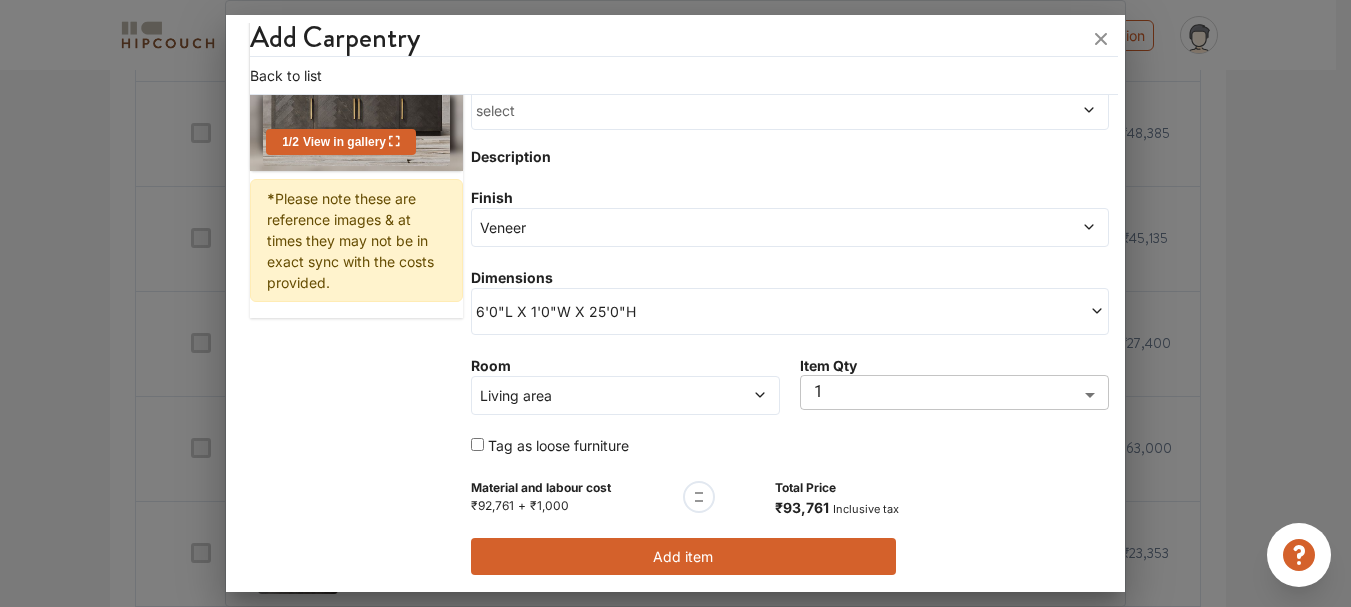 click on "Veneer" at bounding box center [708, 227] 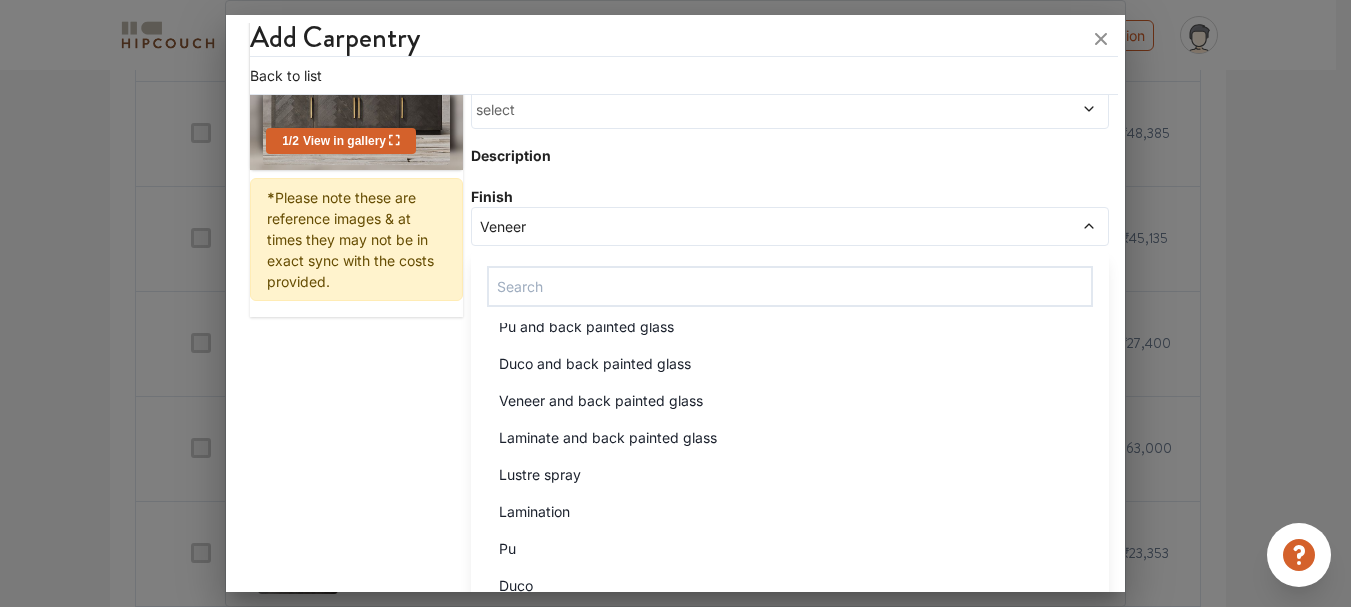 scroll, scrollTop: 1702, scrollLeft: 0, axis: vertical 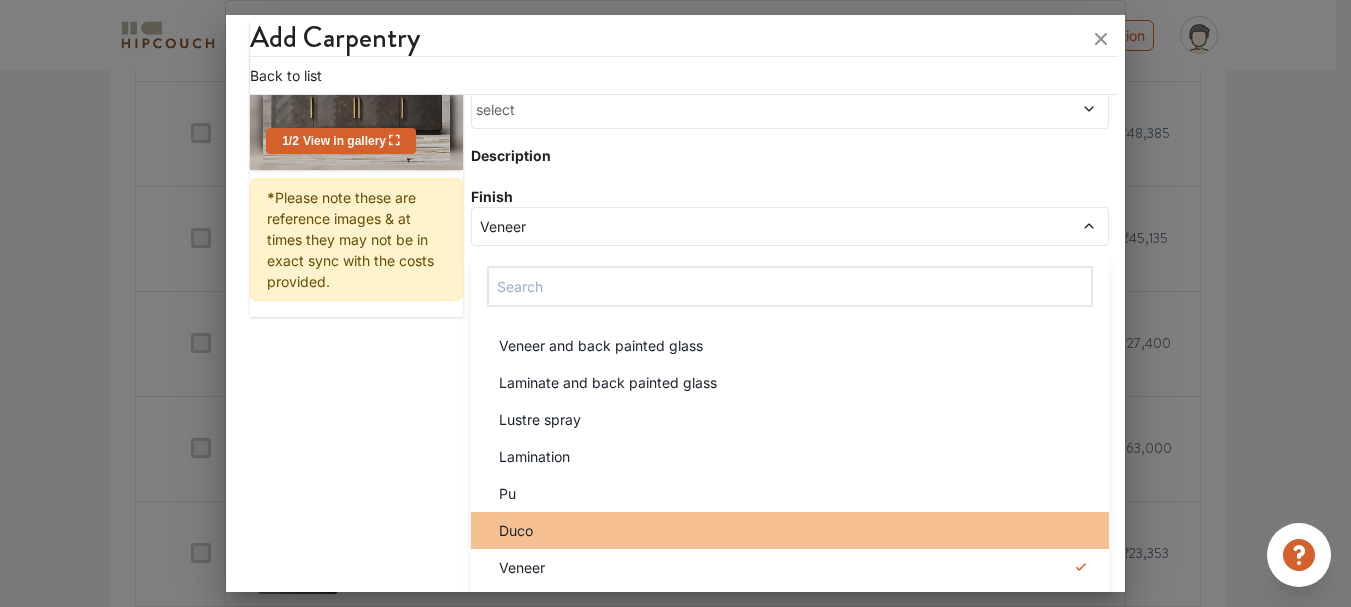 click on "Duco" at bounding box center [796, 530] 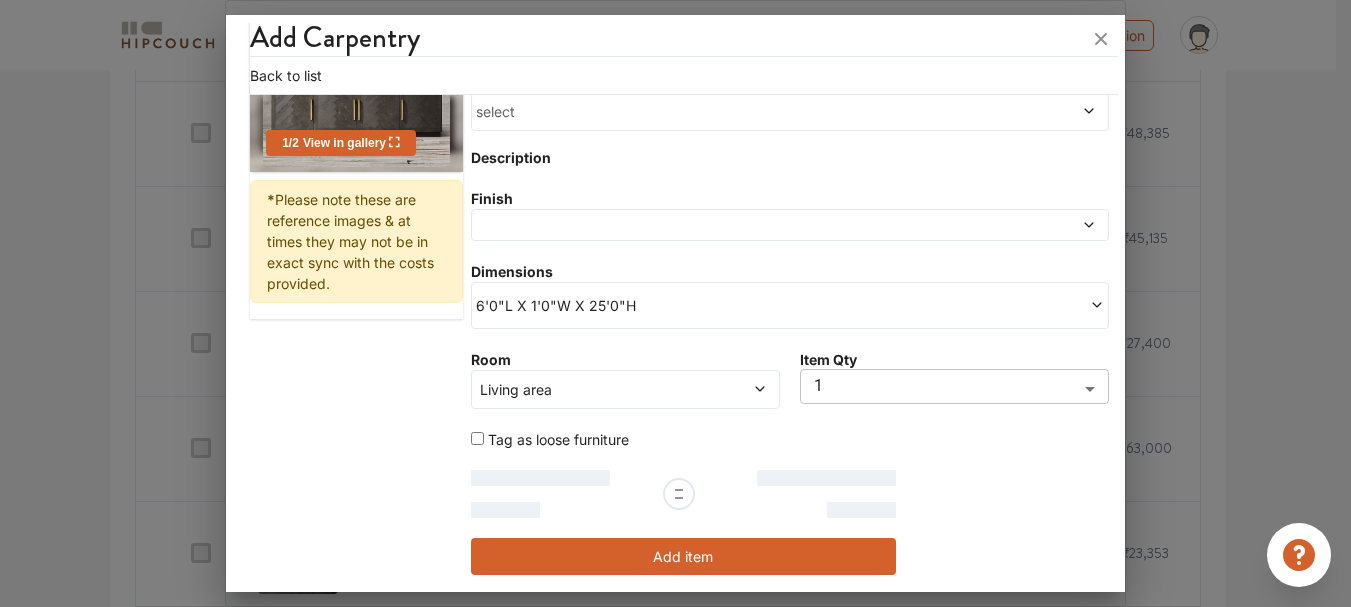 scroll, scrollTop: 207, scrollLeft: 0, axis: vertical 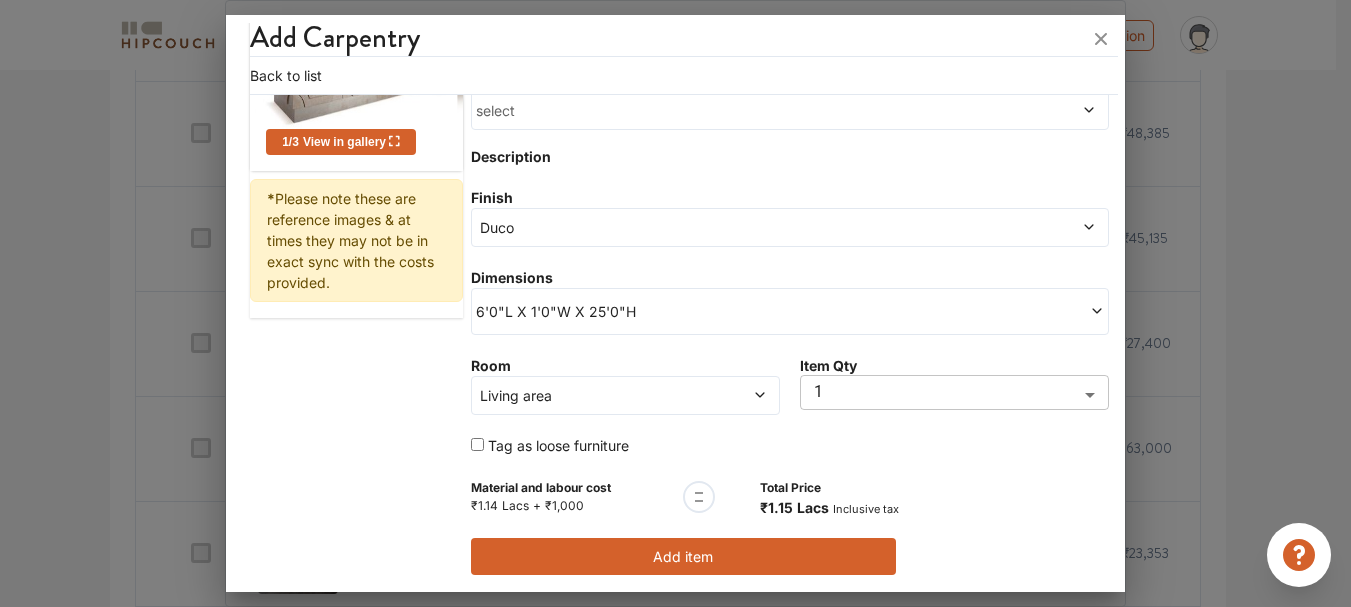 click on "Duco" at bounding box center [708, 227] 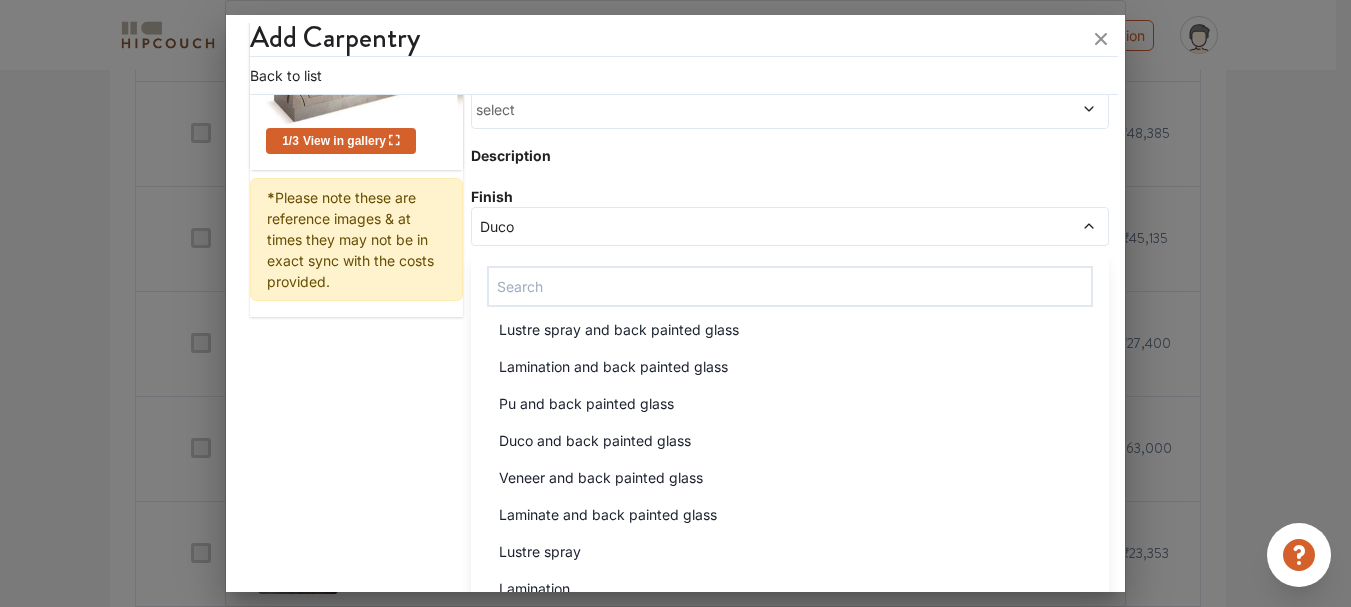 scroll, scrollTop: 1702, scrollLeft: 0, axis: vertical 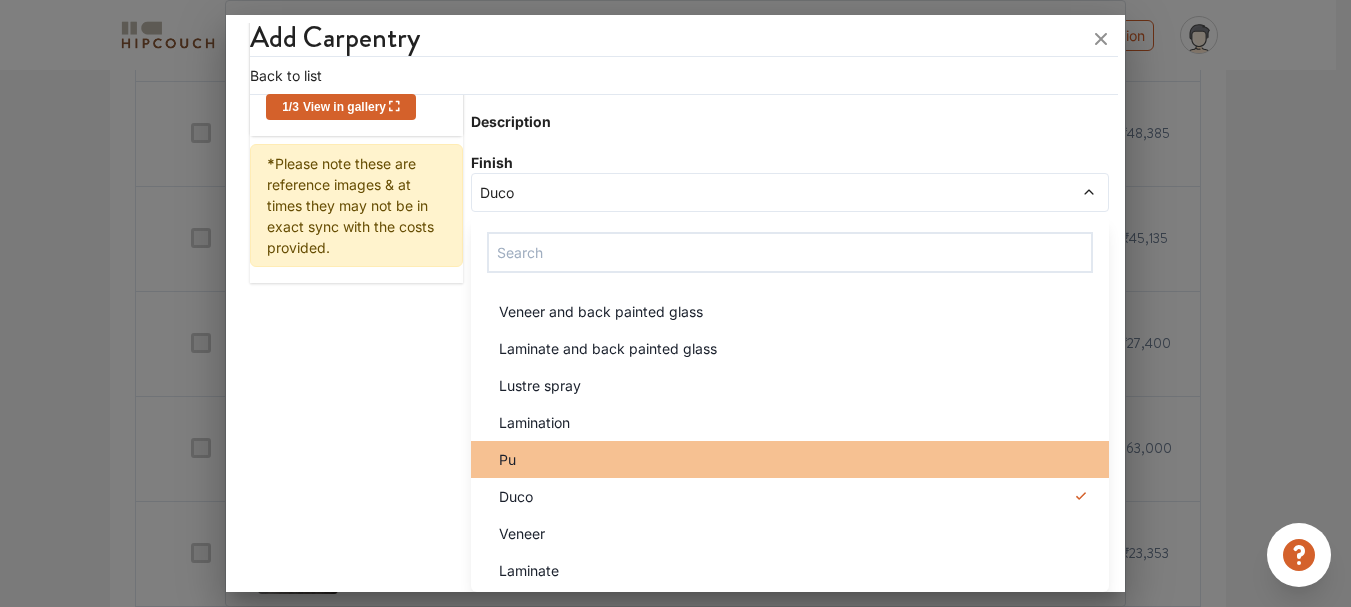 click on "Pu" at bounding box center [790, 459] 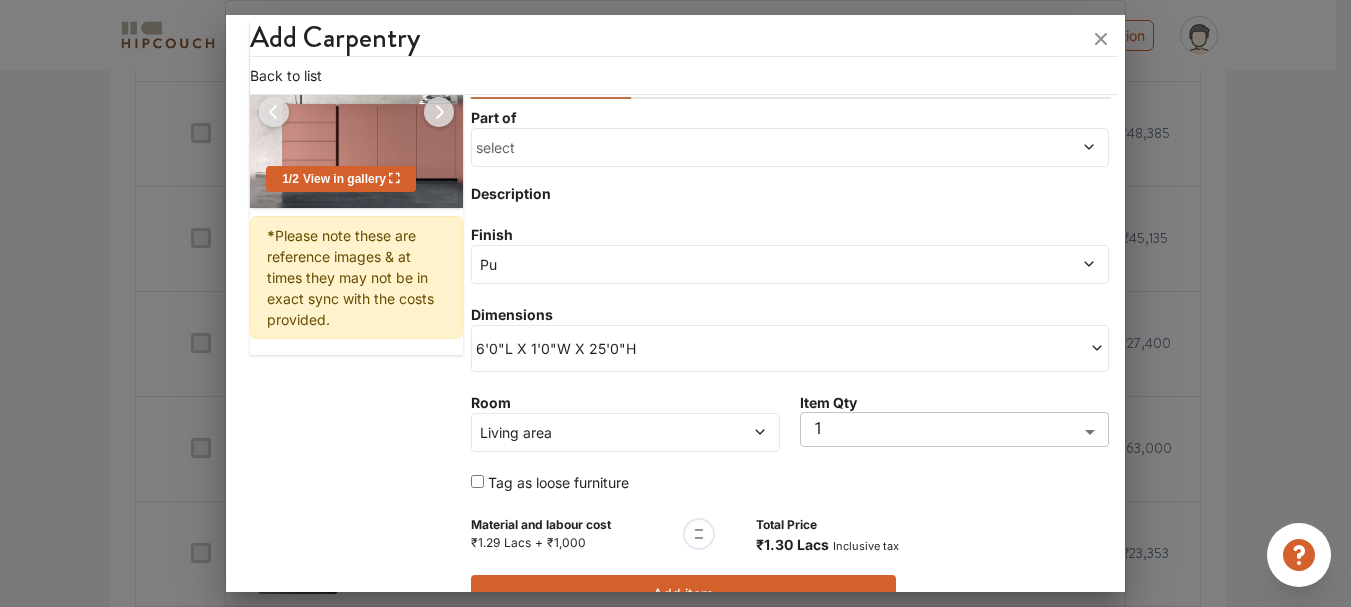 scroll, scrollTop: 166, scrollLeft: 0, axis: vertical 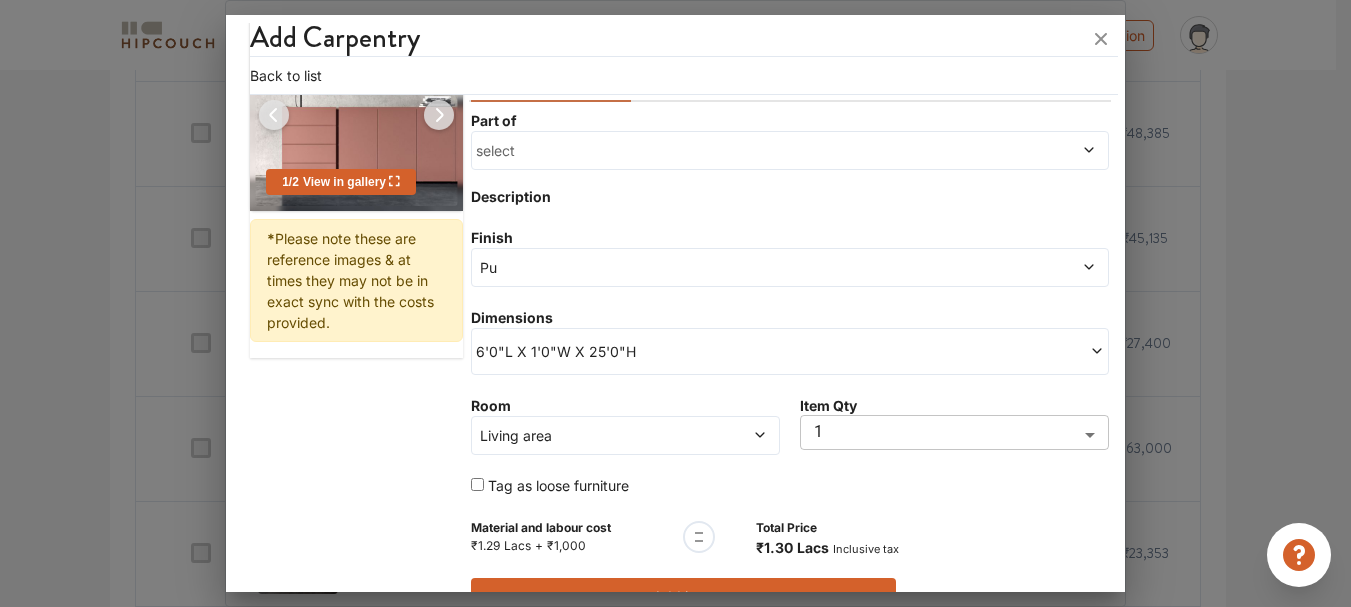 click on "Pu" at bounding box center (790, 267) 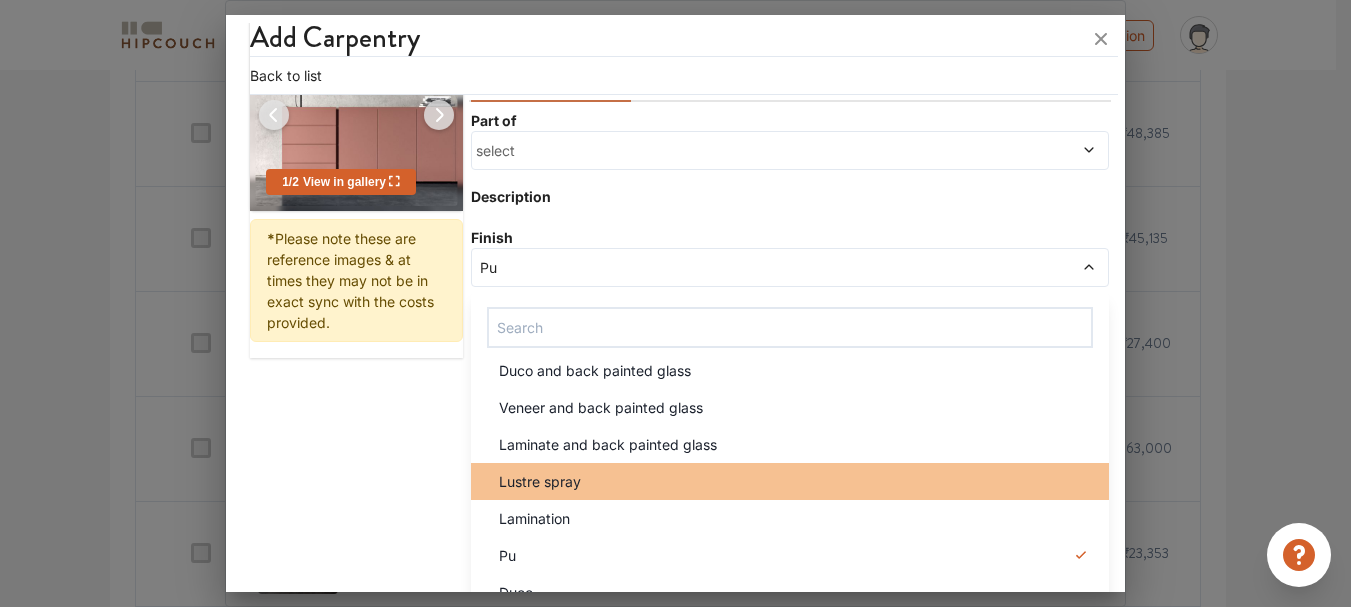 scroll, scrollTop: 1702, scrollLeft: 0, axis: vertical 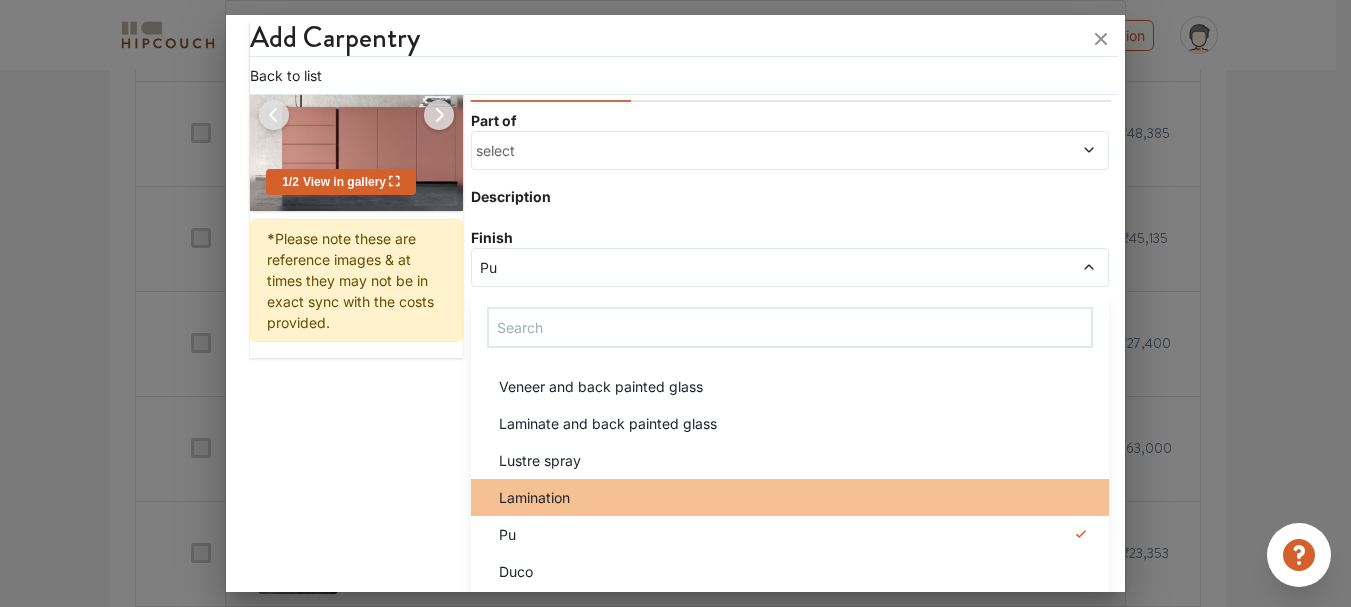 click on "Lamination" at bounding box center [796, 497] 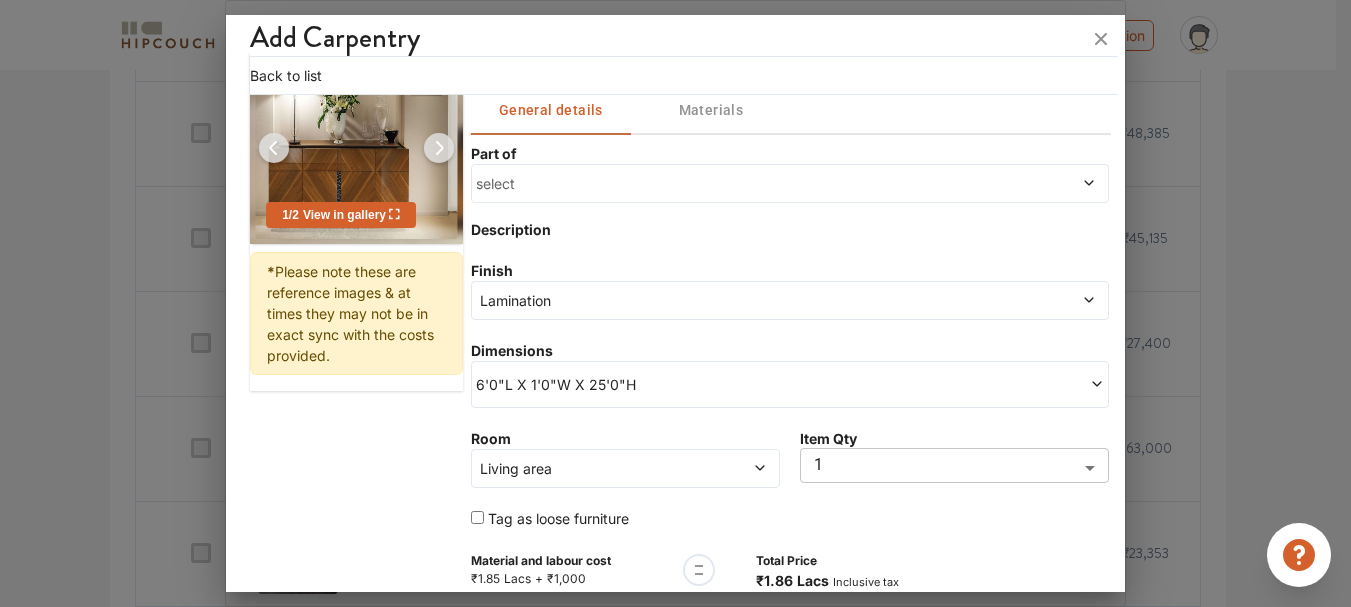 scroll, scrollTop: 207, scrollLeft: 0, axis: vertical 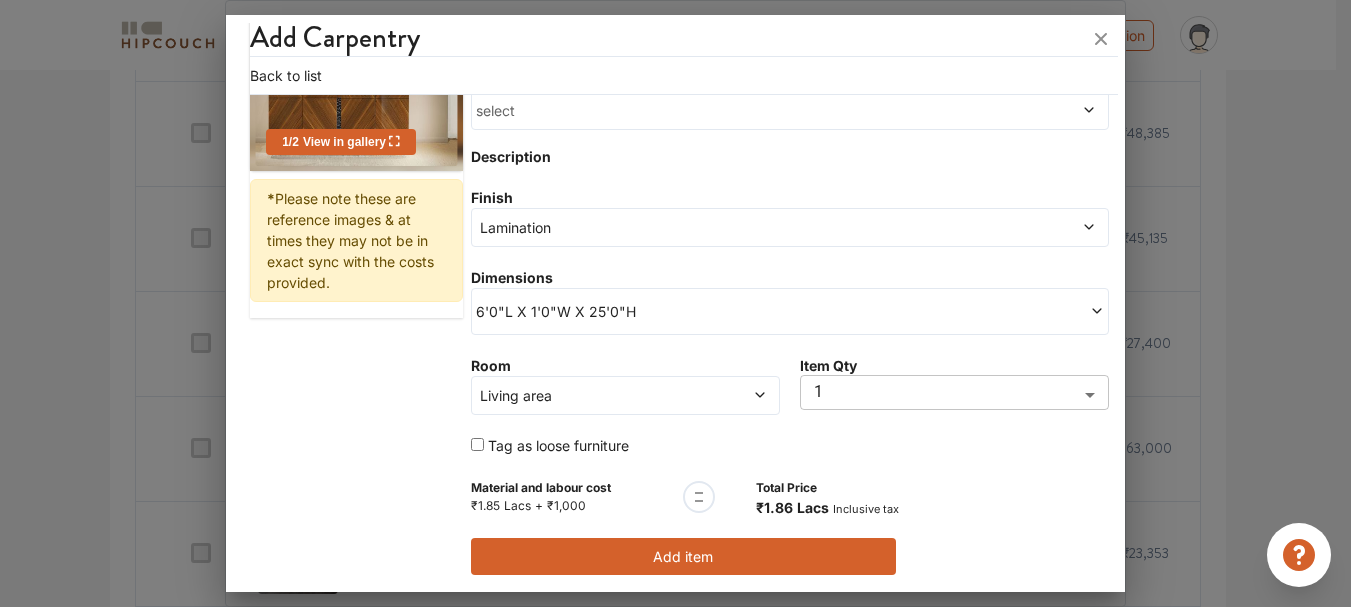 click at bounding box center [1018, 227] 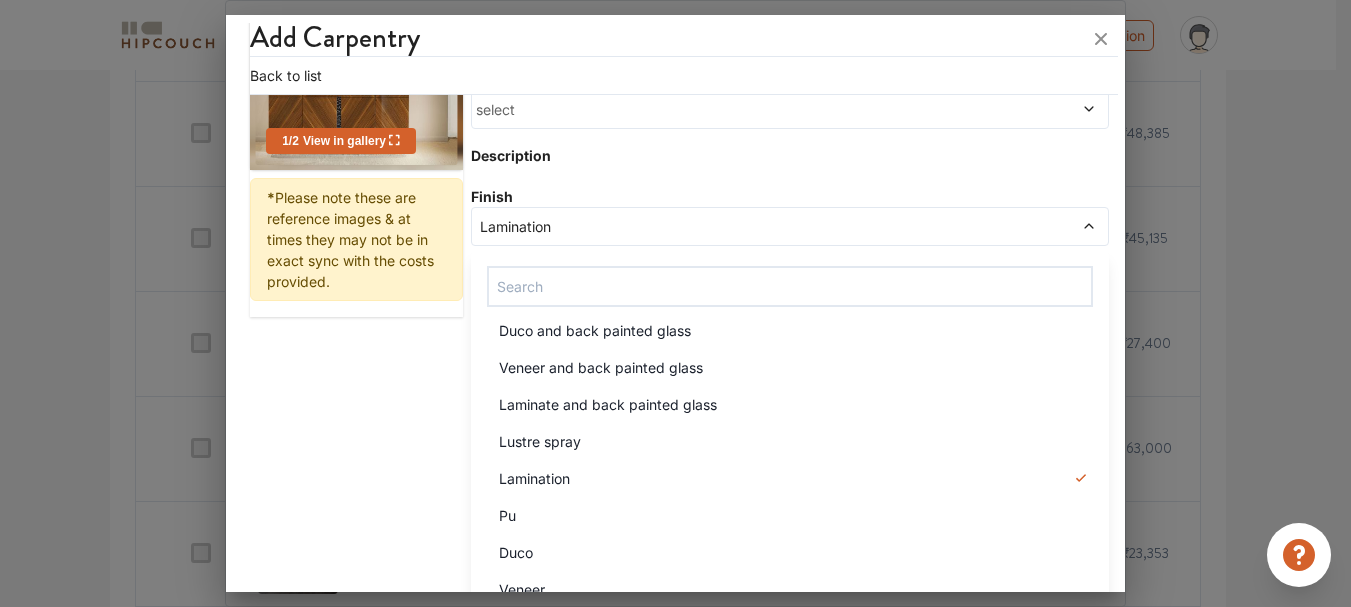 scroll, scrollTop: 1702, scrollLeft: 0, axis: vertical 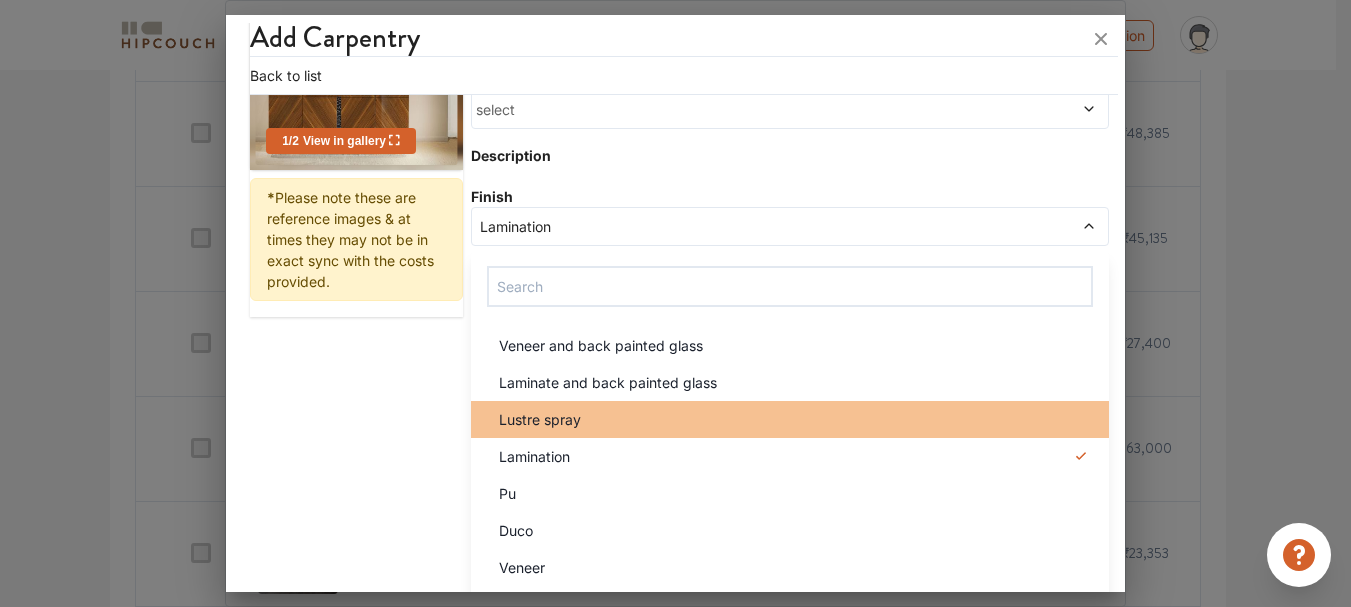 click on "Lustre spray" at bounding box center [790, 419] 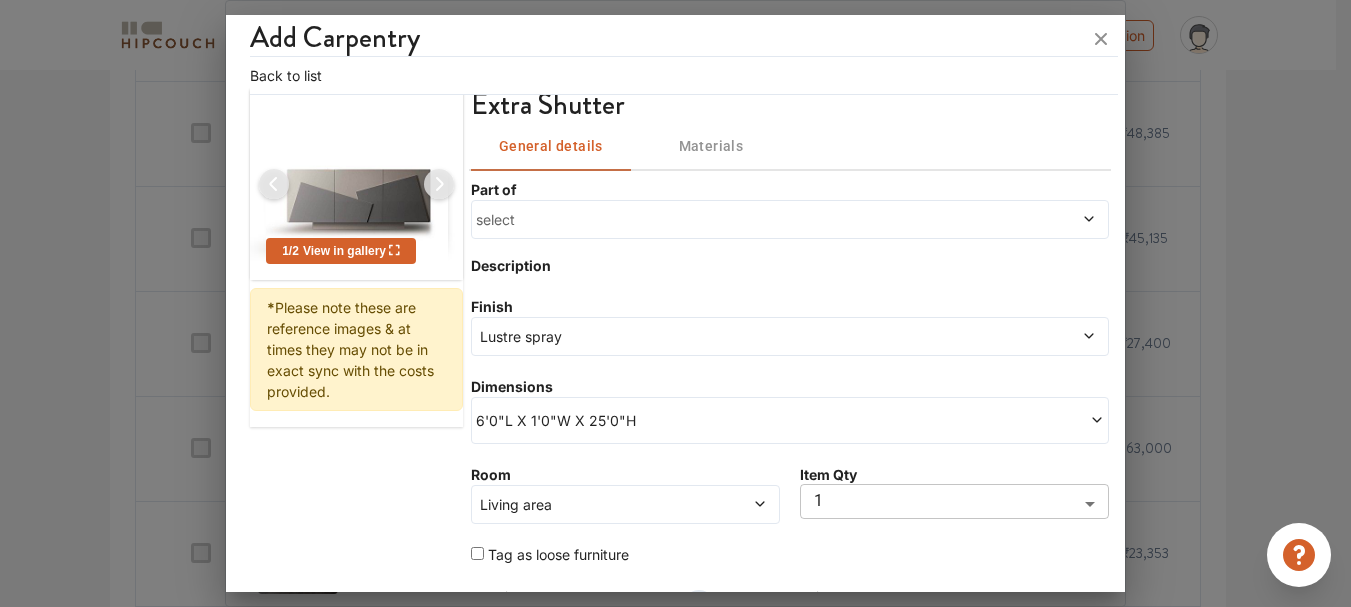 scroll, scrollTop: 207, scrollLeft: 0, axis: vertical 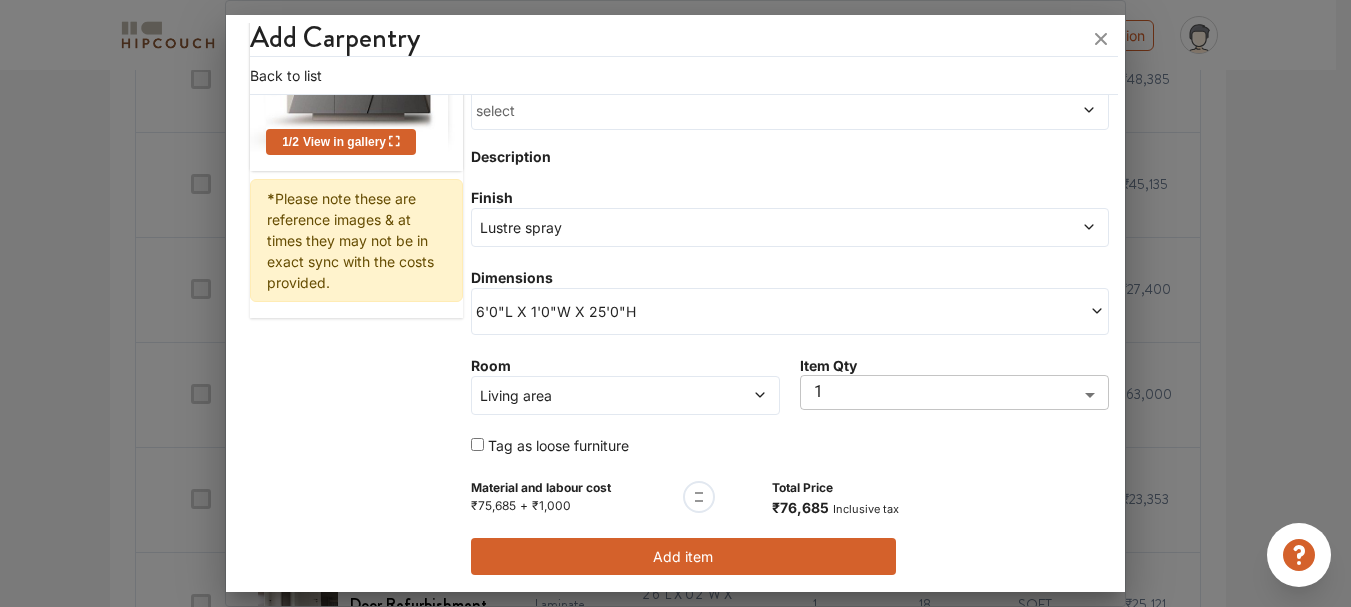 click on "Lustre spray" at bounding box center [708, 227] 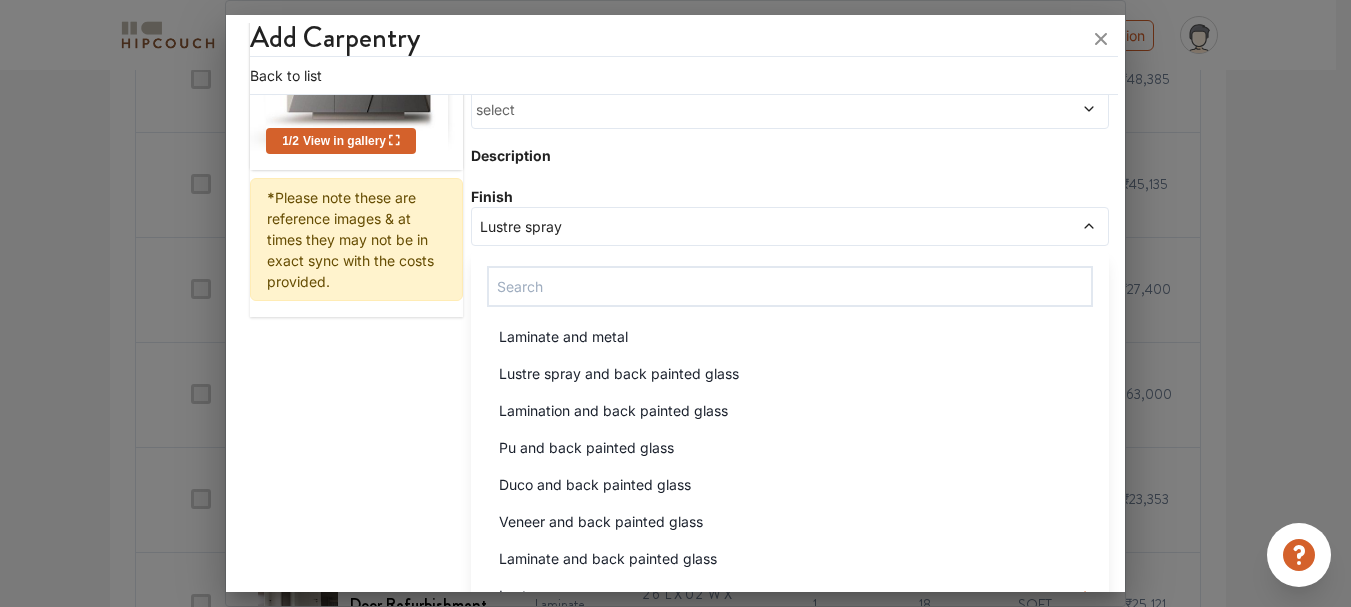 scroll, scrollTop: 1702, scrollLeft: 0, axis: vertical 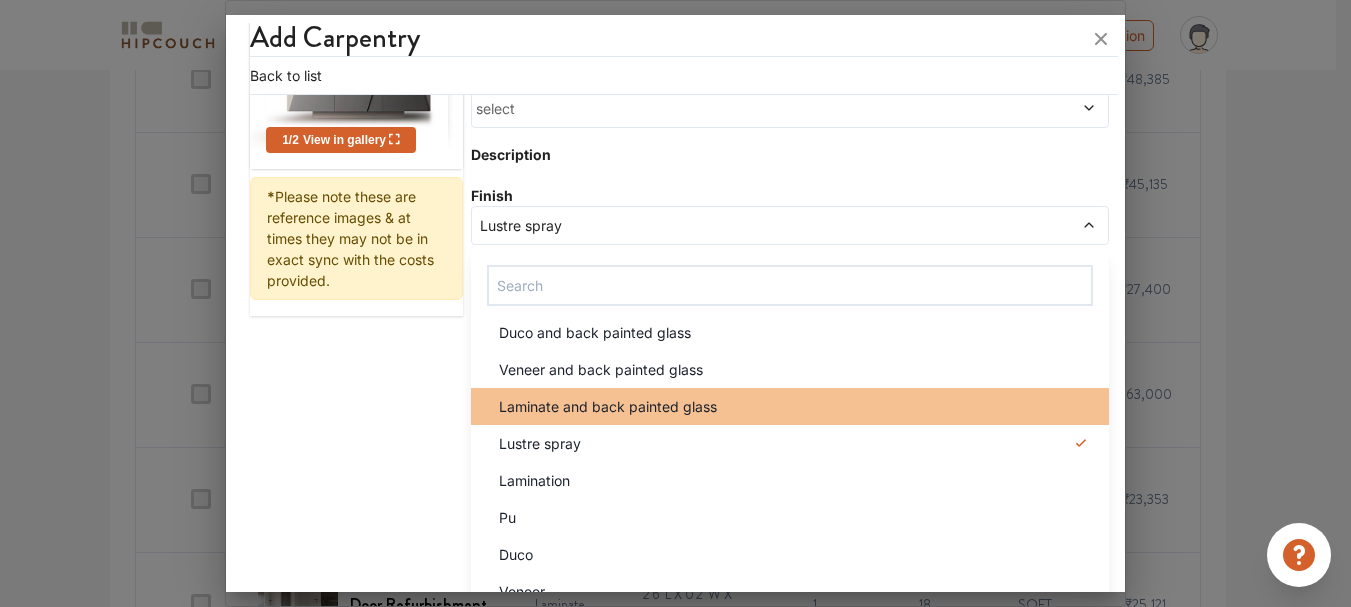 click on "Laminate and back painted glass" at bounding box center (796, 406) 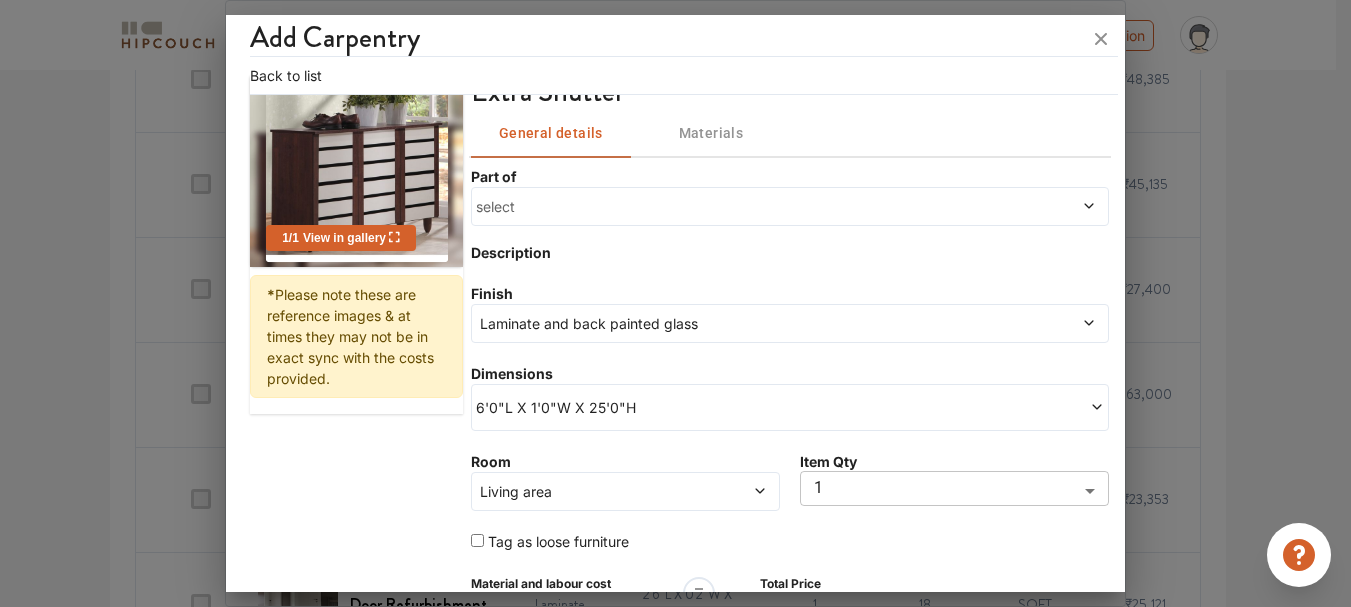 scroll, scrollTop: 207, scrollLeft: 0, axis: vertical 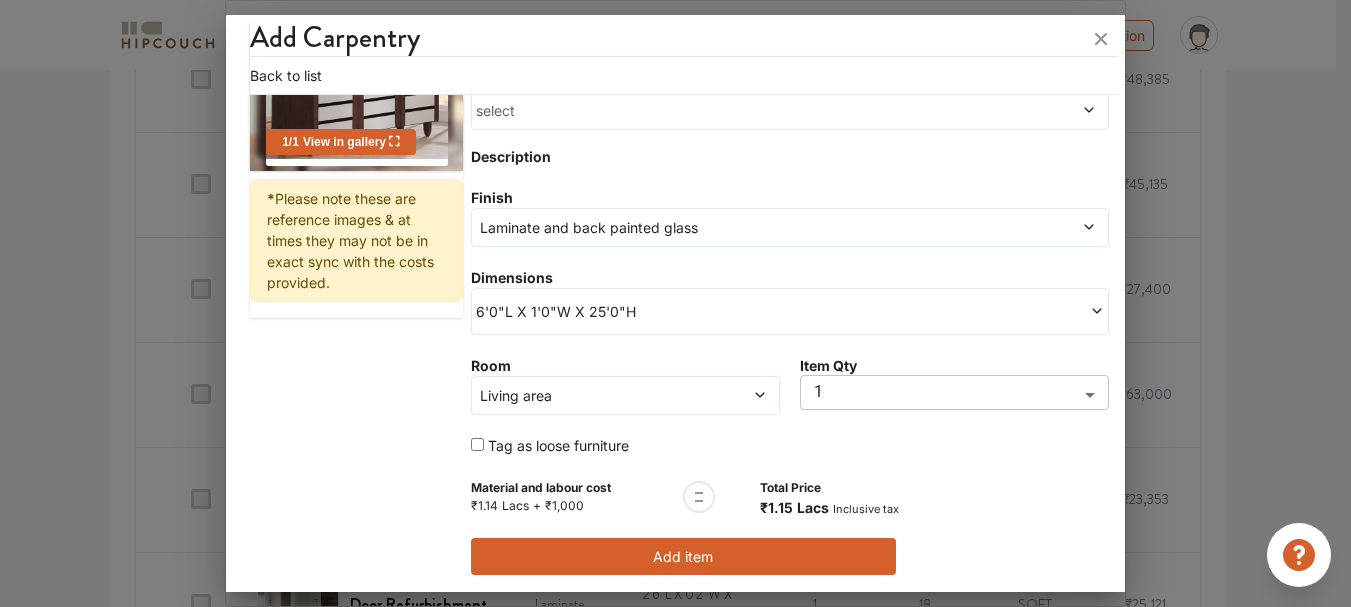 click on "Laminate and back painted glass" at bounding box center (708, 227) 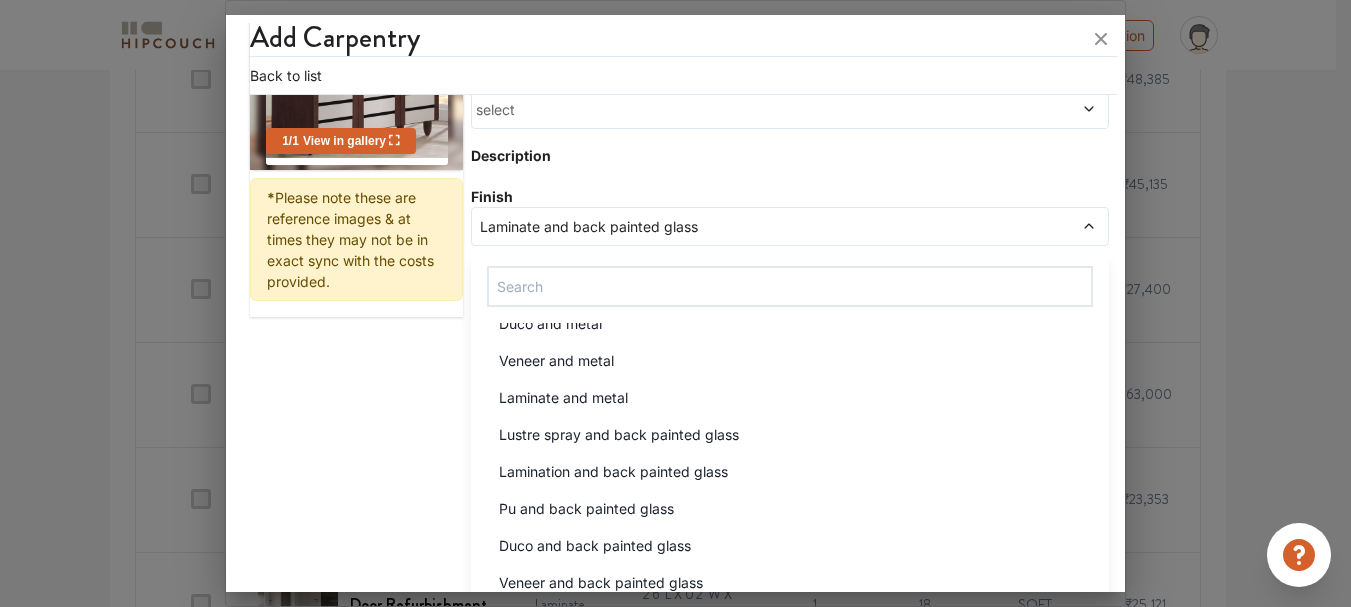 scroll, scrollTop: 1702, scrollLeft: 0, axis: vertical 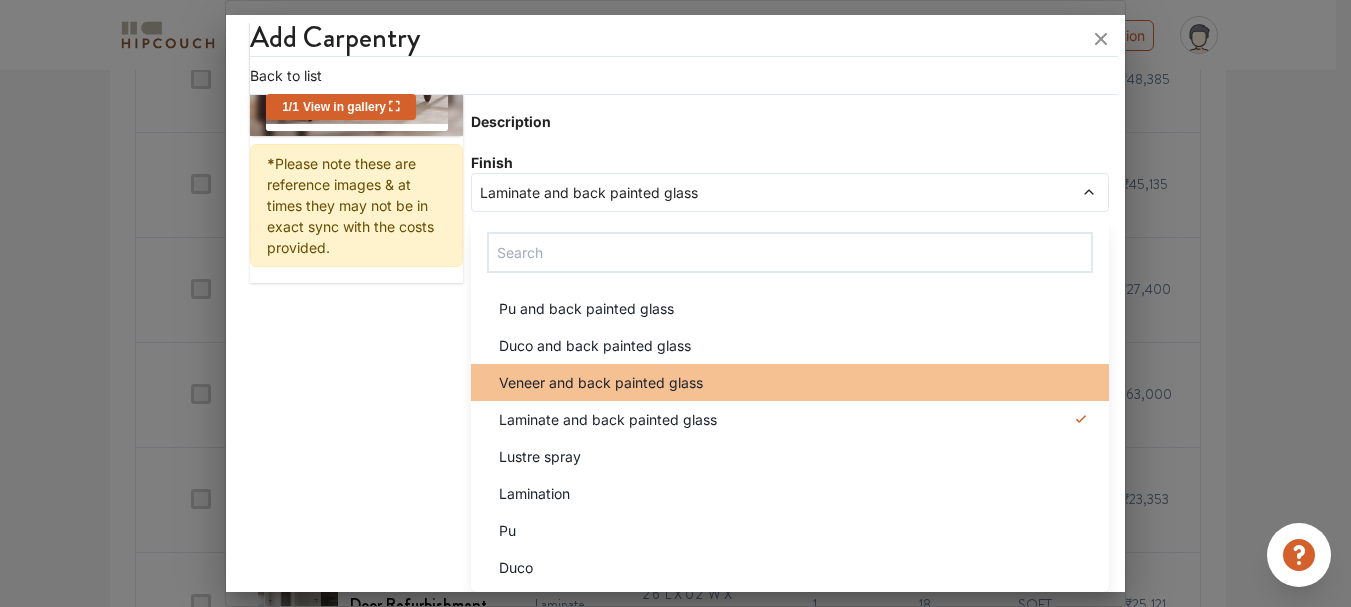 click on "Veneer and back painted glass" at bounding box center (790, 382) 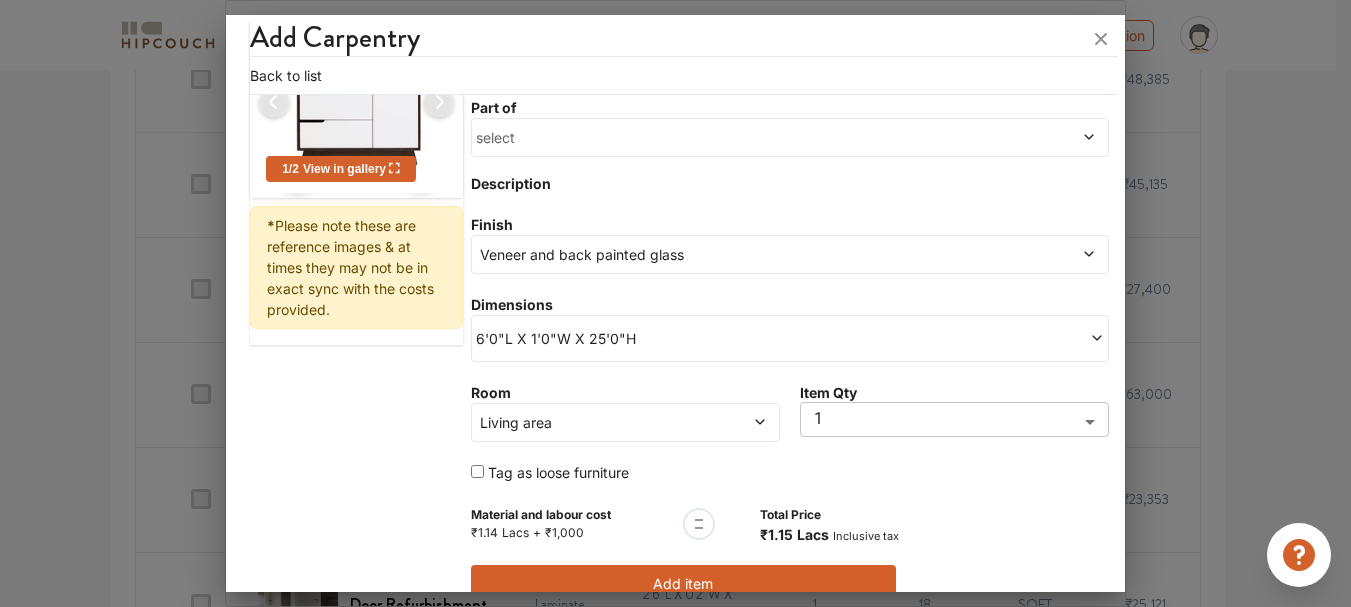 scroll, scrollTop: 178, scrollLeft: 0, axis: vertical 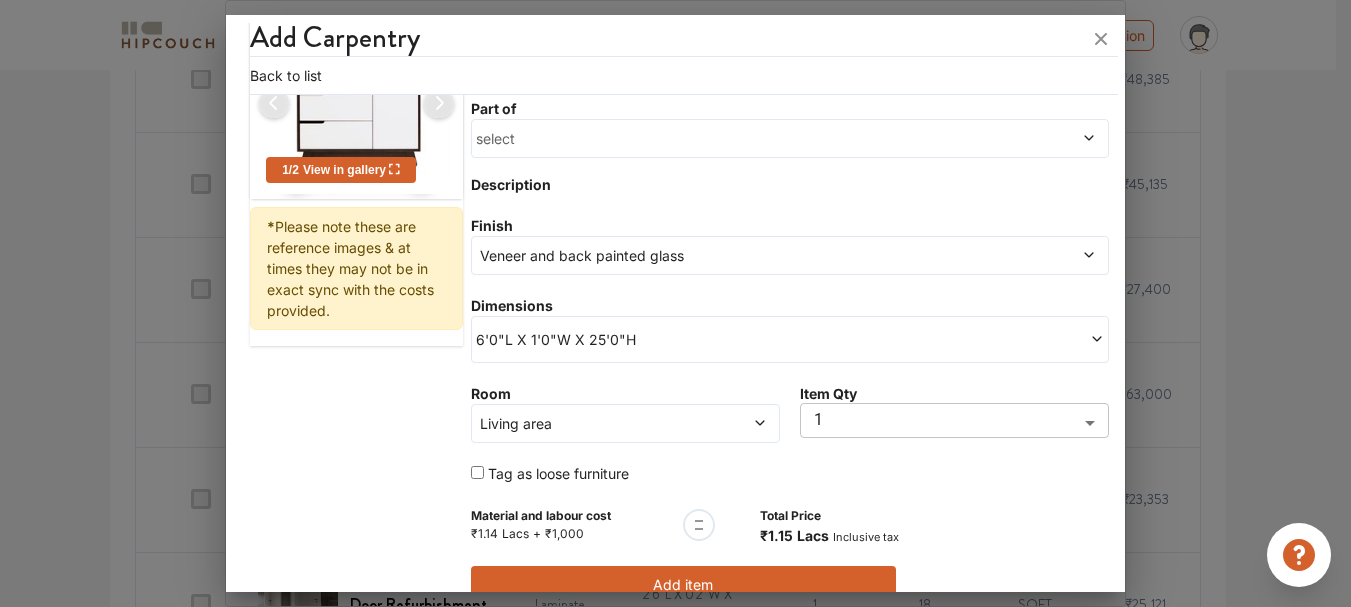 click at bounding box center [1018, 255] 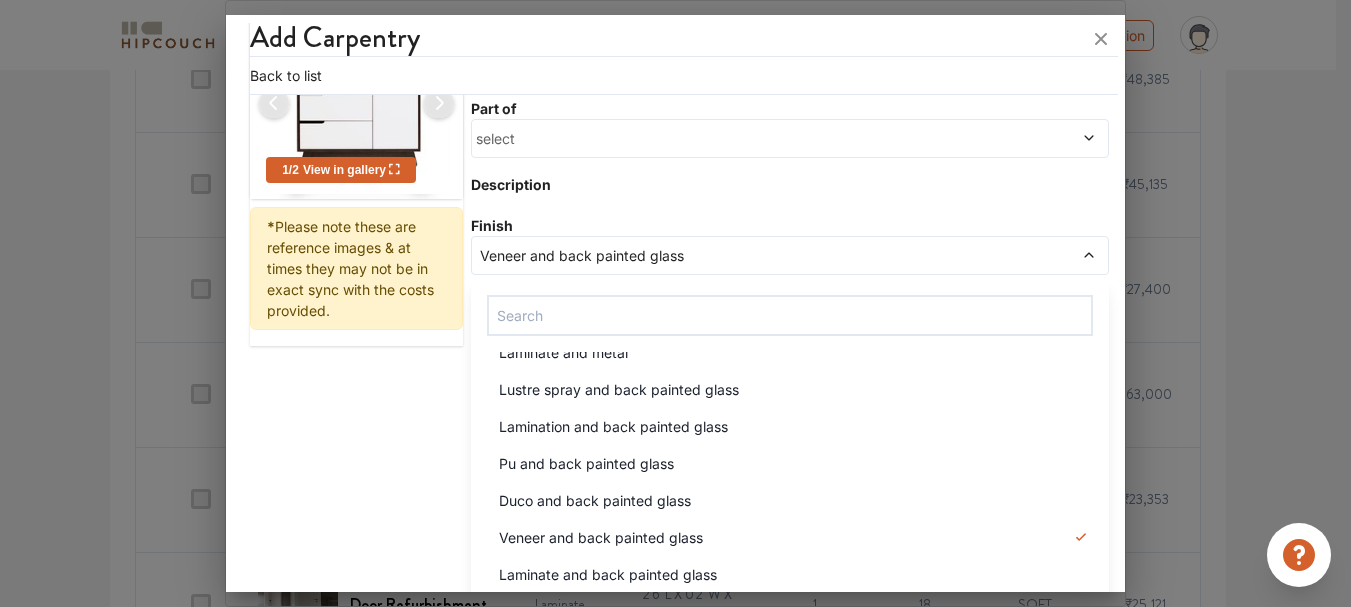 scroll, scrollTop: 1529, scrollLeft: 0, axis: vertical 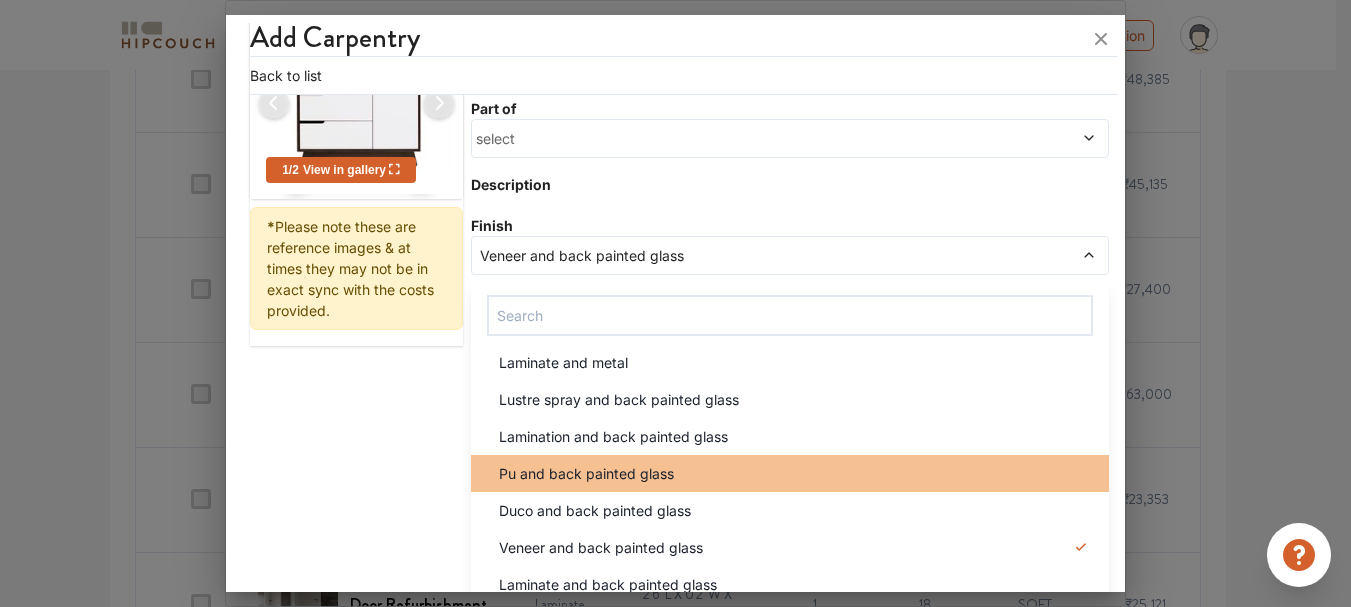 click on "Pu and back painted glass" at bounding box center (796, 473) 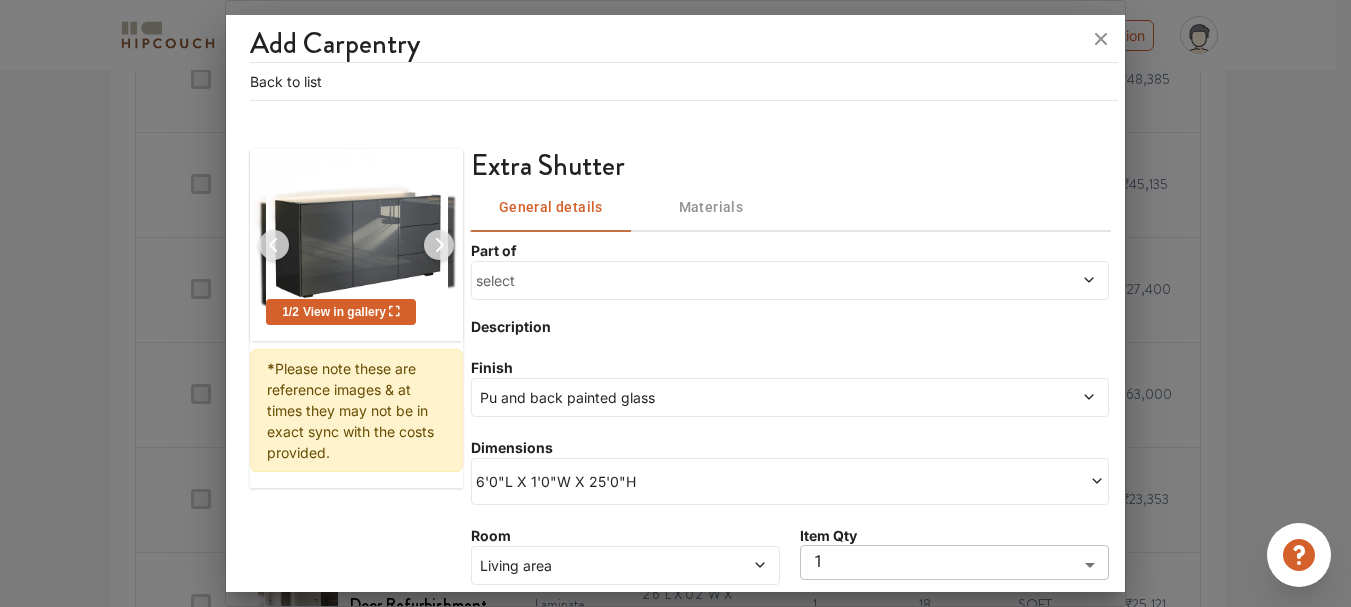 scroll, scrollTop: 207, scrollLeft: 0, axis: vertical 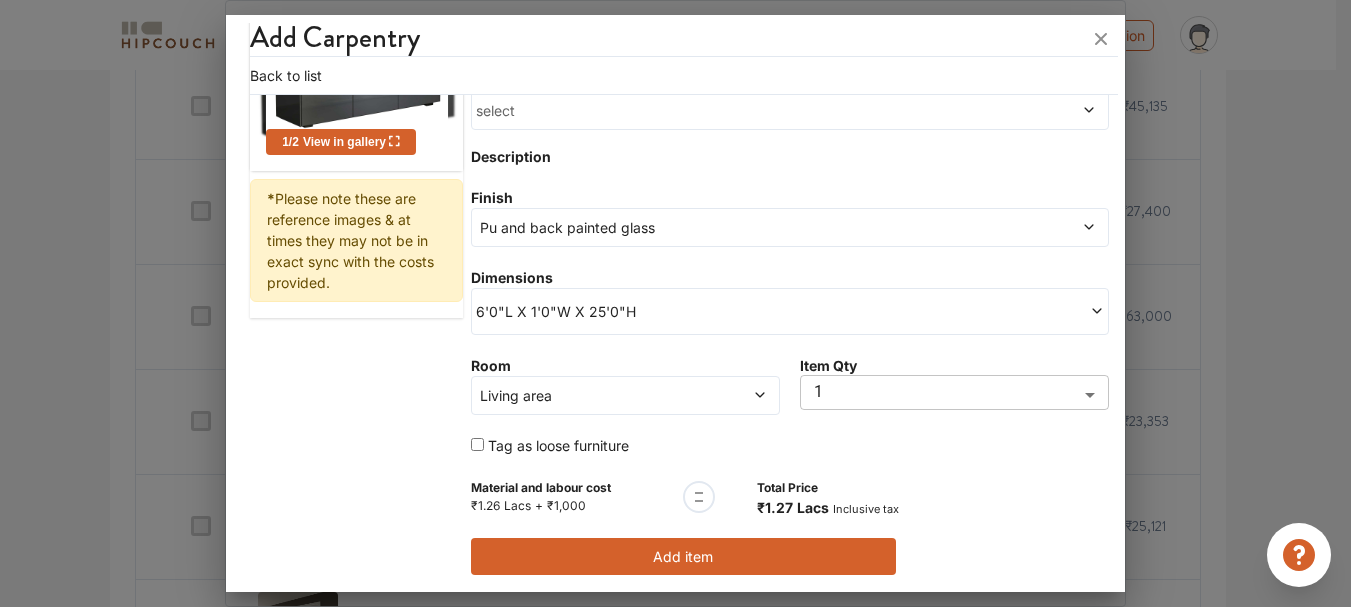 click at bounding box center (1018, 227) 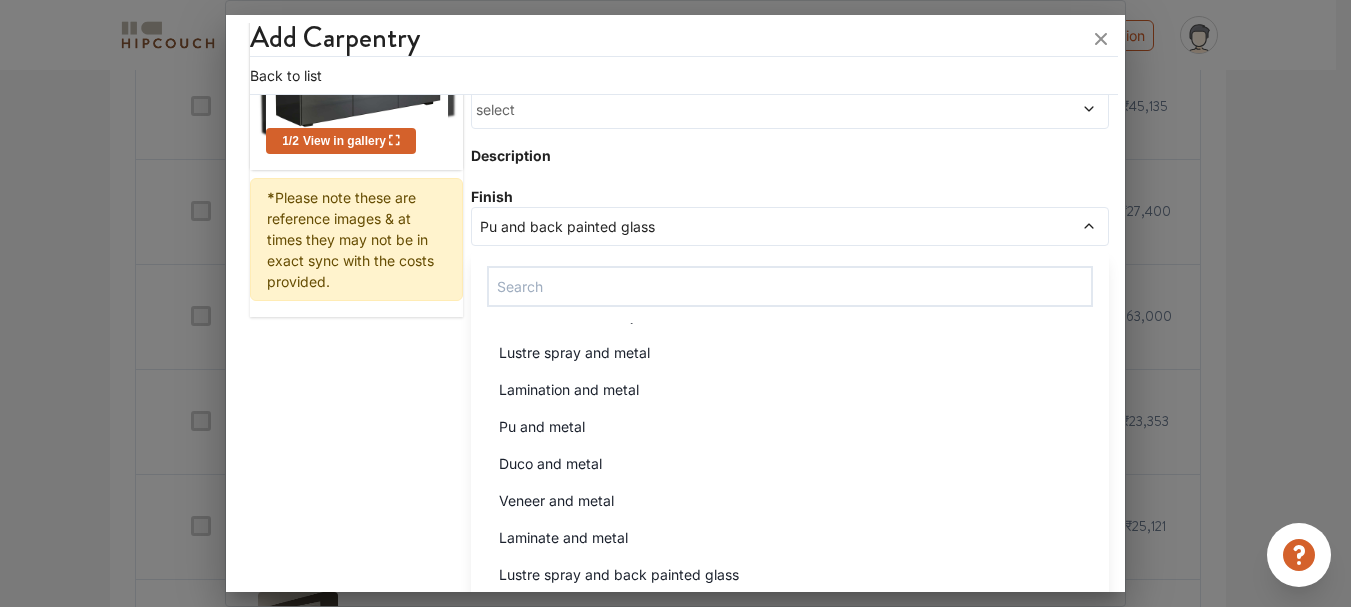 scroll, scrollTop: 1314, scrollLeft: 0, axis: vertical 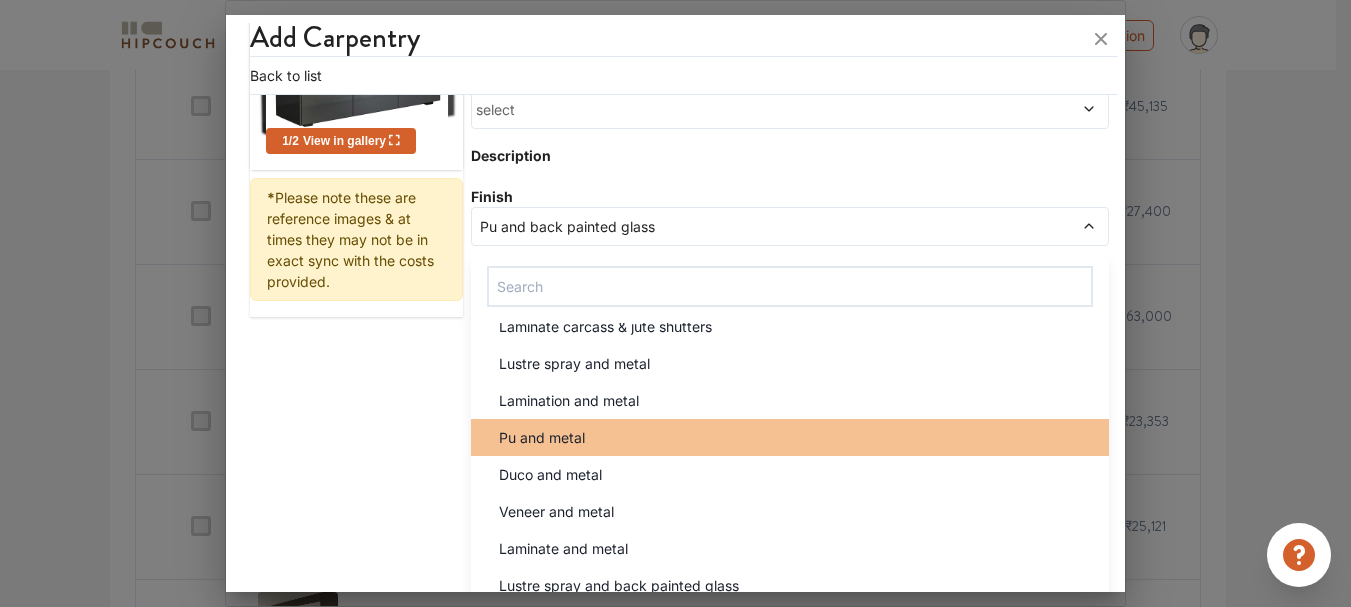 click on "Pu and metal" at bounding box center (796, 437) 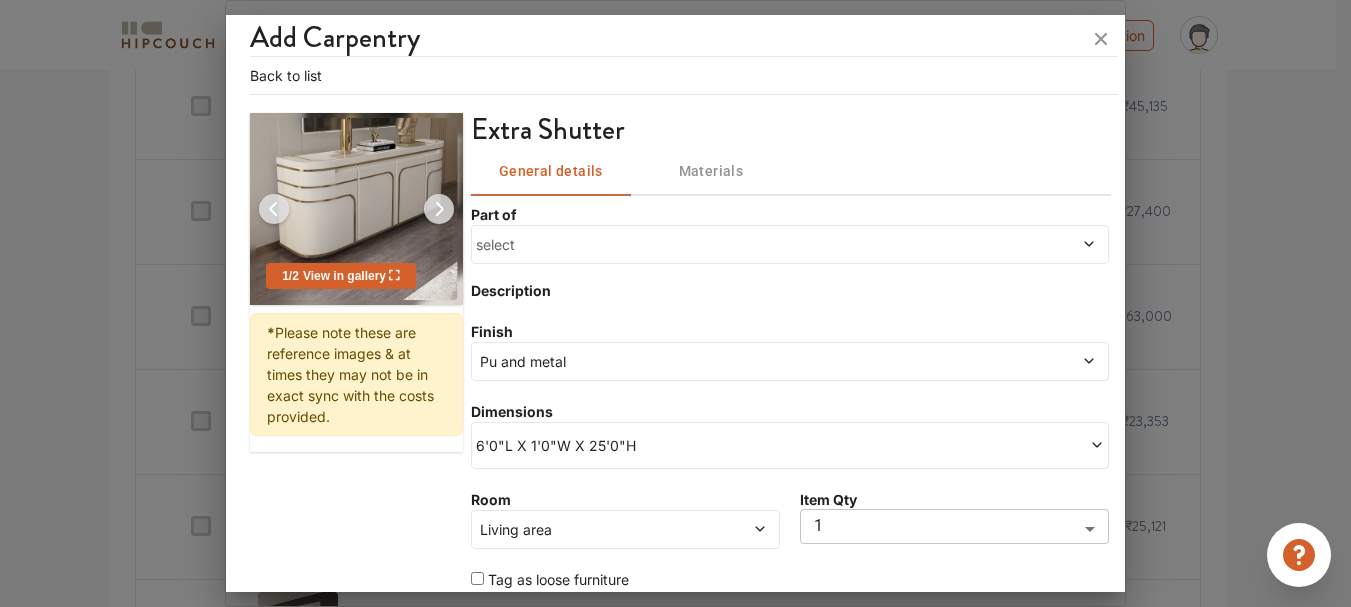 scroll, scrollTop: 207, scrollLeft: 0, axis: vertical 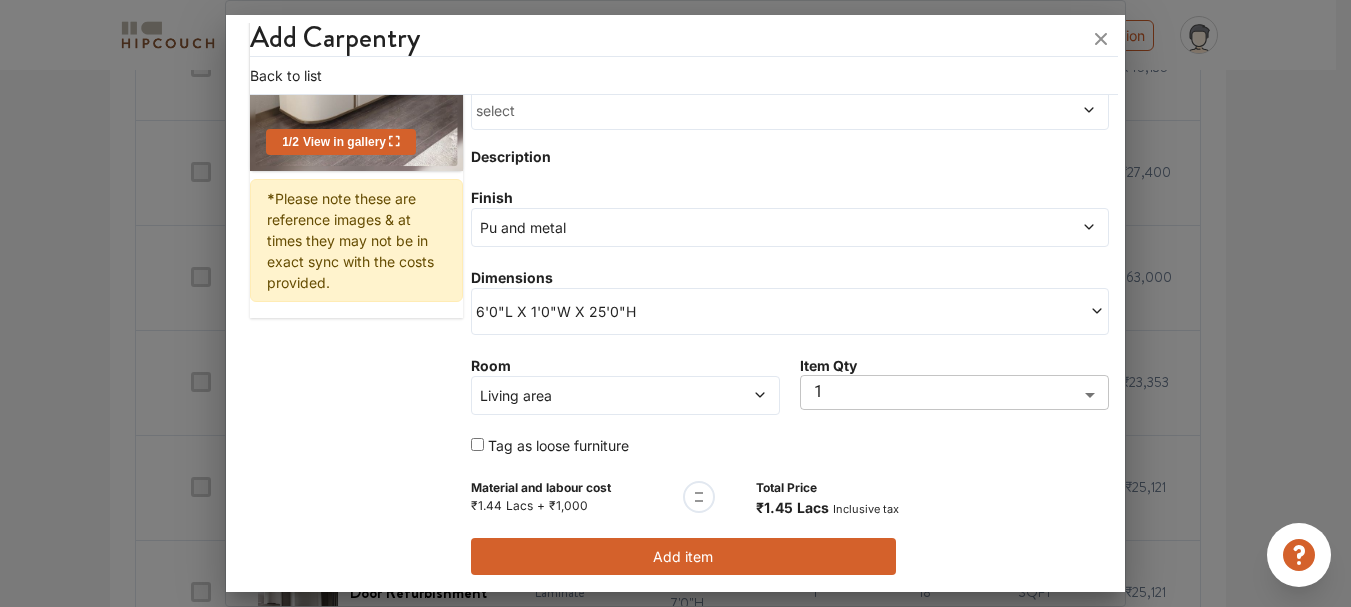 click on "Pu and metal" at bounding box center (708, 227) 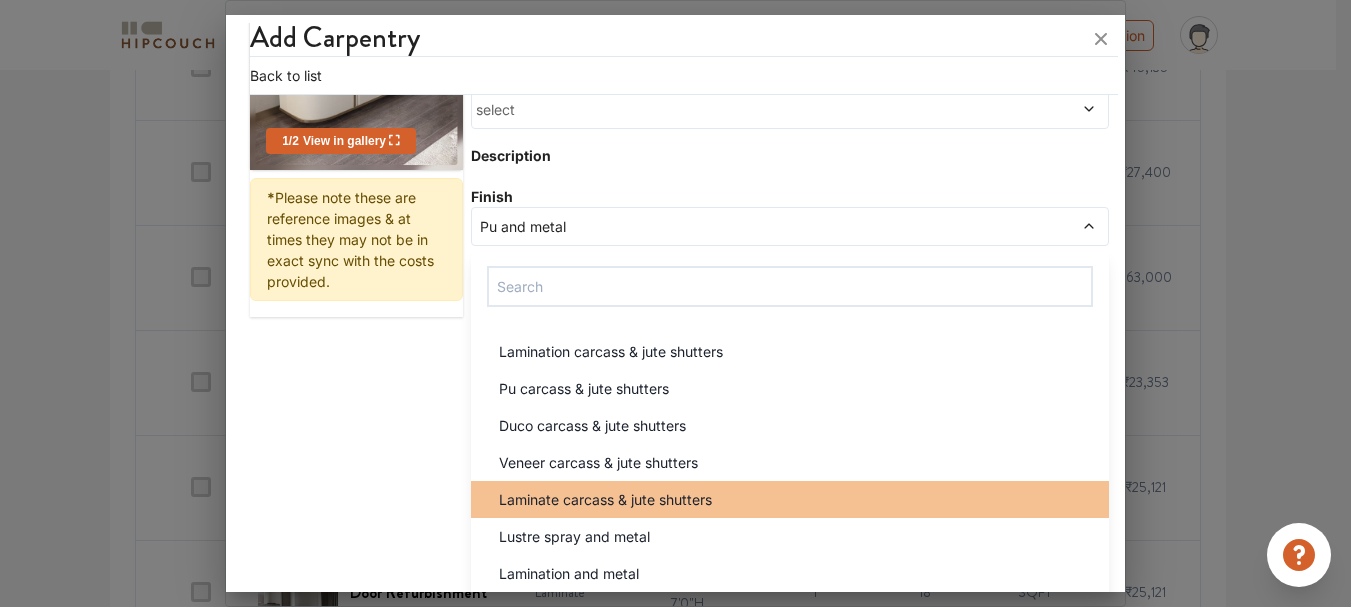 scroll, scrollTop: 1142, scrollLeft: 0, axis: vertical 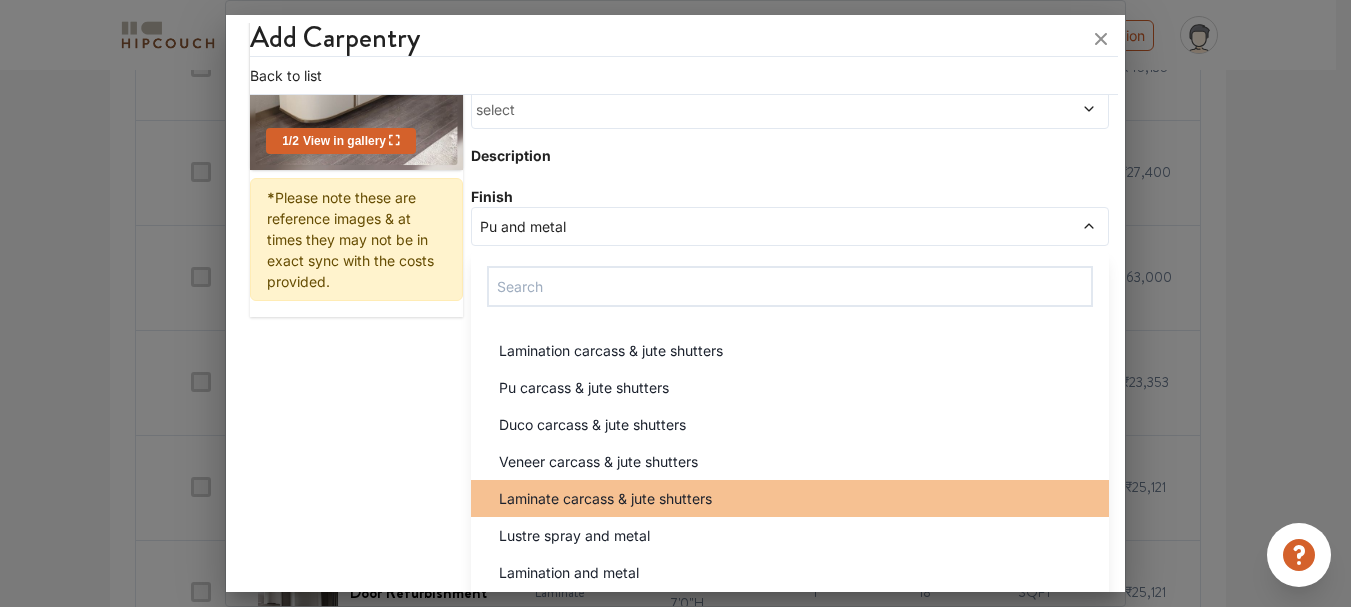 click on "Pu carcass & jute shutters" at bounding box center [796, 387] 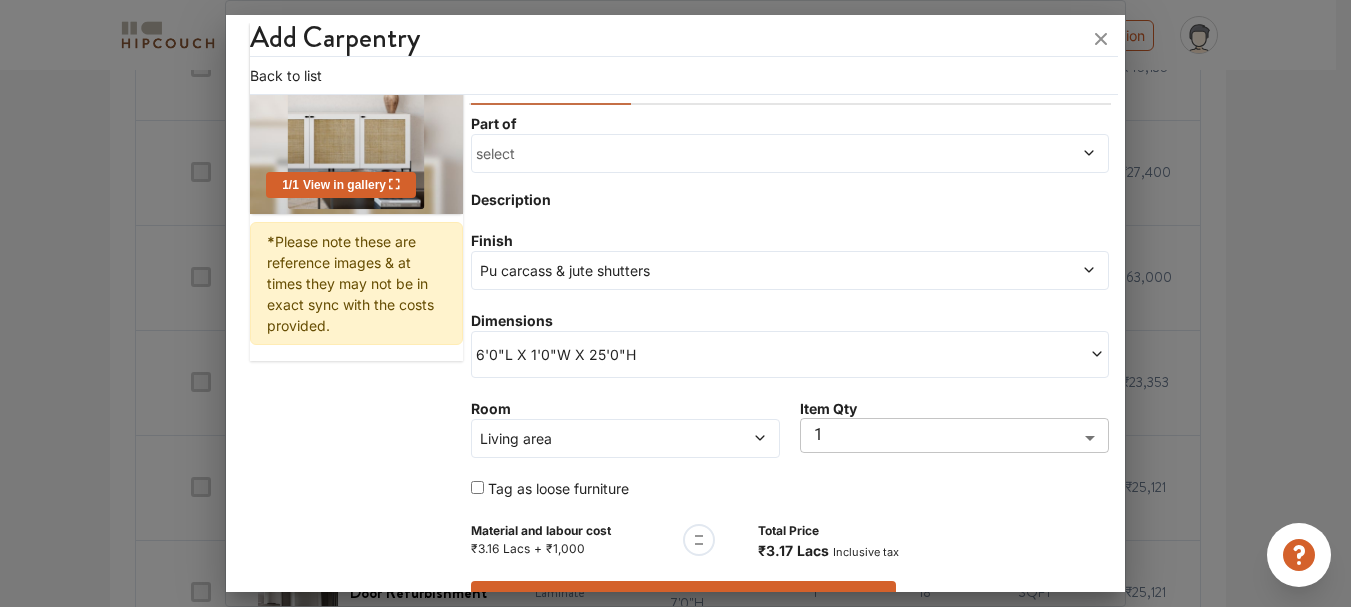 scroll, scrollTop: 163, scrollLeft: 0, axis: vertical 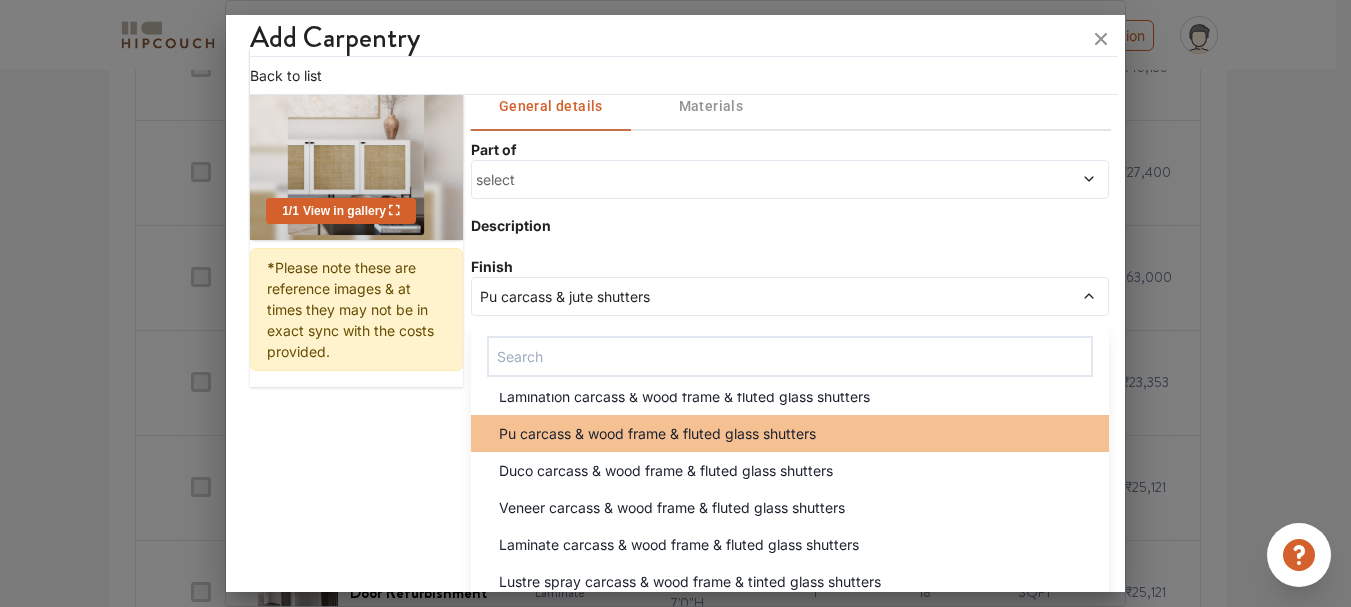 click on "Pu carcass & wood frame & fluted glass shutters" at bounding box center (657, 433) 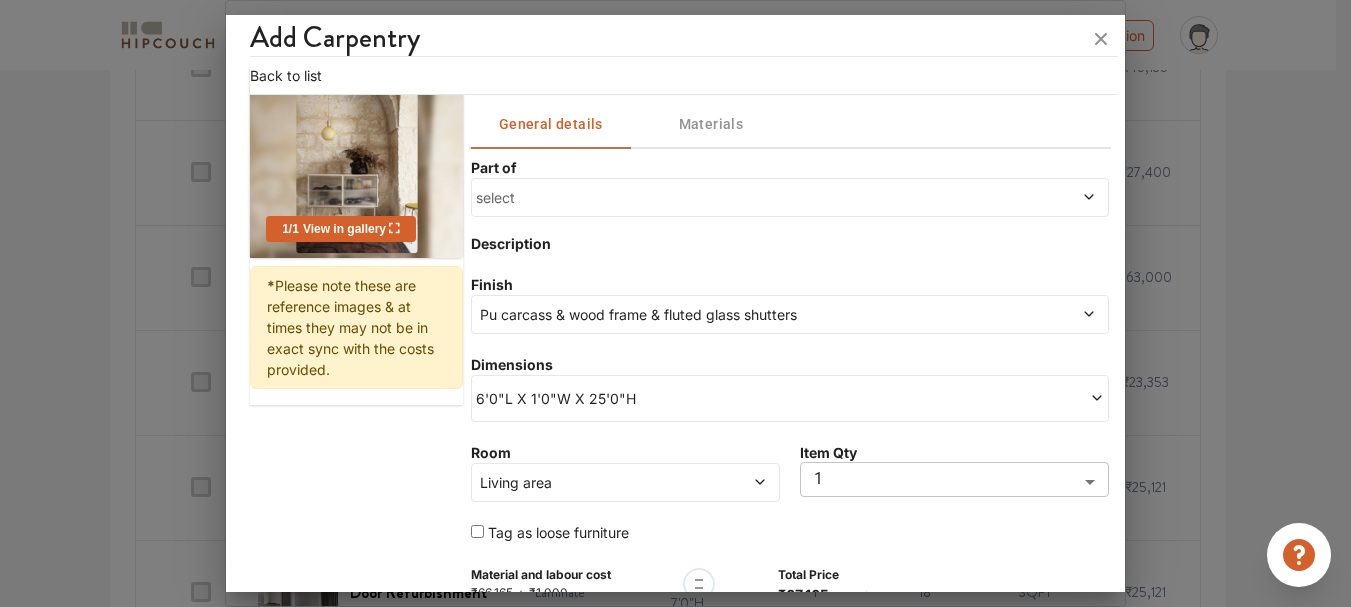 scroll, scrollTop: 160, scrollLeft: 0, axis: vertical 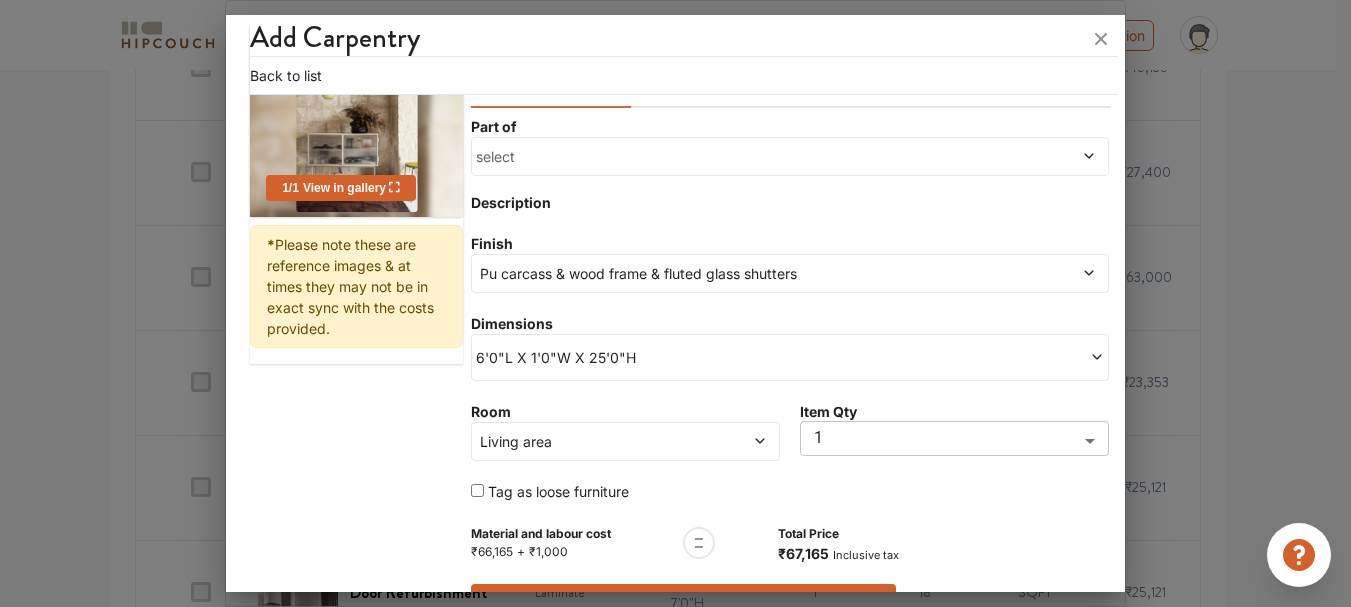 click on "Pu carcass & wood frame & fluted glass shutters" at bounding box center [708, 273] 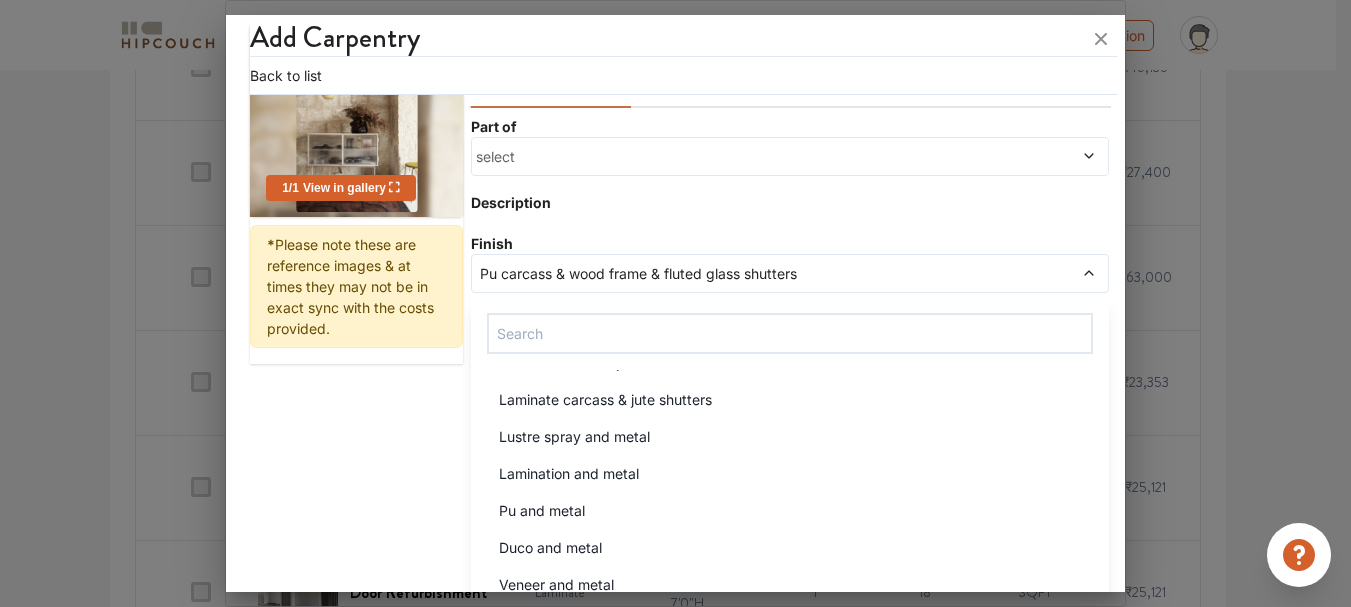 scroll, scrollTop: 1286, scrollLeft: 0, axis: vertical 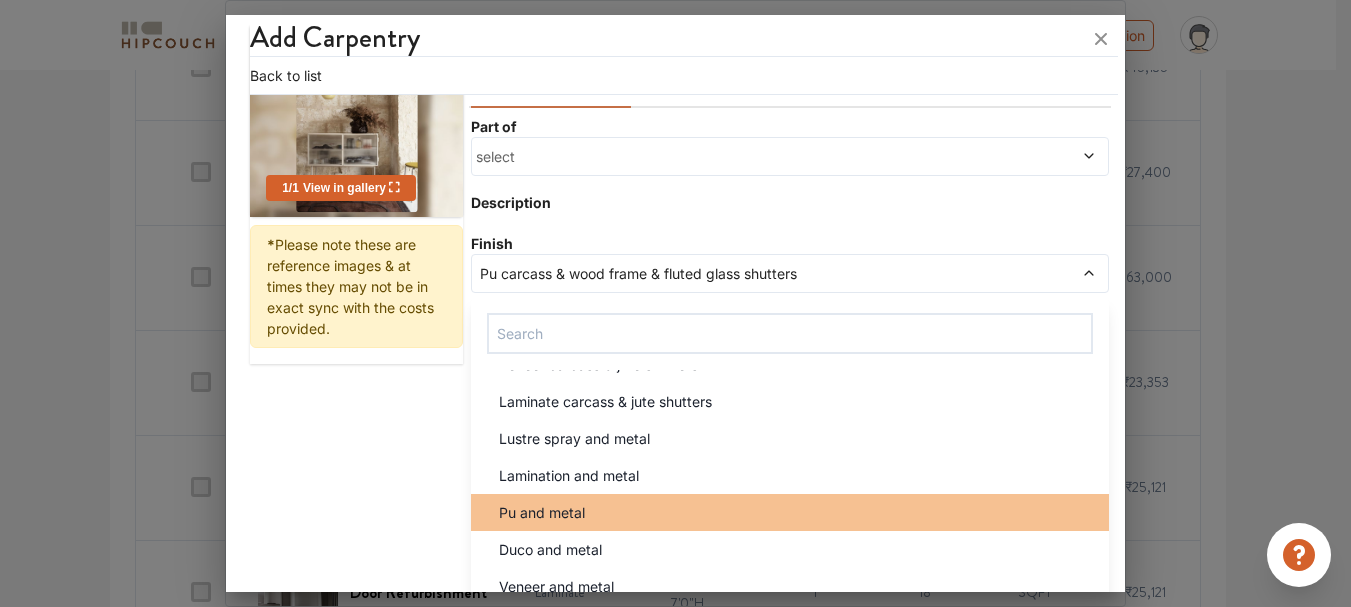 click on "Pu and metal" at bounding box center (796, 512) 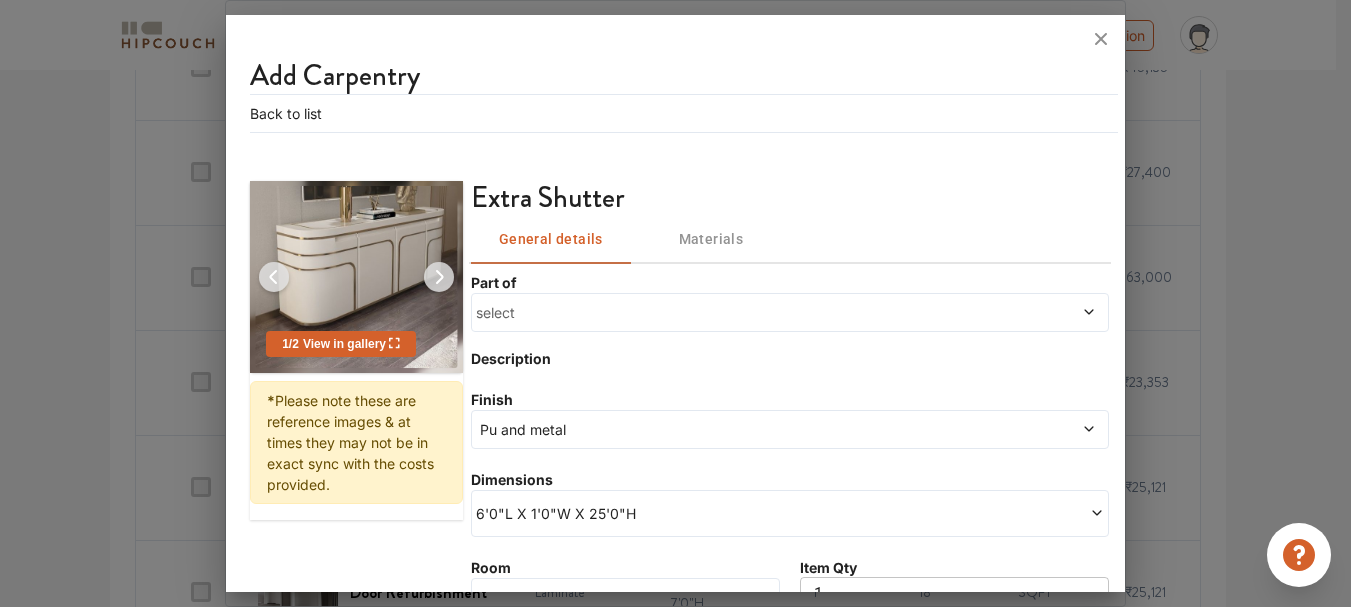 scroll, scrollTop: 207, scrollLeft: 0, axis: vertical 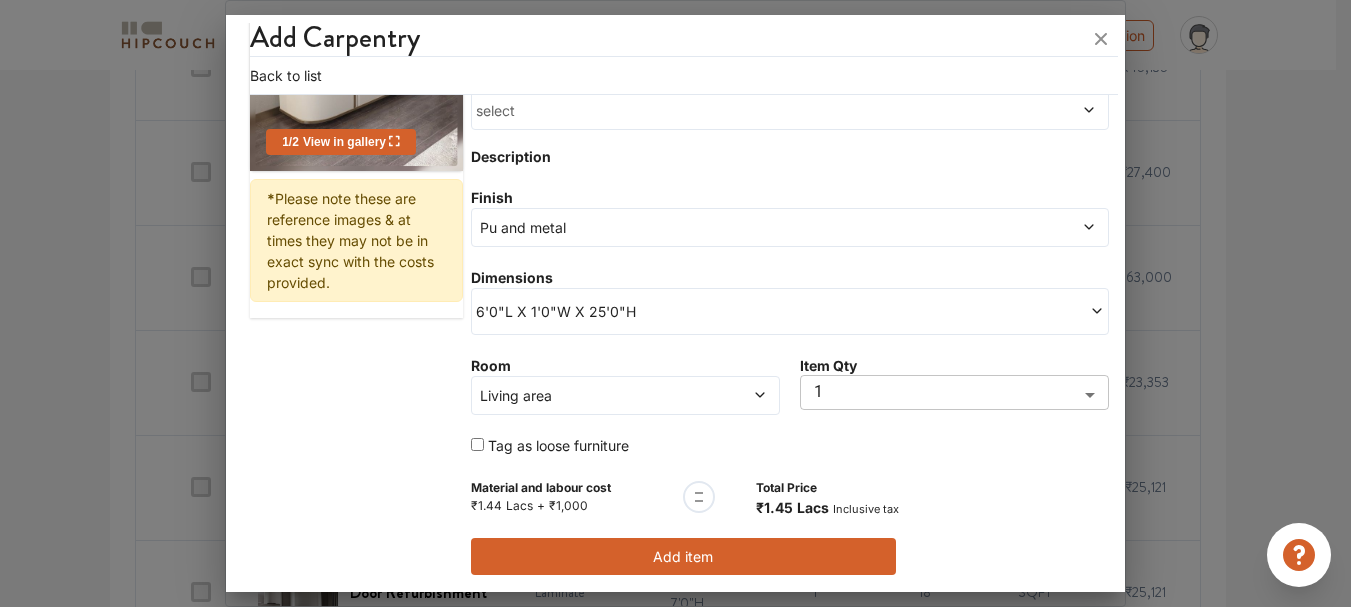 click on "6'0"L X 1'0"W X 25'0"H" at bounding box center (633, 311) 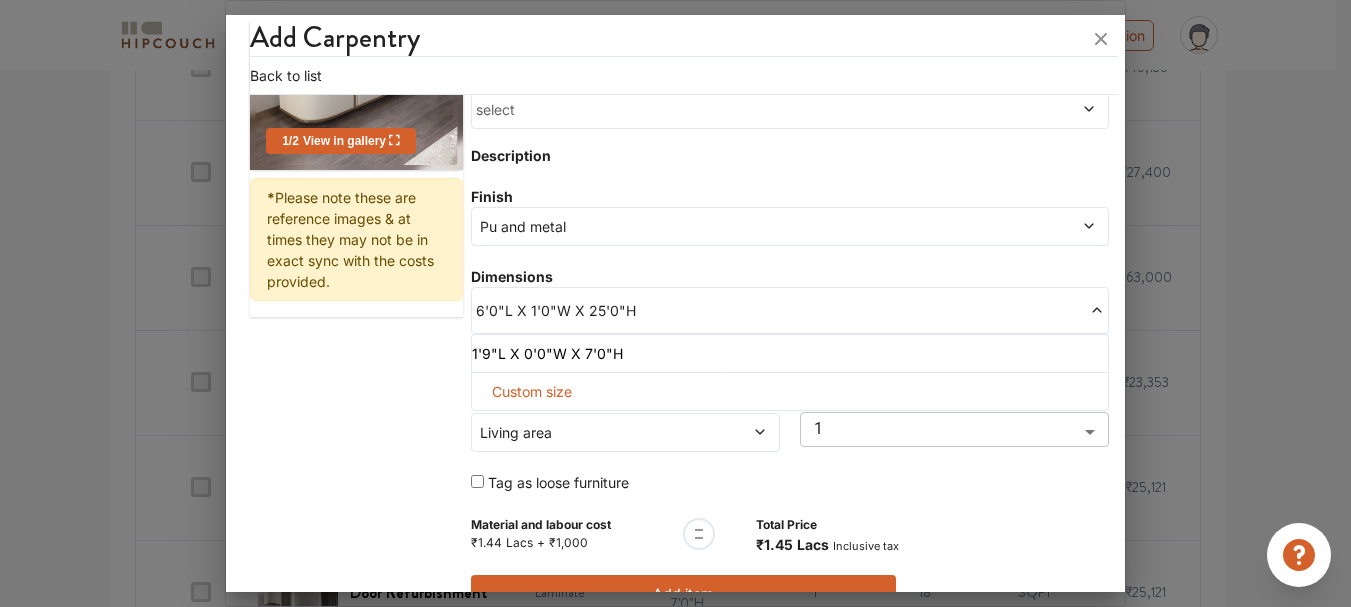 click on "Custom size" at bounding box center [532, 391] 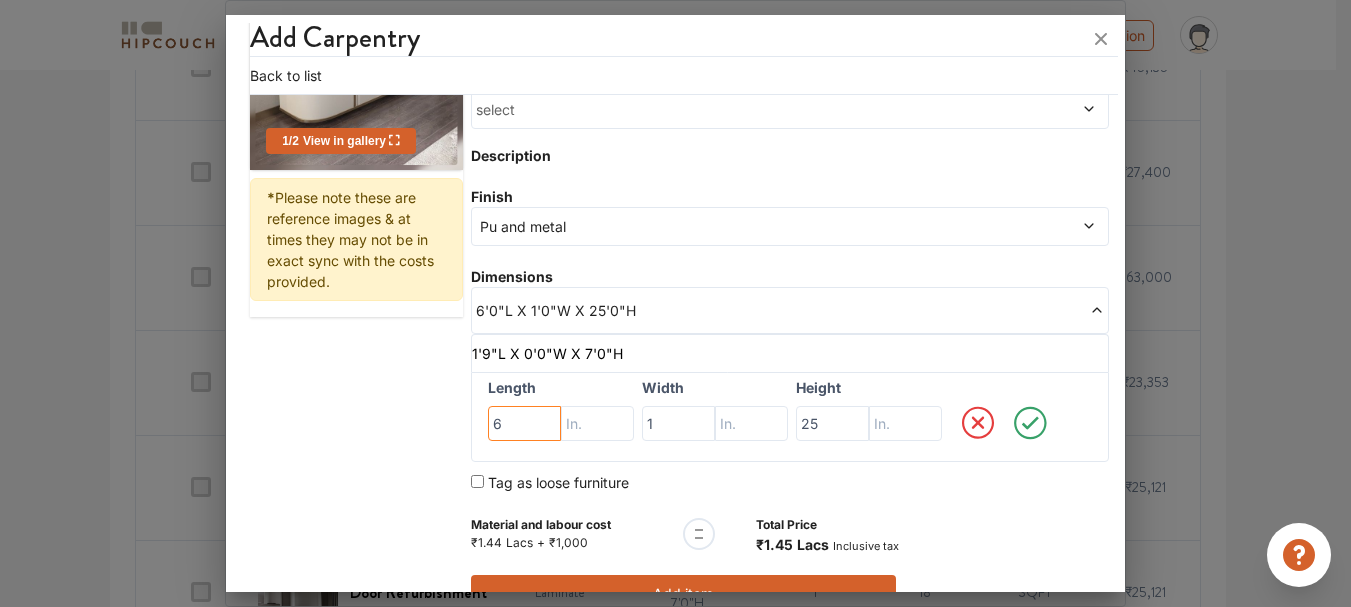click on "6" at bounding box center (524, 424) 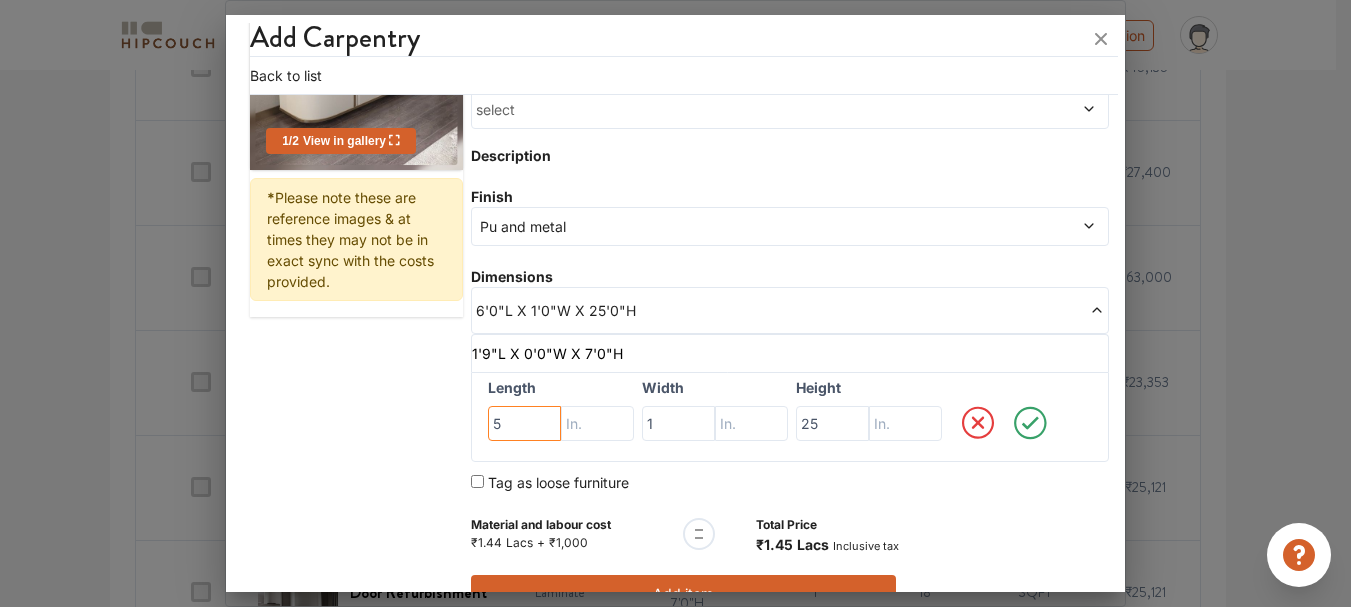 type on "5" 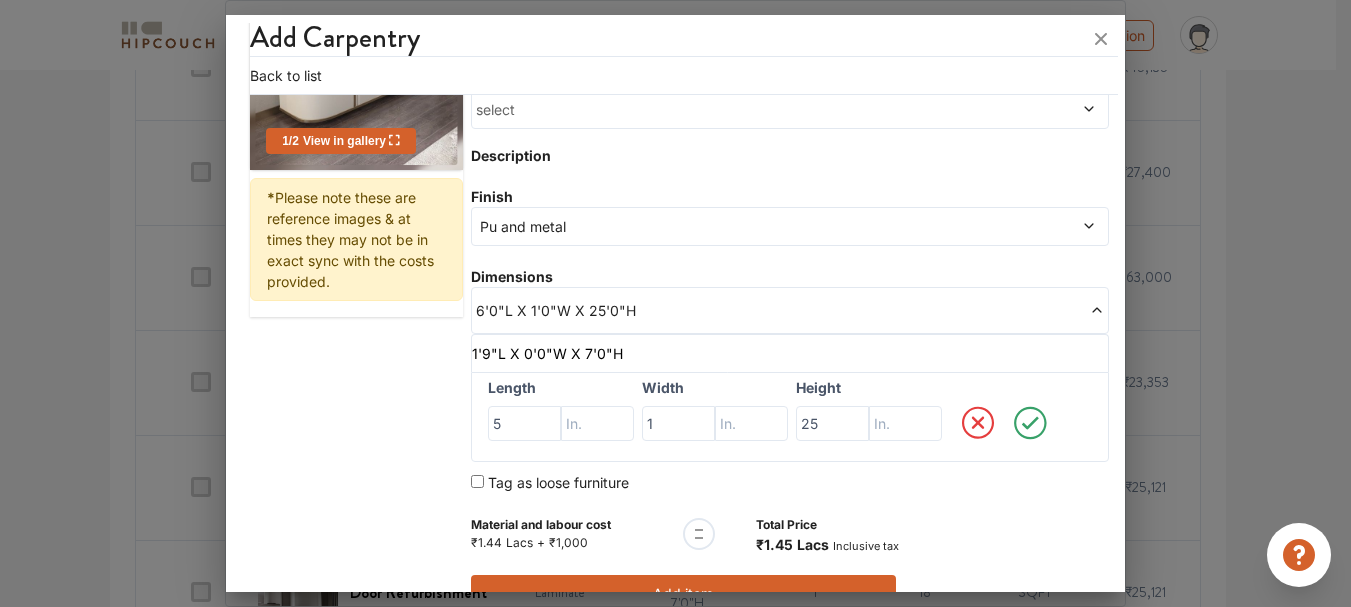 click 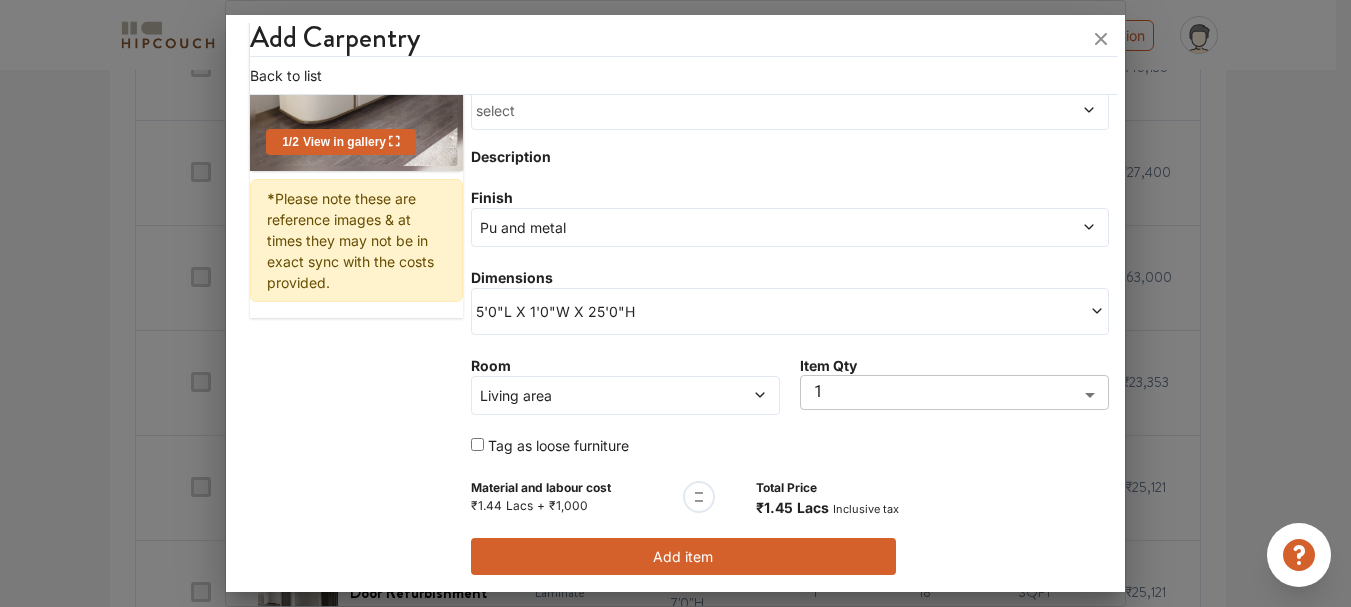 click at bounding box center [947, 311] 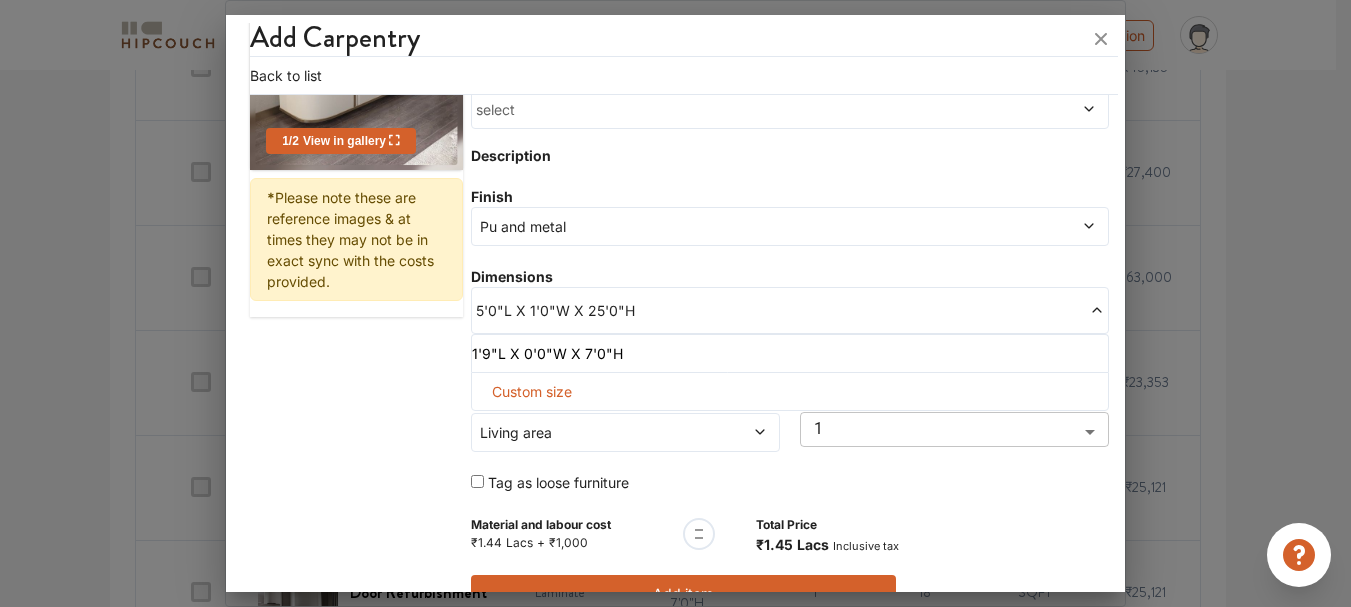 click on "1'9"L X 0'0"W X 7'0"H" at bounding box center [786, 353] 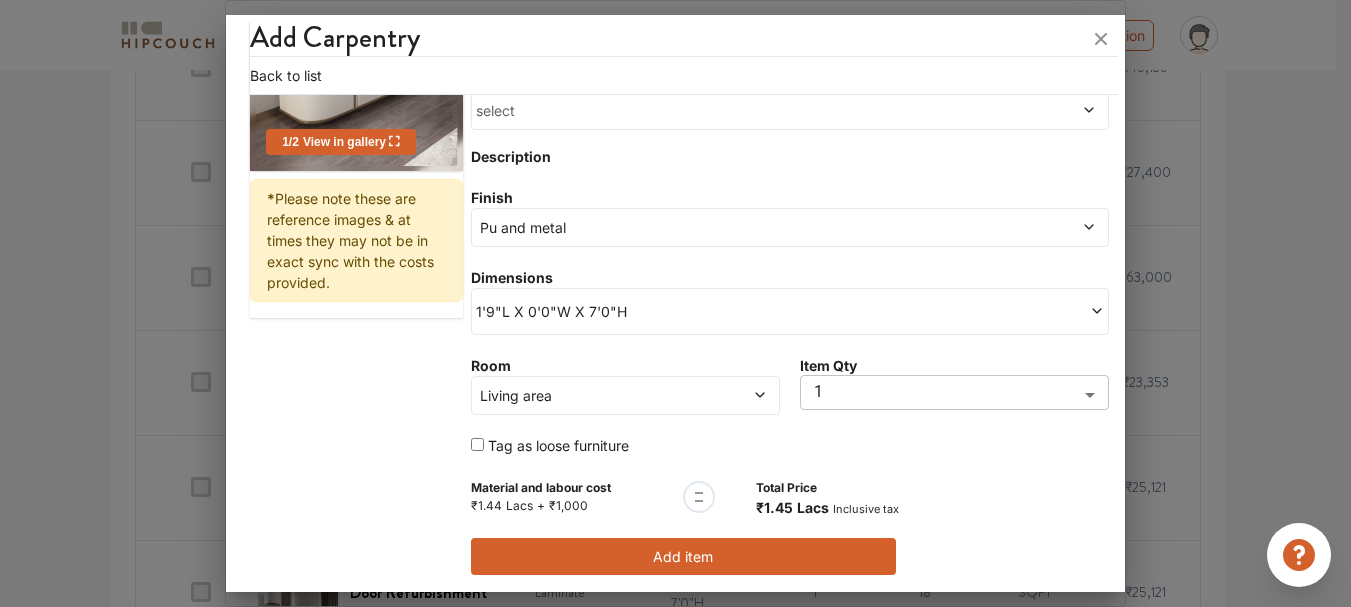 click at bounding box center [947, 311] 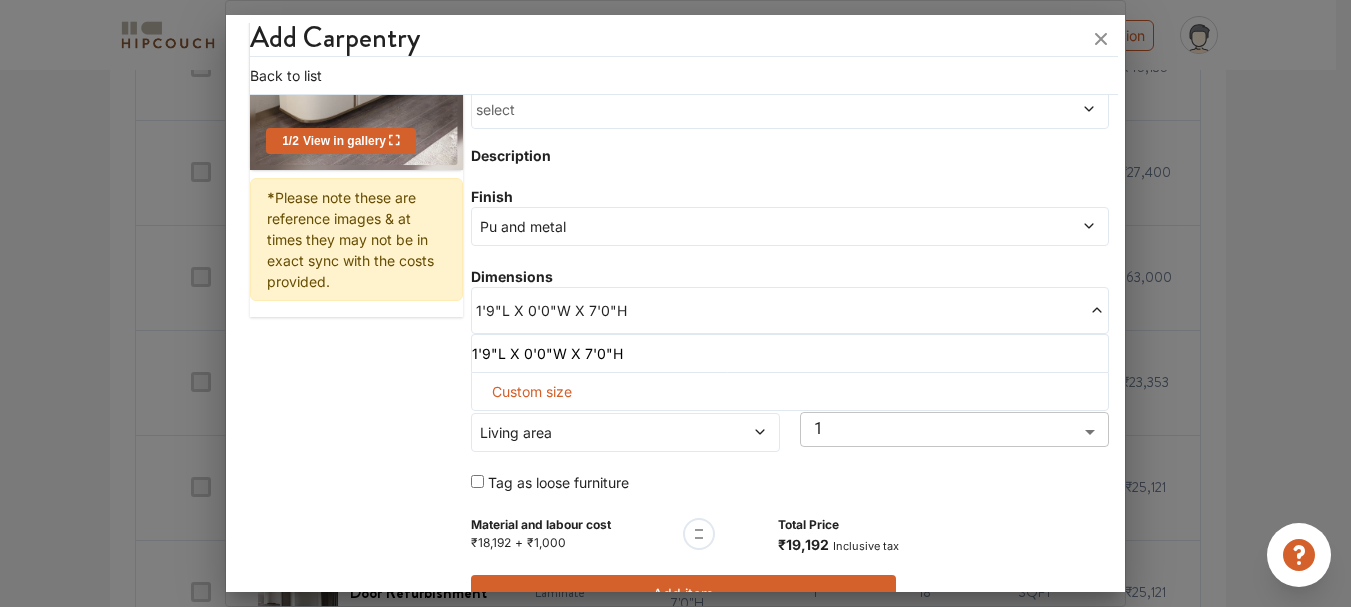 click on "Custom size" at bounding box center (790, 391) 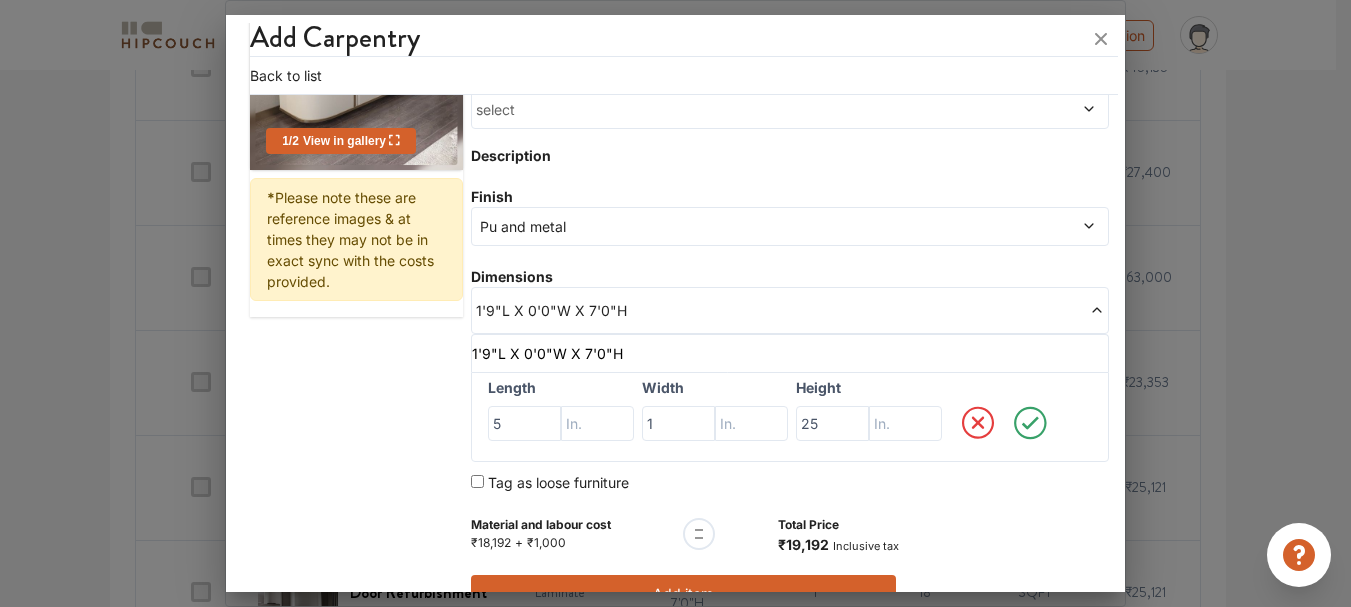click 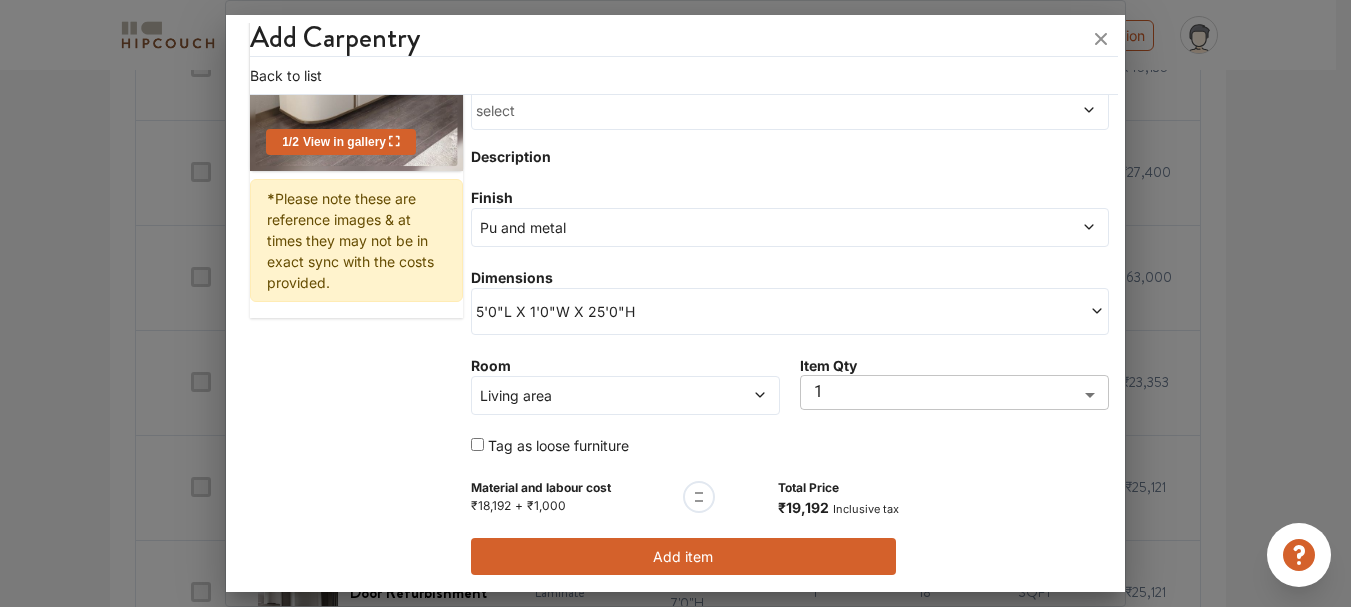 scroll, scrollTop: 1249, scrollLeft: 0, axis: vertical 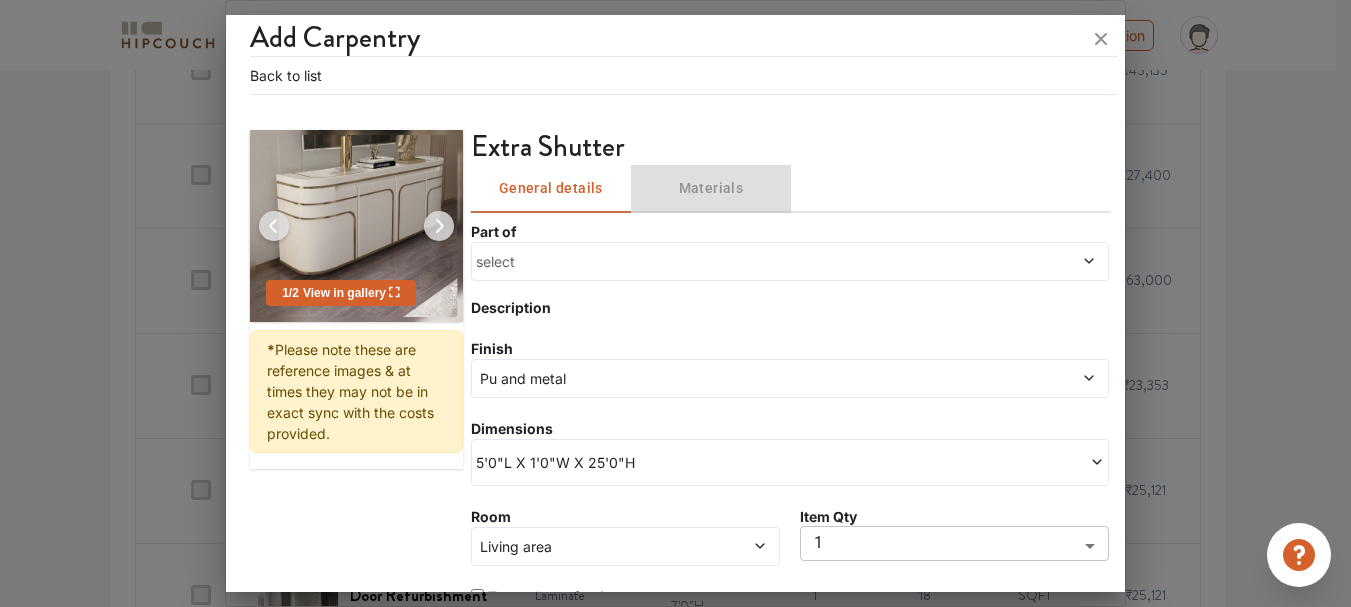 click on "Materials" at bounding box center (711, 188) 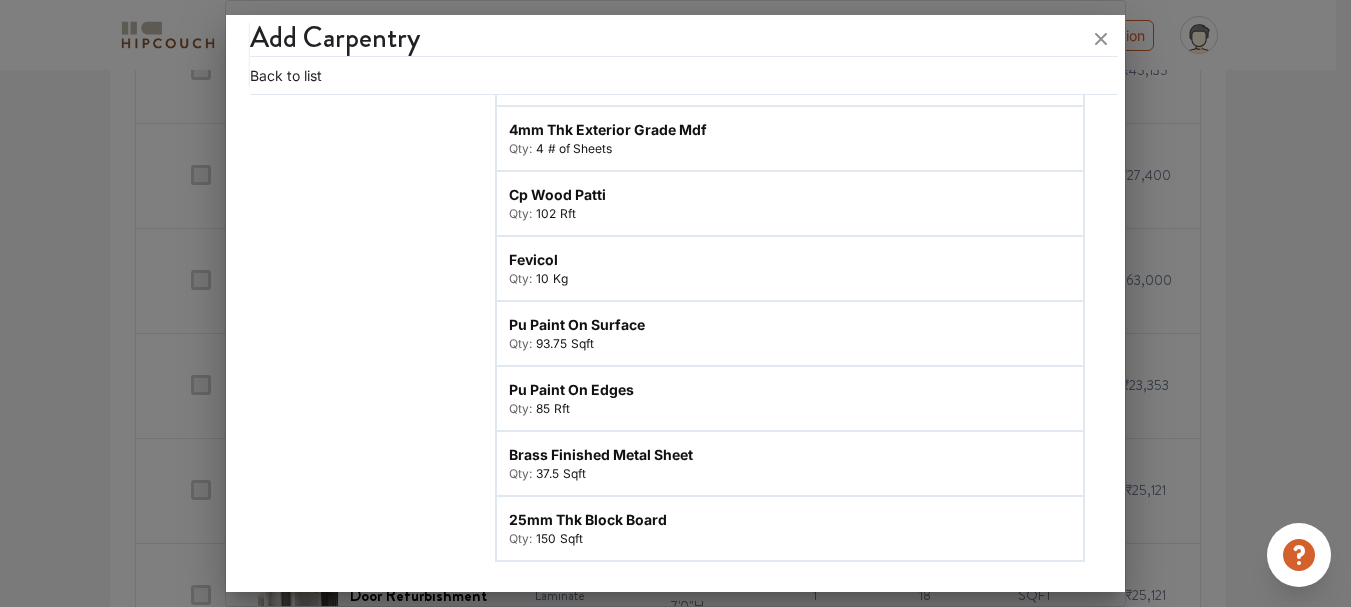 scroll, scrollTop: 440, scrollLeft: 0, axis: vertical 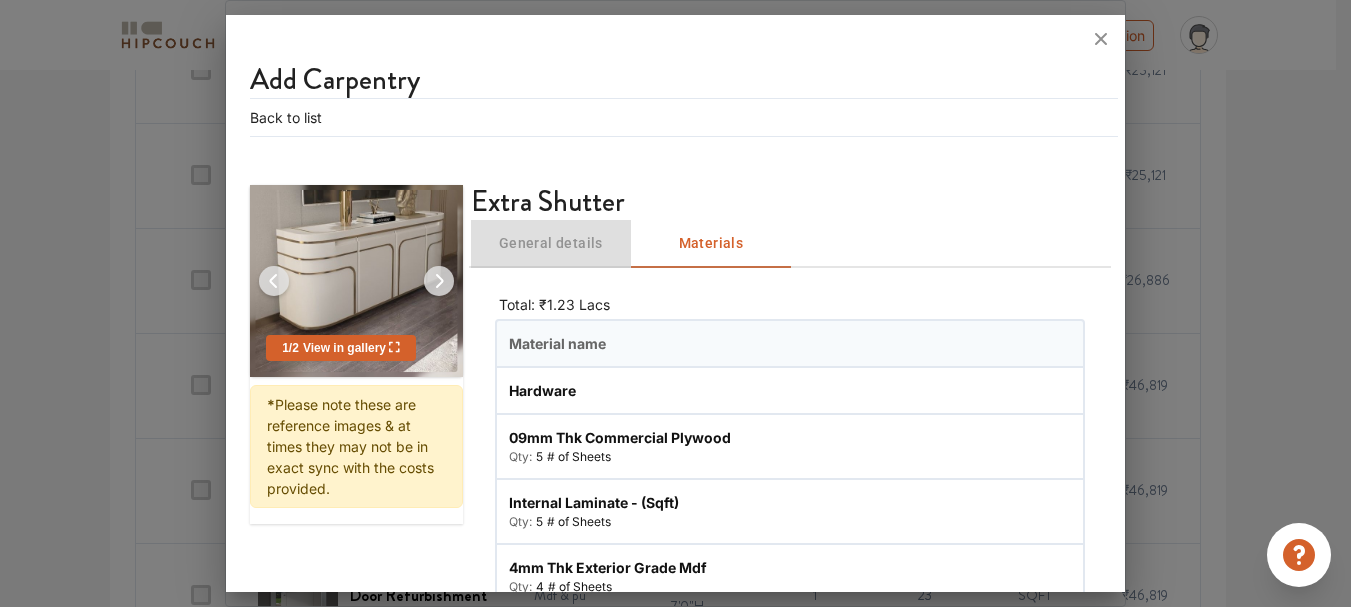 click on "General details" at bounding box center [551, 243] 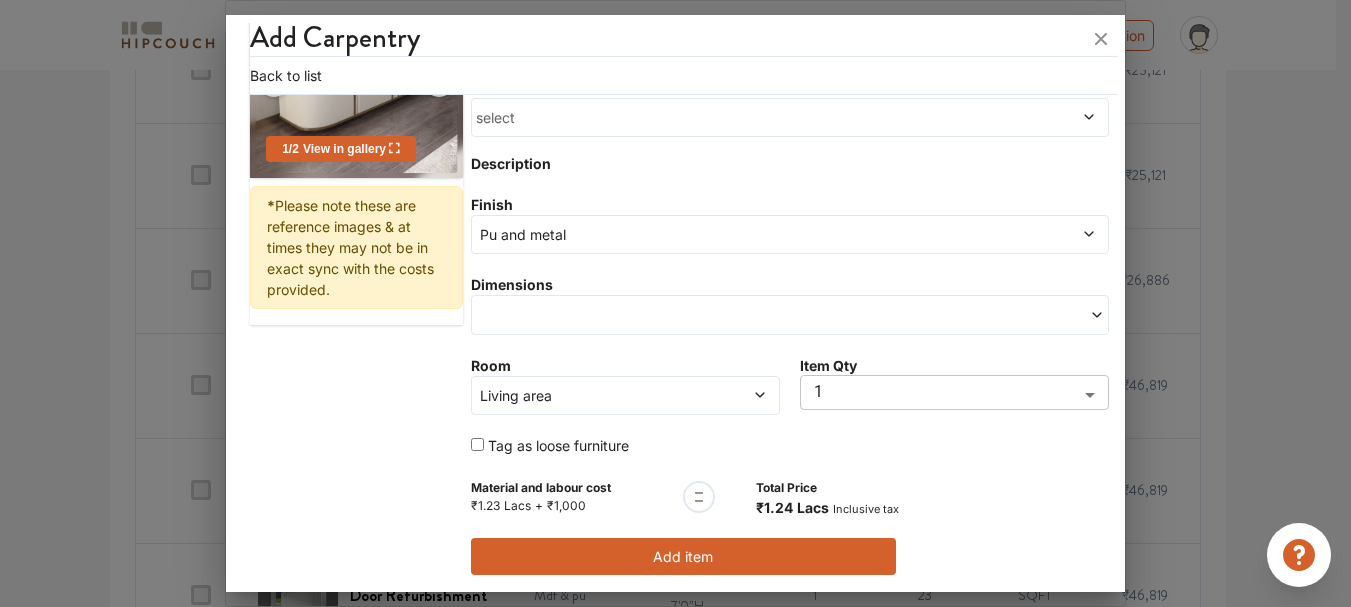 scroll, scrollTop: 200, scrollLeft: 0, axis: vertical 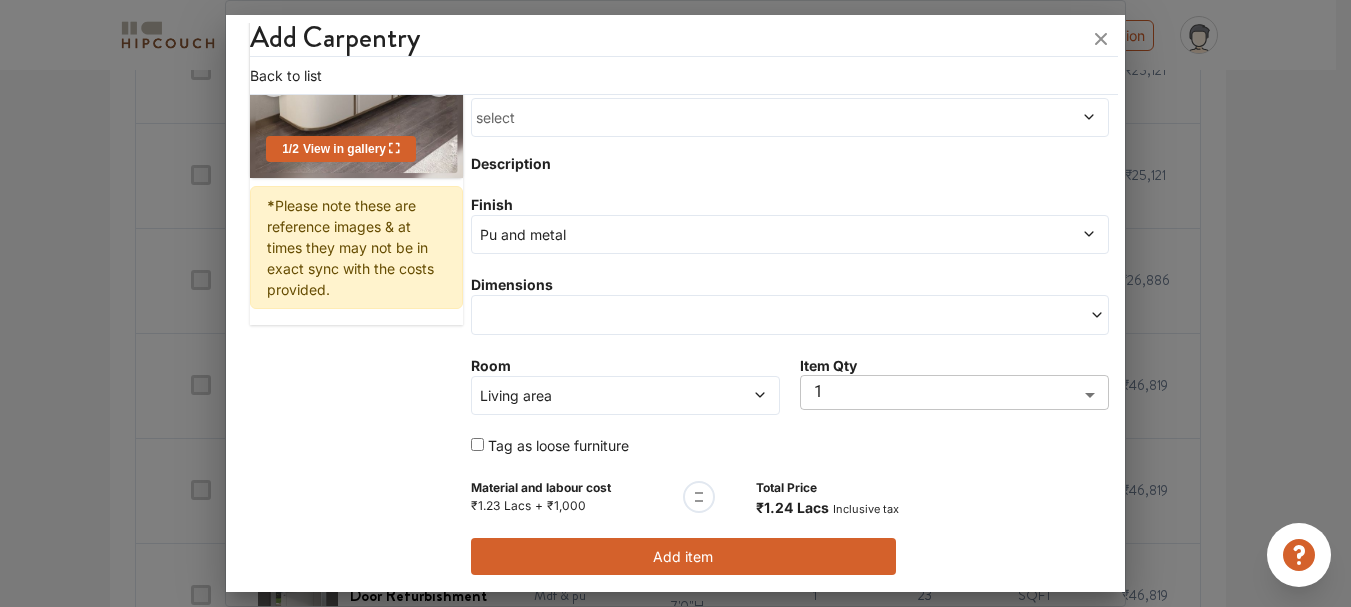 click on "Tag as loose furniture" at bounding box center [558, 445] 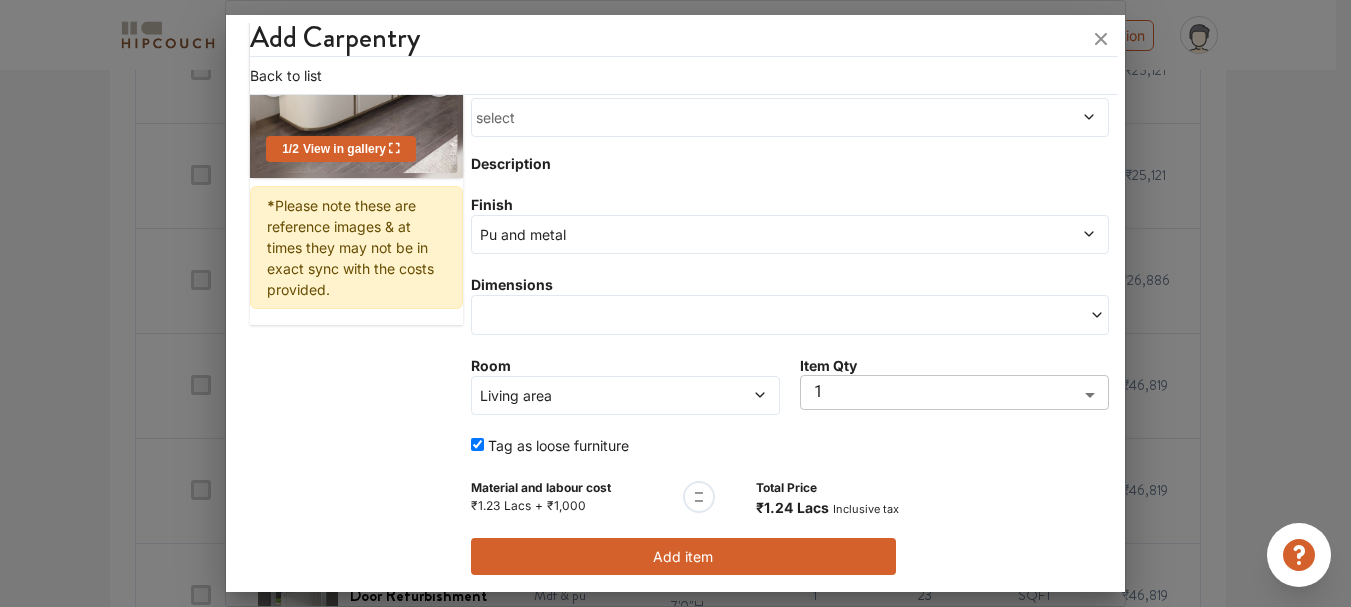 checkbox on "true" 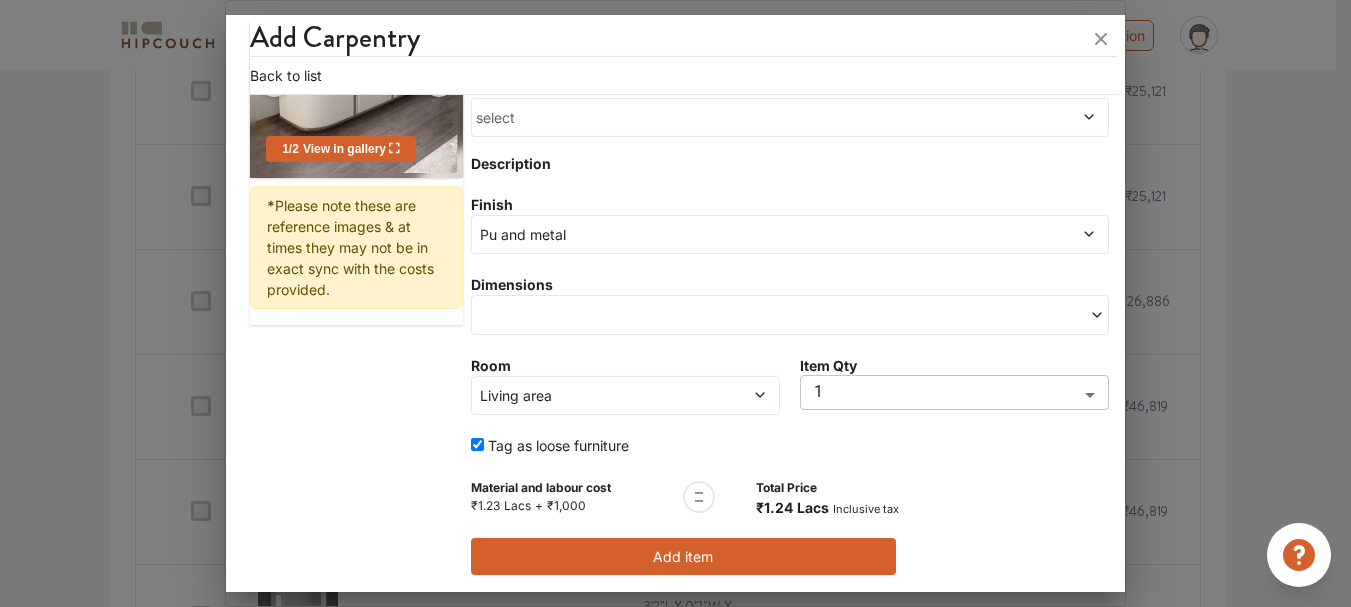 scroll, scrollTop: 1647, scrollLeft: 0, axis: vertical 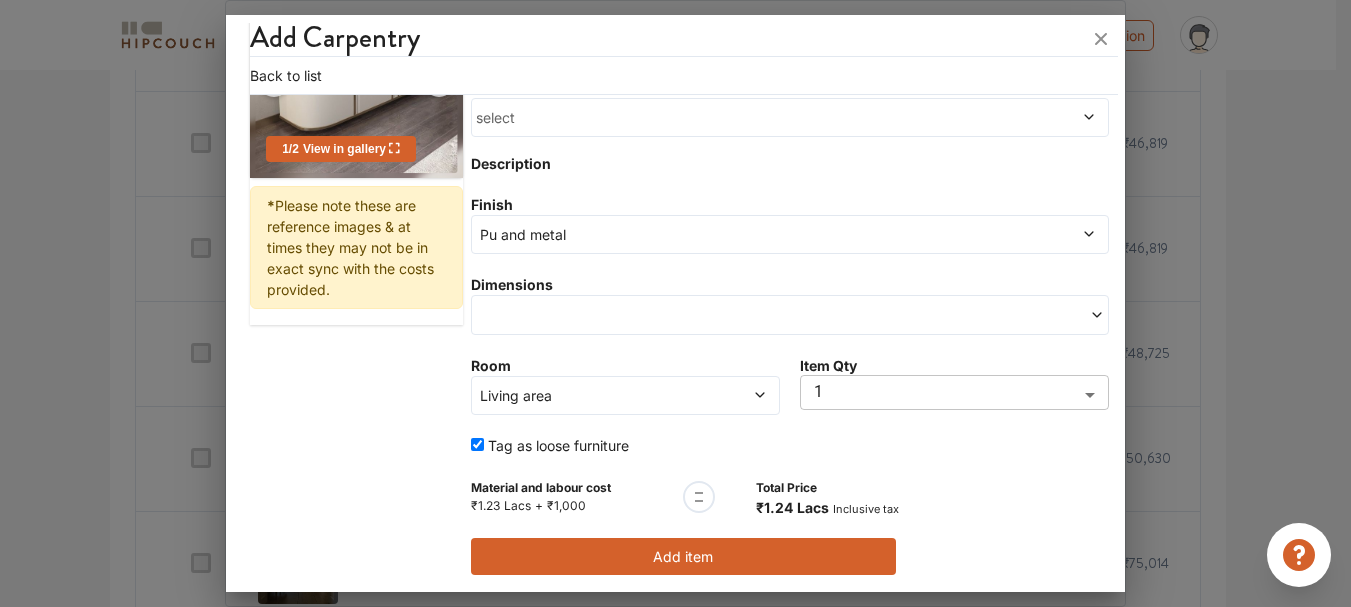 click on "Add item" at bounding box center (683, 556) 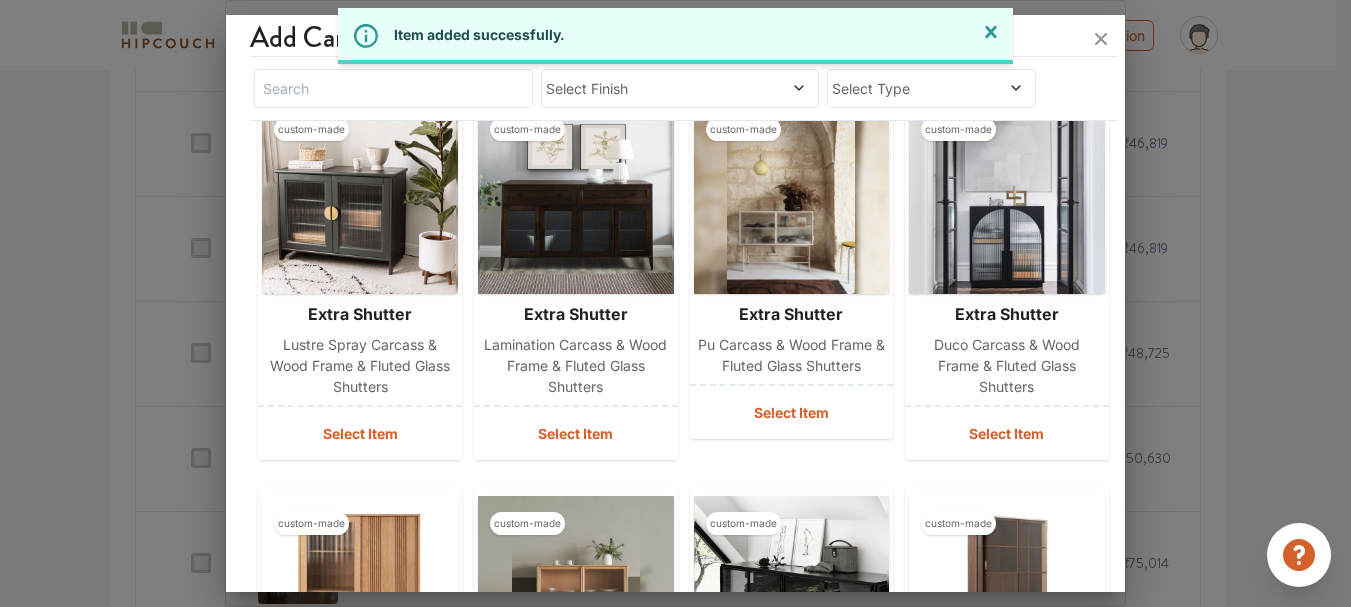 scroll, scrollTop: 0, scrollLeft: 0, axis: both 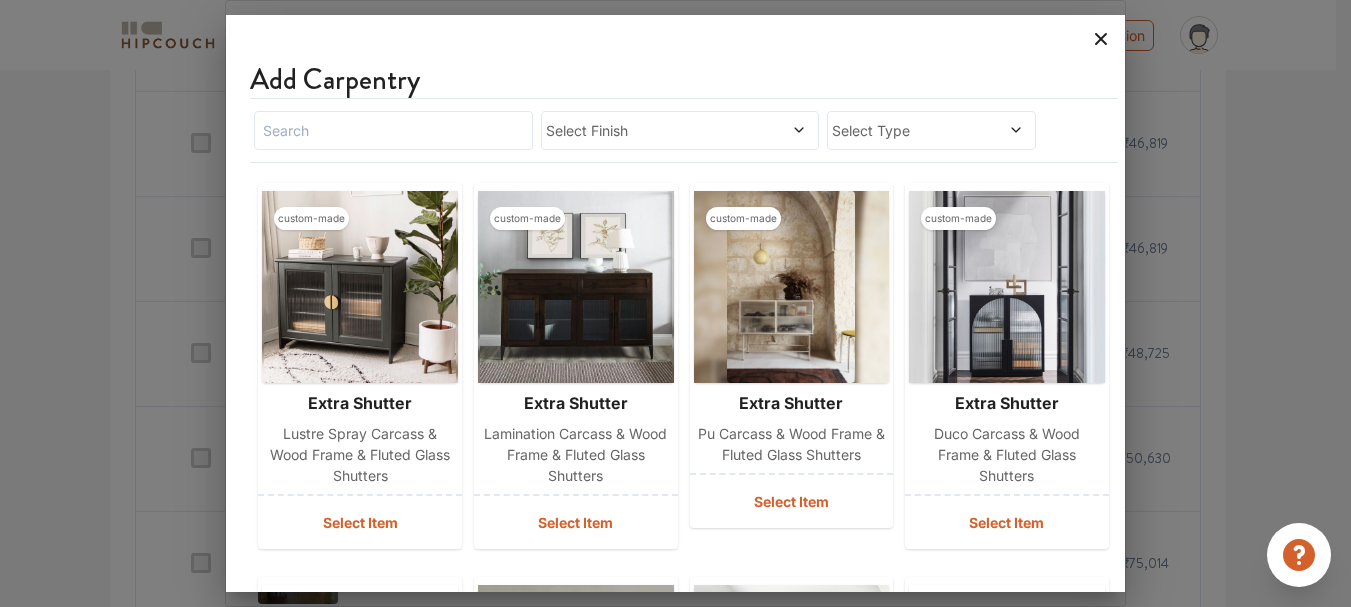 click 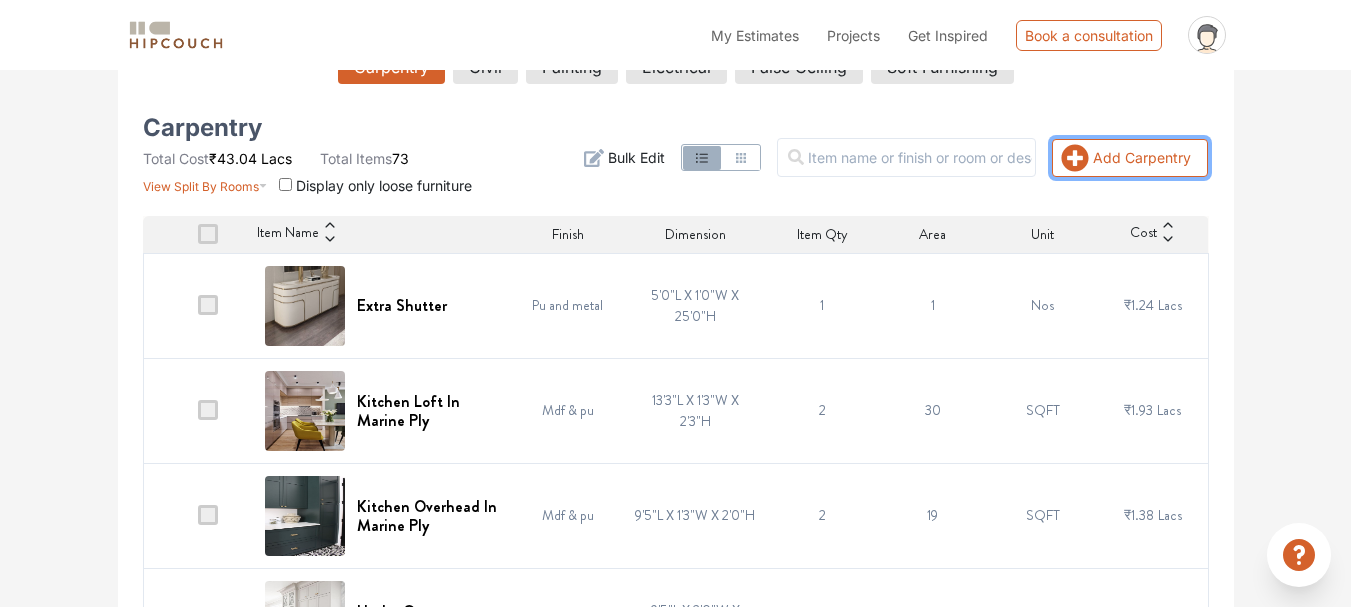 scroll, scrollTop: 385, scrollLeft: 0, axis: vertical 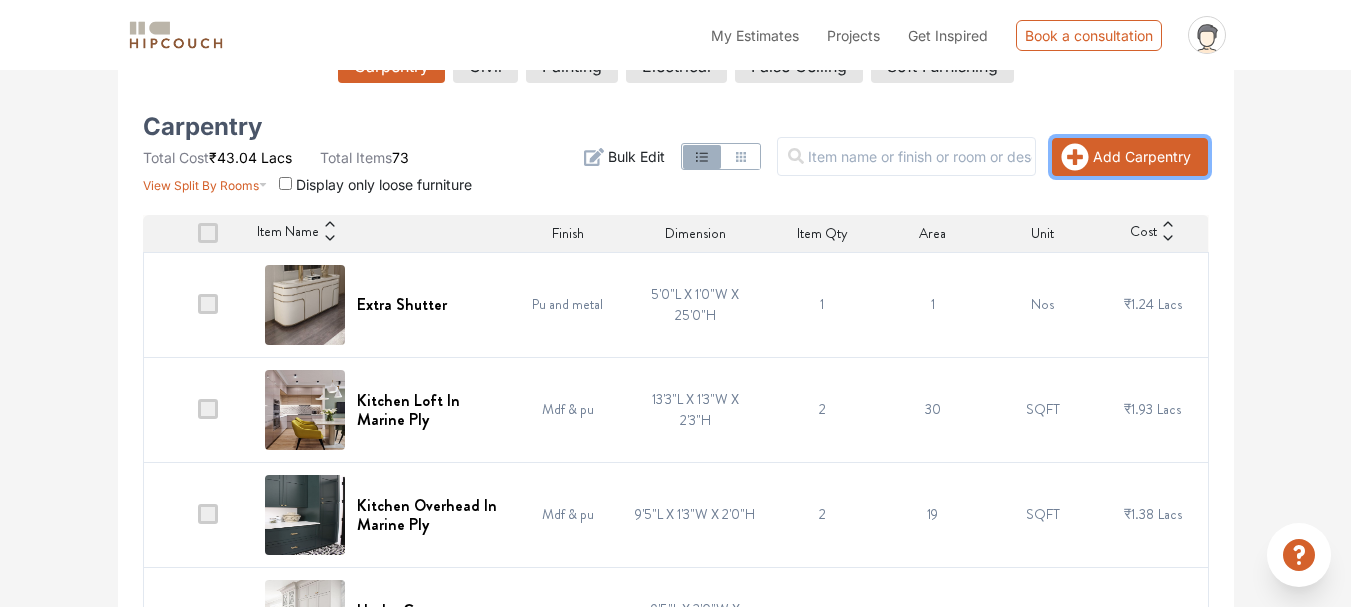 click on "Add Carpentry" at bounding box center (1130, 157) 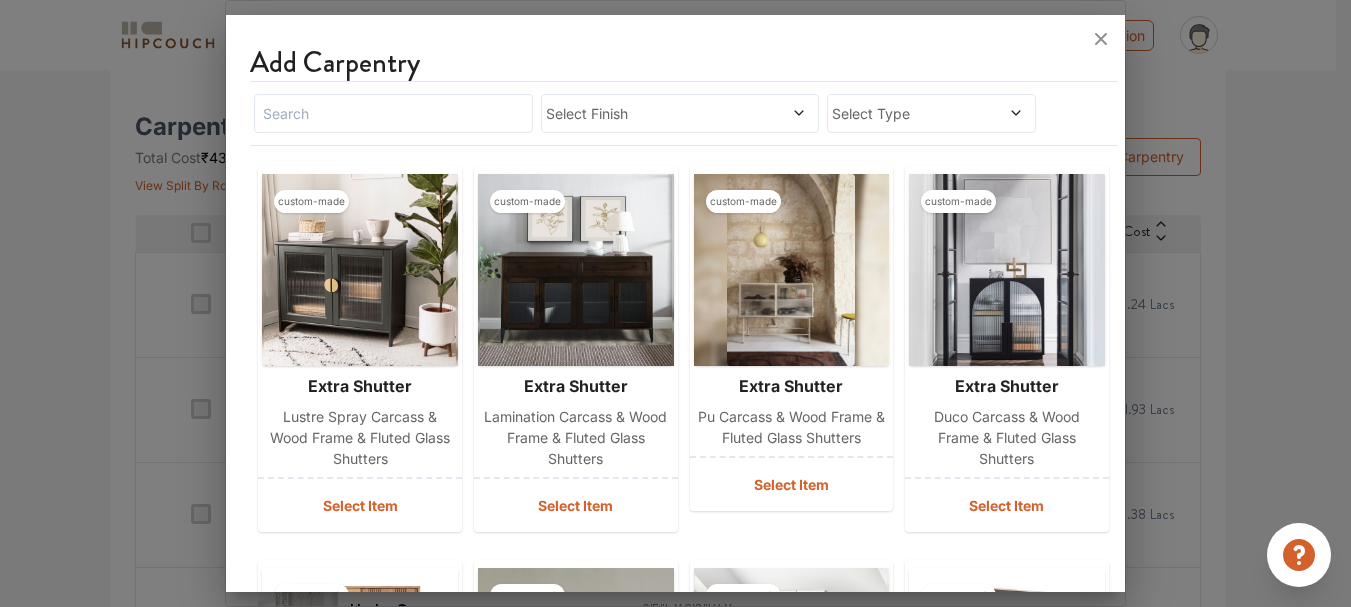 scroll, scrollTop: 4, scrollLeft: 0, axis: vertical 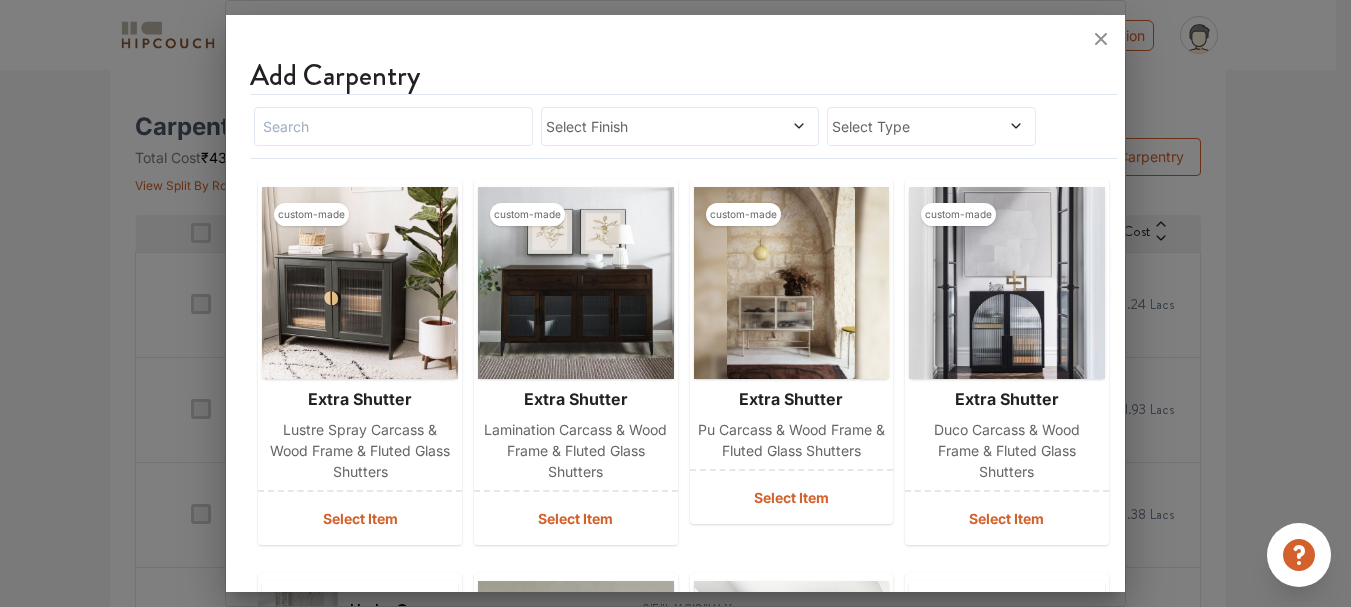 click on "Select Finish" at bounding box center [643, 126] 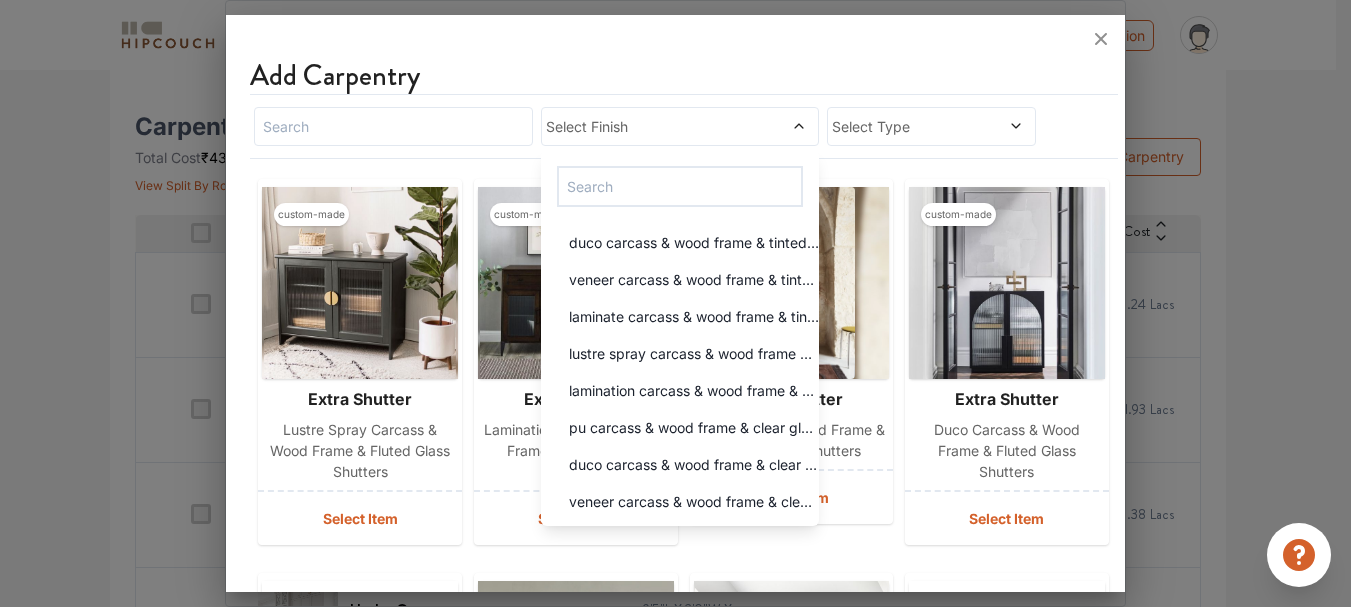 scroll, scrollTop: 1232, scrollLeft: 0, axis: vertical 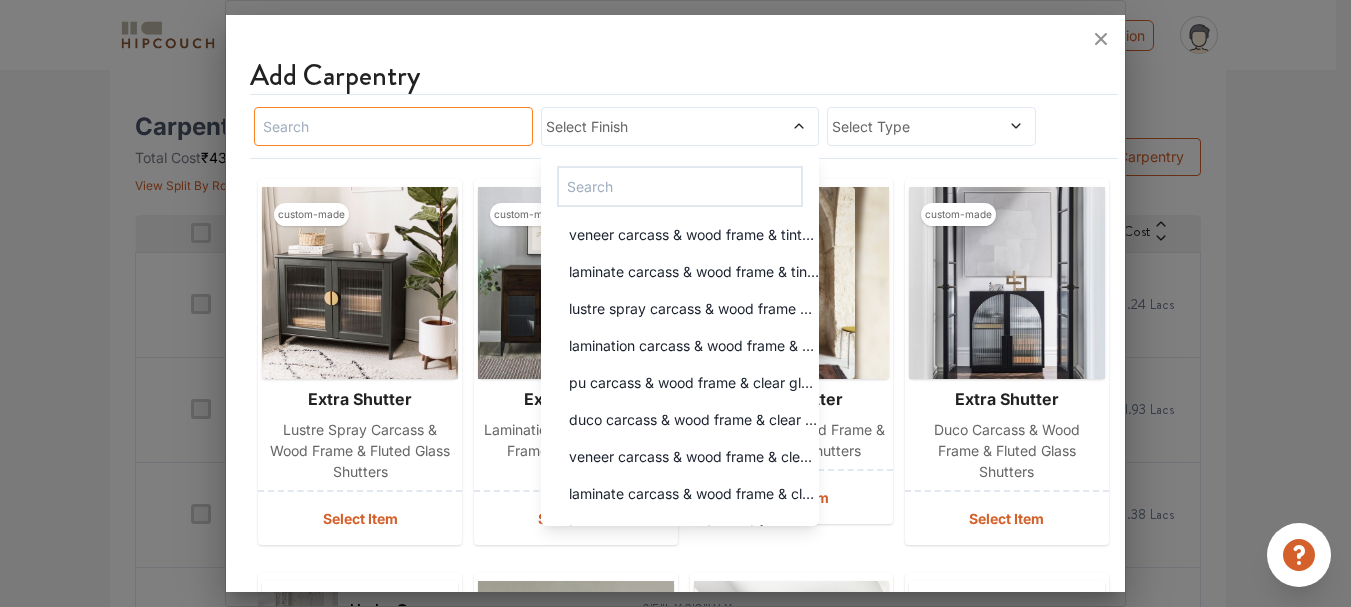 click at bounding box center [393, 126] 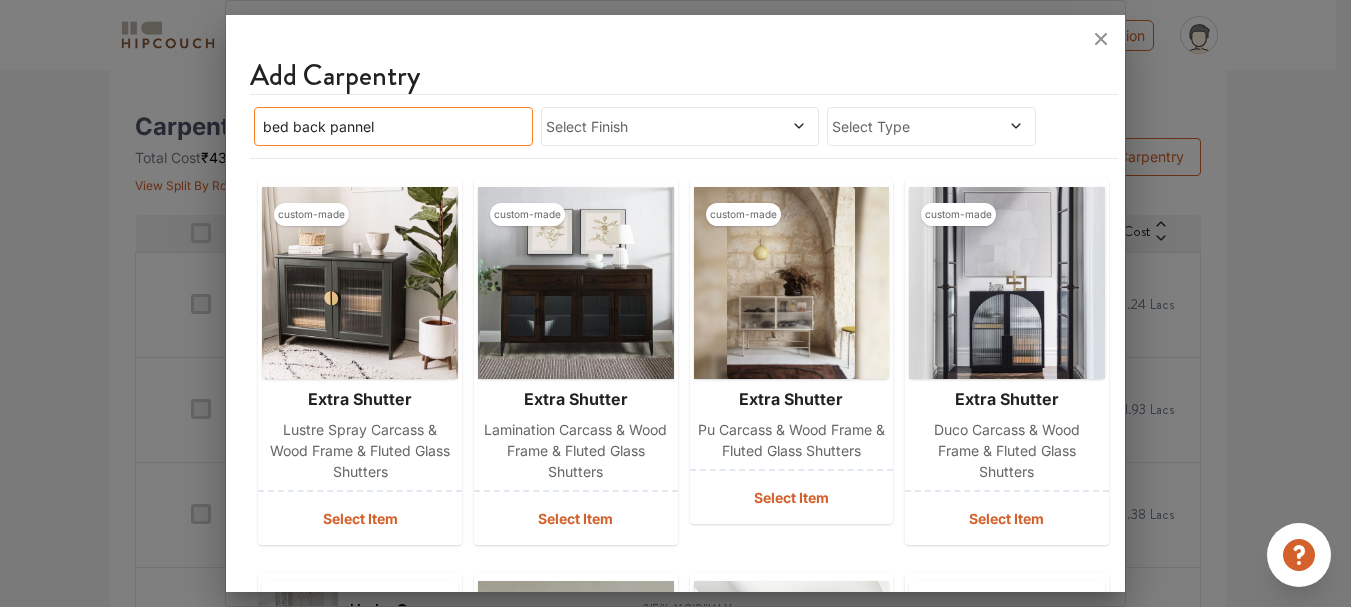 scroll, scrollTop: 0, scrollLeft: 0, axis: both 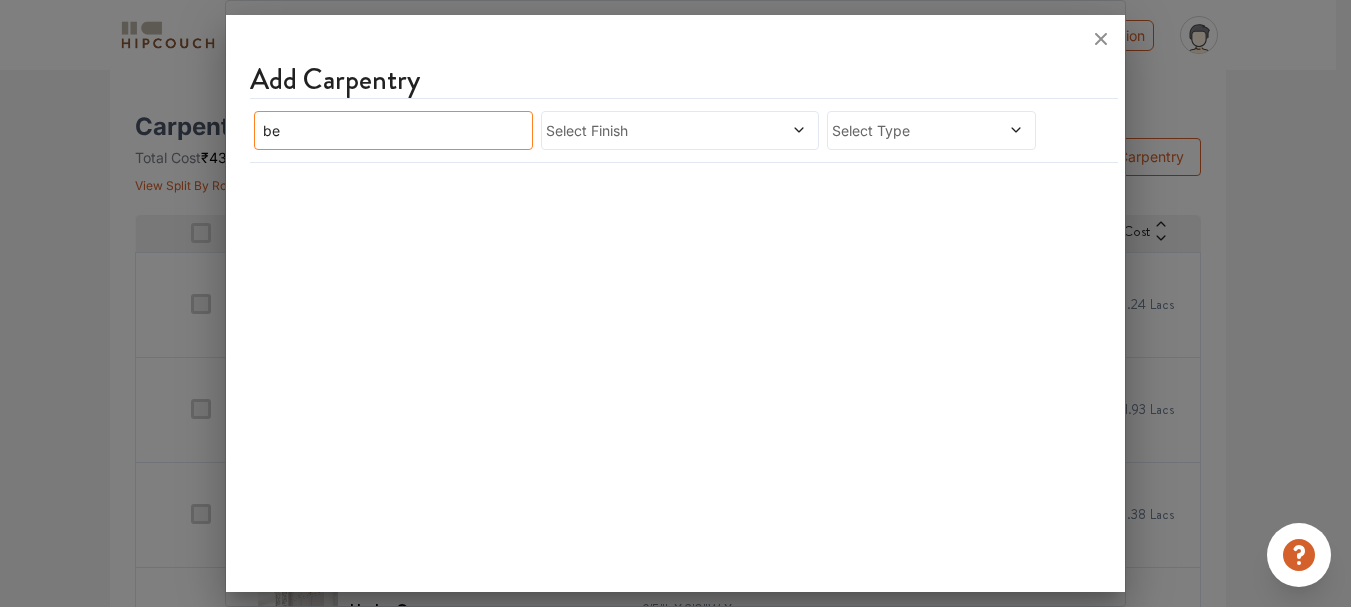 type on "b" 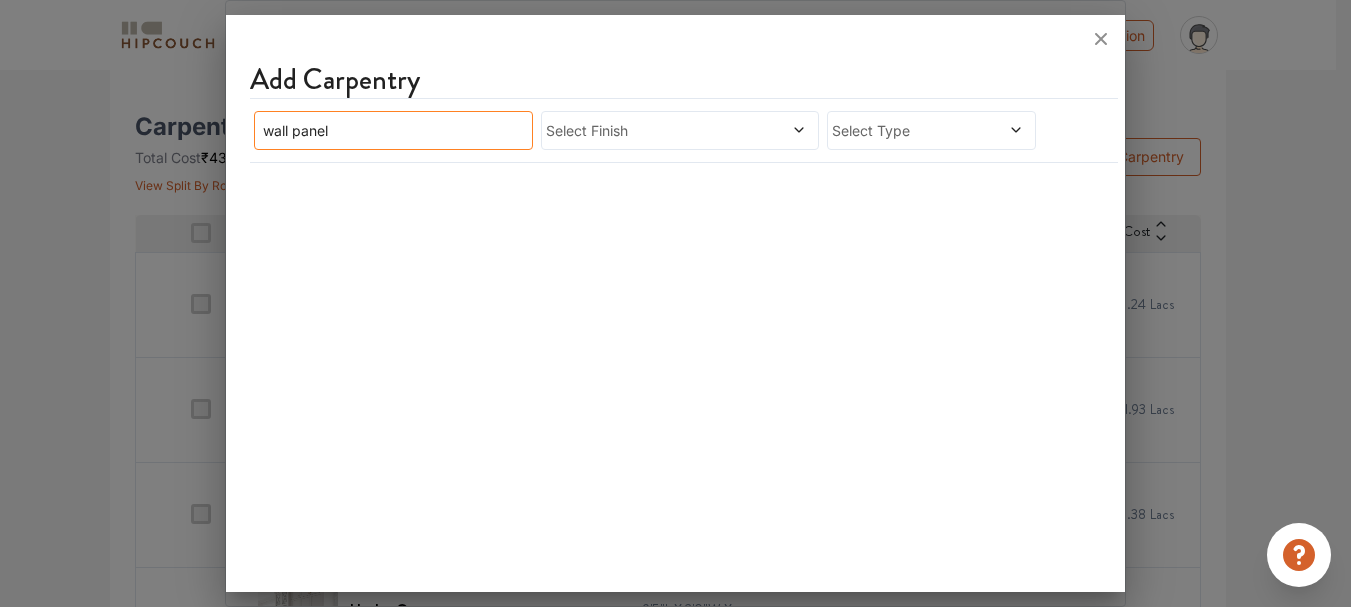 type on "wall panel" 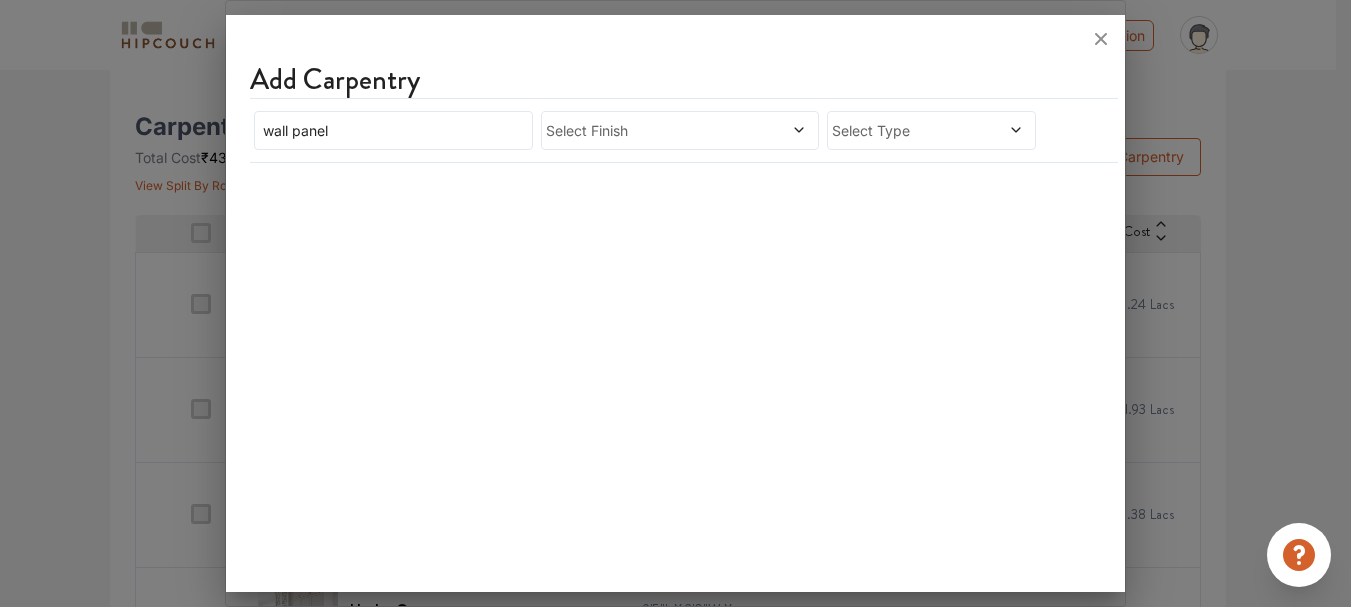 click on "Add Carpentry wall panel Select Finish Select Type" at bounding box center (675, 307) 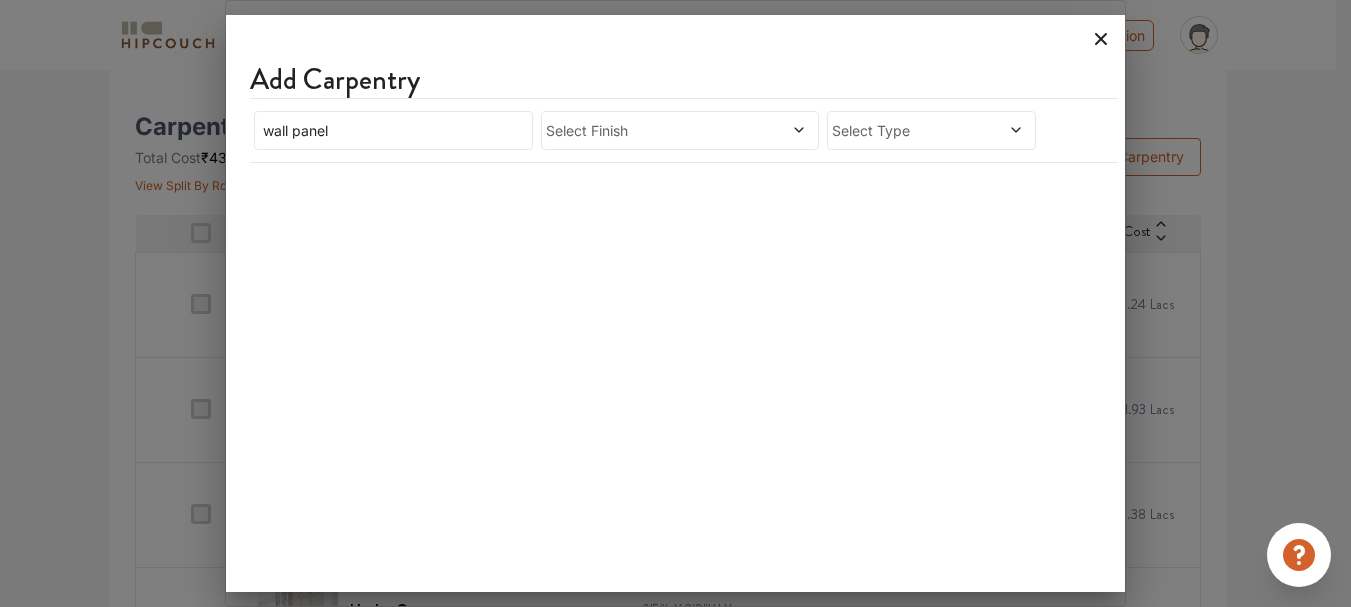 click 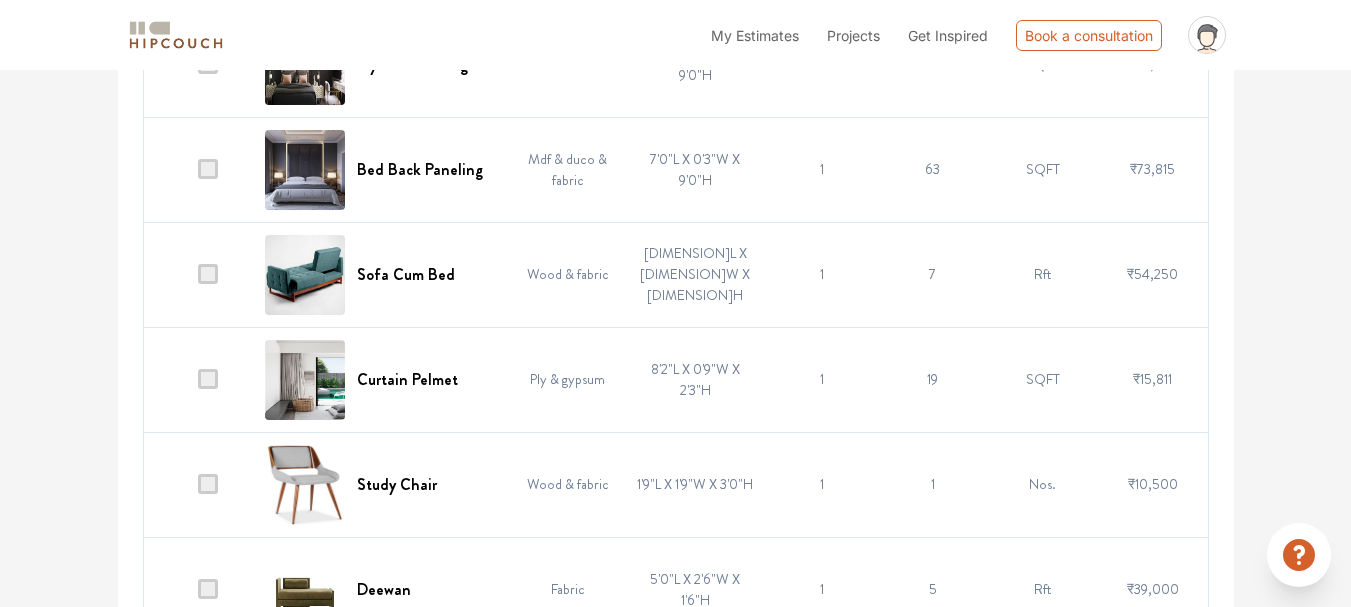 scroll, scrollTop: 6703, scrollLeft: 0, axis: vertical 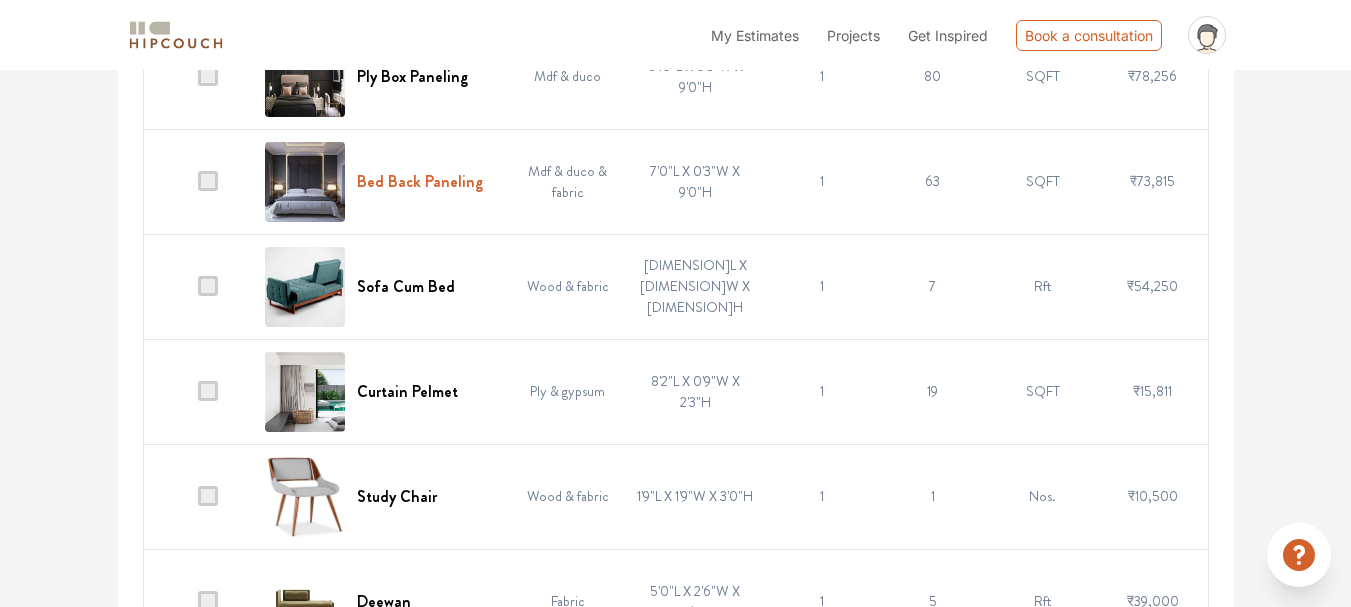 click on "Bed Back Paneling" at bounding box center (420, 181) 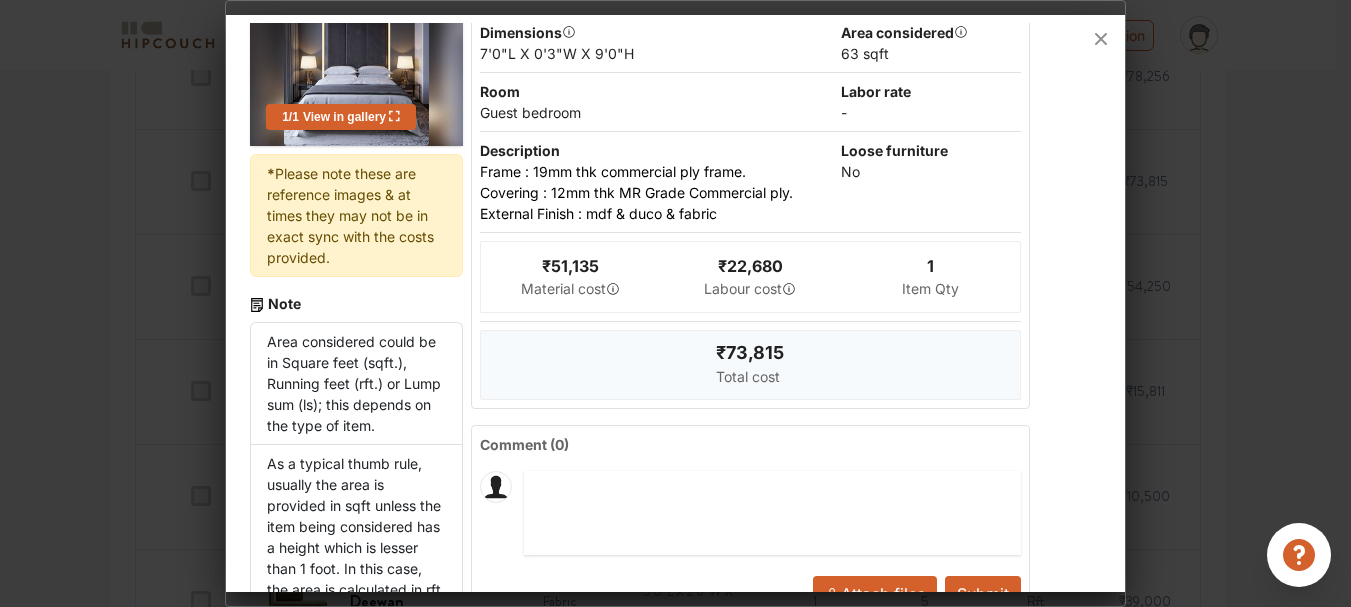 scroll, scrollTop: 0, scrollLeft: 0, axis: both 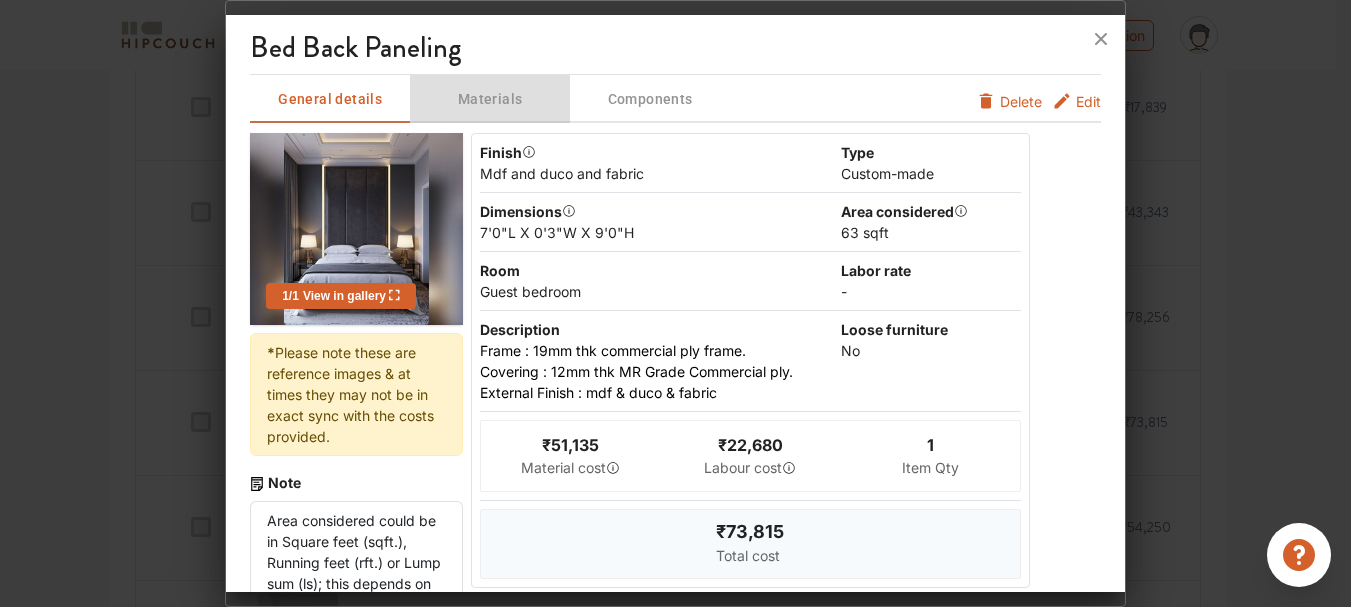 click on "Materials" at bounding box center [490, 99] 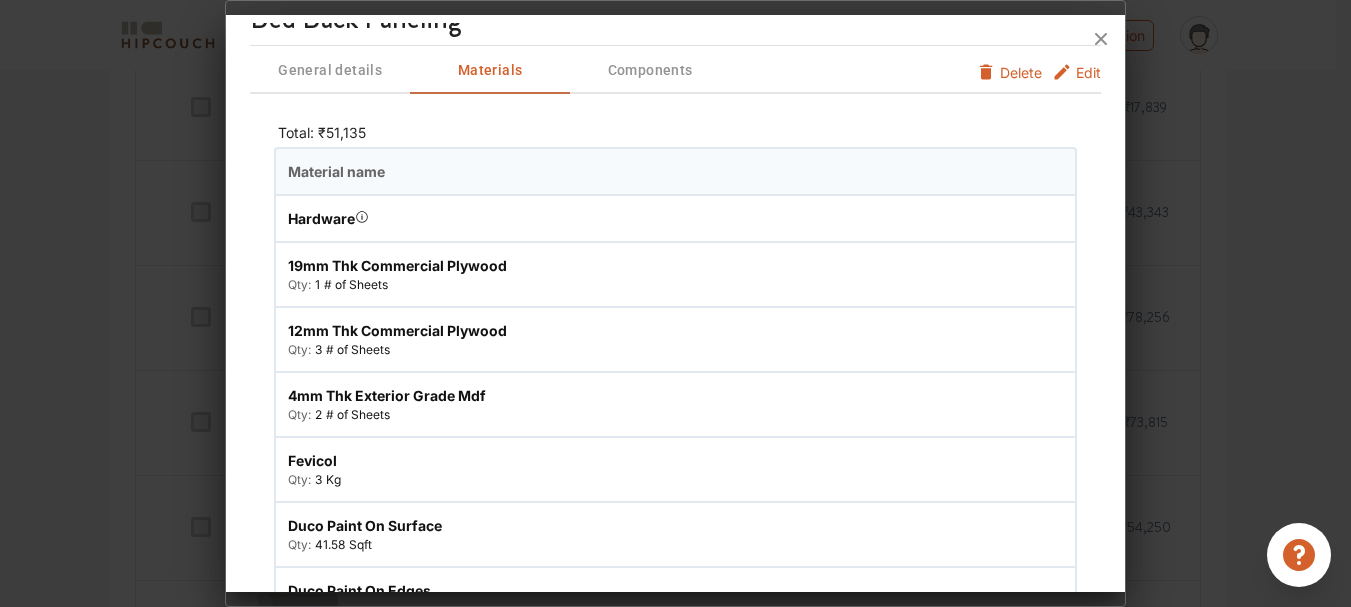 scroll, scrollTop: 30, scrollLeft: 0, axis: vertical 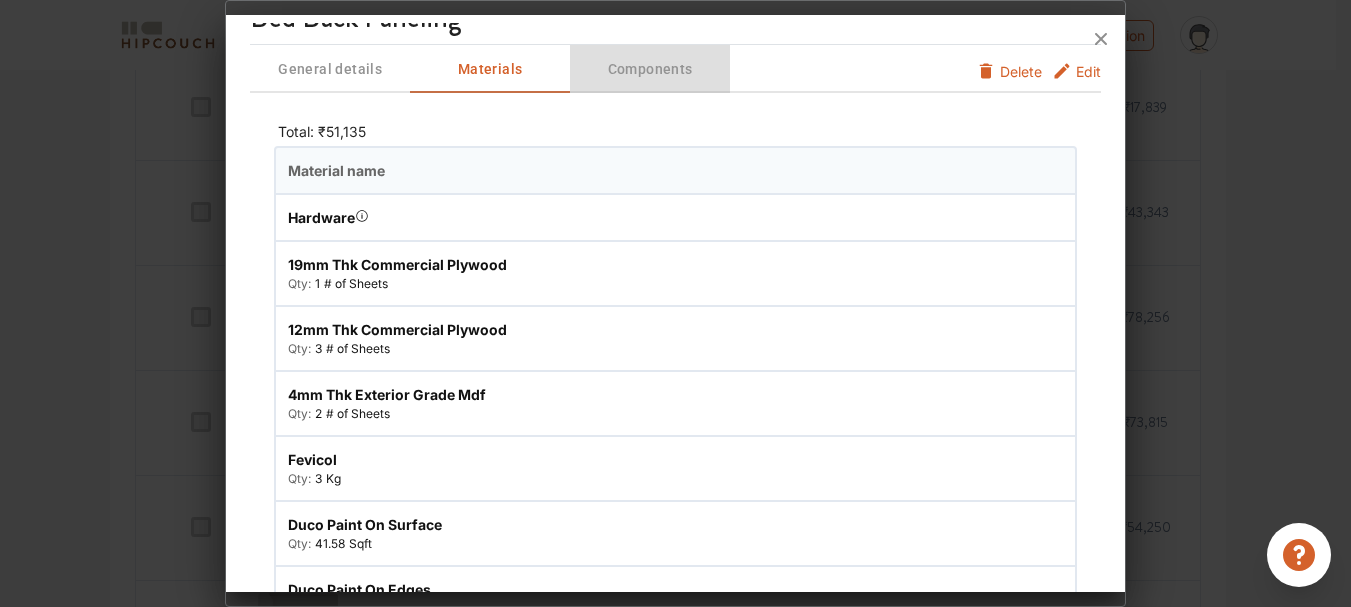 click on "Components" at bounding box center [650, 99] 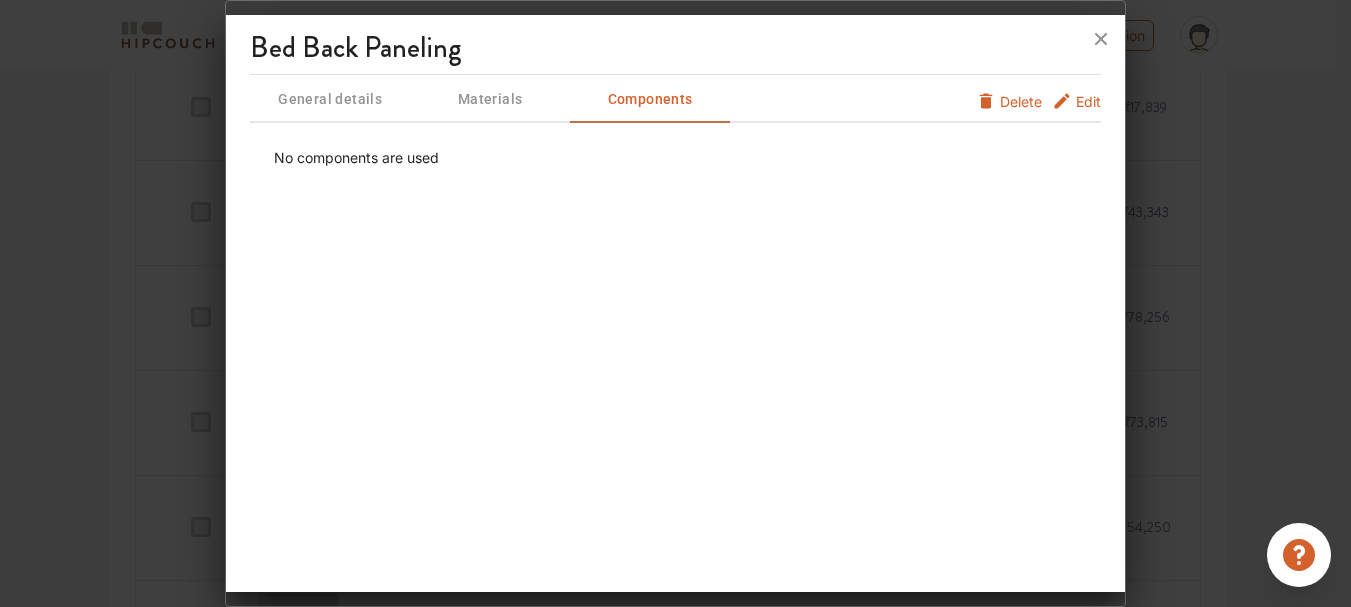 scroll, scrollTop: 0, scrollLeft: 0, axis: both 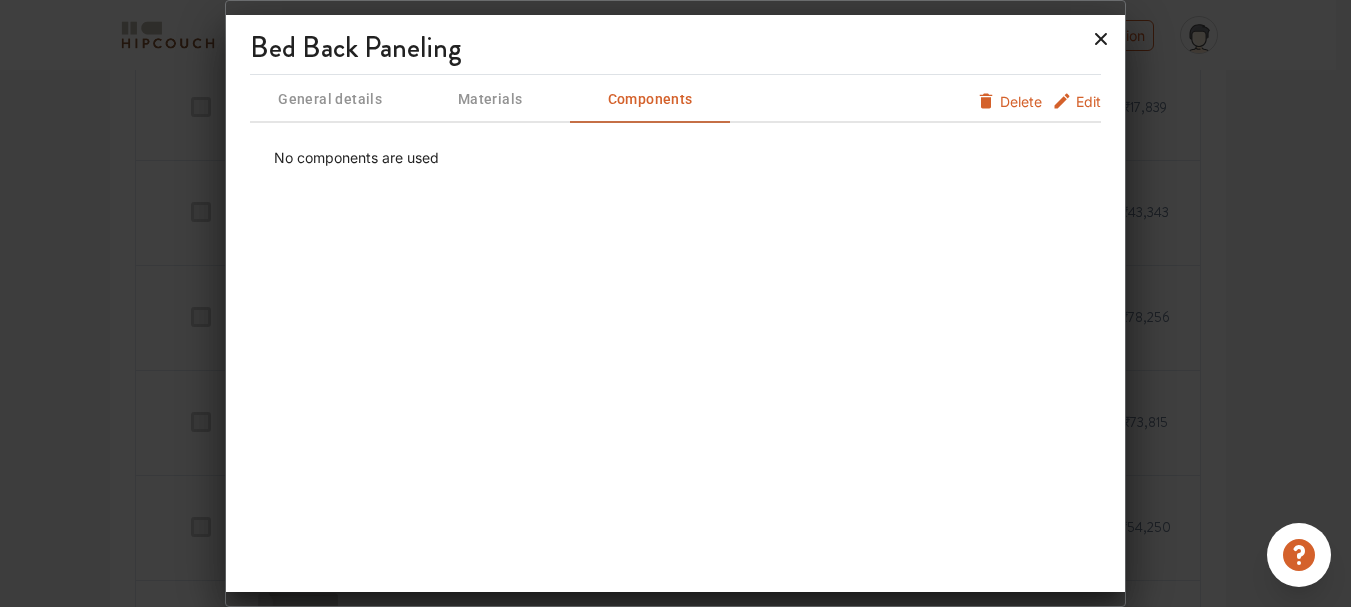 click 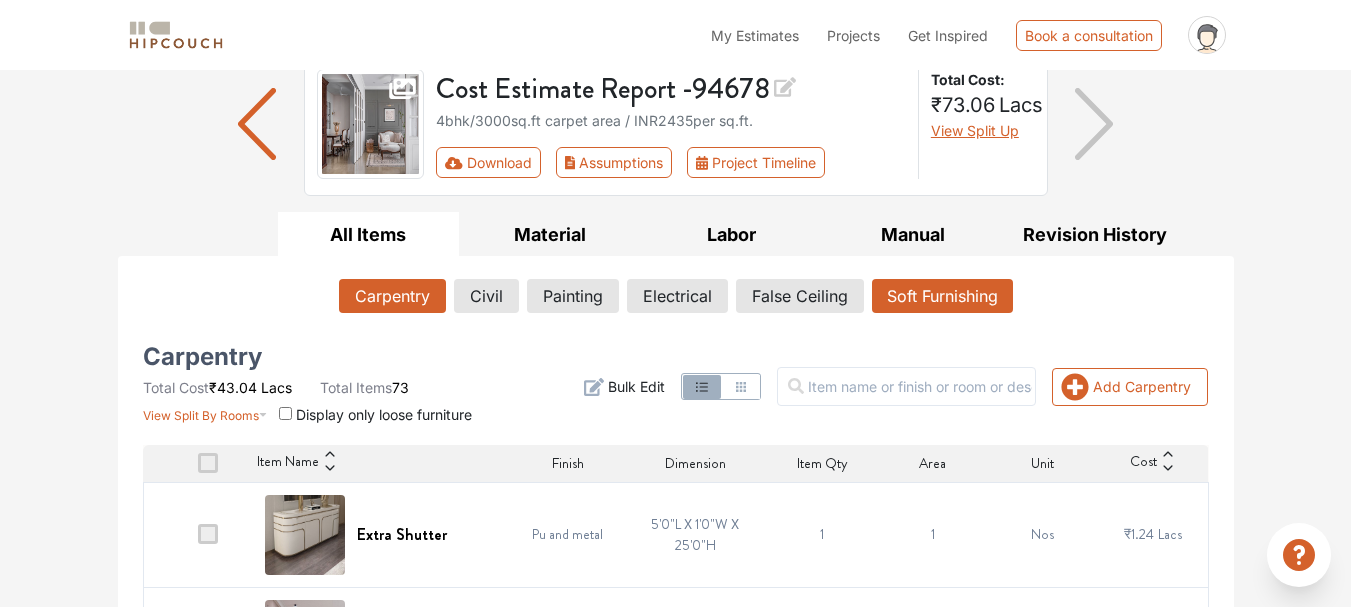 scroll, scrollTop: 157, scrollLeft: 0, axis: vertical 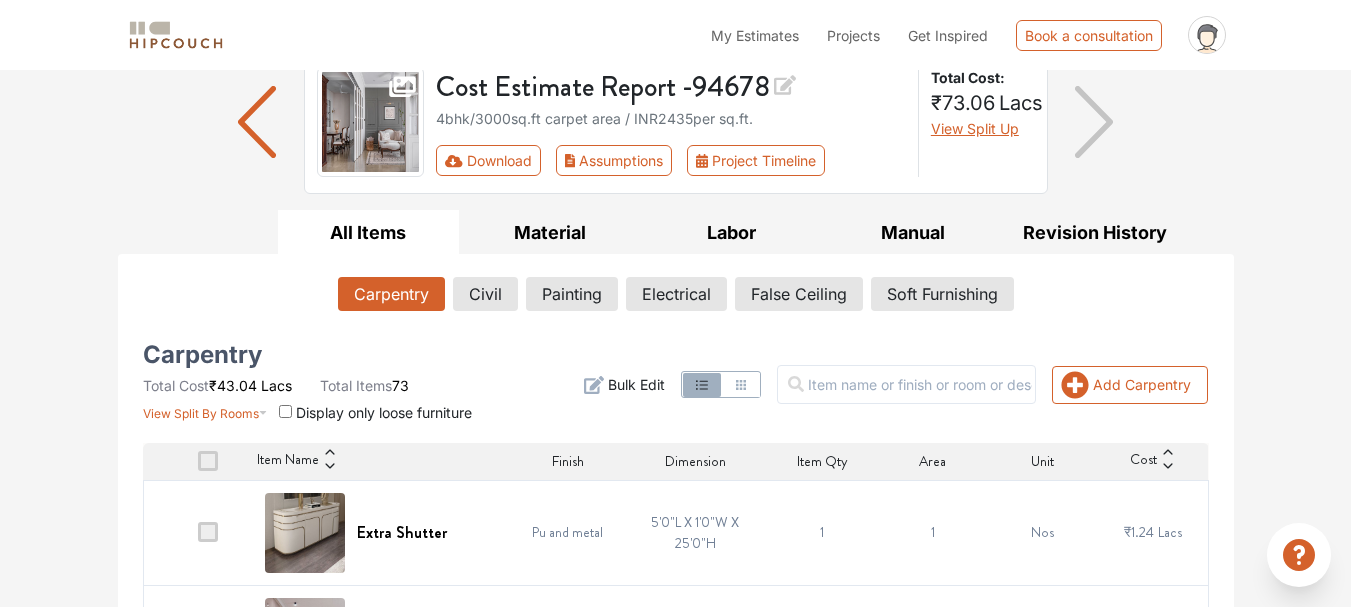 click on "Bulk Edit" at bounding box center [636, 384] 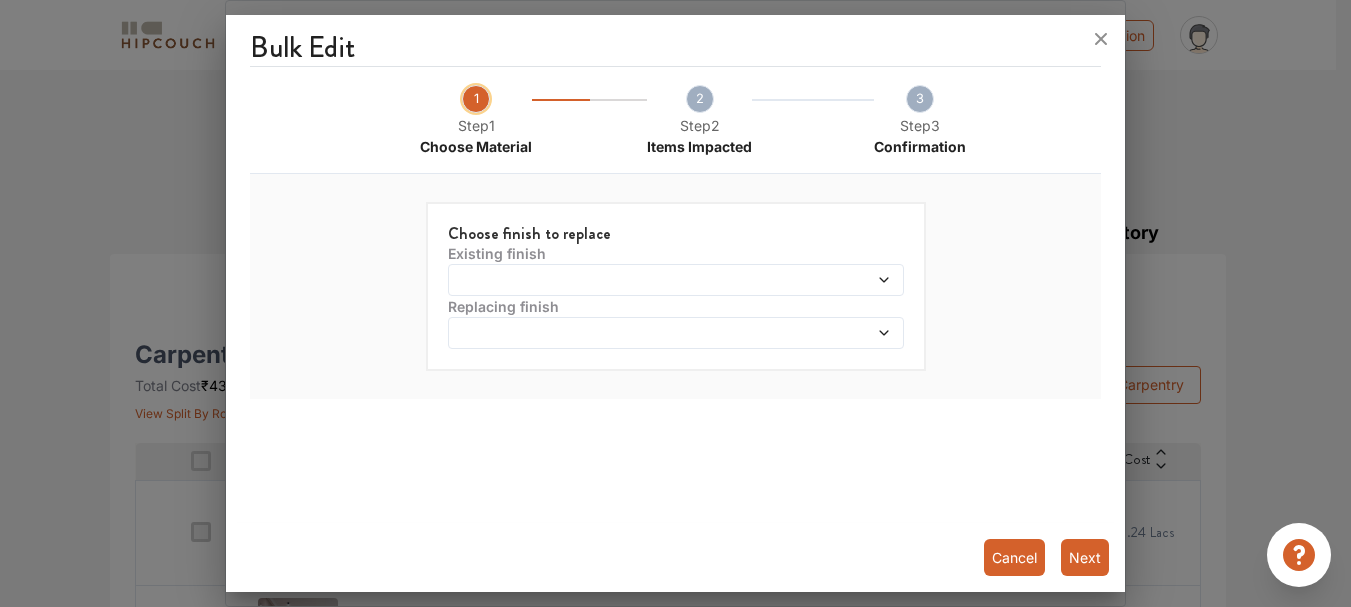 click at bounding box center (676, 280) 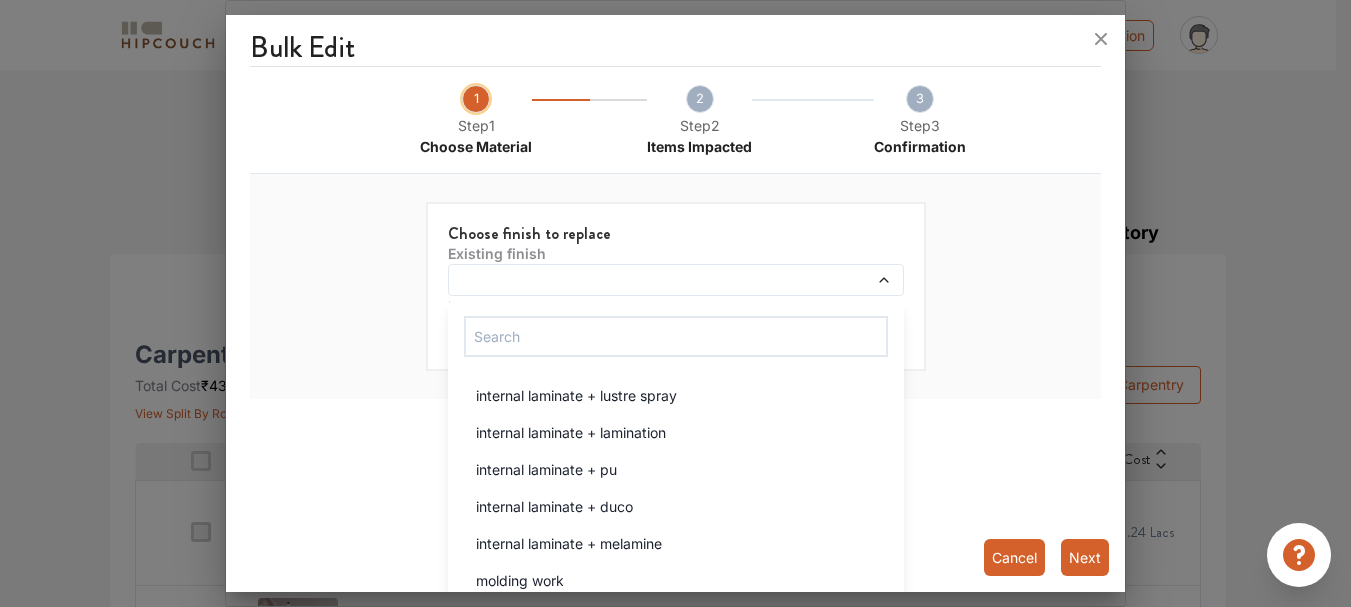 scroll, scrollTop: 84, scrollLeft: 0, axis: vertical 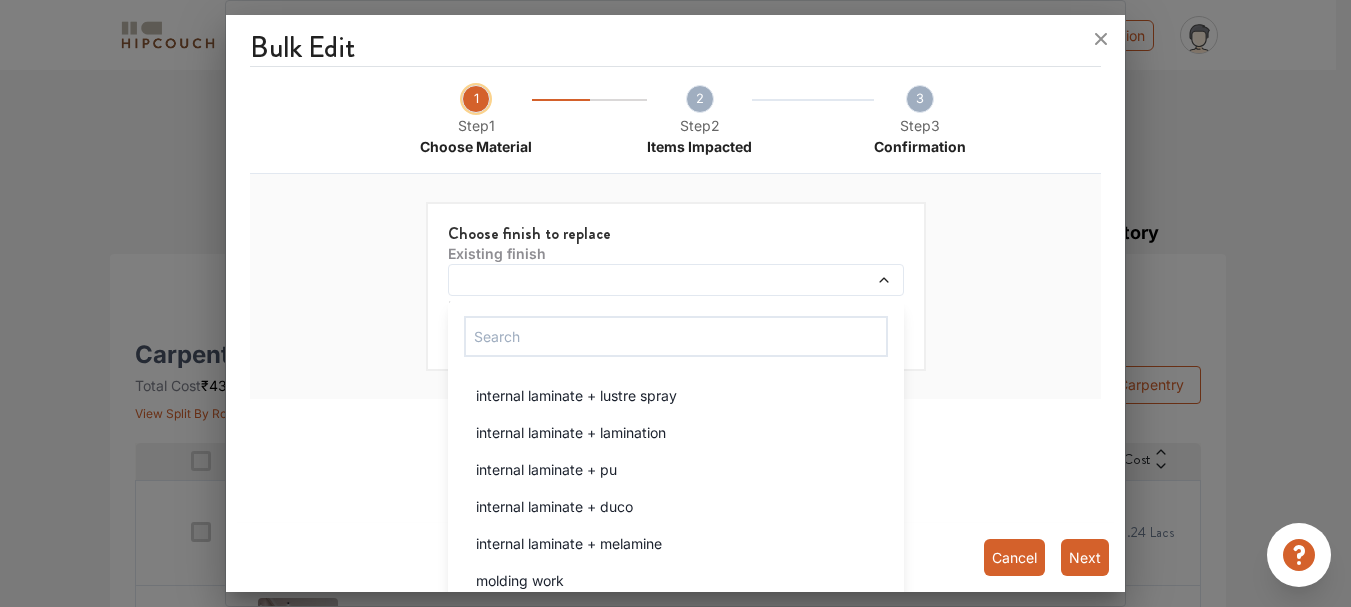 click at bounding box center (675, 303) 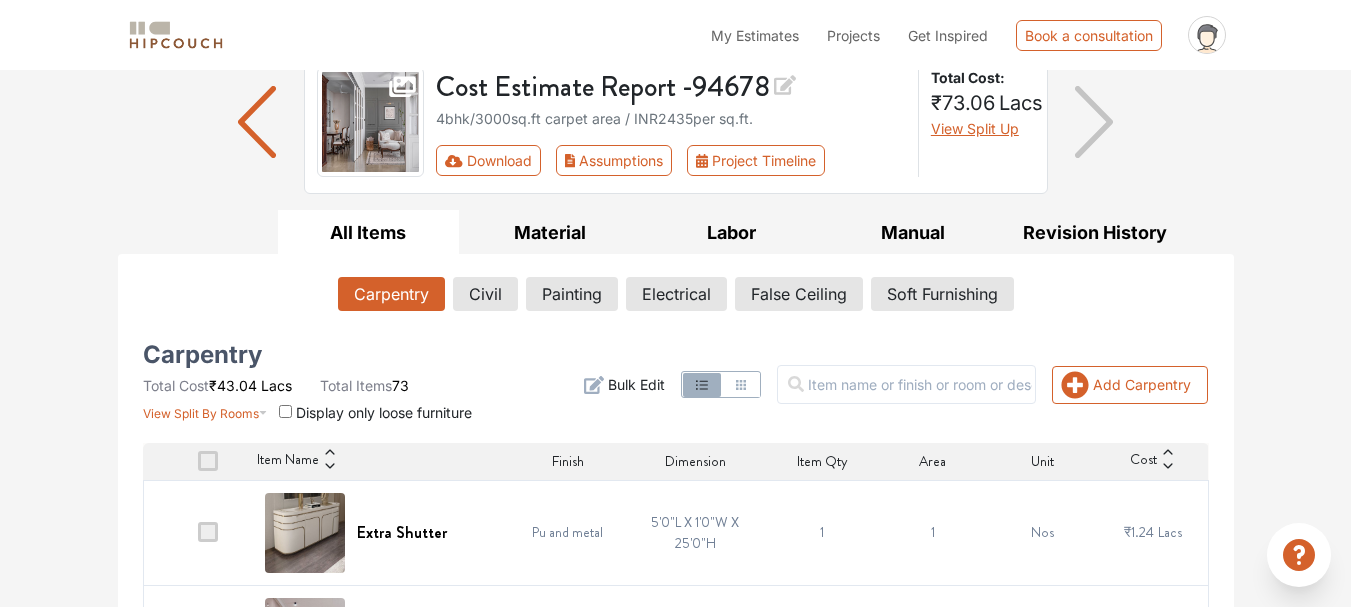 click on "Bulk Edit" at bounding box center (636, 384) 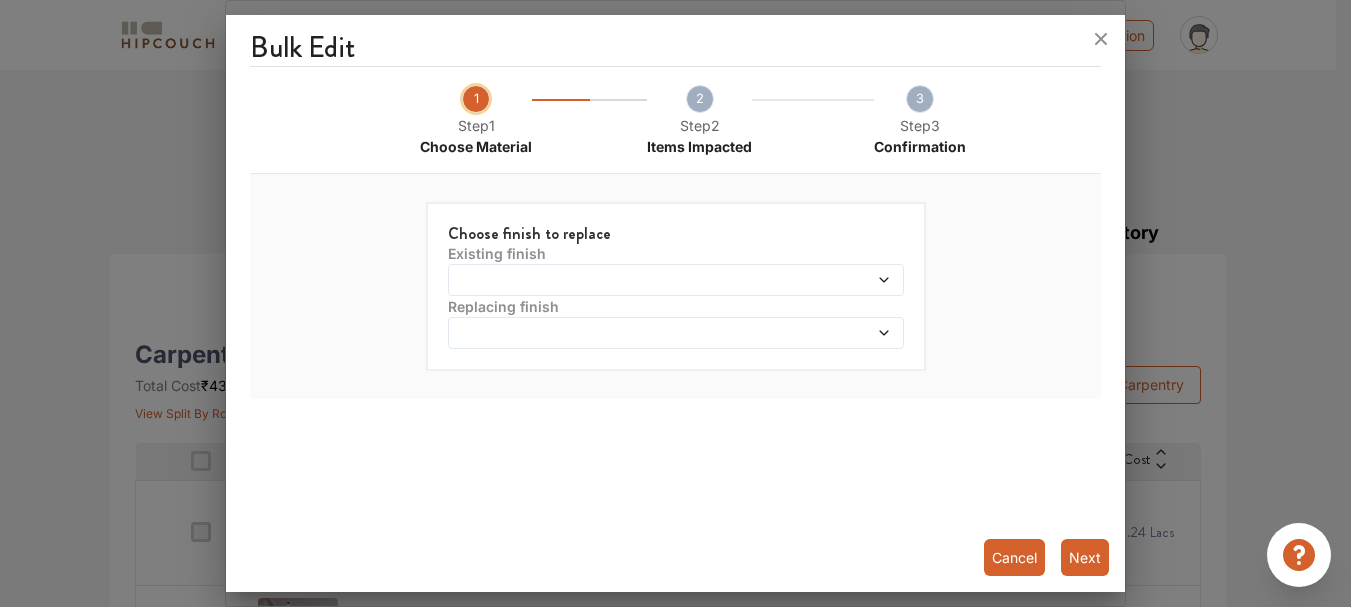 click at bounding box center [617, 333] 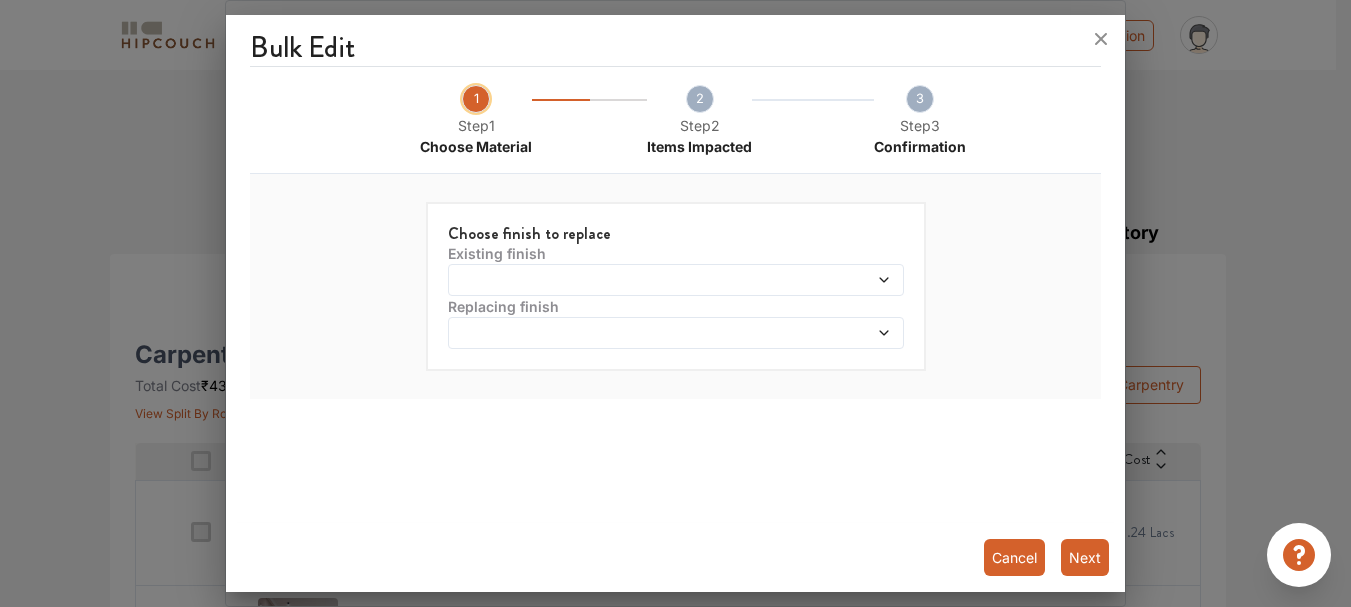 click at bounding box center (617, 280) 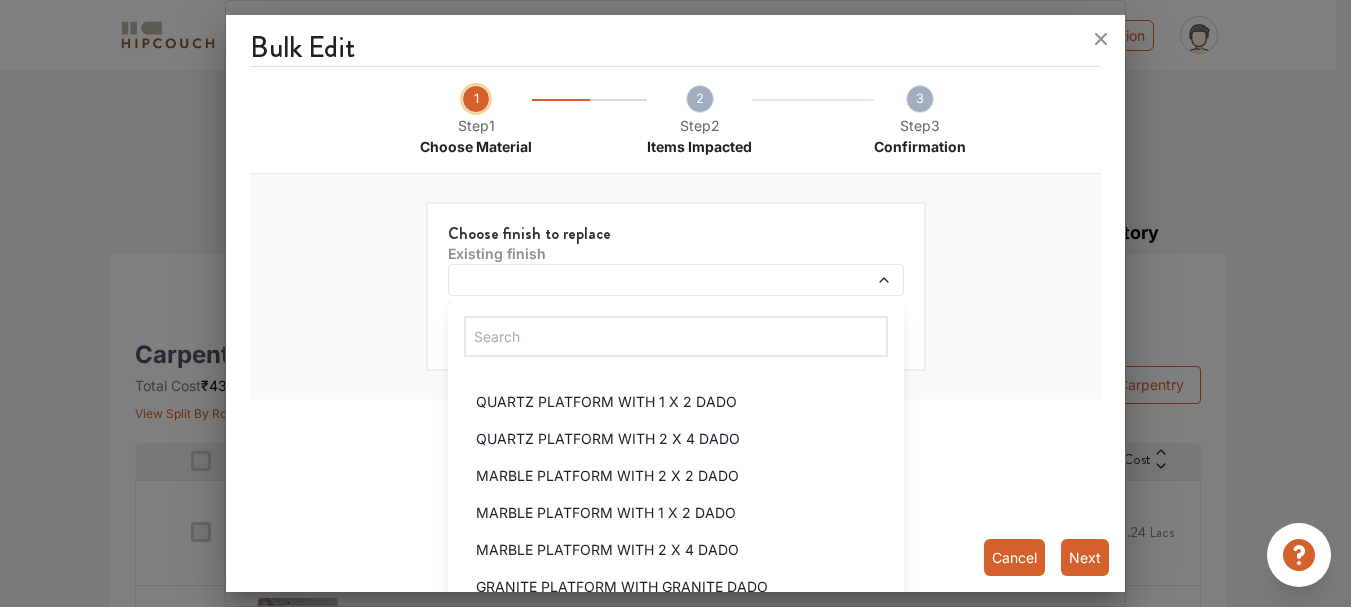 scroll, scrollTop: 6031, scrollLeft: 0, axis: vertical 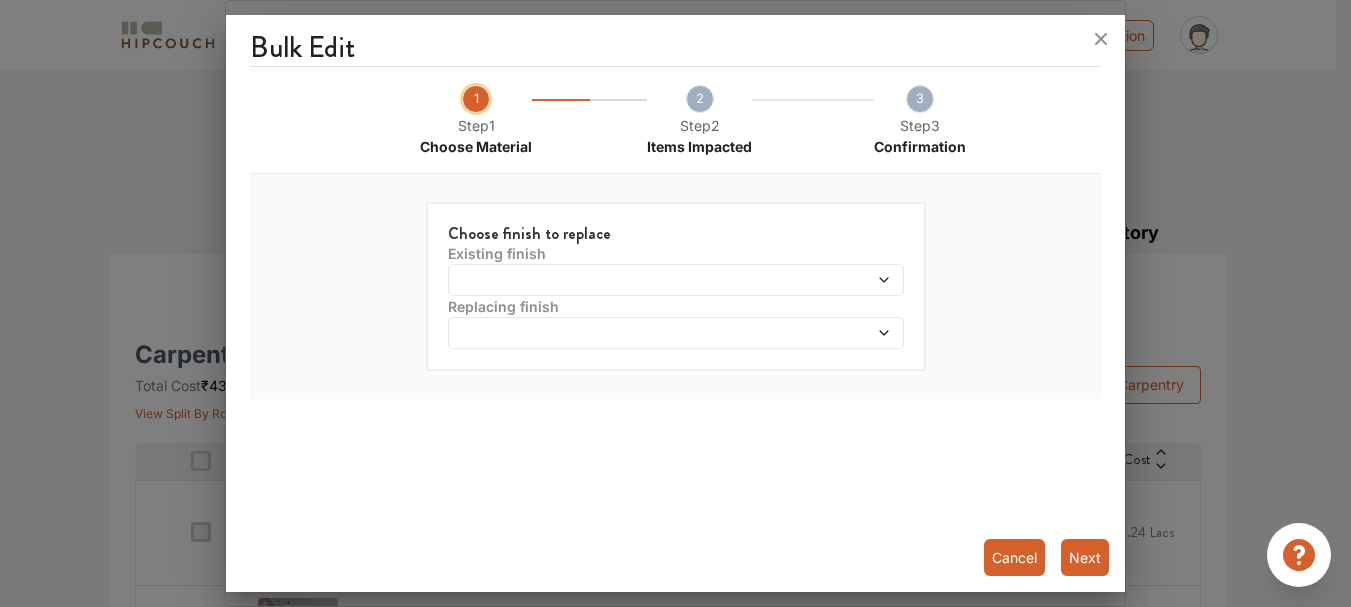 click on "Bulk Edit 1 Step  1 Choose Material 2 Step  2 Items Impacted 3 Step  3 Confirmation Choose finish to replace Existing finish Replacing finish Cancel Next" at bounding box center [675, 307] 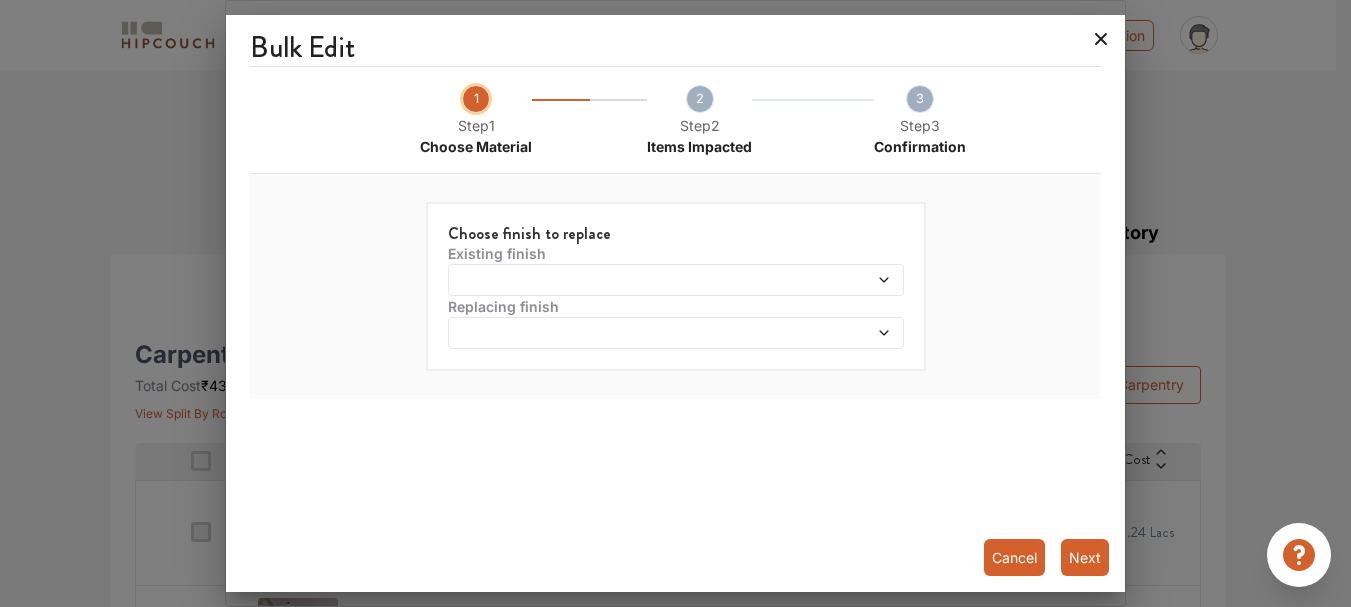 click 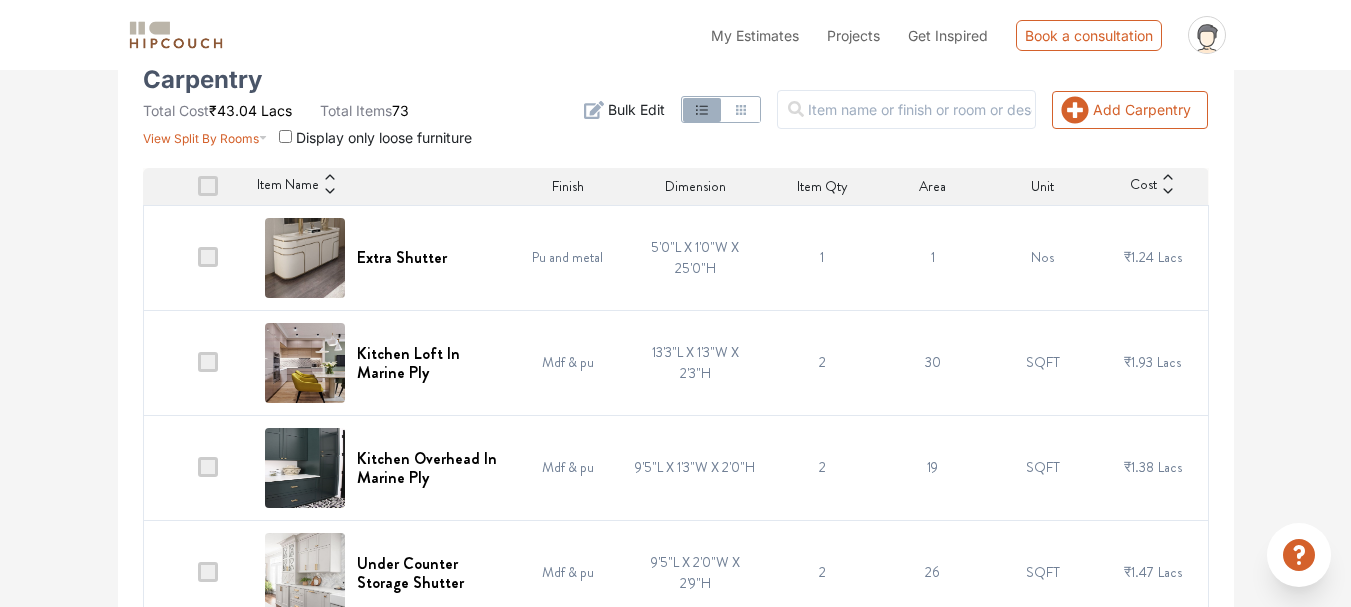 scroll, scrollTop: 433, scrollLeft: 0, axis: vertical 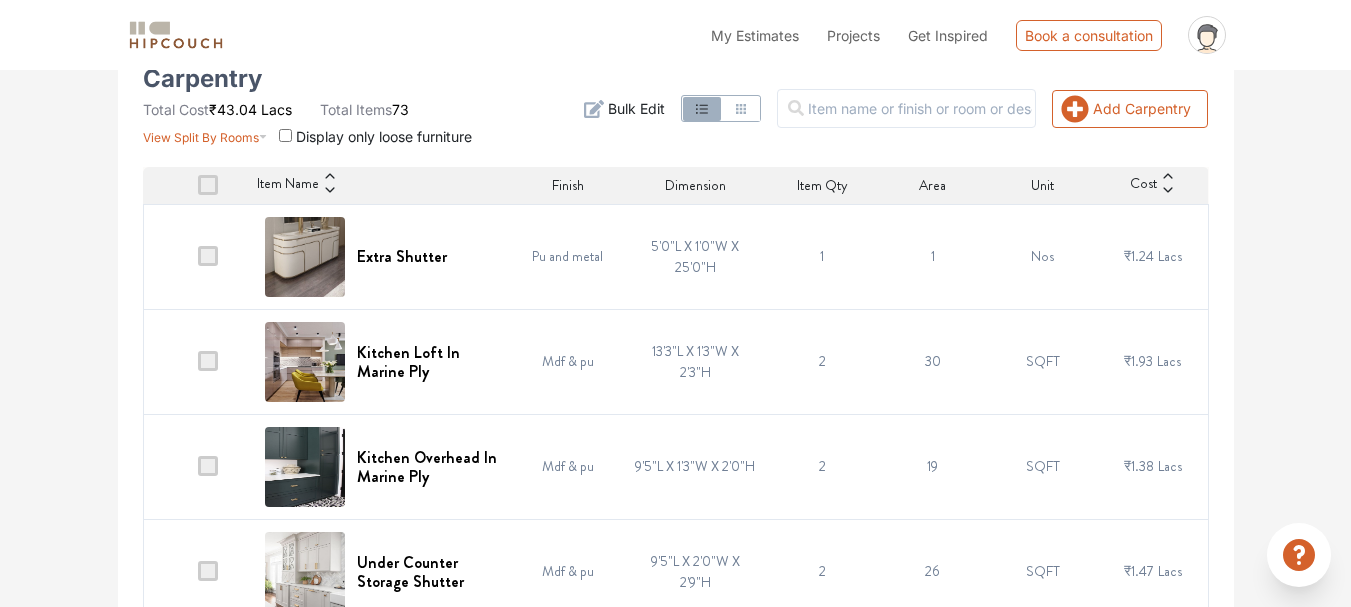 click at bounding box center [740, 109] 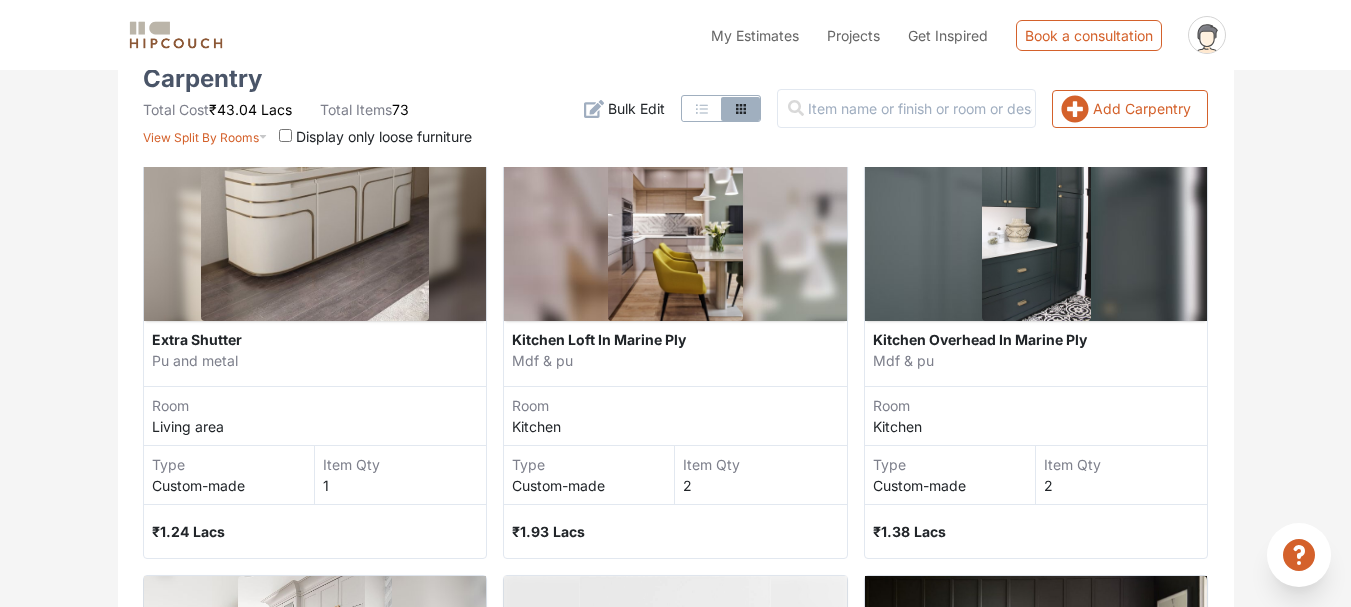 scroll, scrollTop: 0, scrollLeft: 0, axis: both 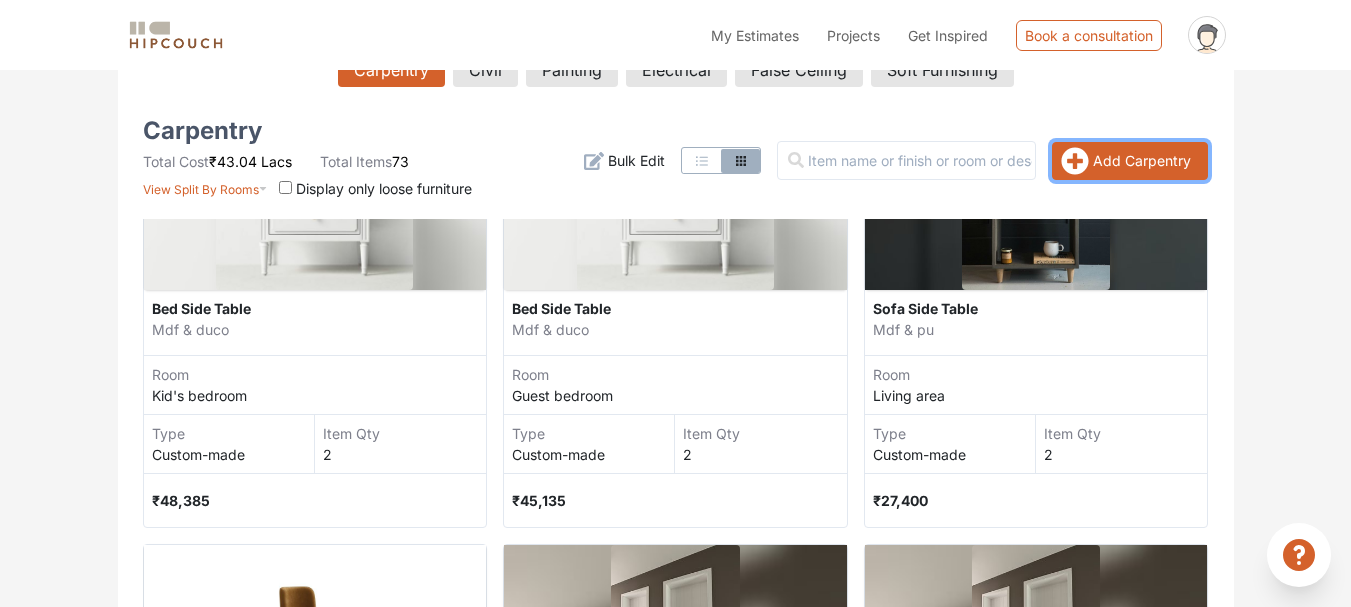 click on "Add Carpentry" at bounding box center [1130, 161] 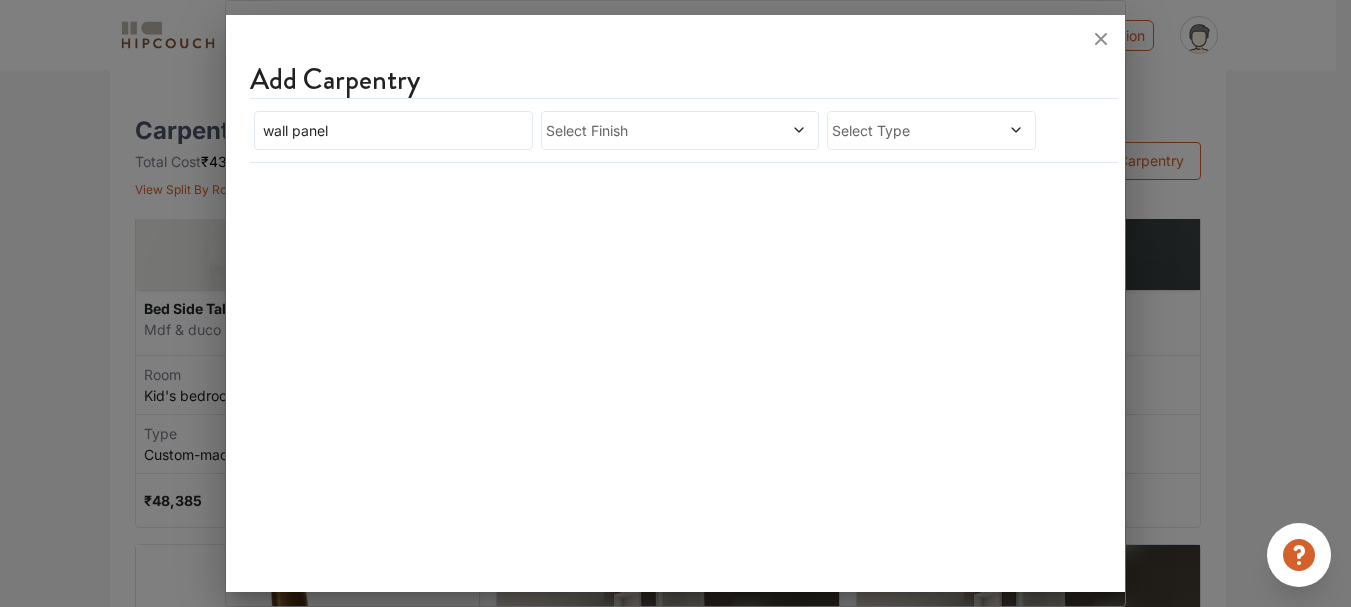 click on "Select Finish" at bounding box center [643, 130] 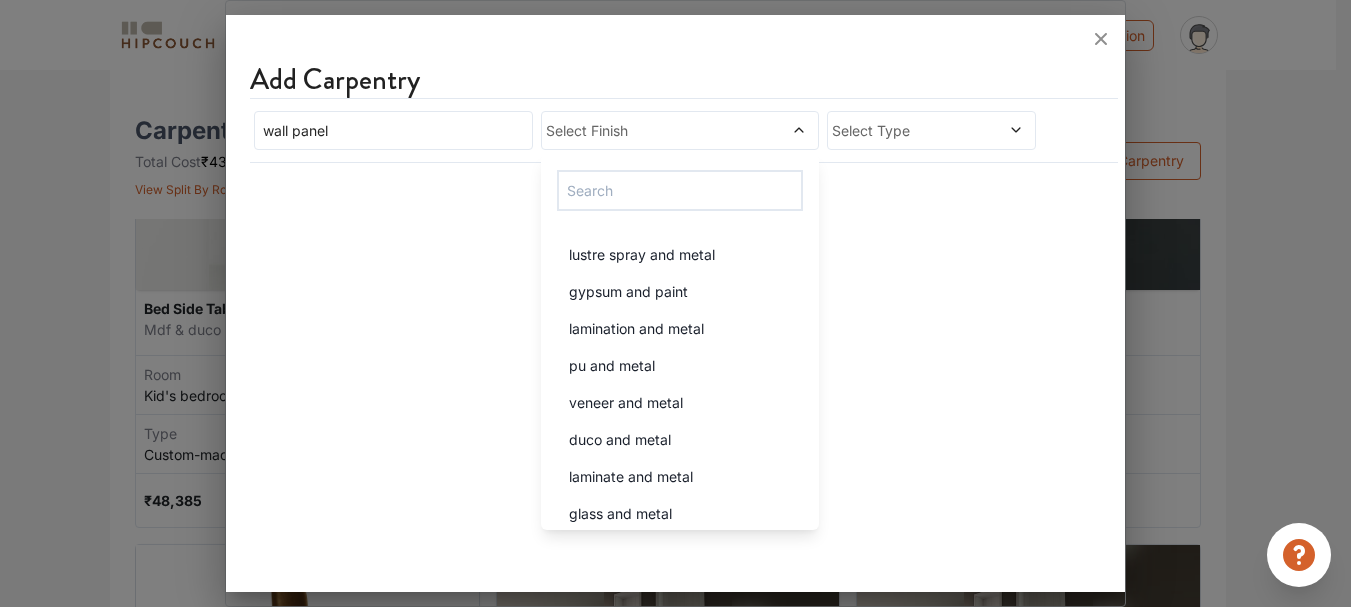 scroll, scrollTop: 2510, scrollLeft: 0, axis: vertical 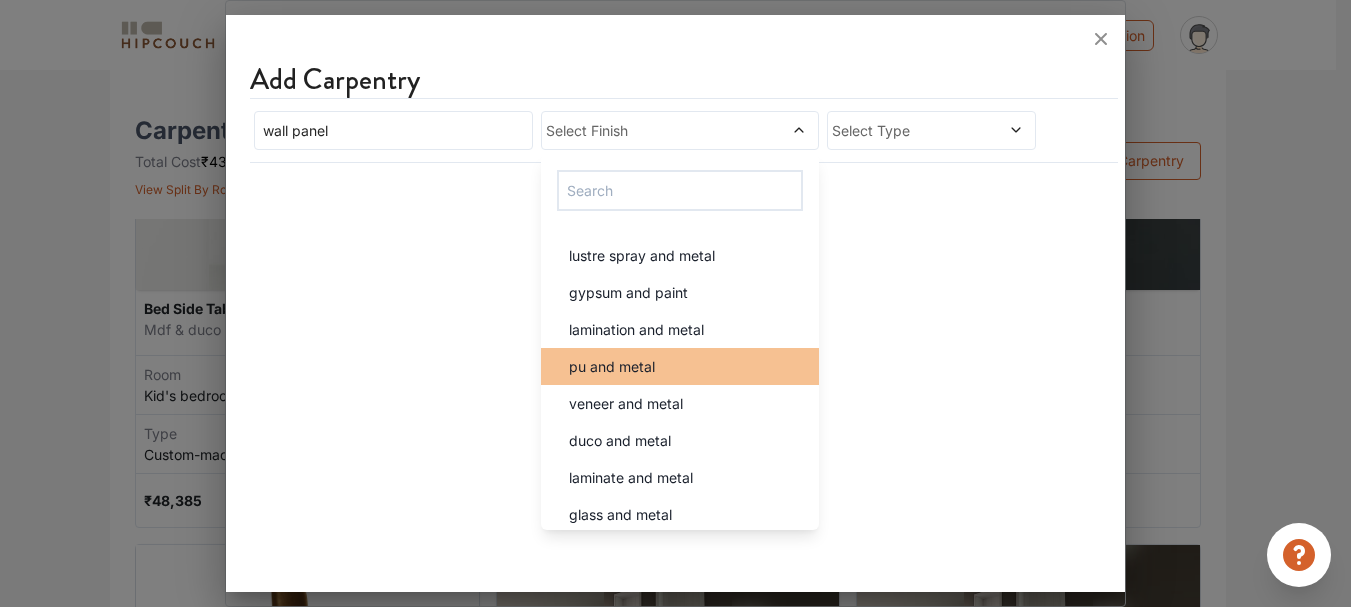 click on "pu and metal" at bounding box center (680, 366) 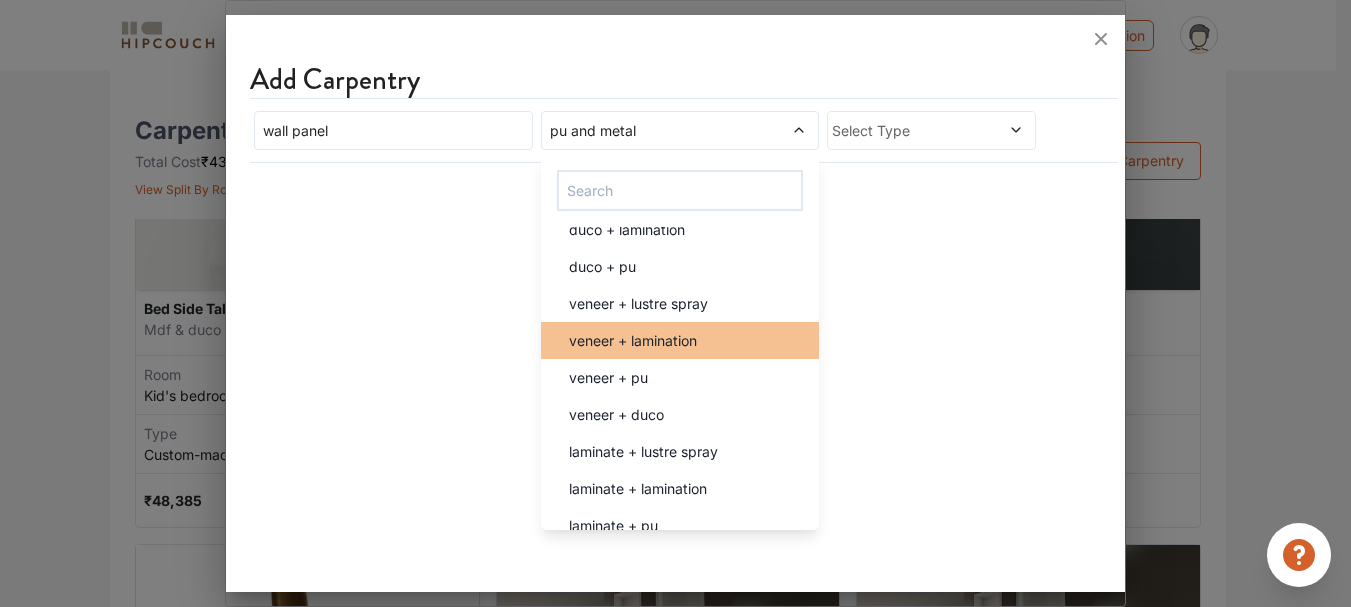 scroll, scrollTop: 428, scrollLeft: 0, axis: vertical 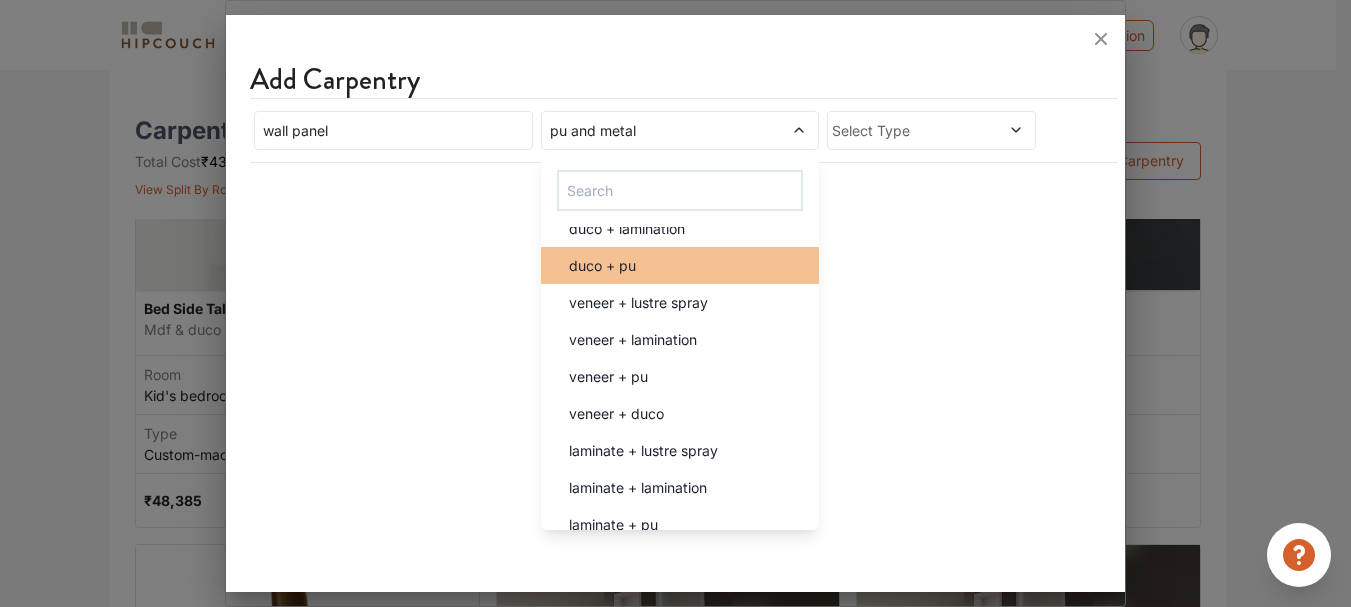 click on "duco + pu" at bounding box center (686, 265) 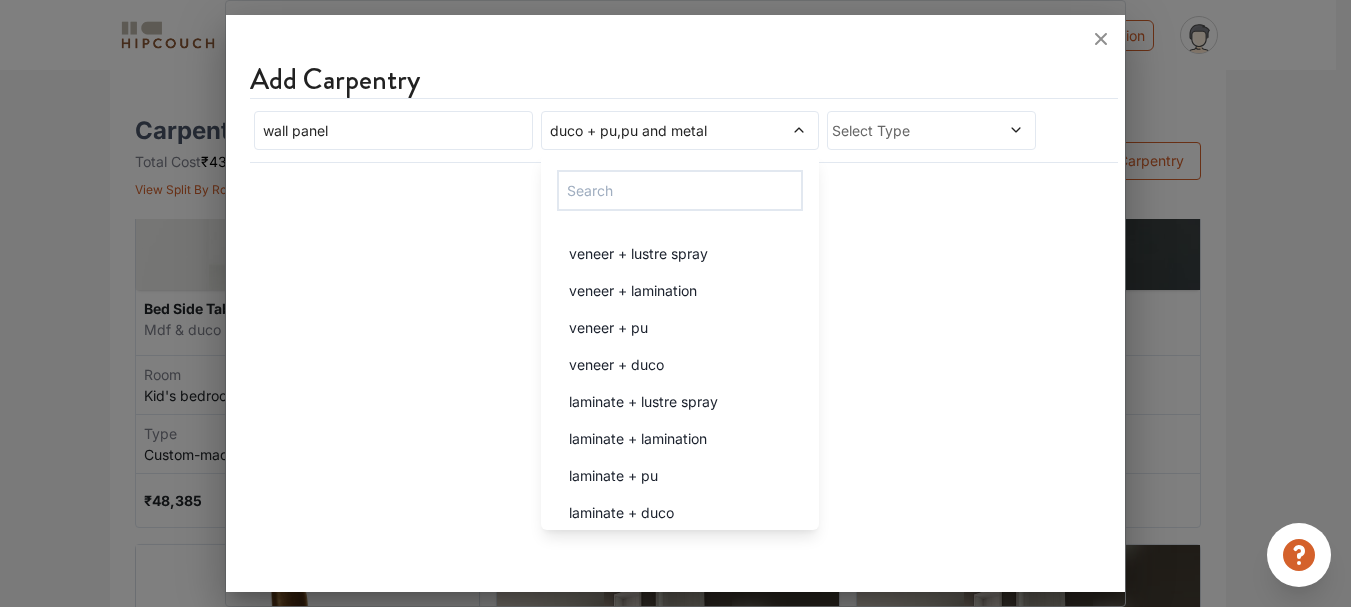 scroll, scrollTop: 496, scrollLeft: 0, axis: vertical 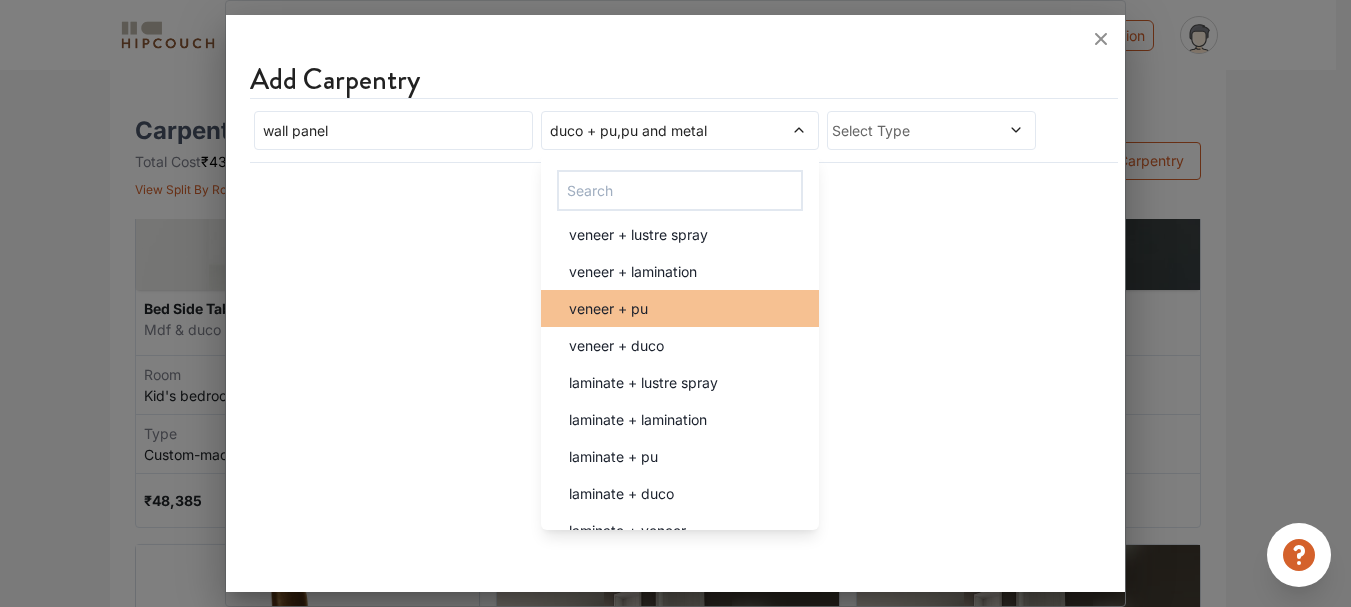 click on "veneer + pu" at bounding box center [686, 308] 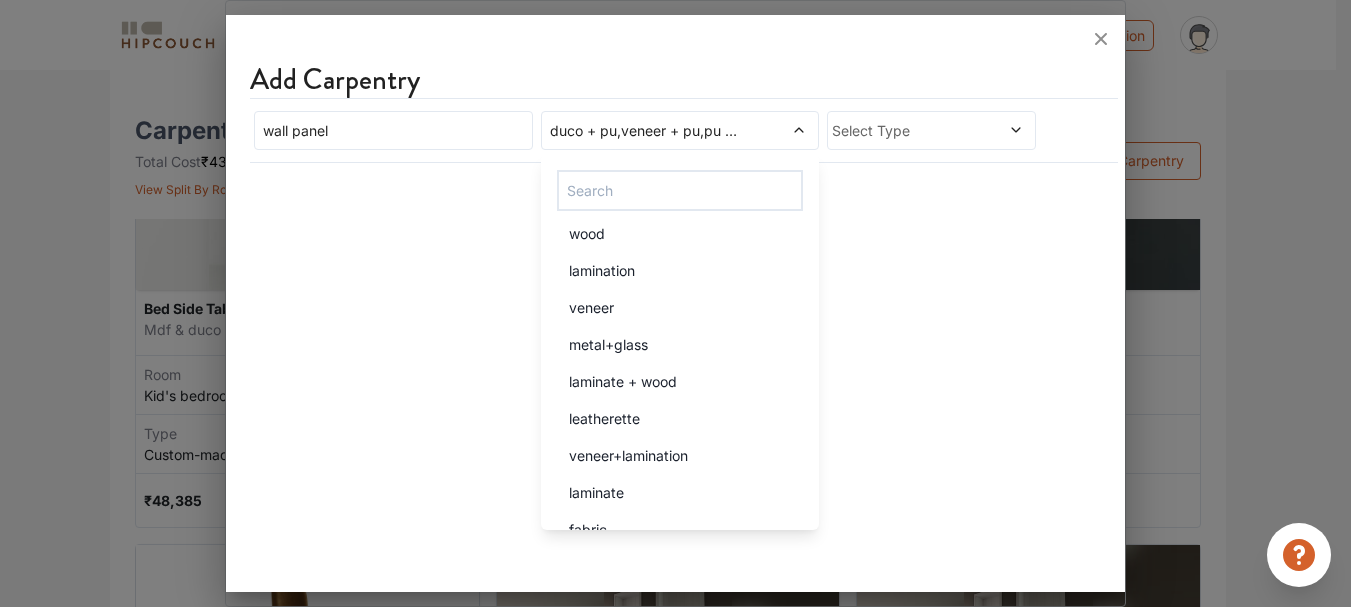 scroll, scrollTop: 3678, scrollLeft: 0, axis: vertical 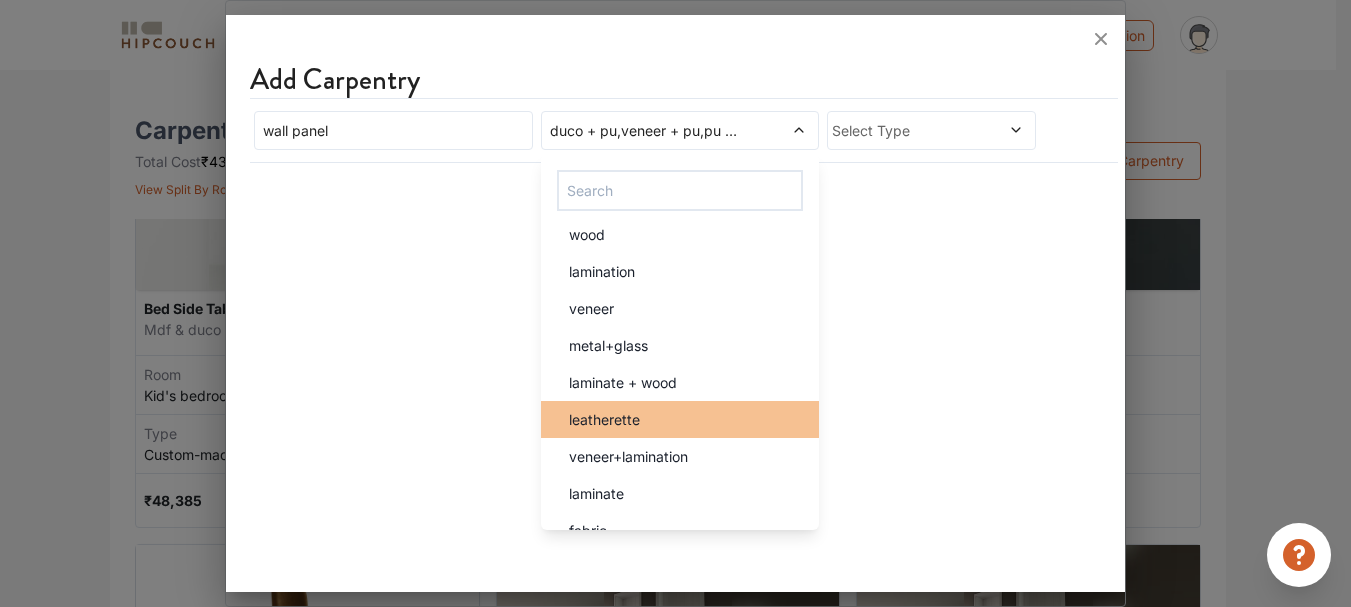 click on "leatherette" at bounding box center [686, 419] 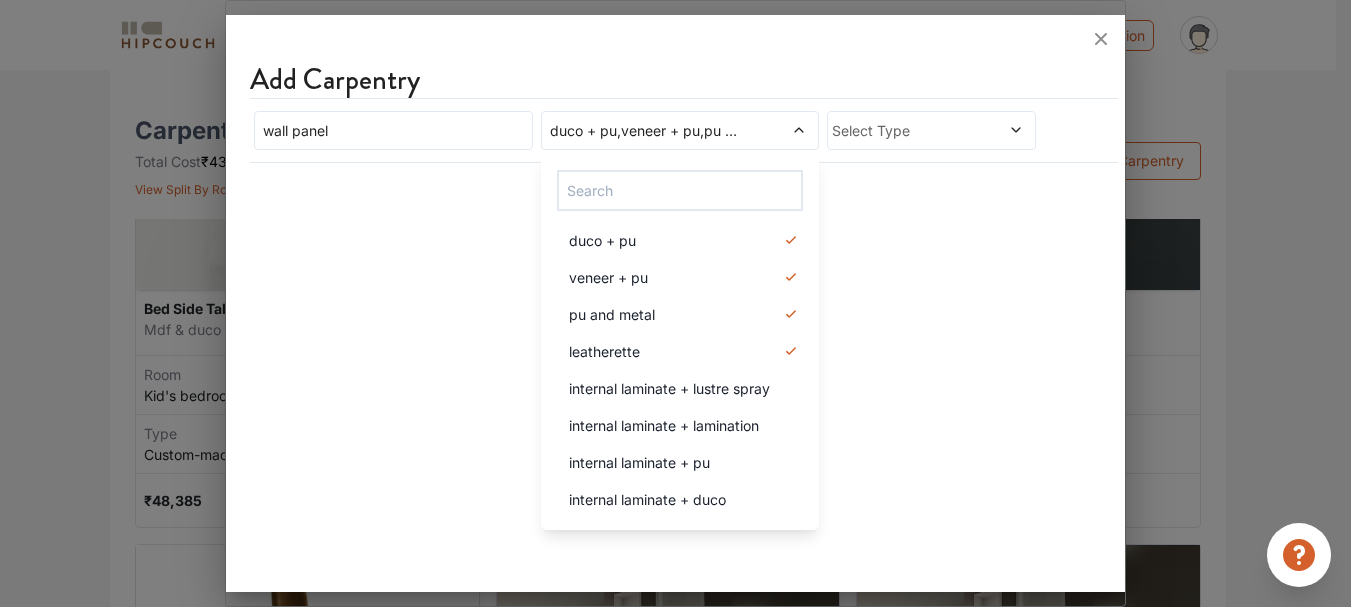 scroll, scrollTop: 0, scrollLeft: 0, axis: both 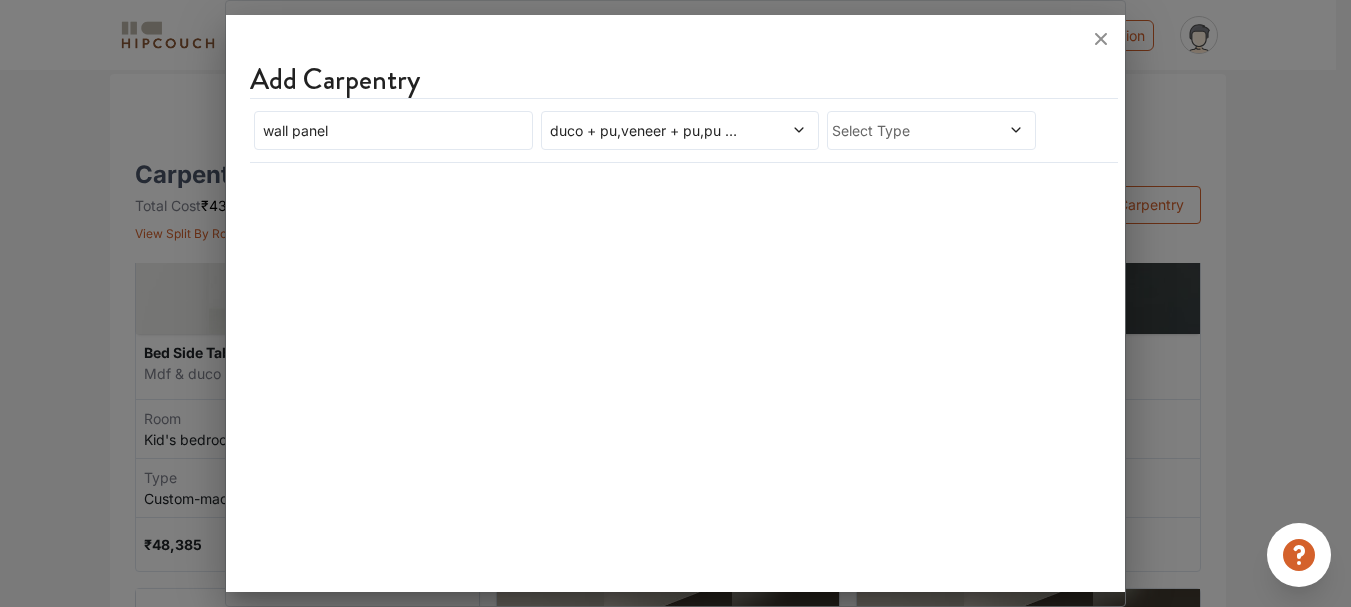 click on "wall panel duco + pu,veneer + pu,pu and metal,leatherette Select Type" at bounding box center [668, 130] 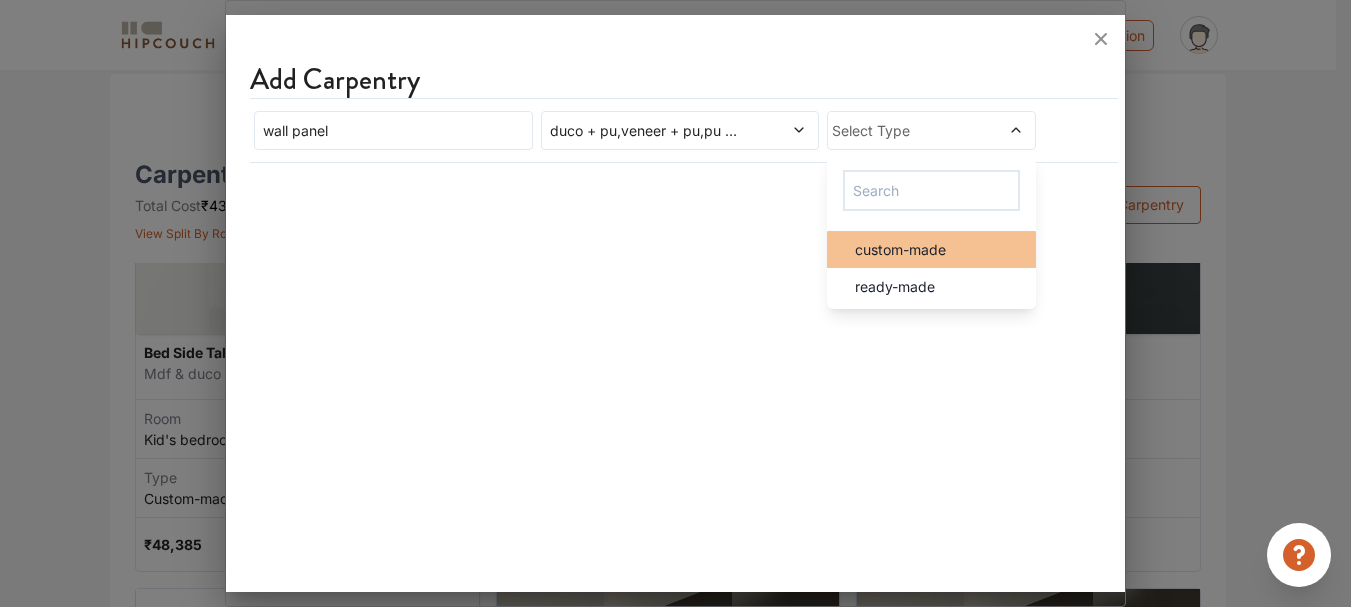 click on "custom-made" at bounding box center (937, 249) 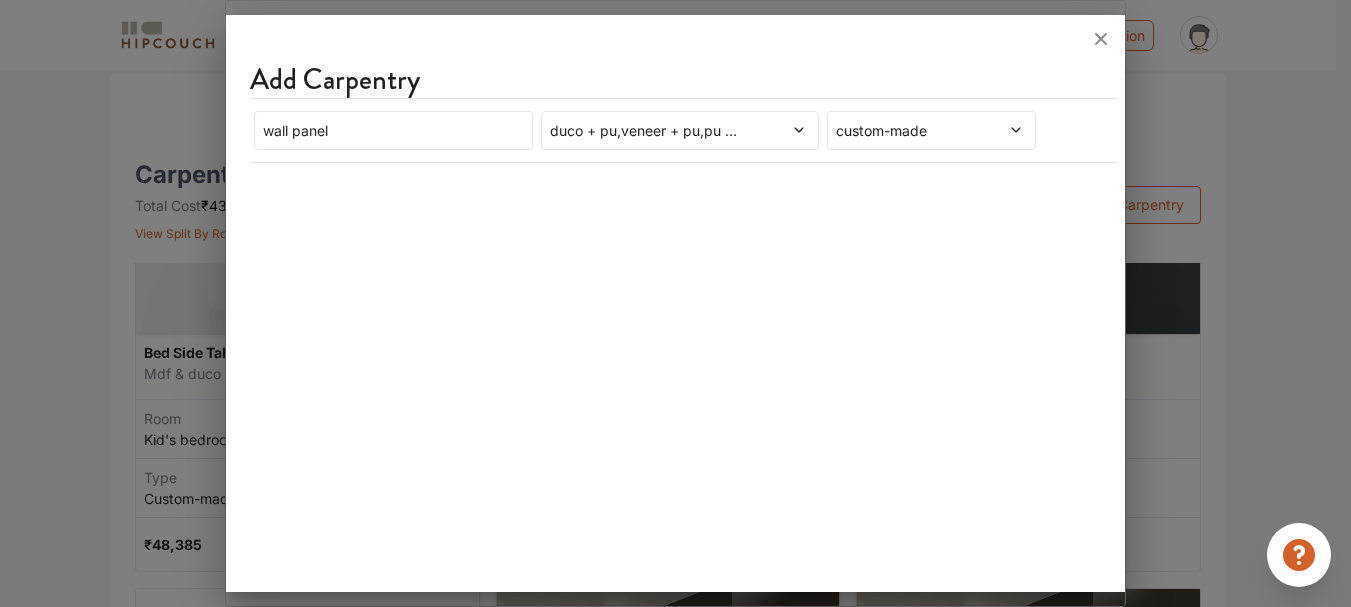 click on "wall panel duco + pu,veneer + pu,pu and metal,leatherette custom-made" at bounding box center [668, 130] 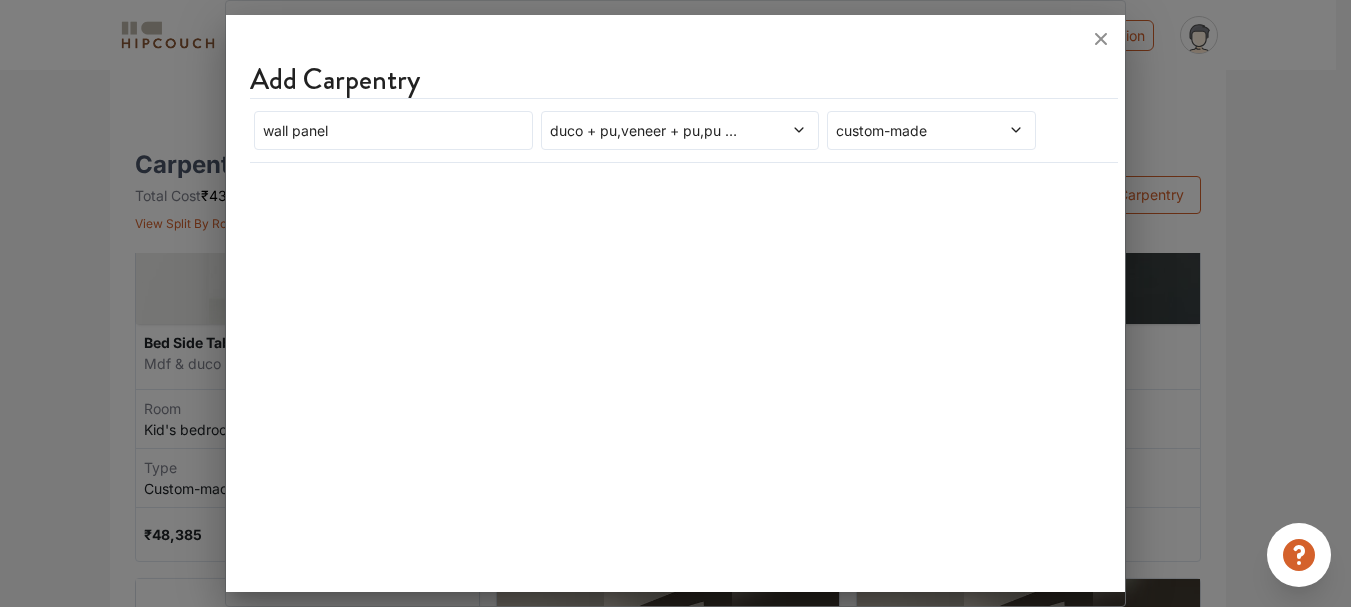 scroll, scrollTop: 291, scrollLeft: 0, axis: vertical 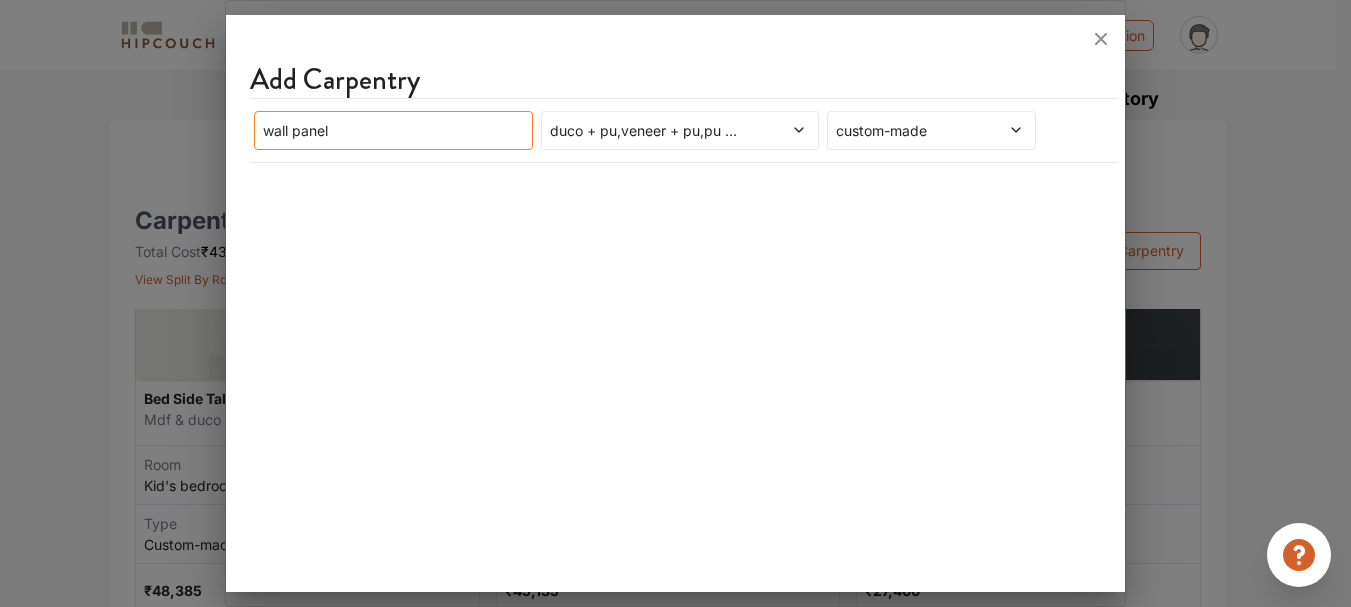 click on "wall panel" at bounding box center (393, 130) 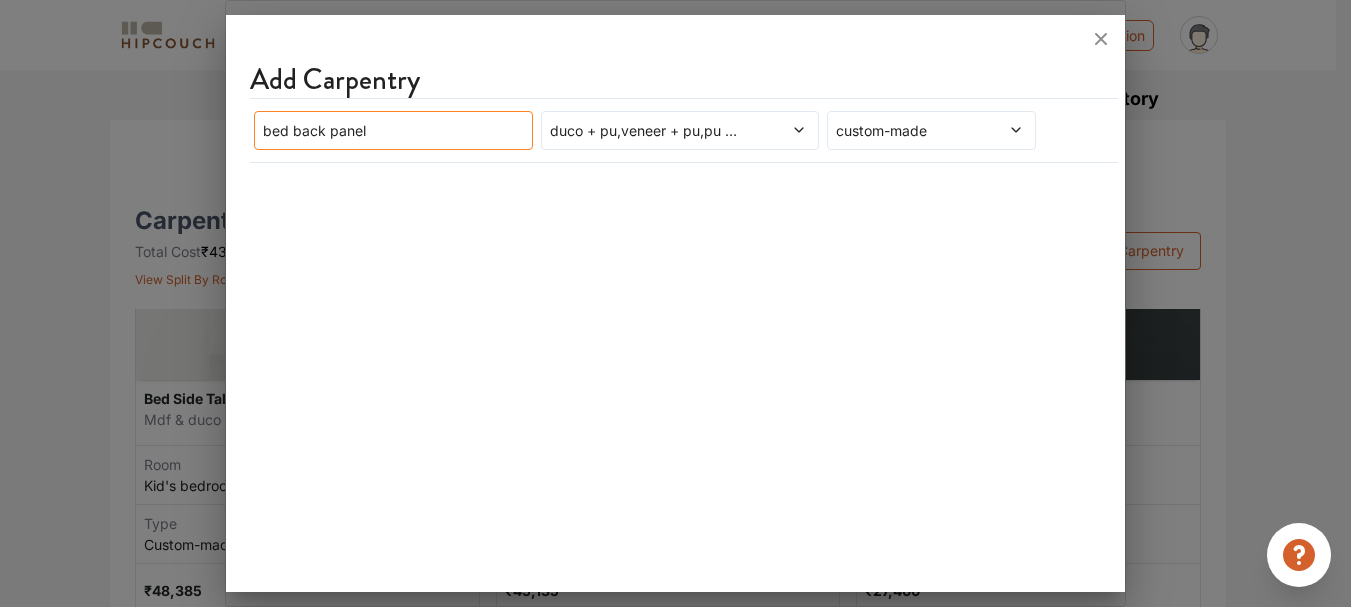 type on "bed back panel" 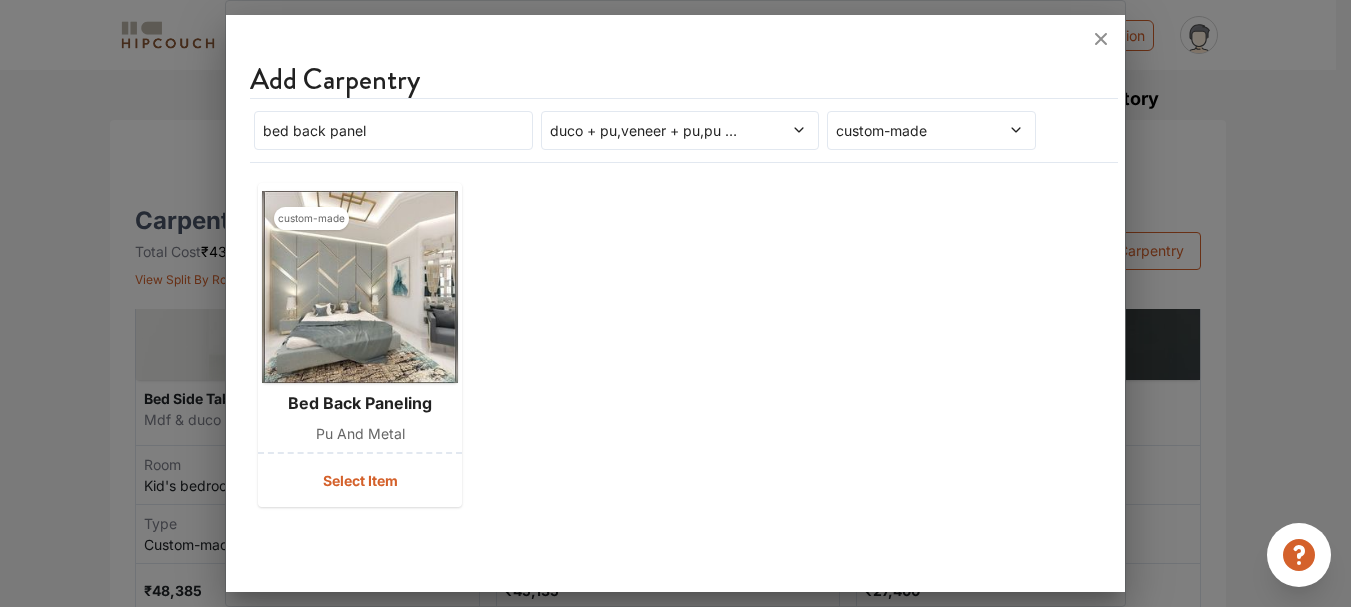 click on "custom-made bed back paneling pu and metal Select Item" at bounding box center [675, 345] 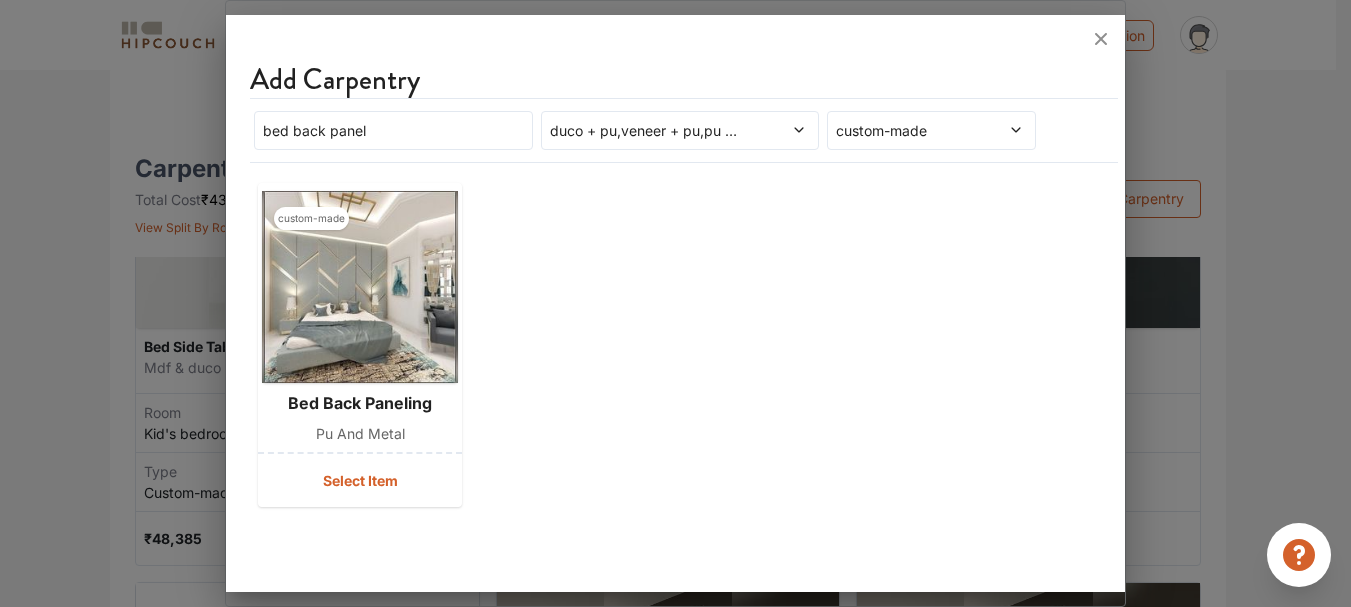 scroll, scrollTop: 345, scrollLeft: 0, axis: vertical 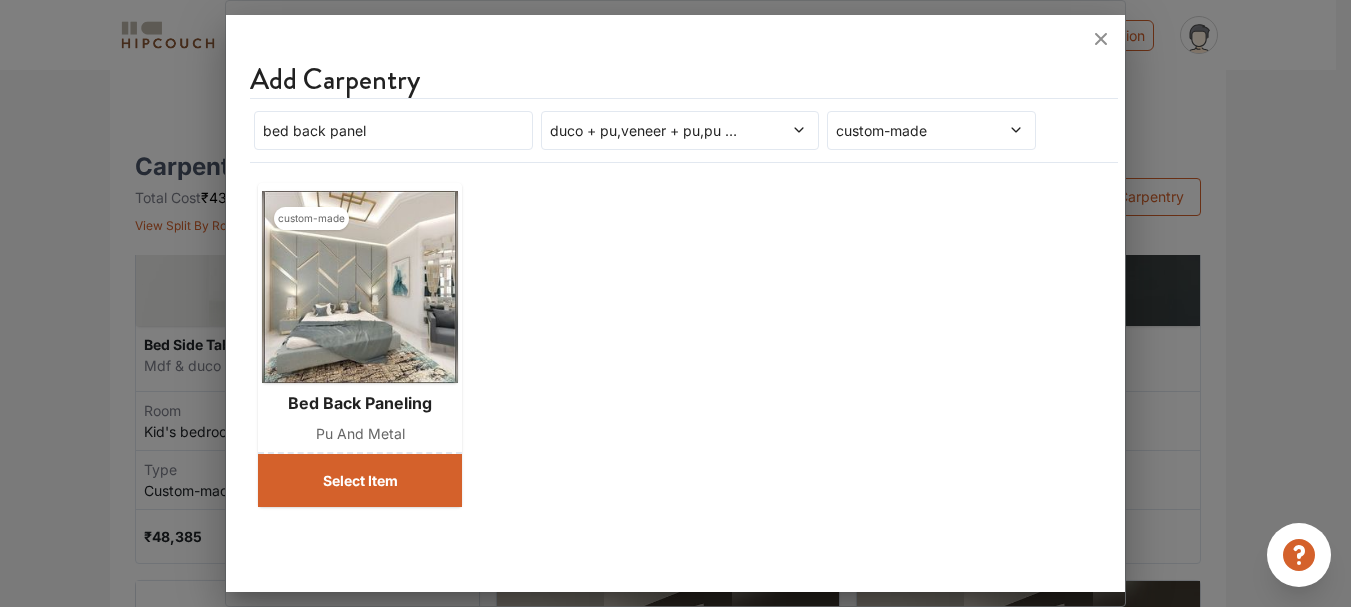 click on "Select Item" at bounding box center [360, 480] 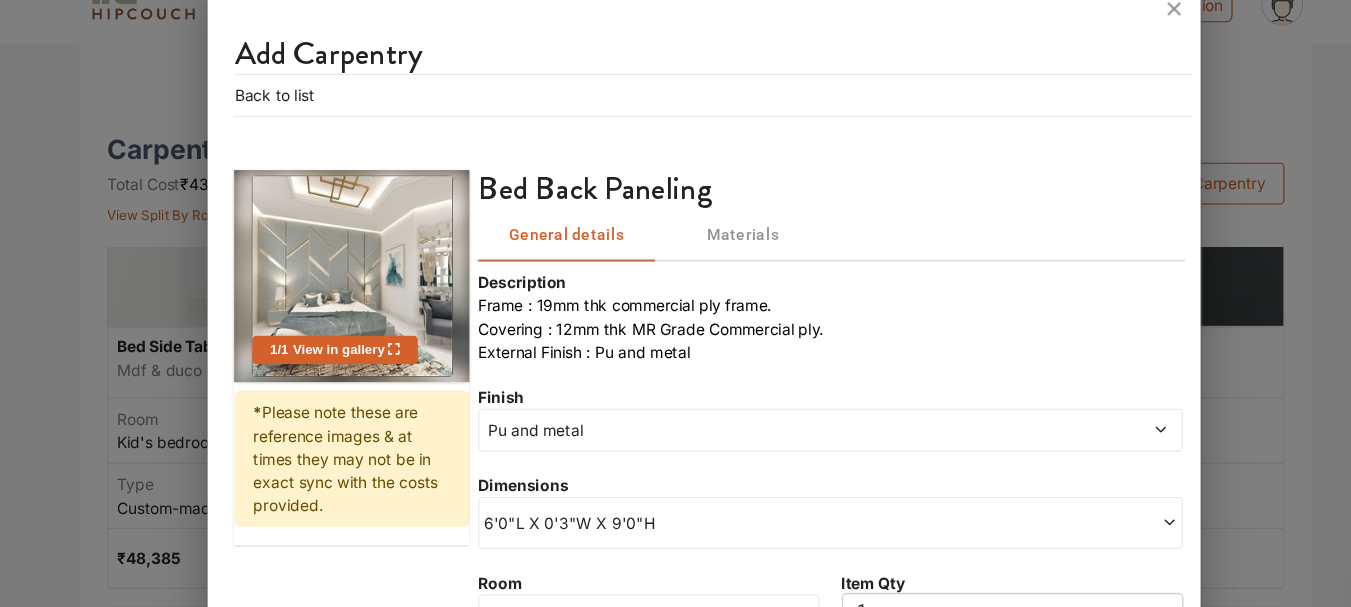 scroll, scrollTop: 189, scrollLeft: 0, axis: vertical 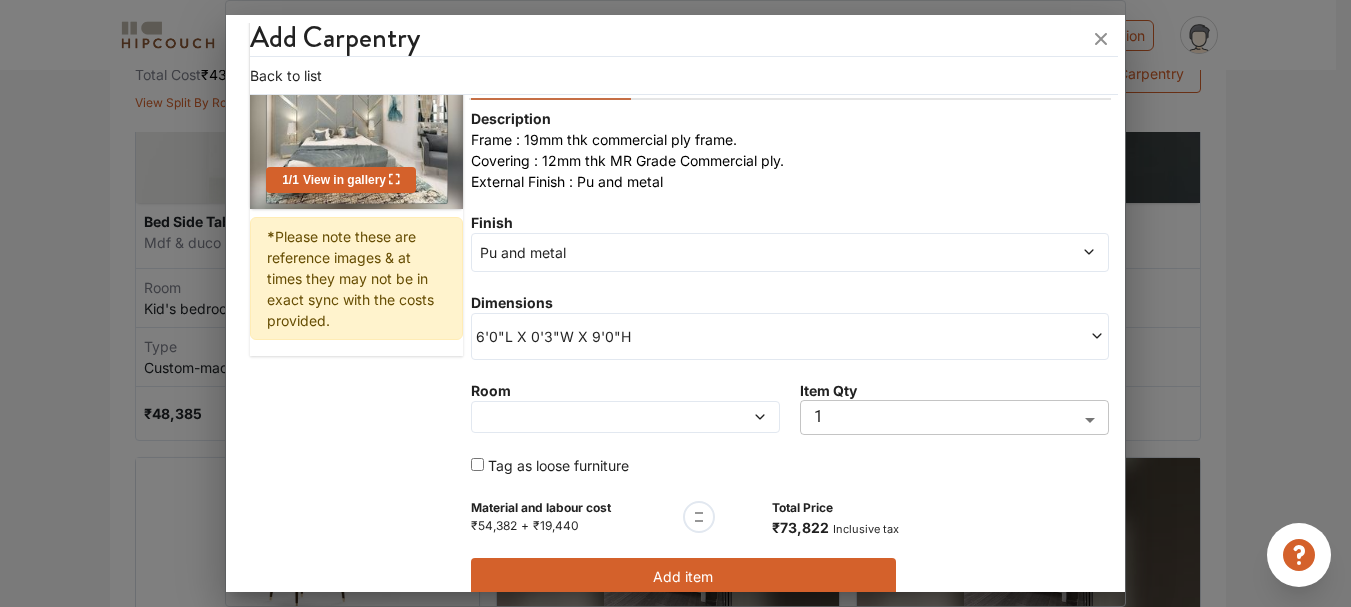 click on "Pu and metal" at bounding box center (708, 252) 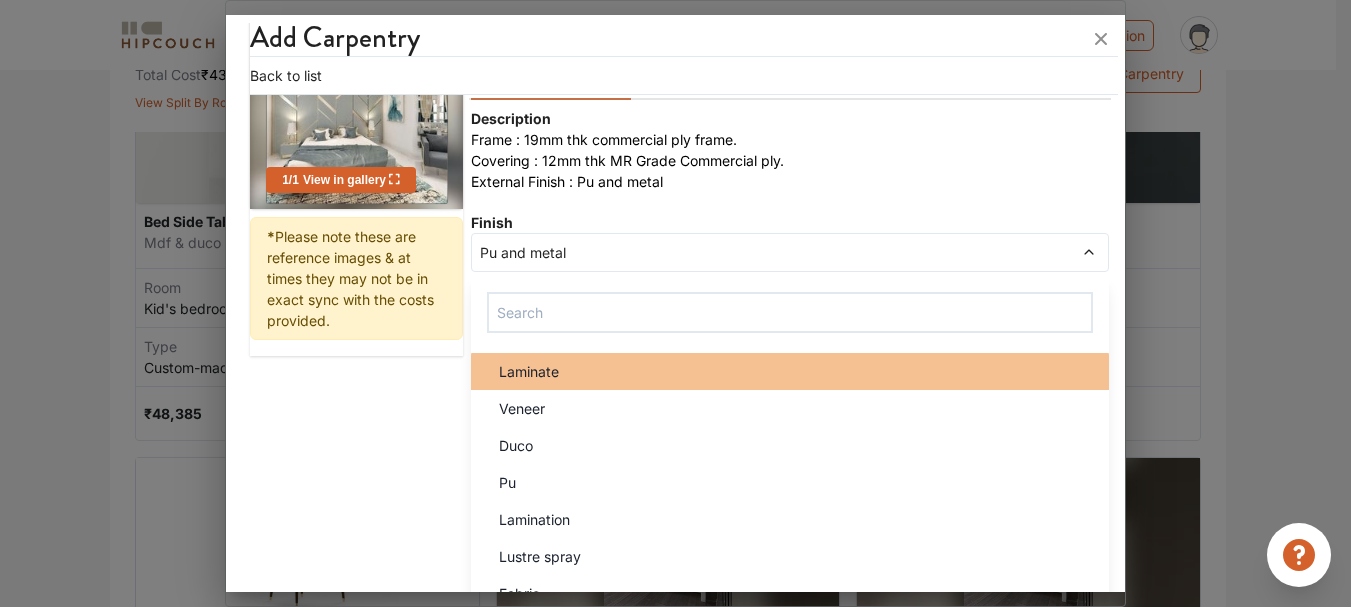 scroll, scrollTop: 518, scrollLeft: 0, axis: vertical 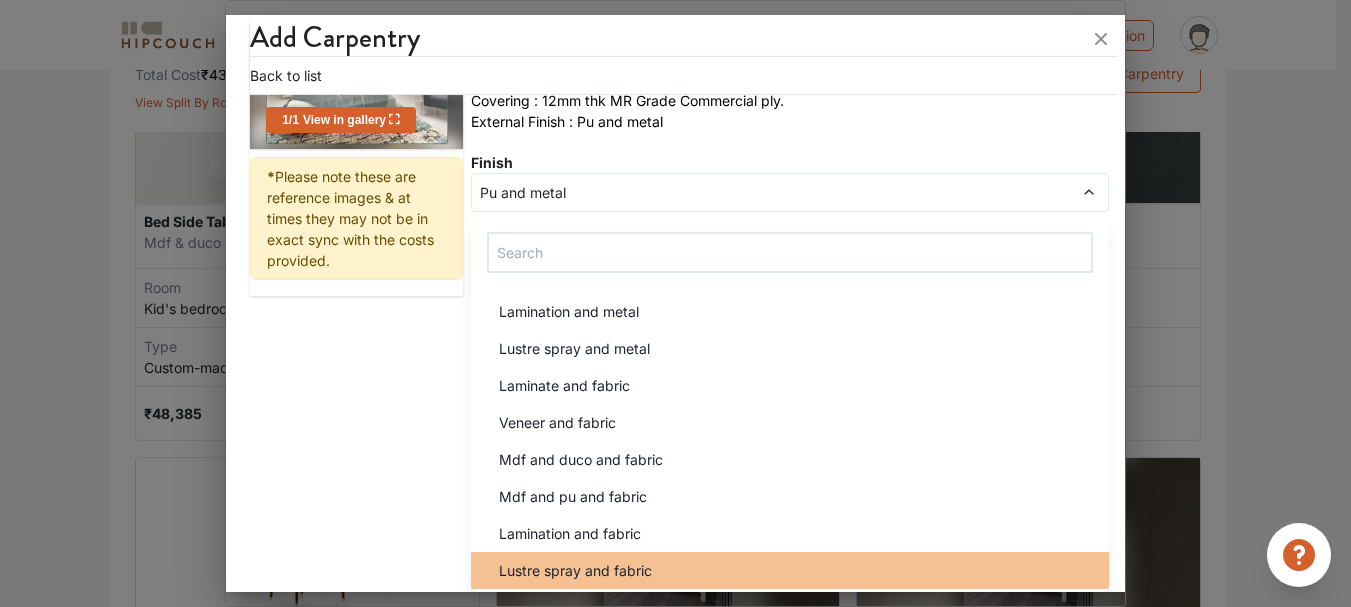 click on "Lustre spray and fabric" at bounding box center [796, 570] 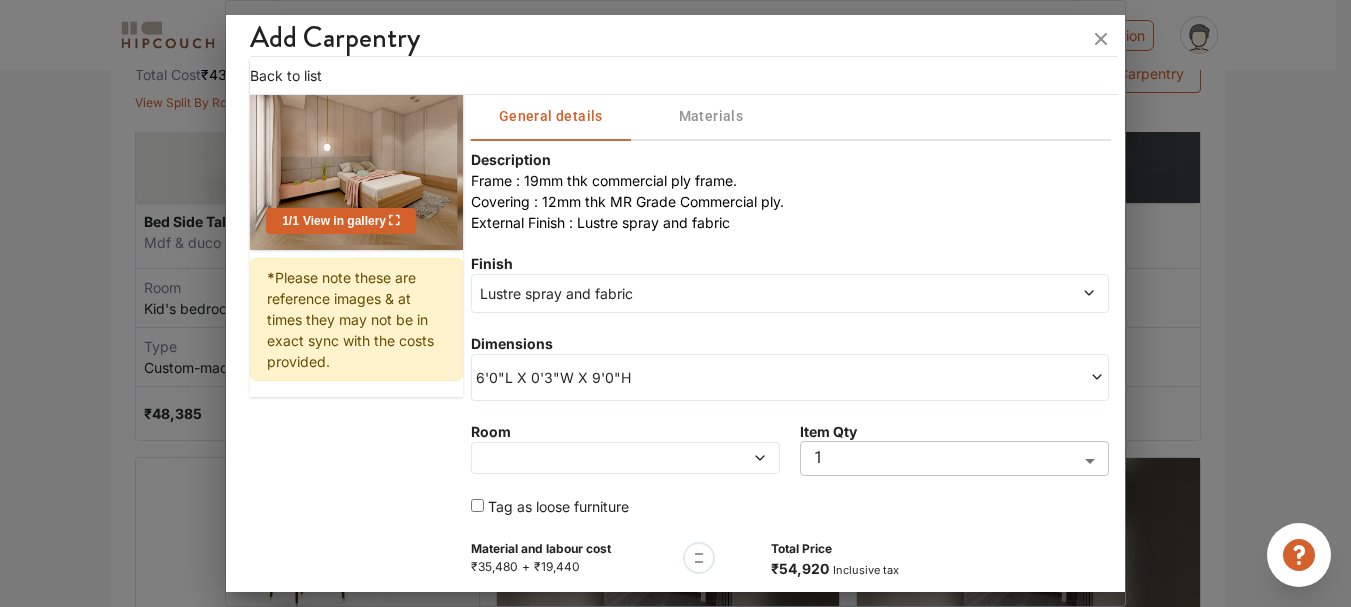 scroll, scrollTop: 140, scrollLeft: 0, axis: vertical 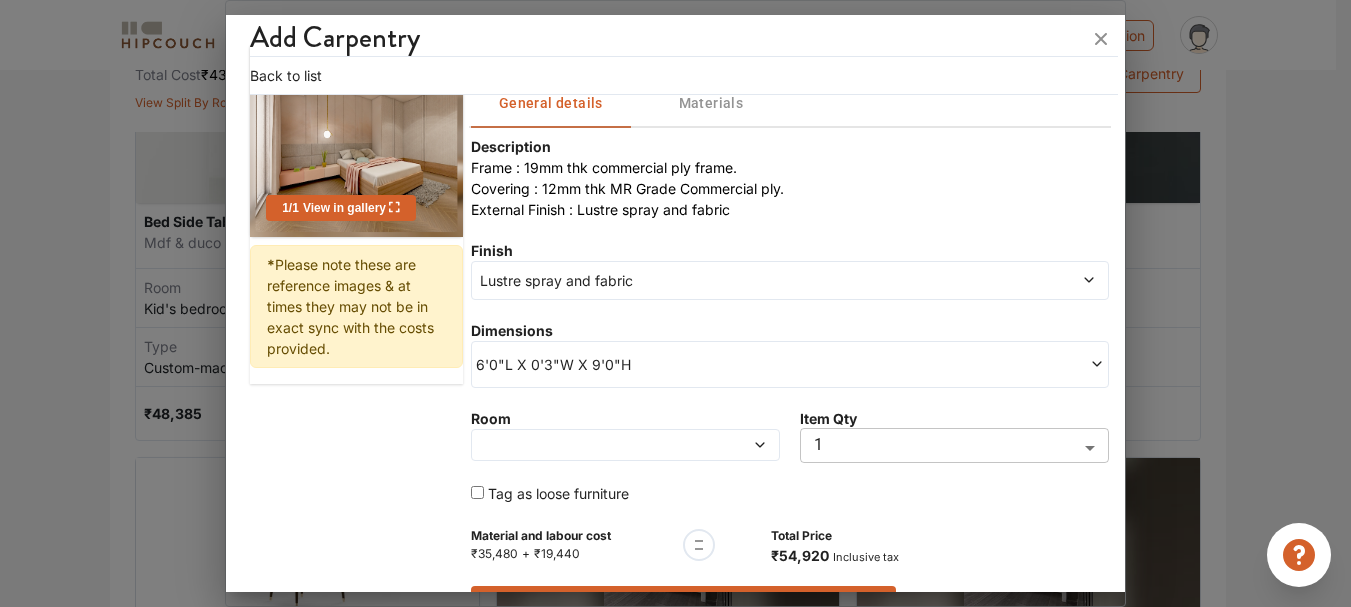 click on "Lustre spray and fabric" at bounding box center [708, 280] 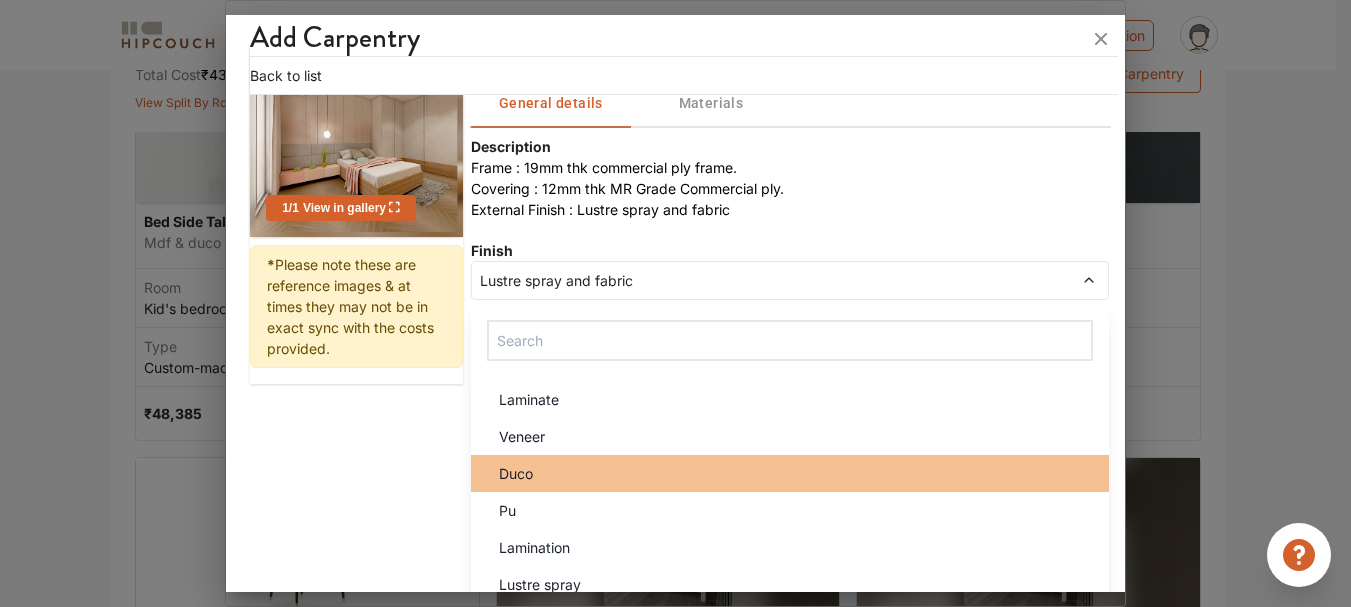 scroll, scrollTop: 518, scrollLeft: 0, axis: vertical 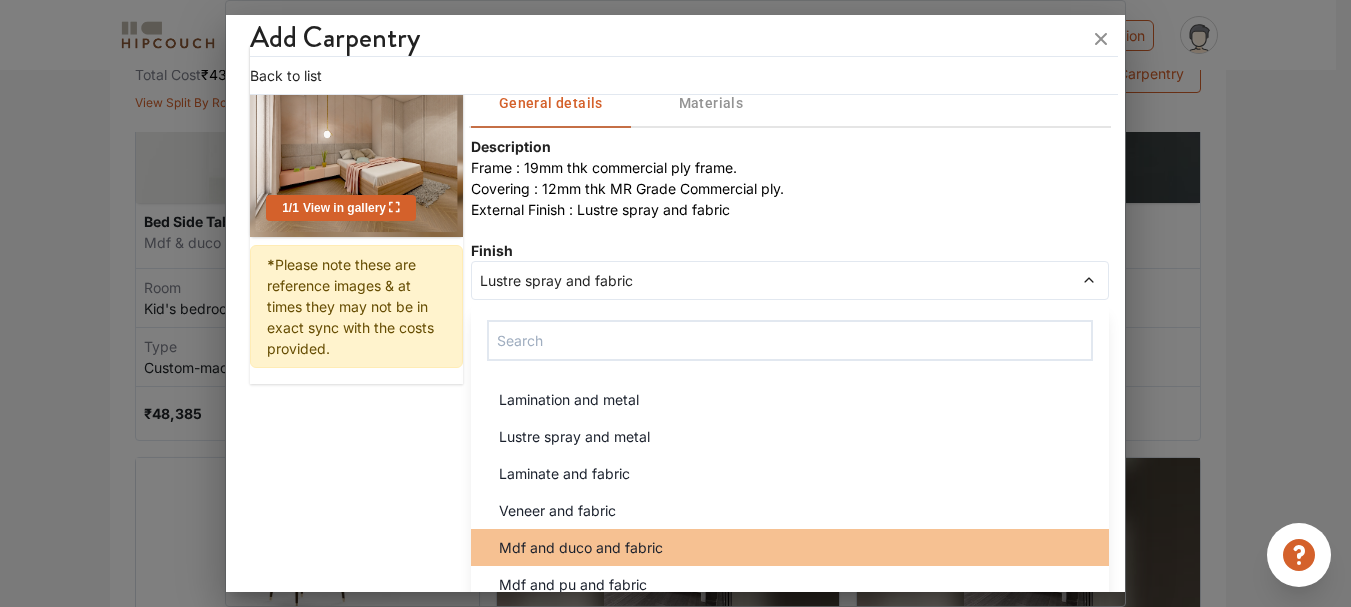 click on "Mdf and duco and fabric" at bounding box center [796, 547] 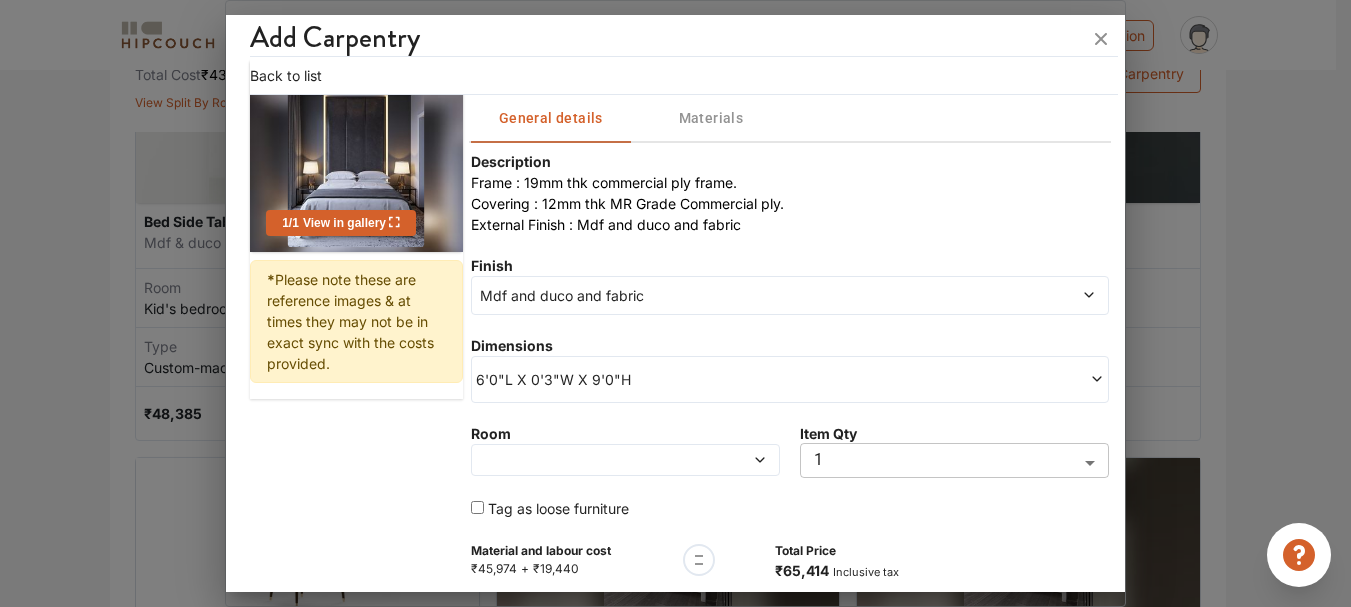 scroll, scrollTop: 189, scrollLeft: 0, axis: vertical 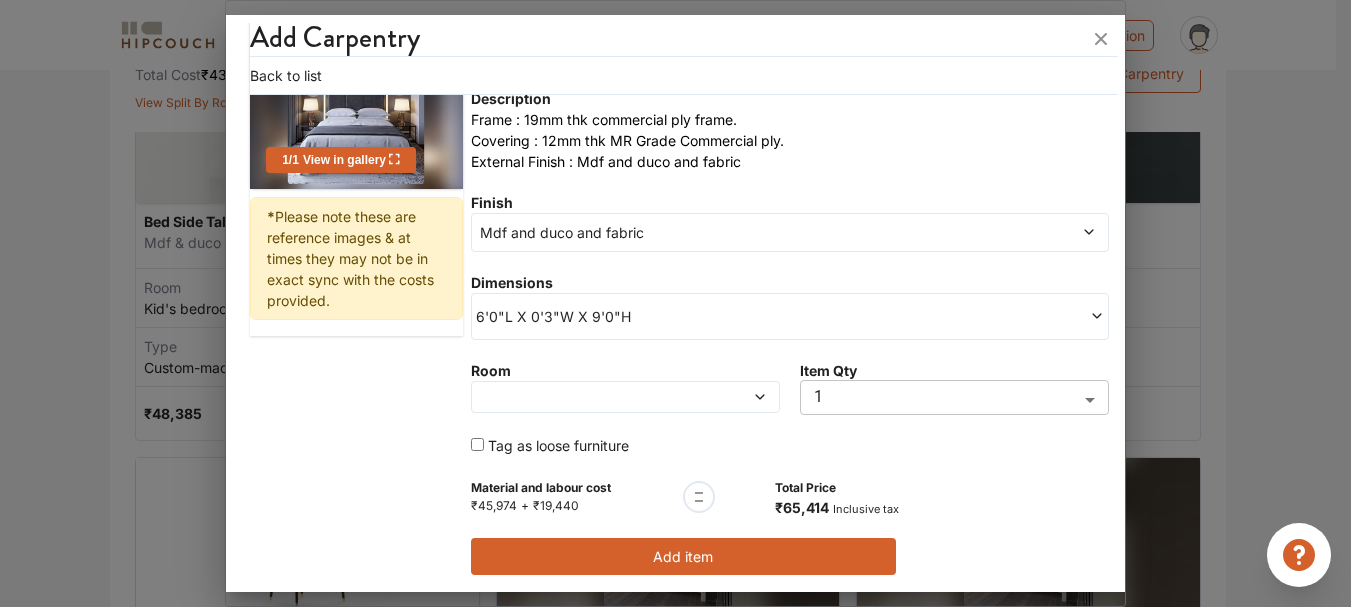 click on "Mdf and duco and fabric" at bounding box center [708, 232] 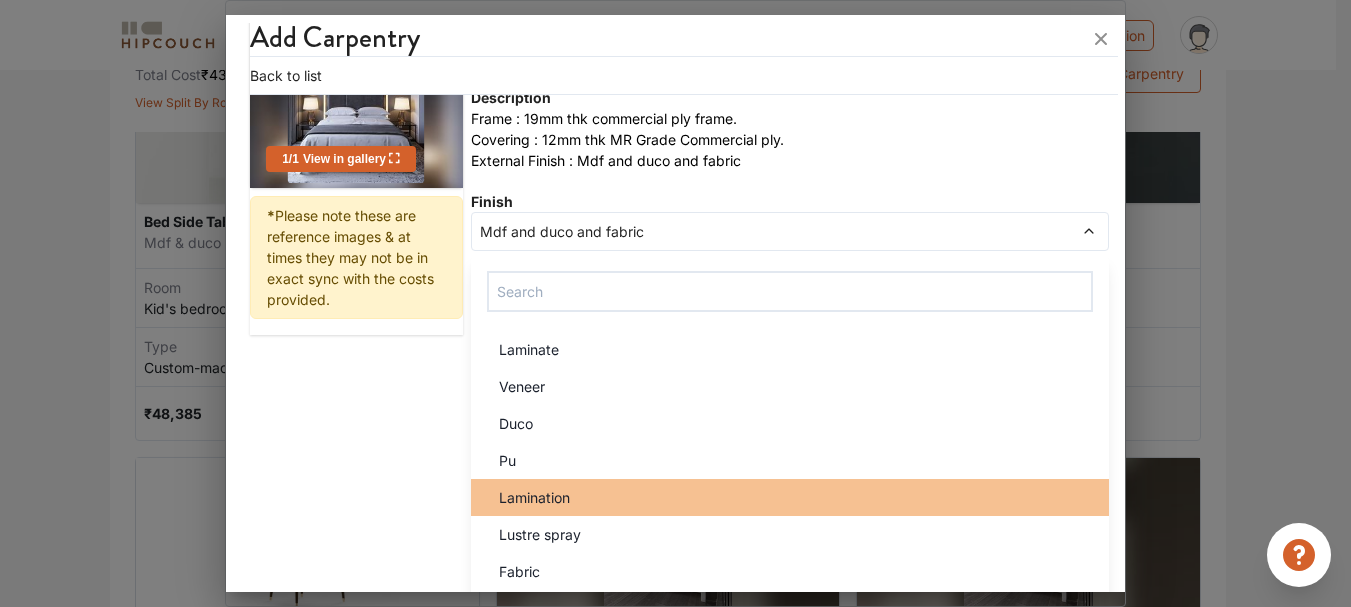 scroll, scrollTop: 0, scrollLeft: 0, axis: both 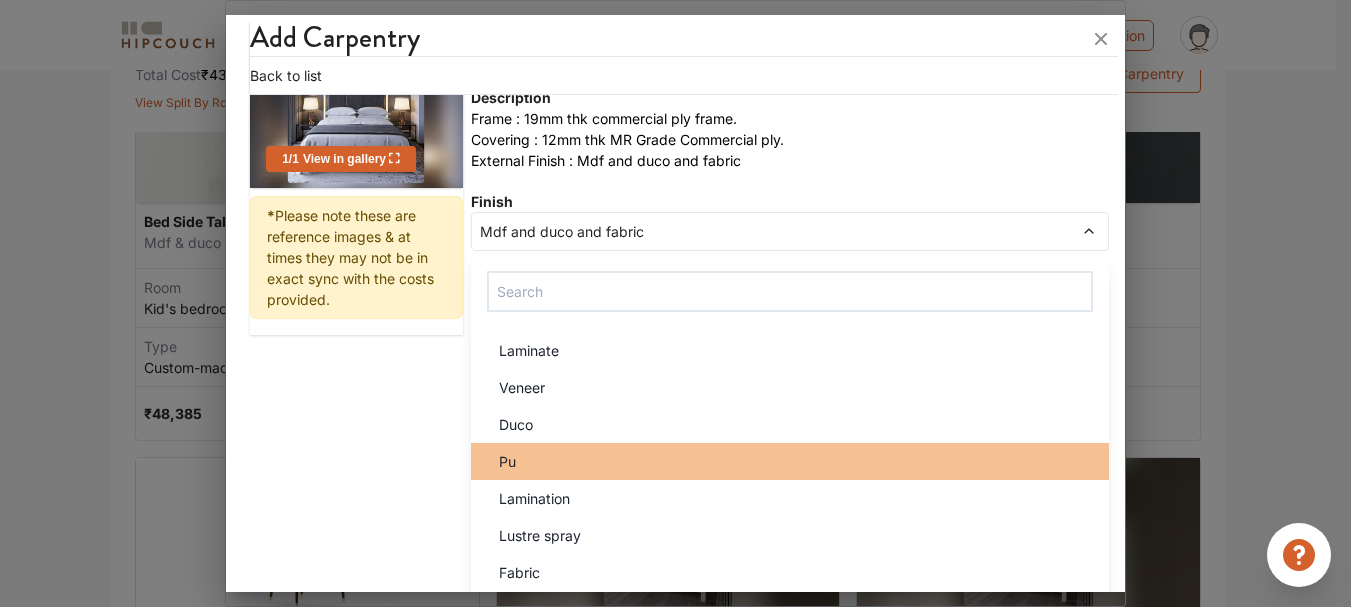 click on "Pu" at bounding box center (790, 461) 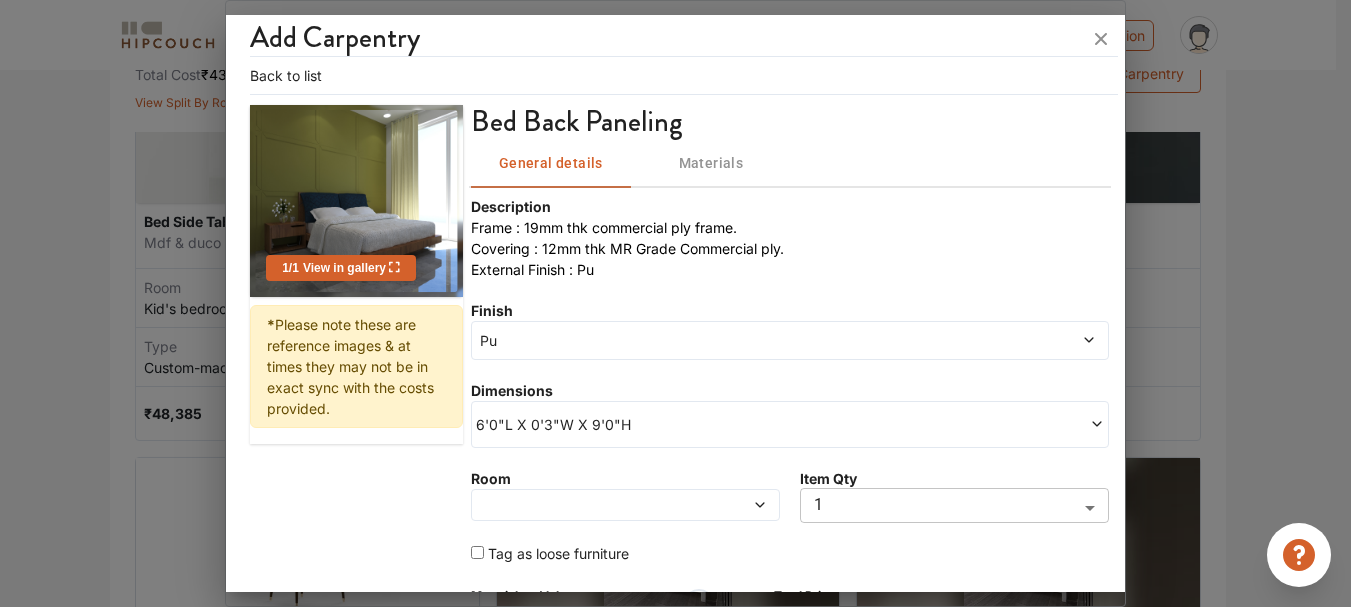 scroll, scrollTop: 189, scrollLeft: 0, axis: vertical 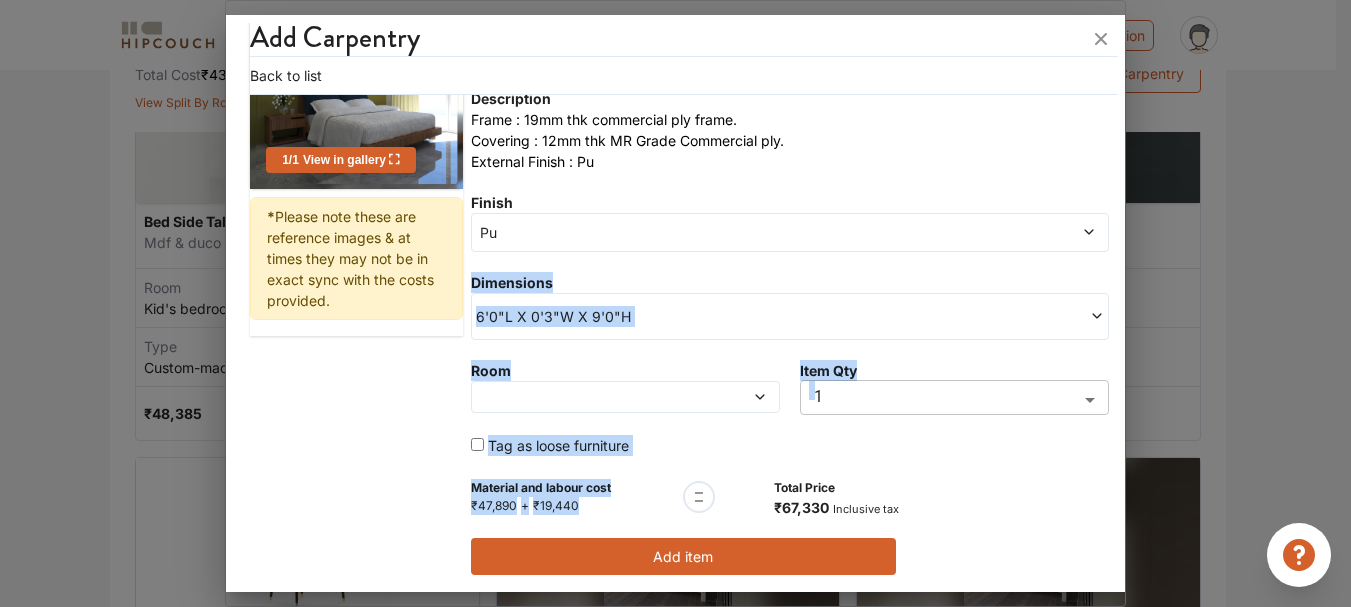 drag, startPoint x: 768, startPoint y: 230, endPoint x: 702, endPoint y: 496, distance: 274.06567 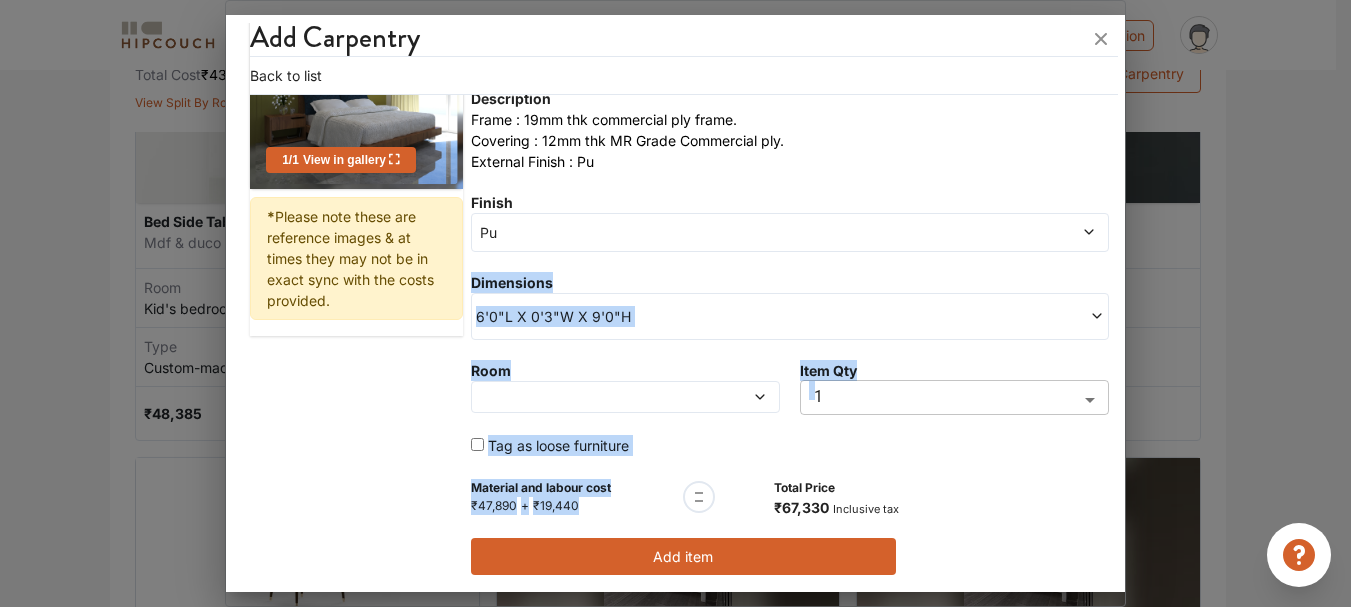 click on "Pu" at bounding box center (708, 232) 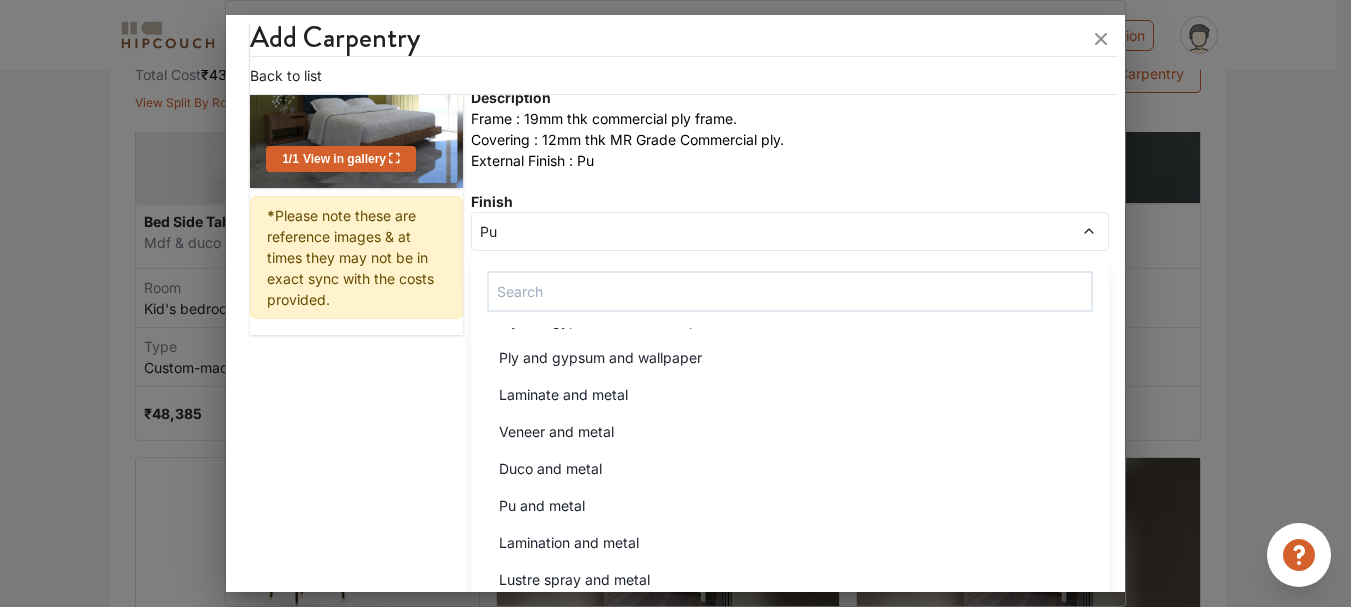scroll, scrollTop: 334, scrollLeft: 0, axis: vertical 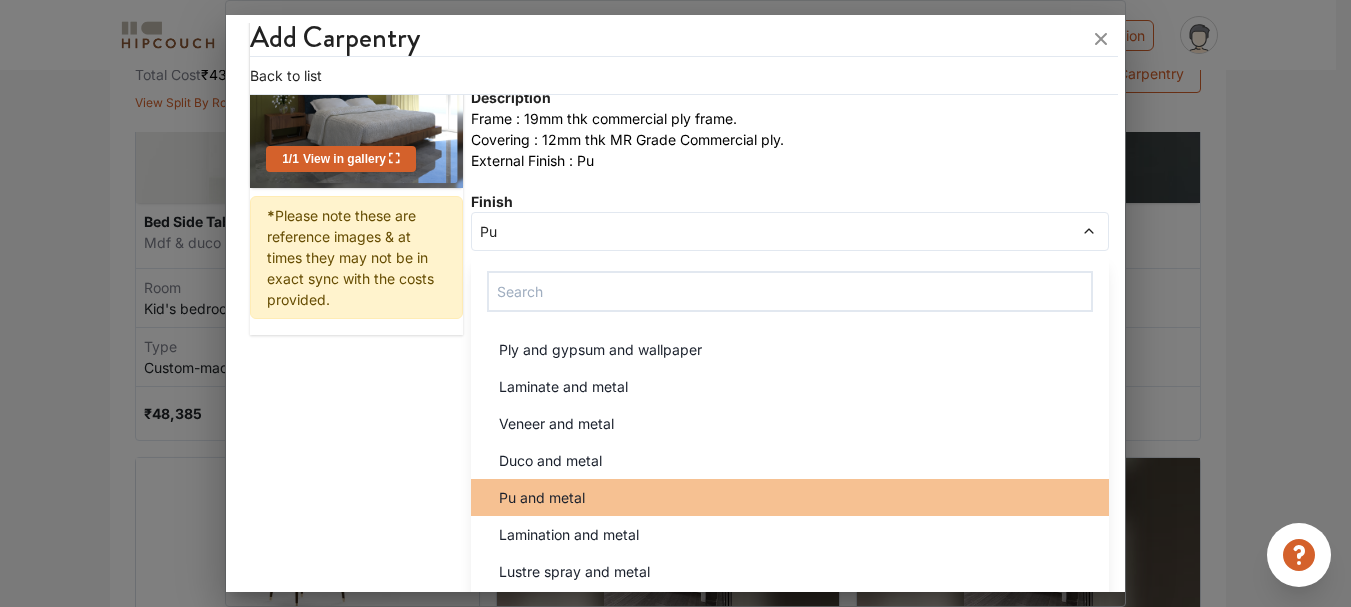 click on "Pu and metal" at bounding box center [796, 497] 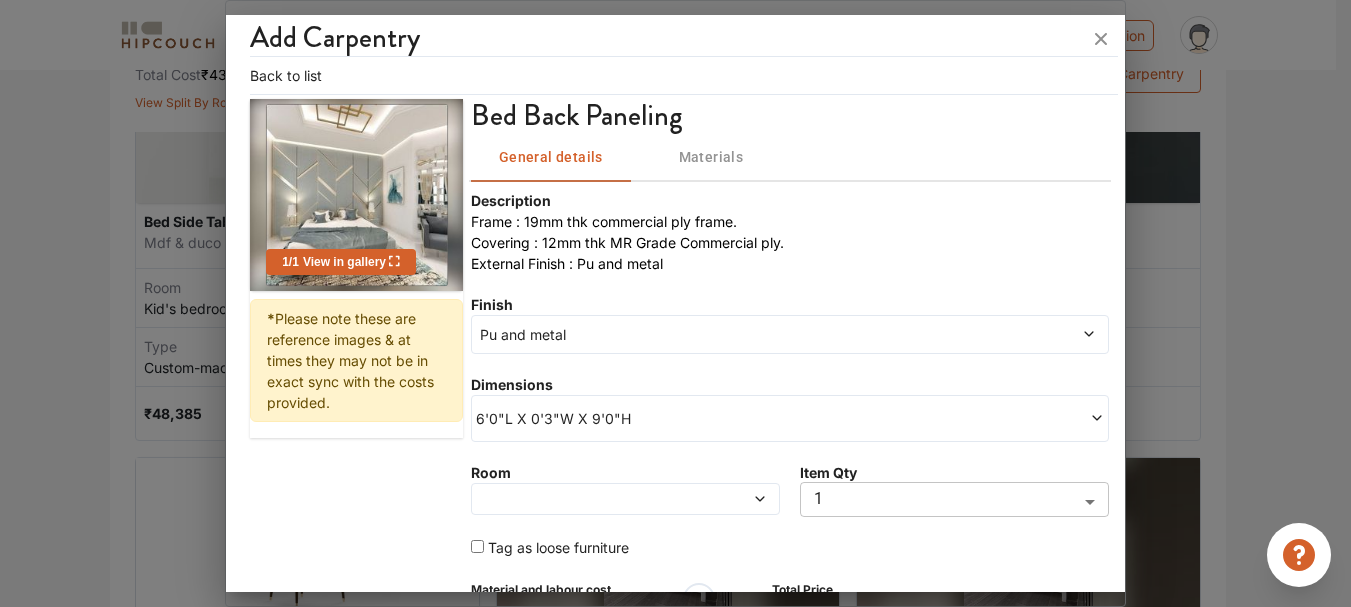 scroll, scrollTop: 189, scrollLeft: 0, axis: vertical 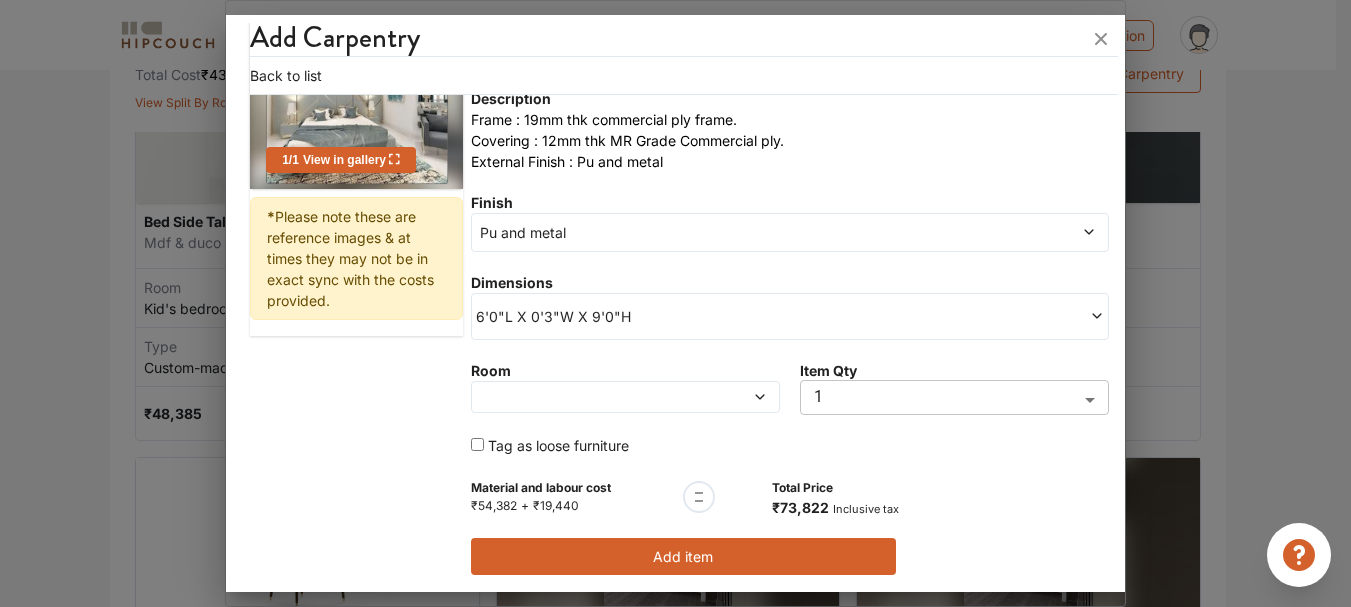 click on "Pu and metal" at bounding box center (708, 232) 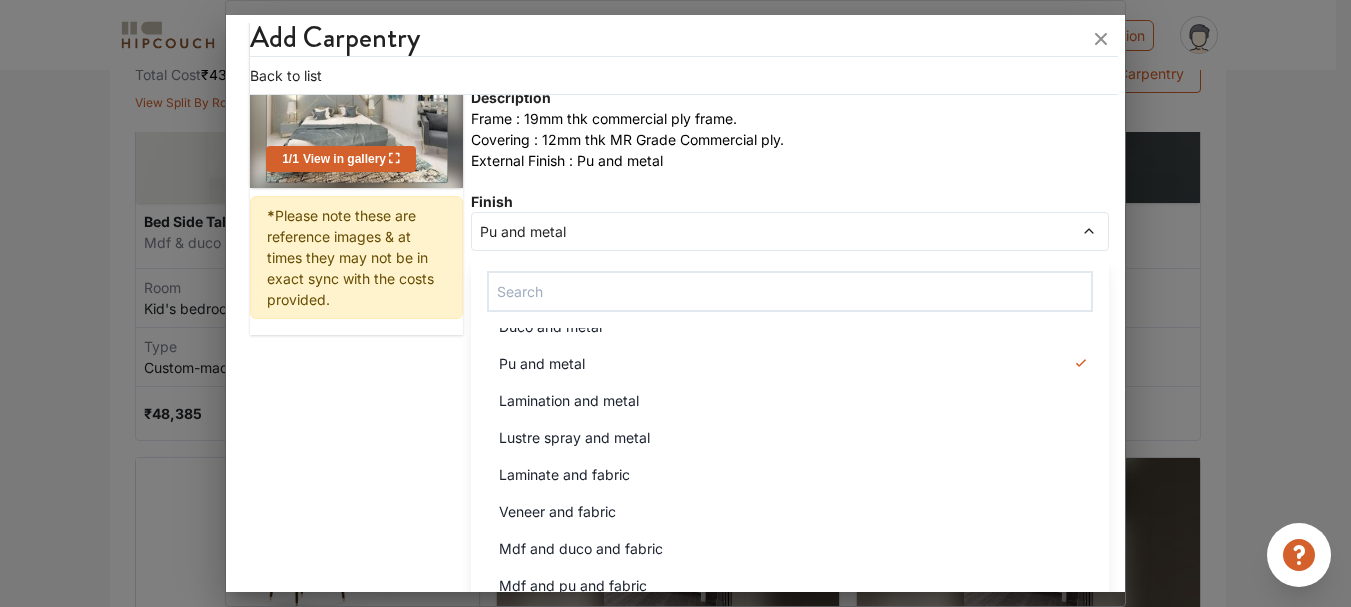 scroll, scrollTop: 518, scrollLeft: 0, axis: vertical 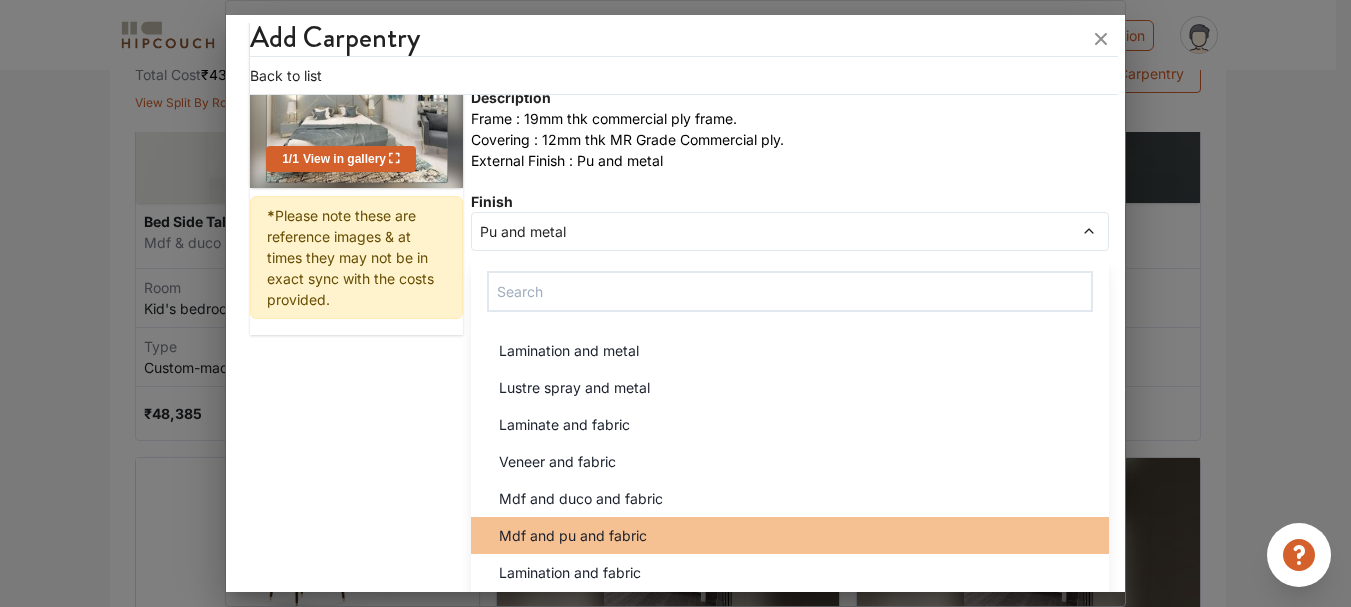 click on "Mdf and pu and fabric" at bounding box center (796, 535) 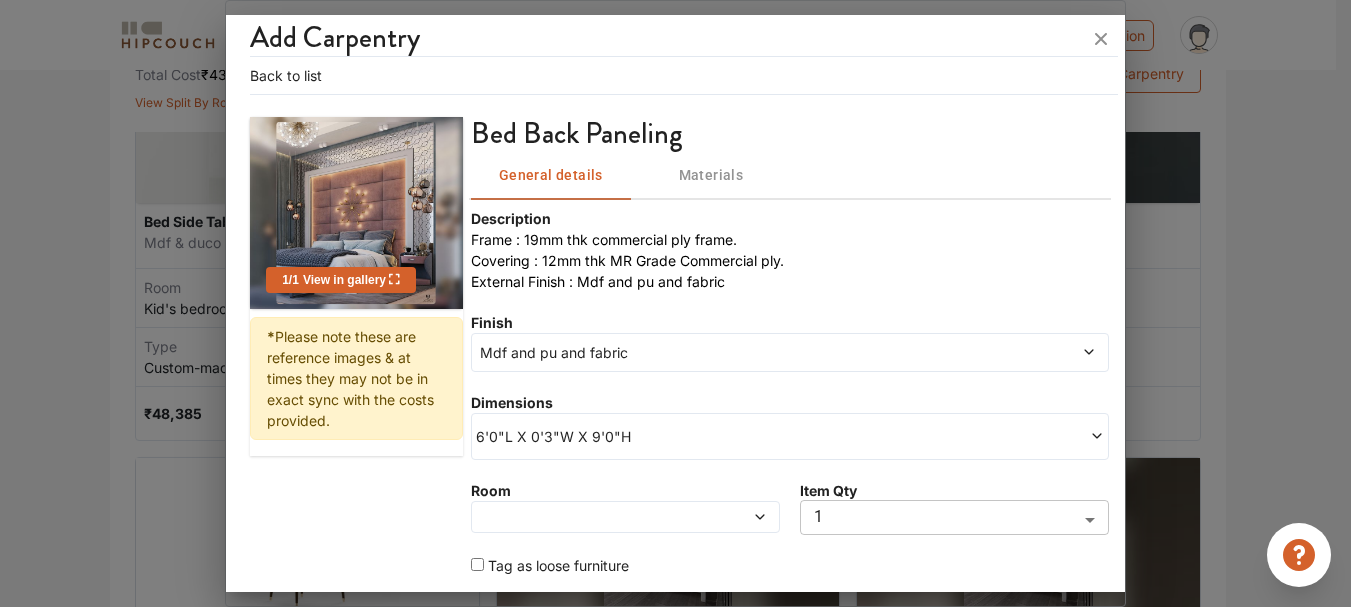 scroll, scrollTop: 67, scrollLeft: 0, axis: vertical 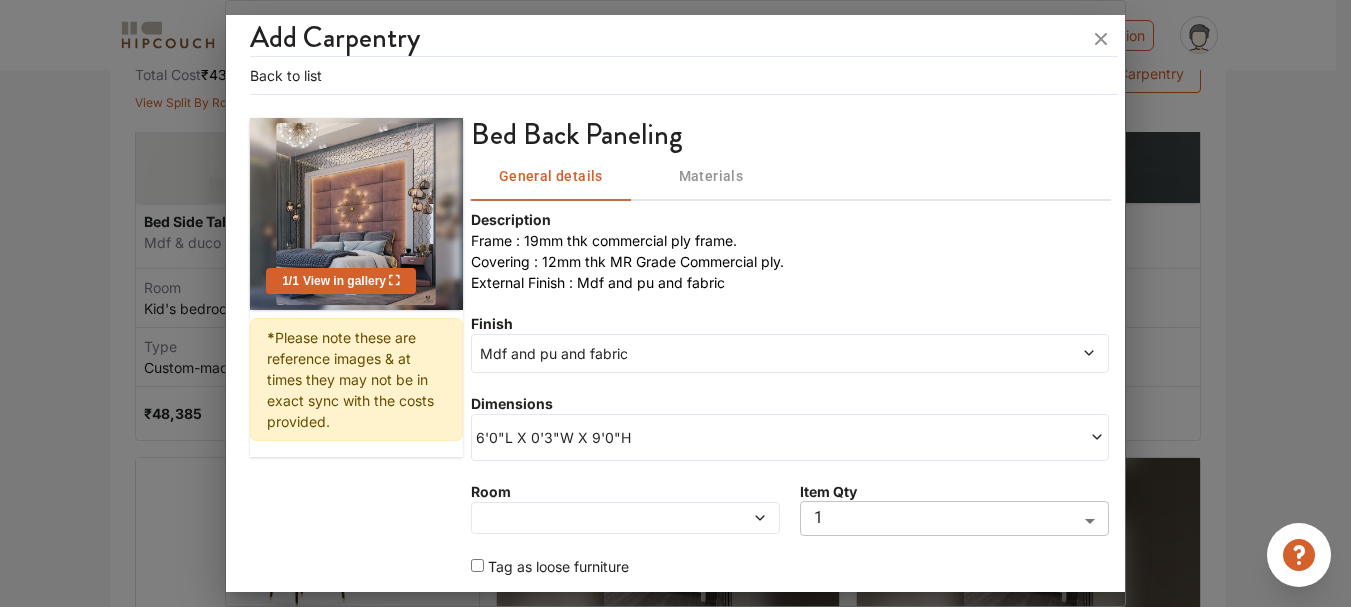 click on "Mdf and pu and fabric" at bounding box center [708, 353] 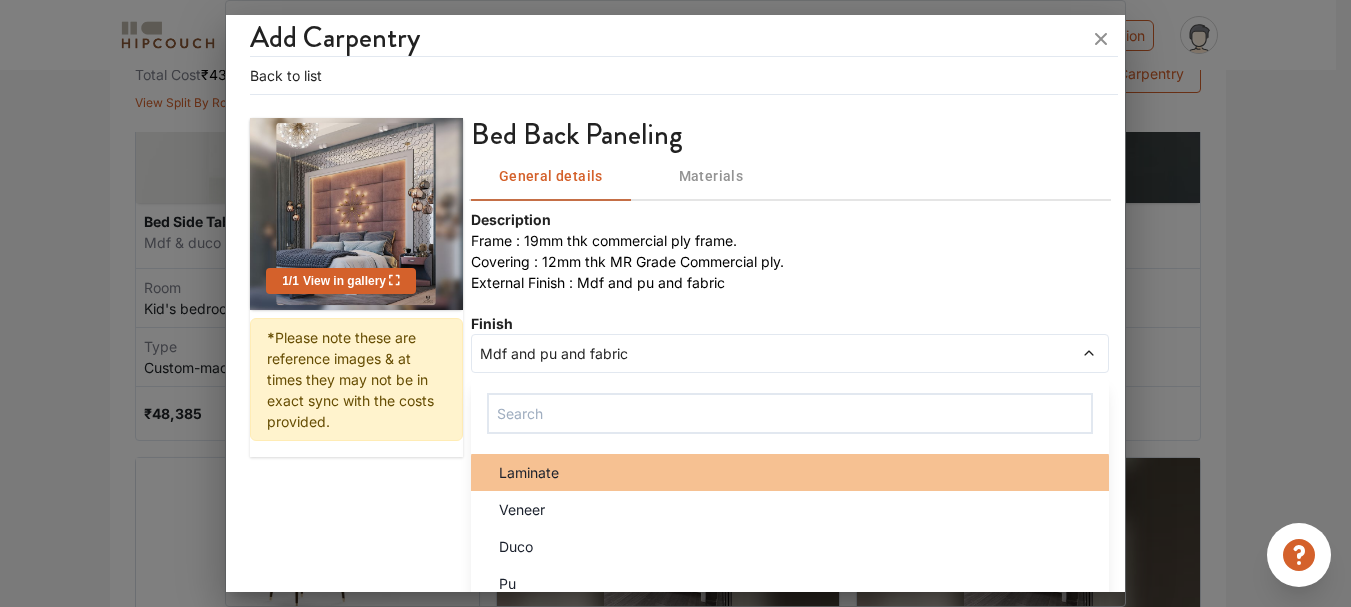scroll, scrollTop: 518, scrollLeft: 0, axis: vertical 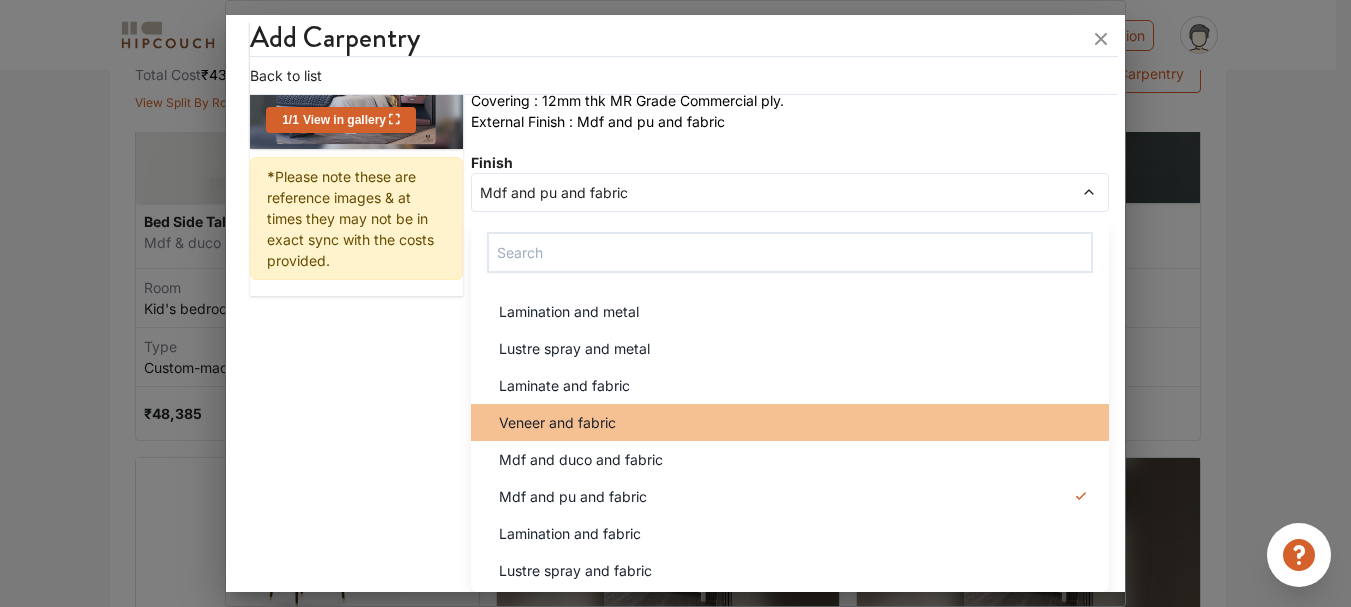 click on "Veneer and fabric" at bounding box center (790, 422) 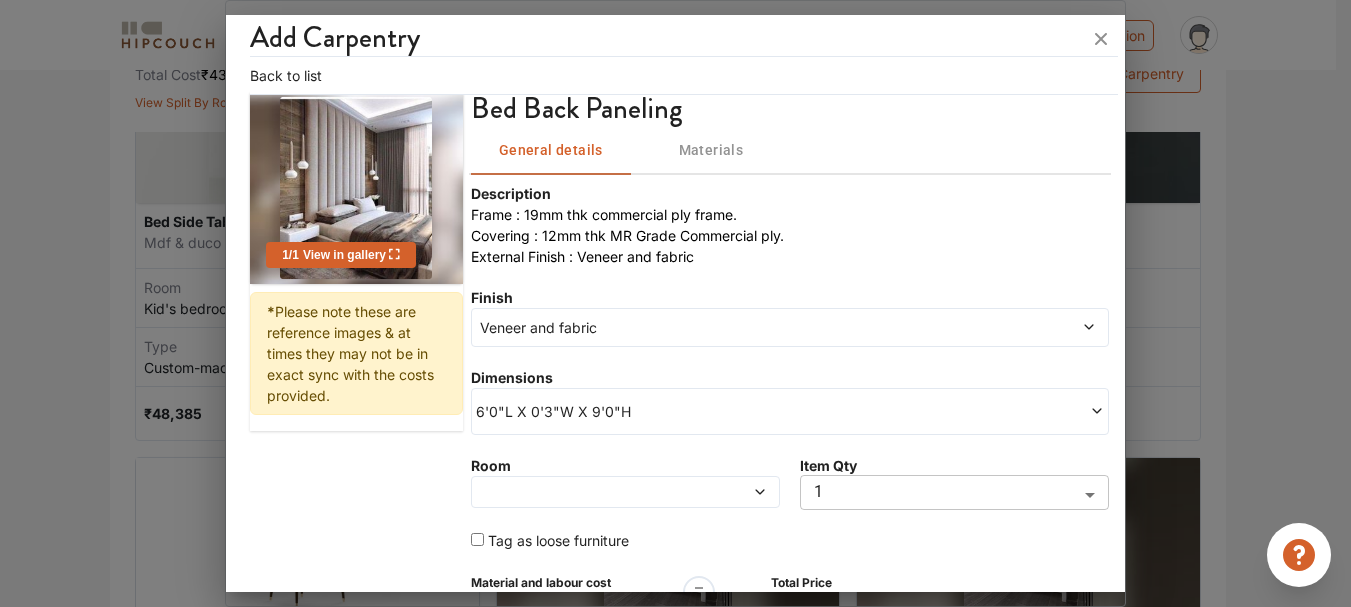 scroll, scrollTop: 102, scrollLeft: 0, axis: vertical 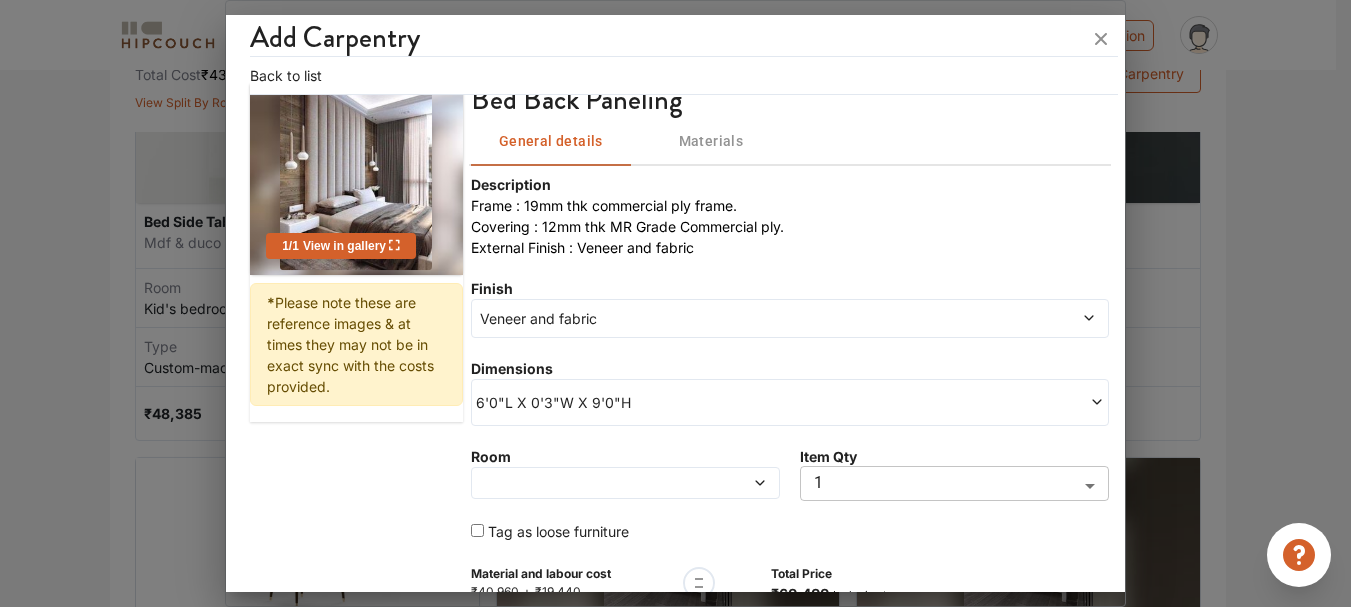 click on "Veneer and fabric" at bounding box center [708, 318] 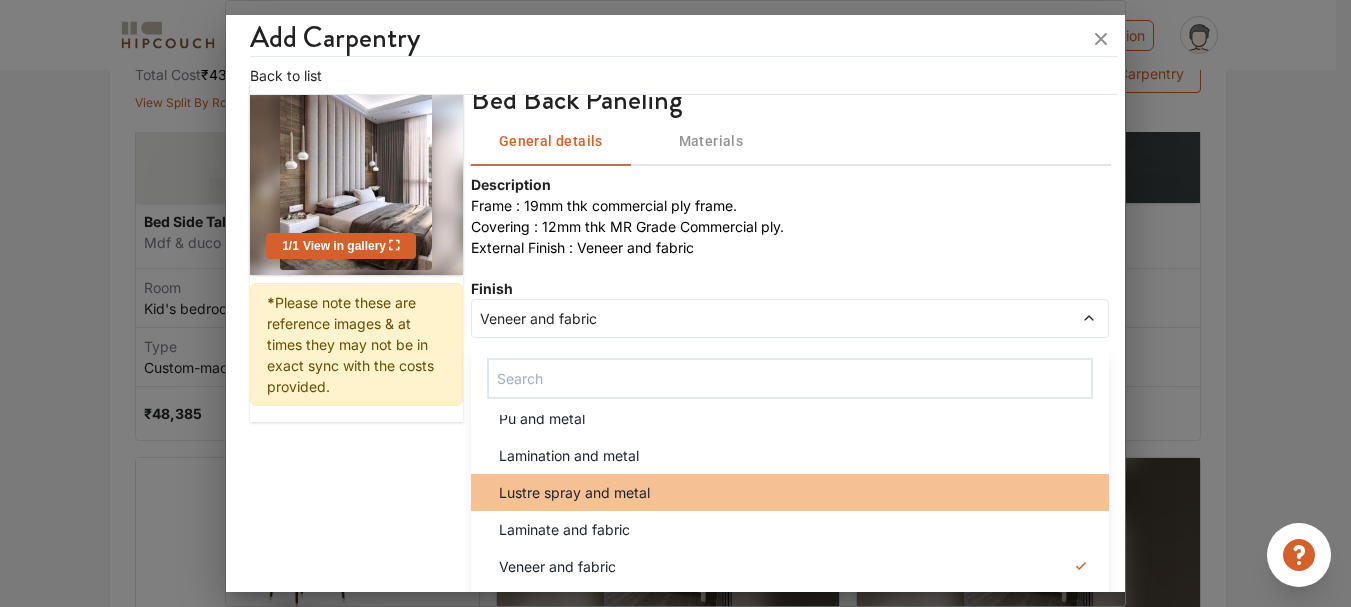 scroll, scrollTop: 497, scrollLeft: 0, axis: vertical 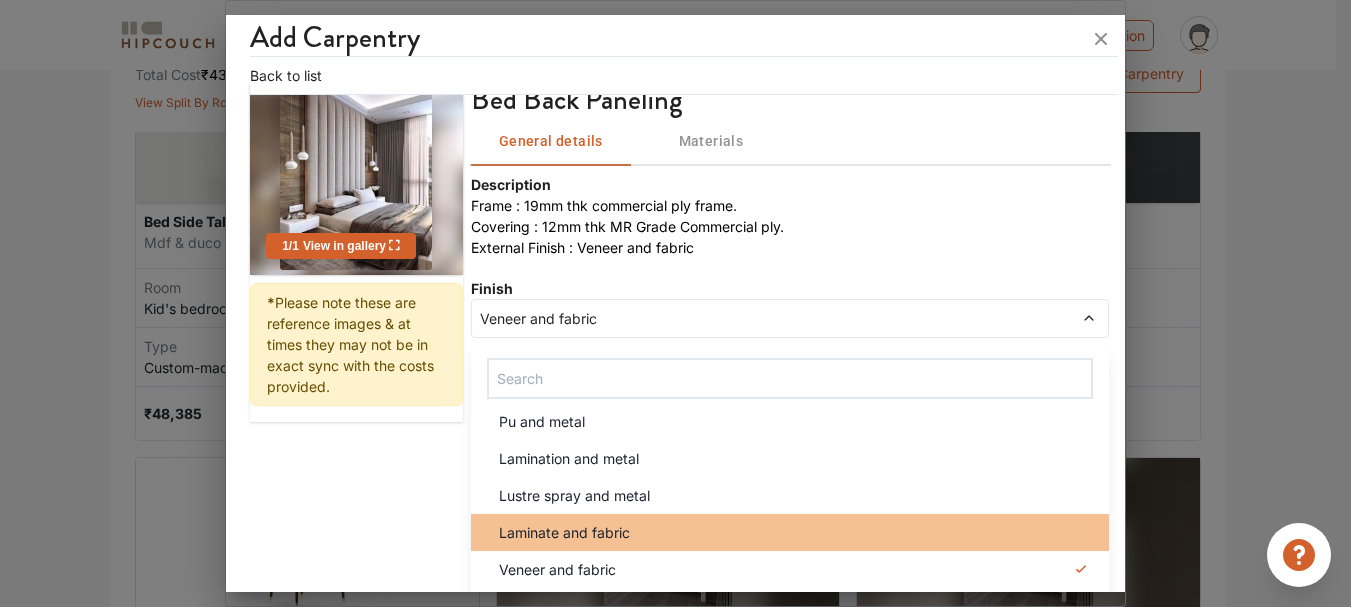 click on "Laminate and fabric" at bounding box center (790, 532) 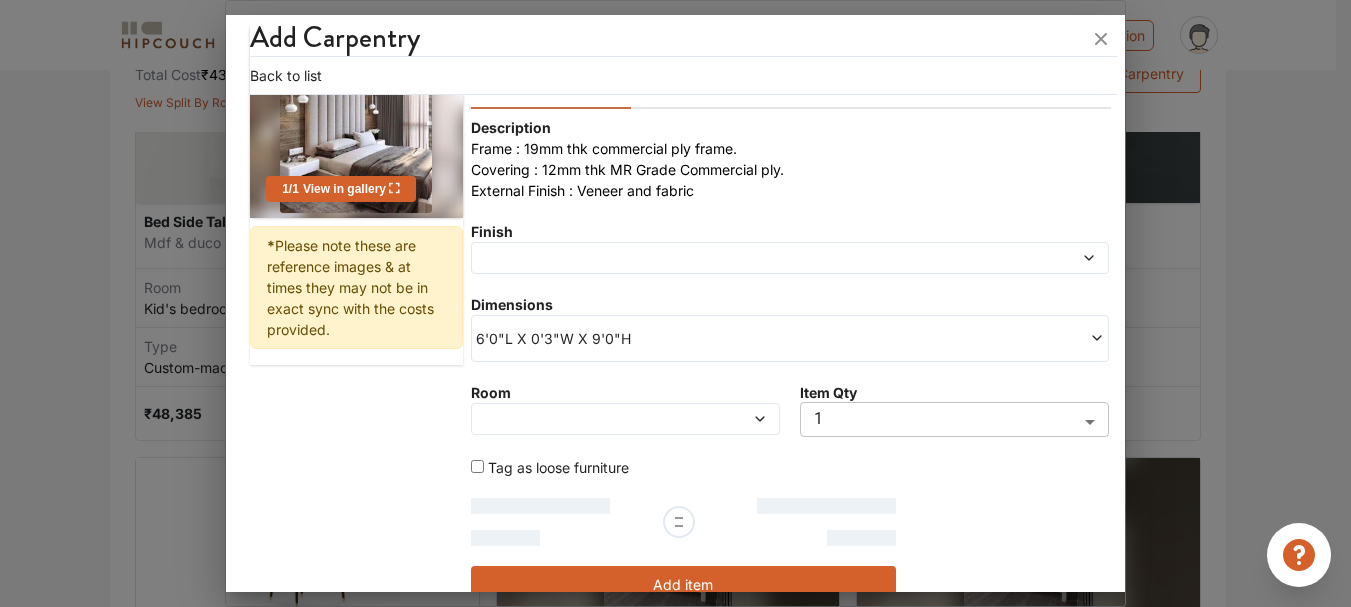 scroll, scrollTop: 158, scrollLeft: 0, axis: vertical 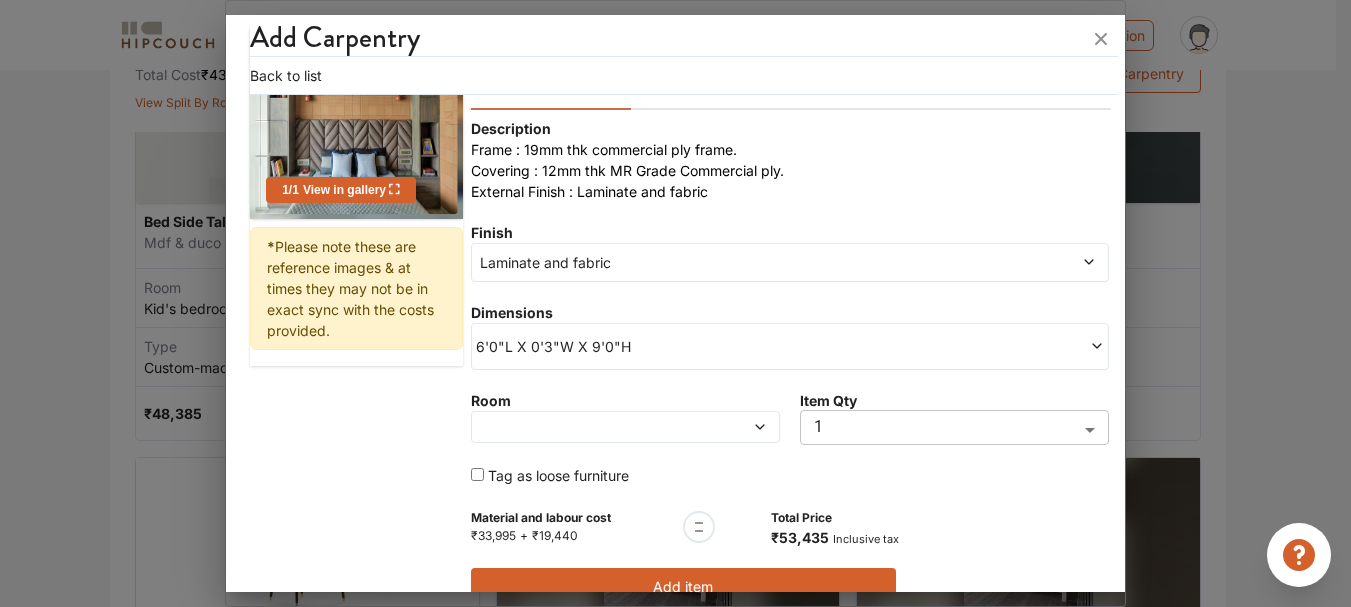 click on "Laminate and fabric" at bounding box center (708, 262) 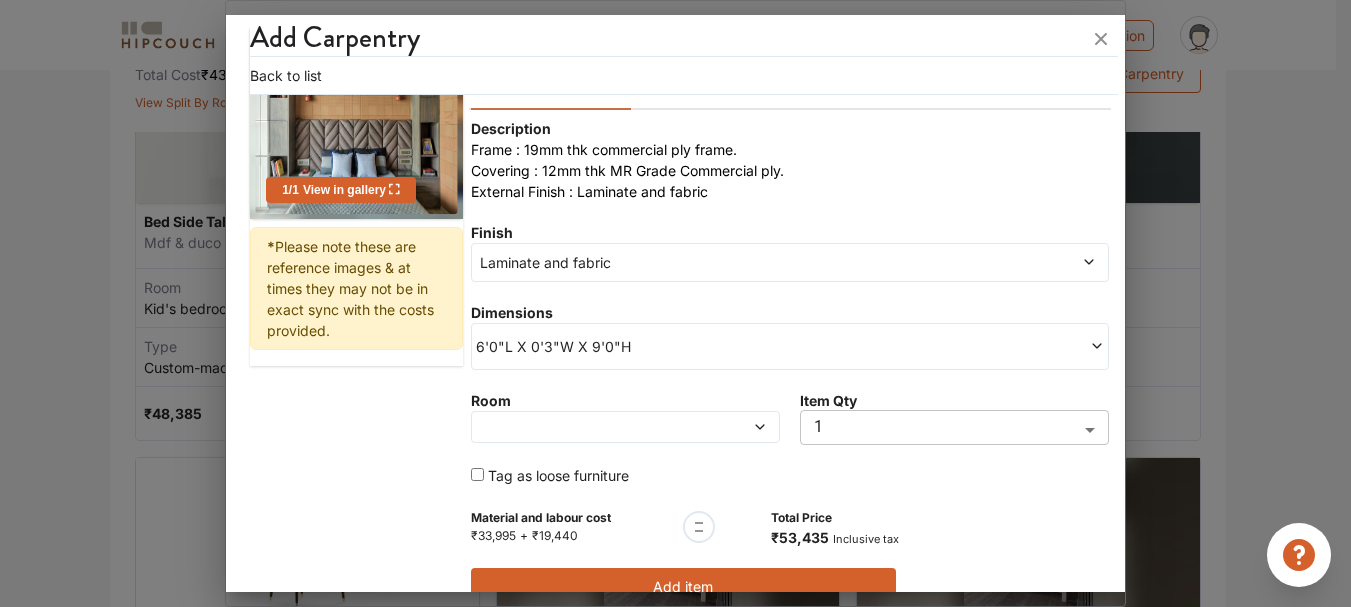 click on "Finish Laminate and fabric" at bounding box center [790, 252] 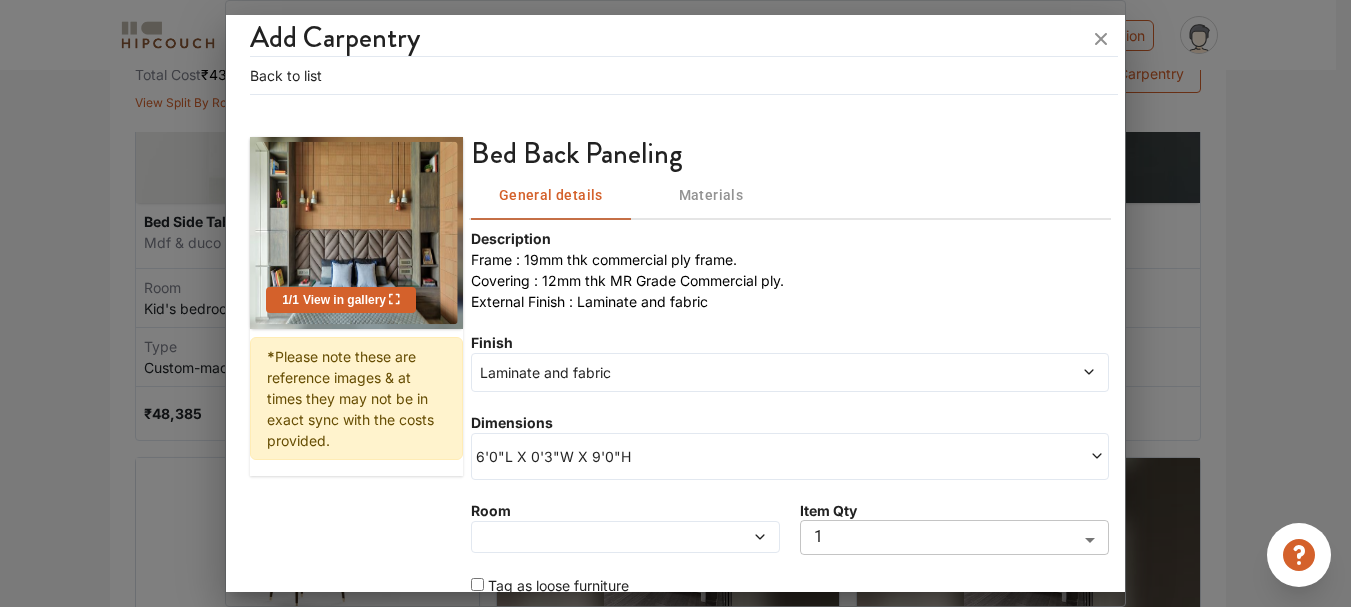 scroll, scrollTop: 189, scrollLeft: 0, axis: vertical 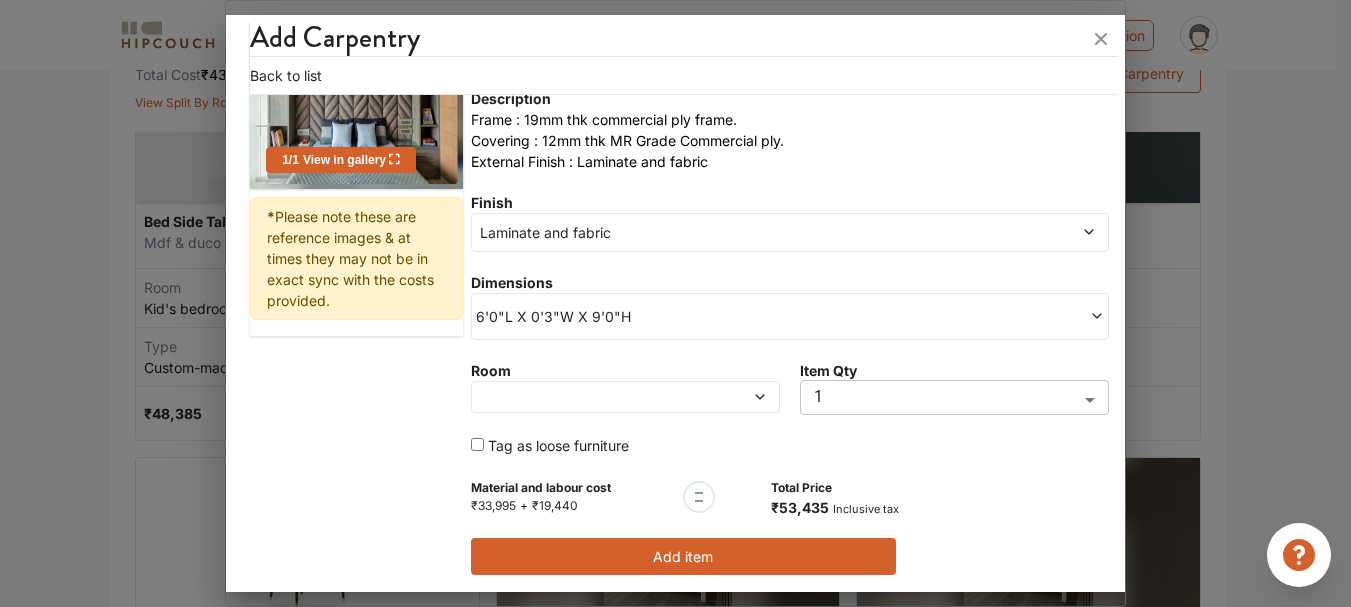 click on "Laminate and fabric" at bounding box center [708, 232] 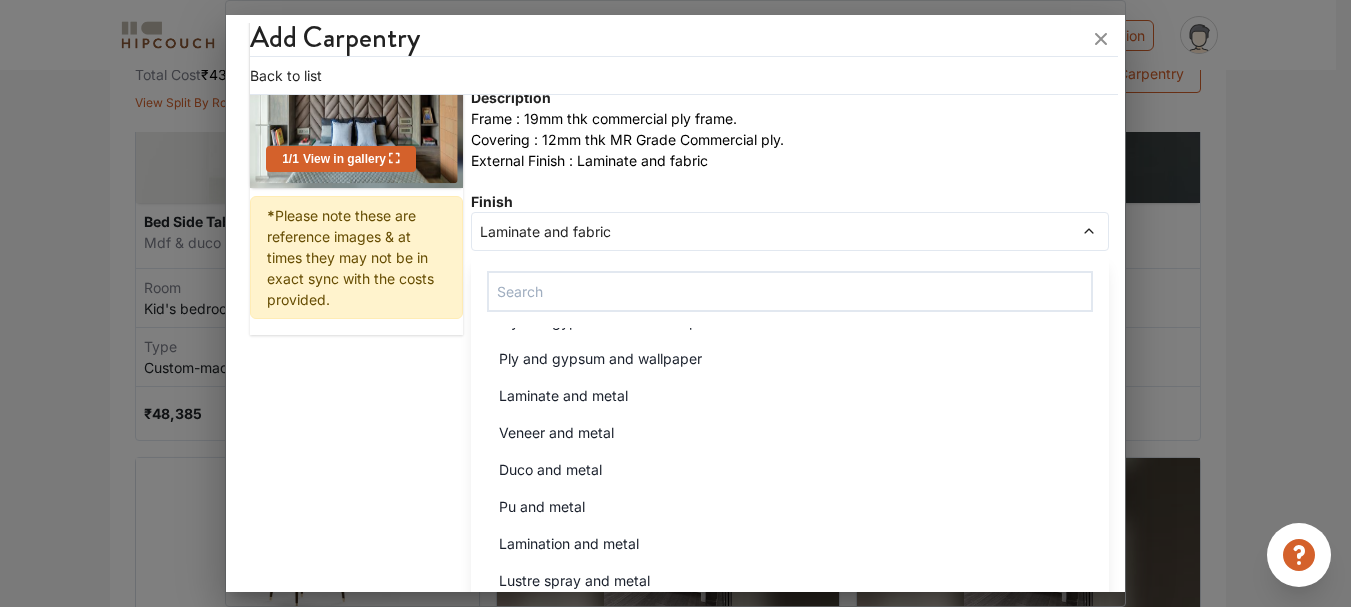 scroll, scrollTop: 323, scrollLeft: 0, axis: vertical 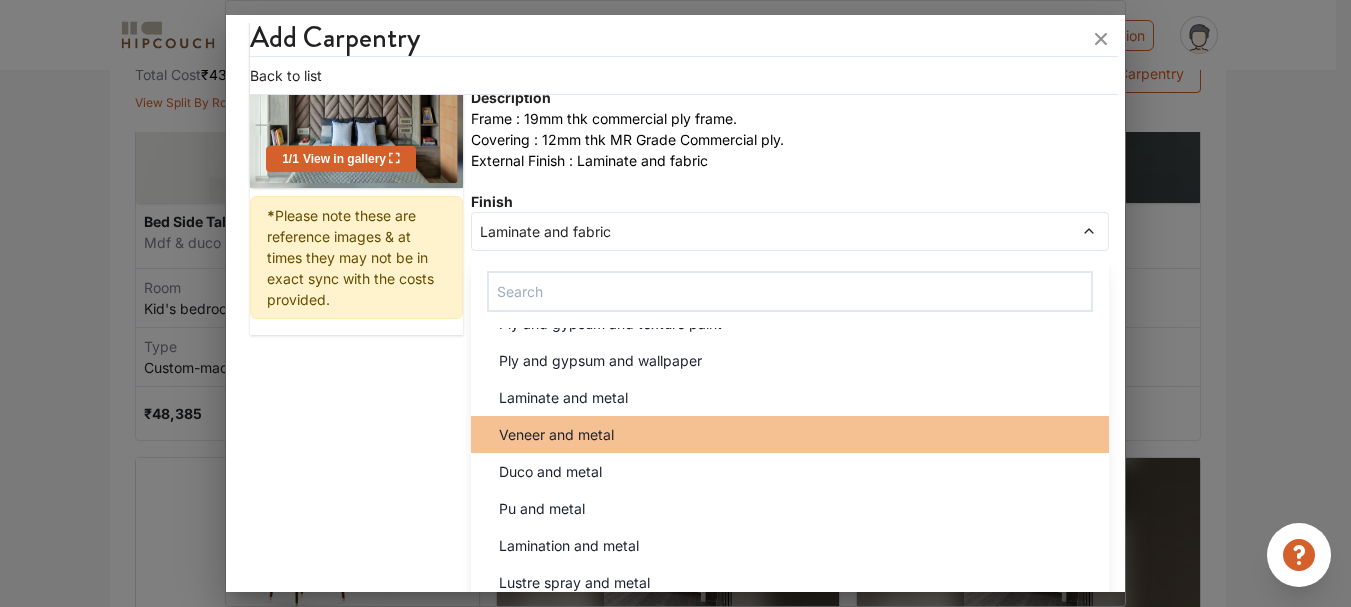 click on "Veneer and metal" at bounding box center (796, 434) 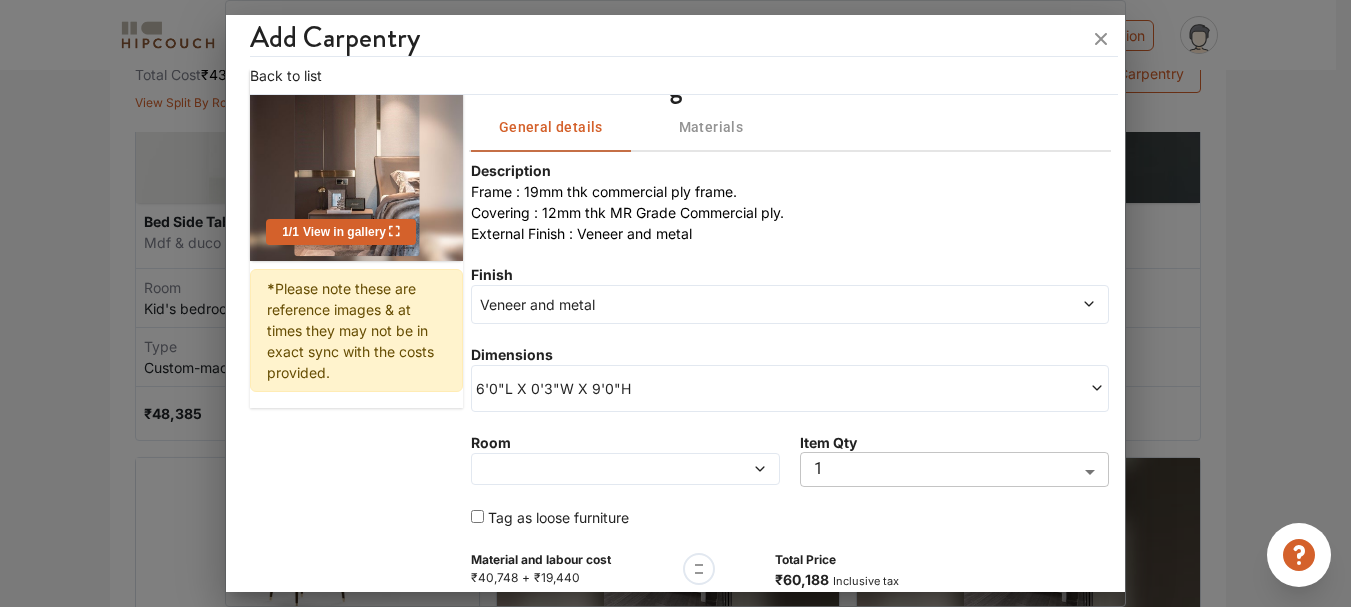 scroll, scrollTop: 122, scrollLeft: 0, axis: vertical 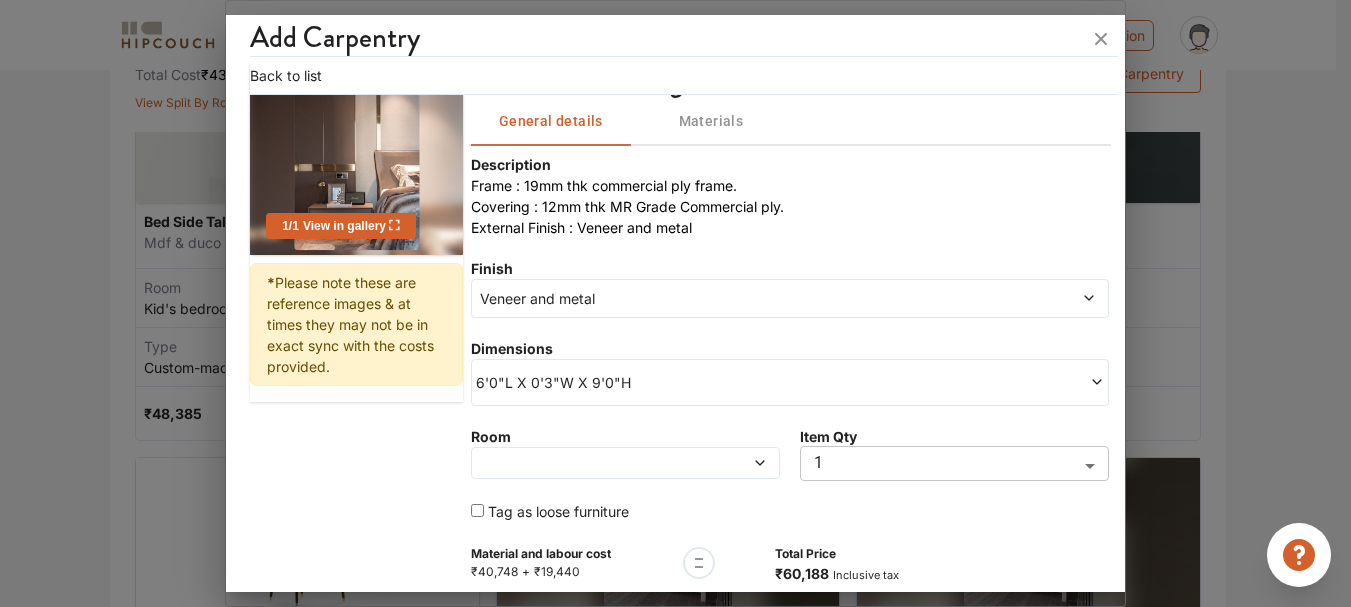 click on "Veneer and metal" at bounding box center (708, 298) 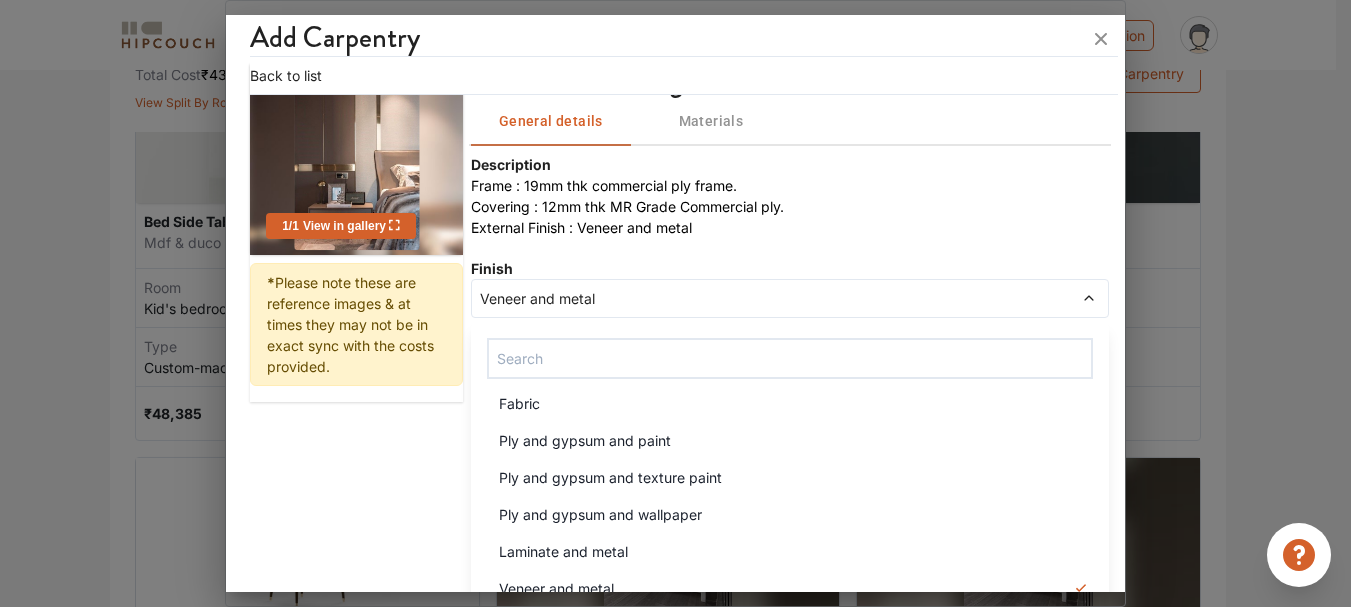 scroll, scrollTop: 237, scrollLeft: 0, axis: vertical 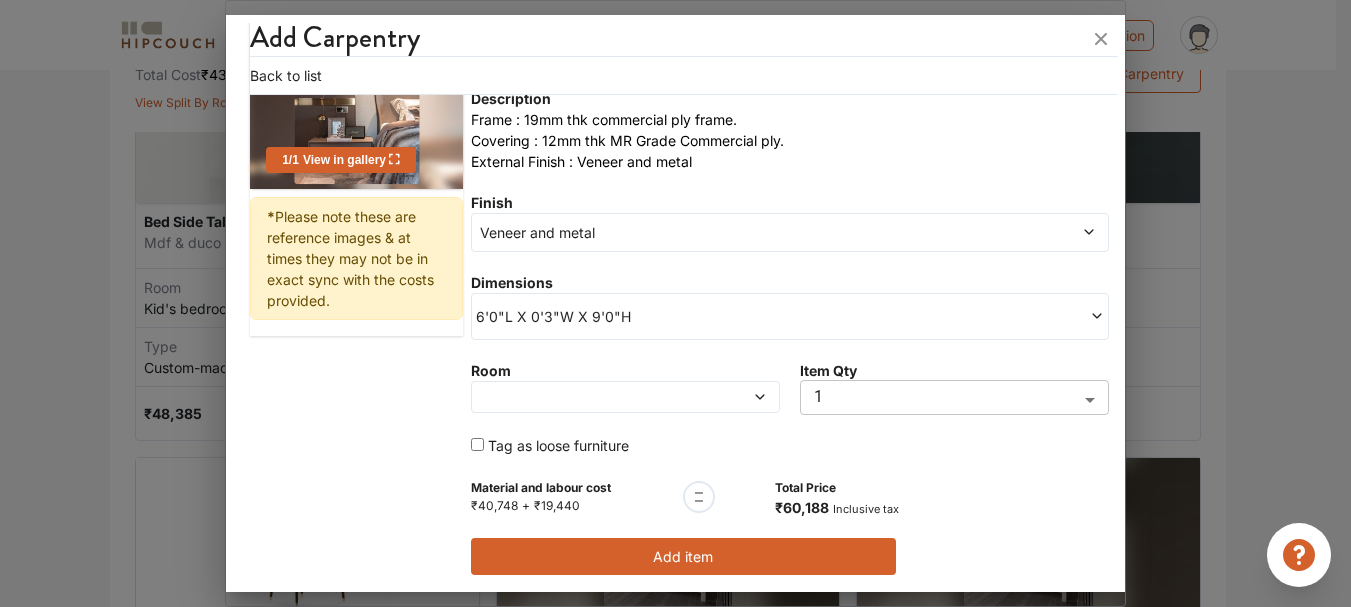 click on "1 / 1 View in gallery   * Please note these are reference images & at times they may not be in exact sync with the costs provided. bed back paneling General details Materials Description Frame : 19mm thk commercial ply frame. Covering : 12mm thk MR Grade Commercial ply. External Finish : Veneer and metal Finish Veneer and metal Dimensions 6'0"L X 0'3"W X 9'0"H Room Item Qty 1 1 ​ Tag as loose furniture Material and labour cost ₹40,748 + ₹19,440 Total Price ₹60,188 Inclusive tax Add item" at bounding box center [675, 291] 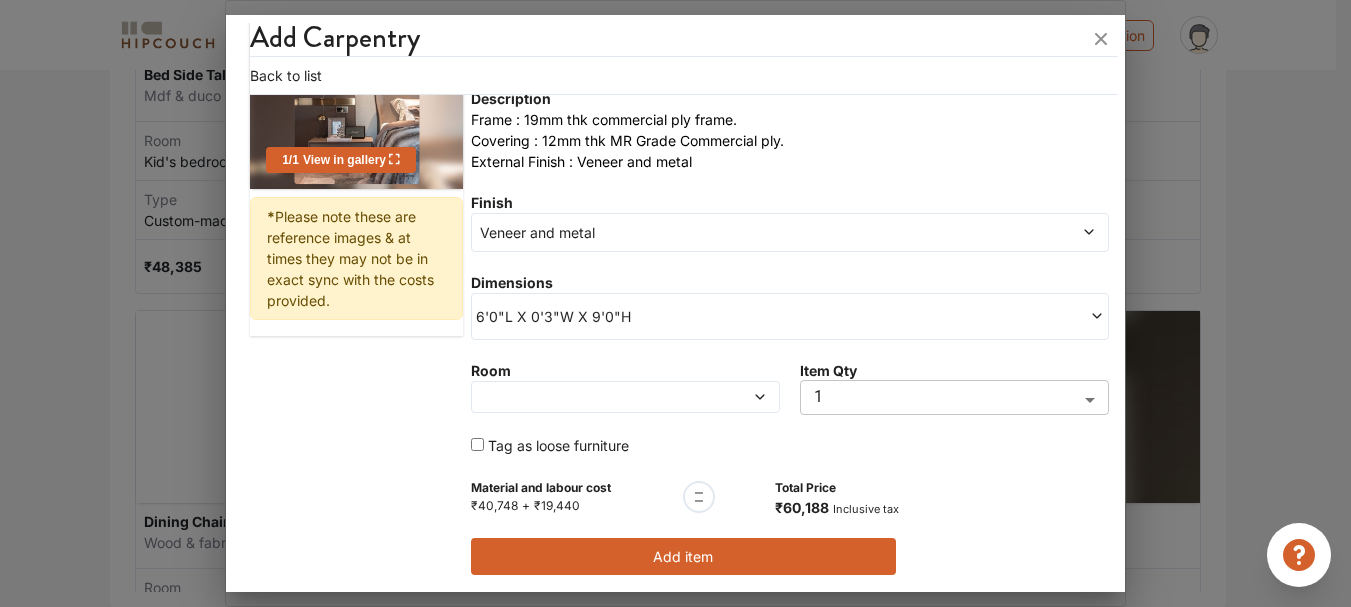 scroll, scrollTop: 0, scrollLeft: 0, axis: both 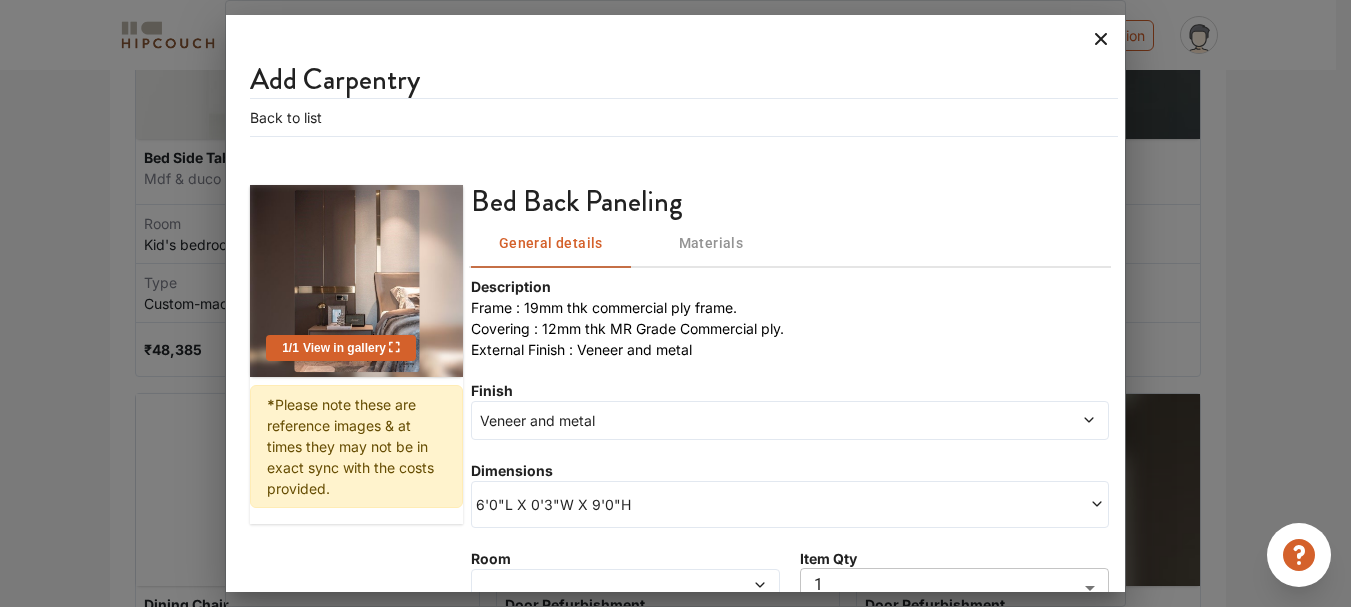 click 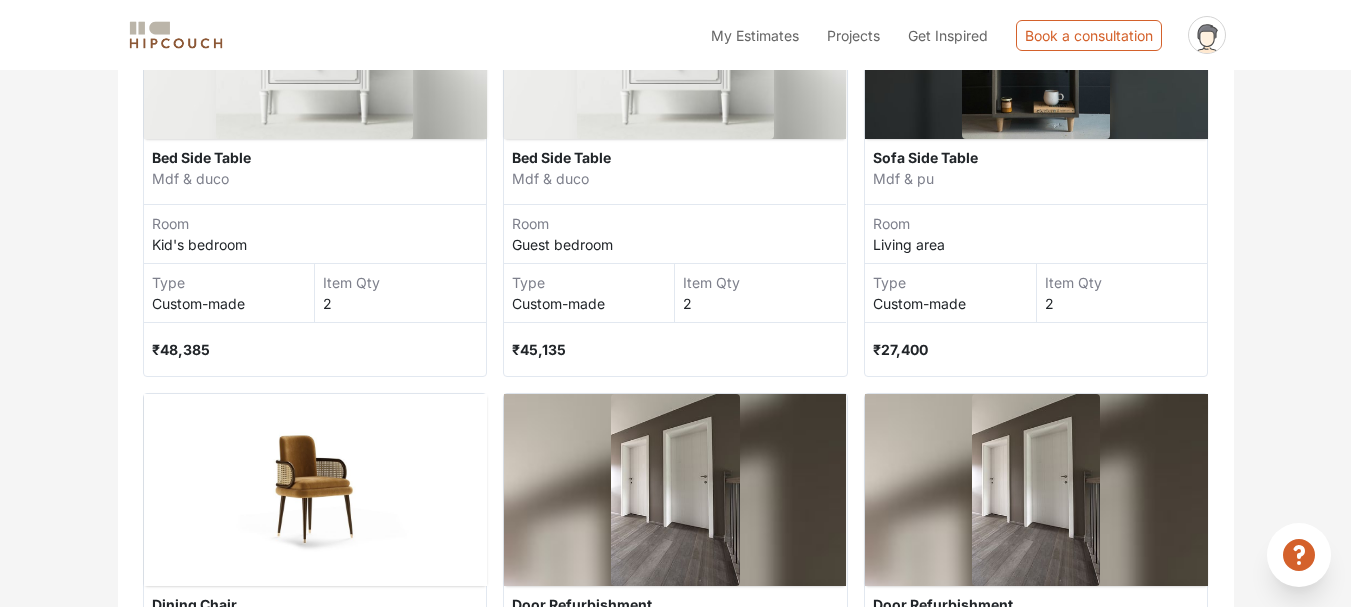 scroll, scrollTop: 523, scrollLeft: 0, axis: vertical 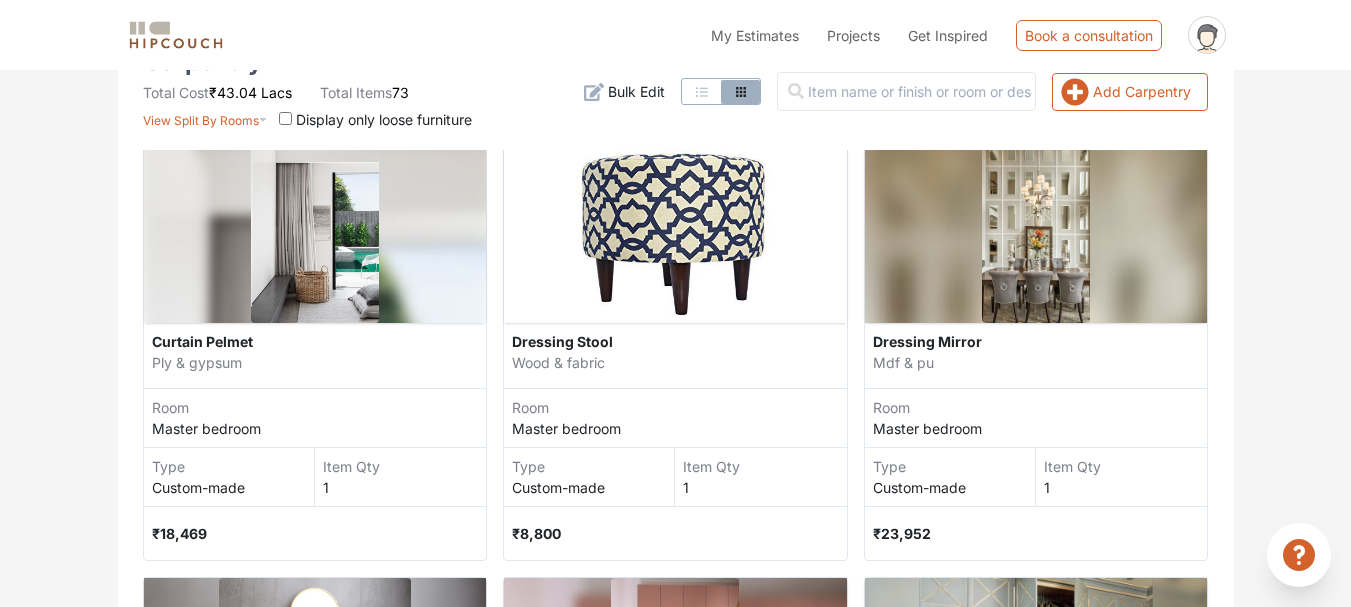 click on "Master bedroom" at bounding box center (319, 428) 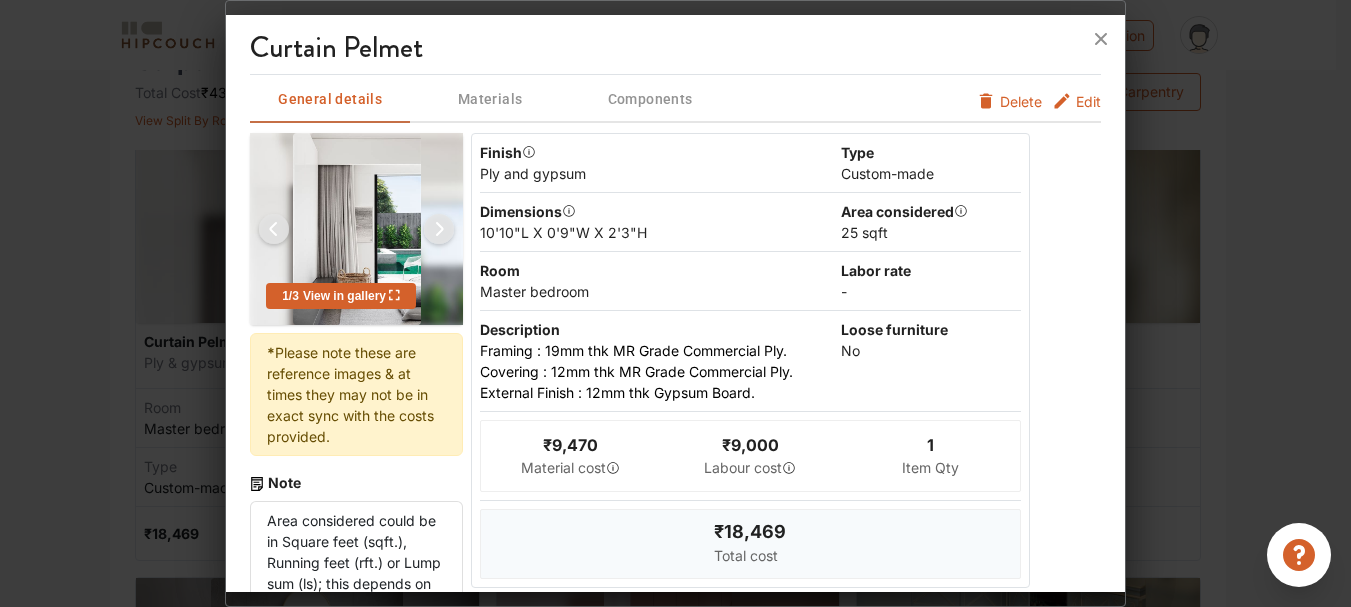 click at bounding box center [675, 303] 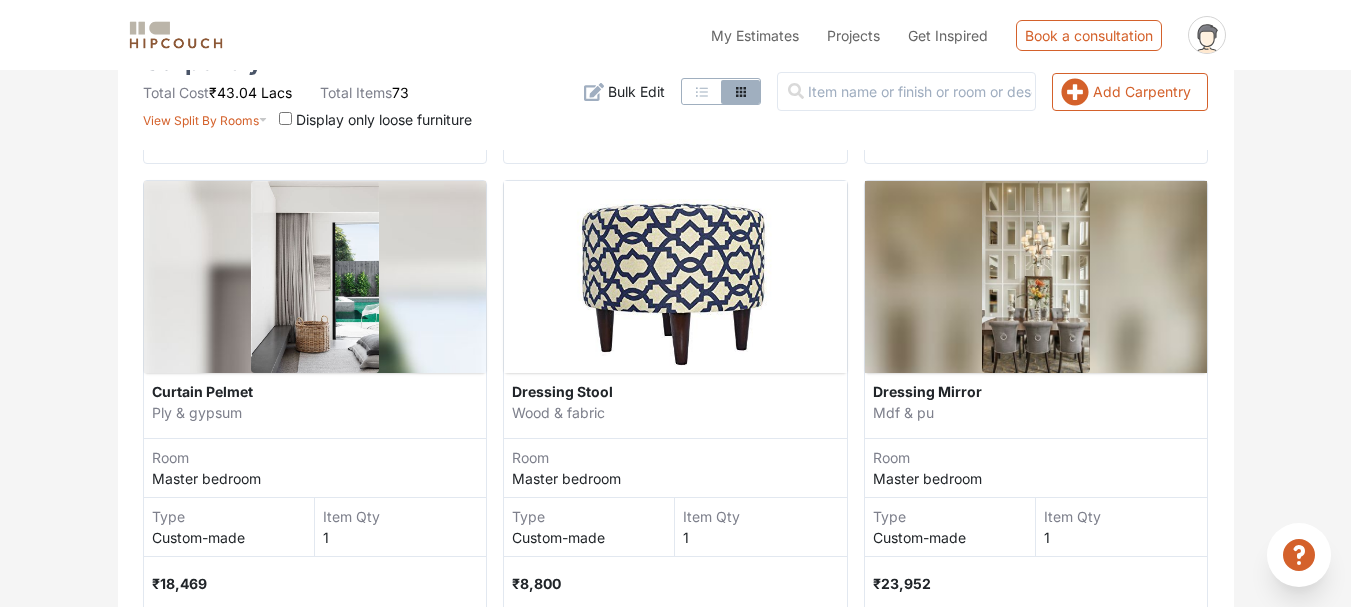 scroll, scrollTop: 4451, scrollLeft: 0, axis: vertical 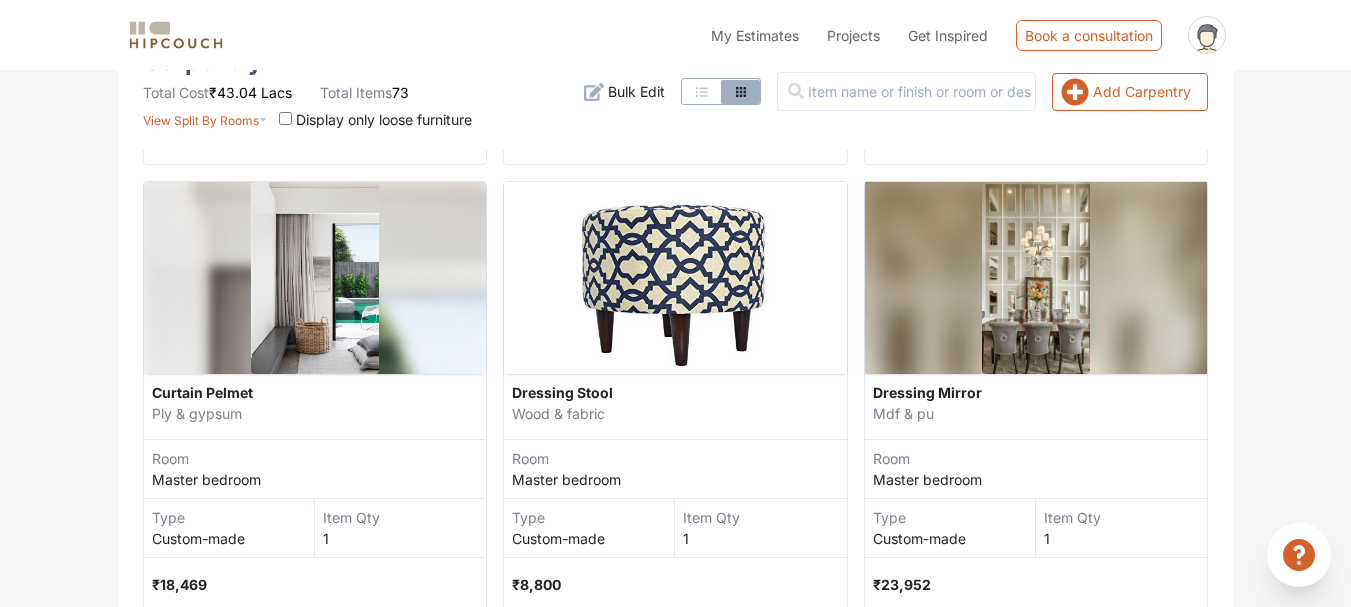 click at bounding box center (675, 278) 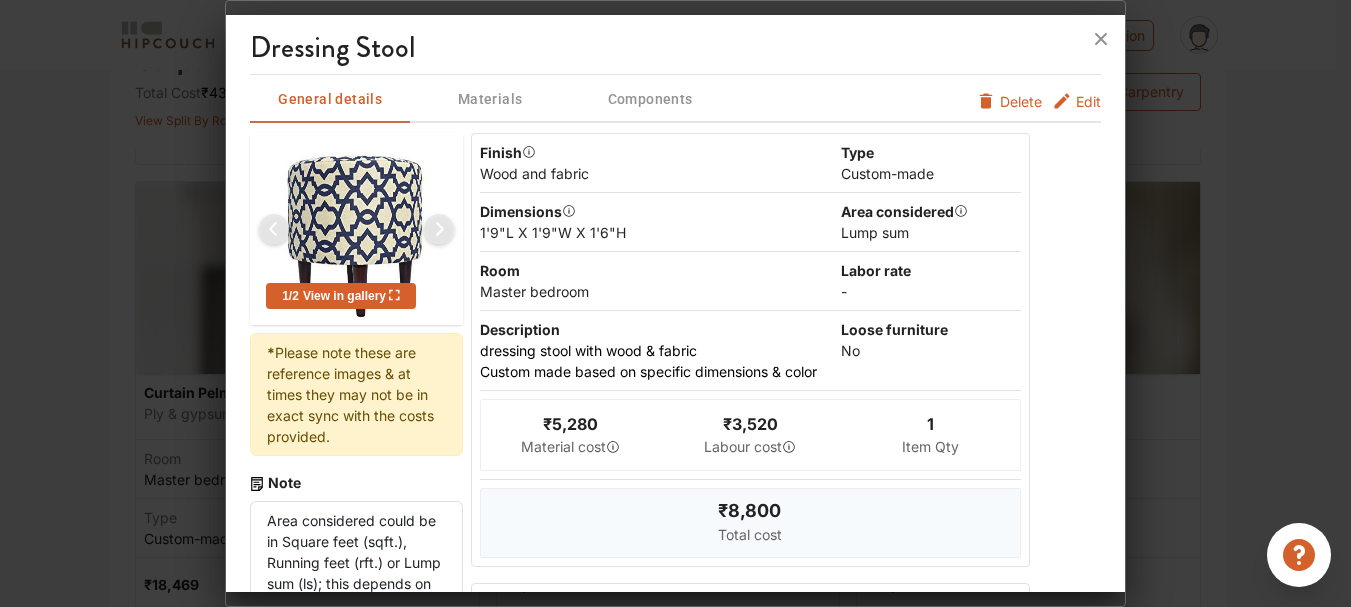click on "Delete" at bounding box center [1021, 101] 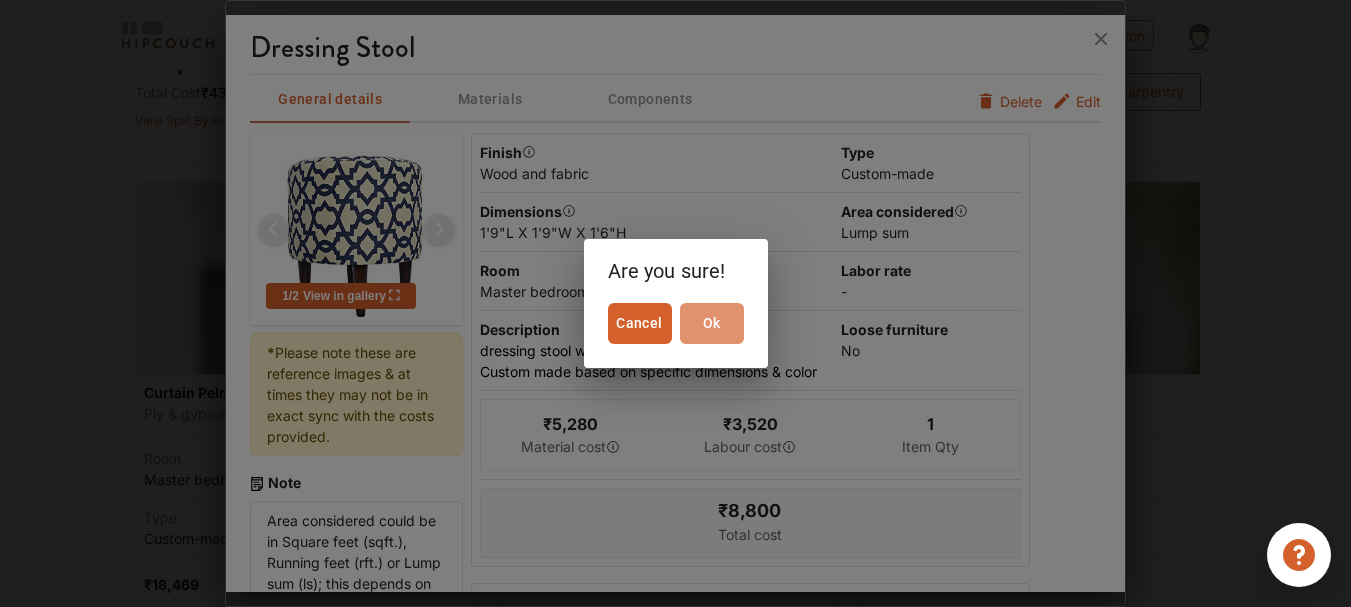 click on "Ok" at bounding box center (712, 323) 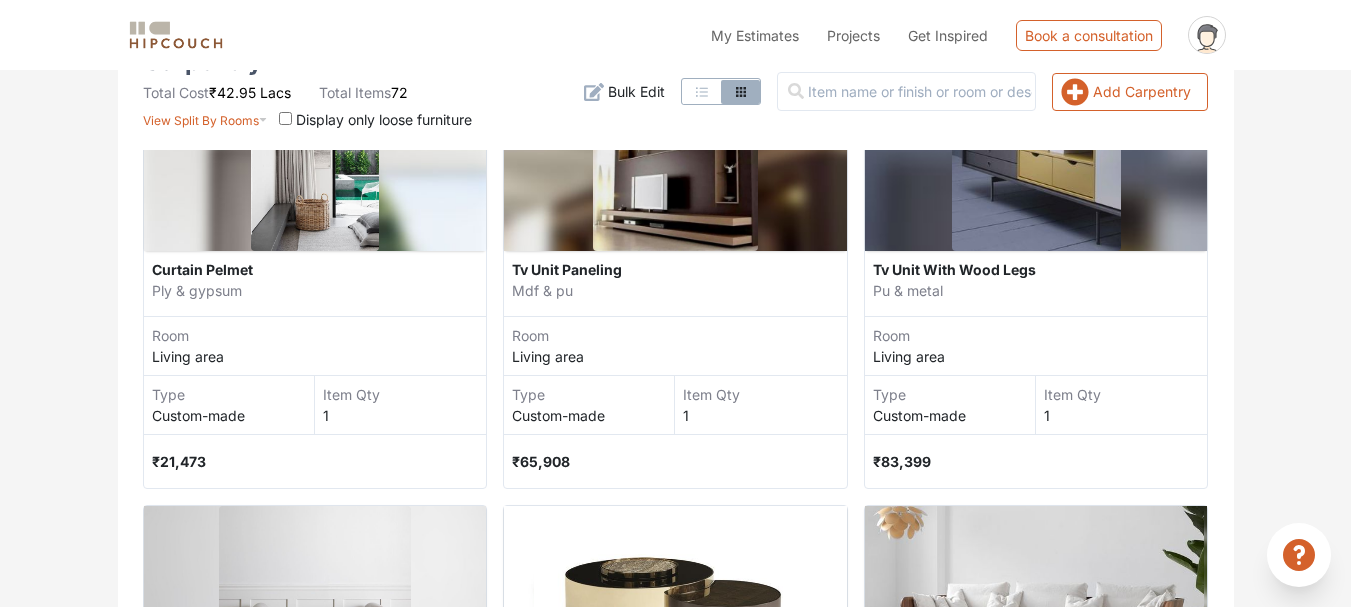 scroll, scrollTop: 10117, scrollLeft: 0, axis: vertical 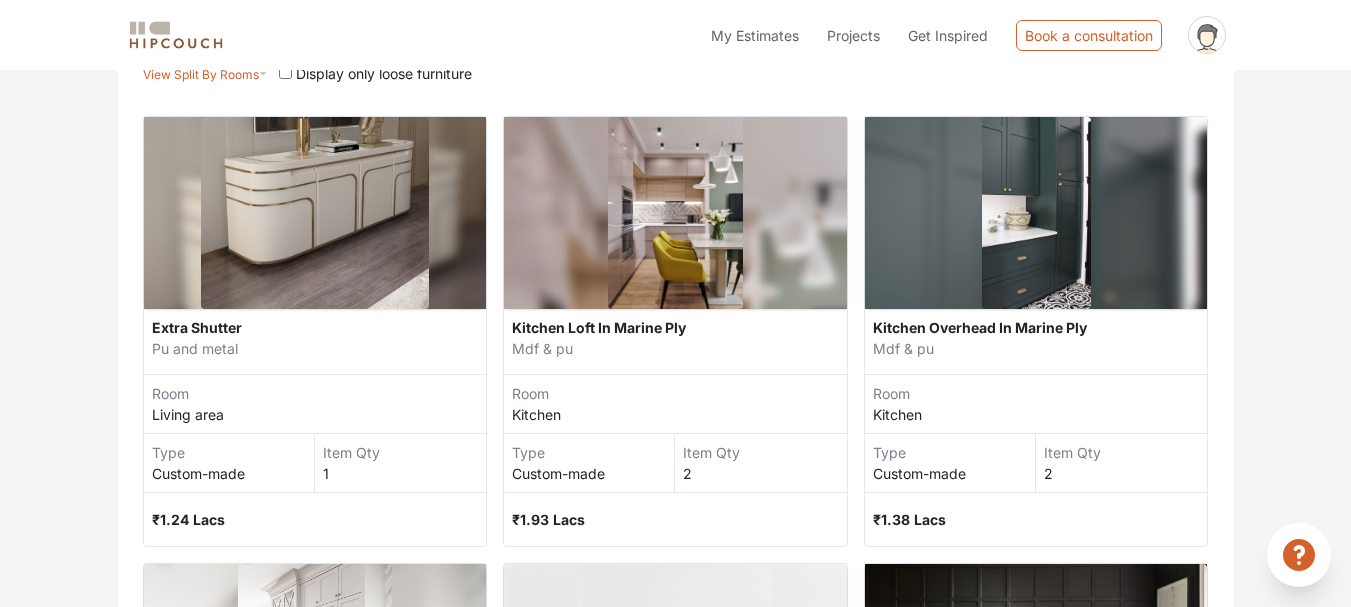 click on "Living area" at bounding box center (319, 414) 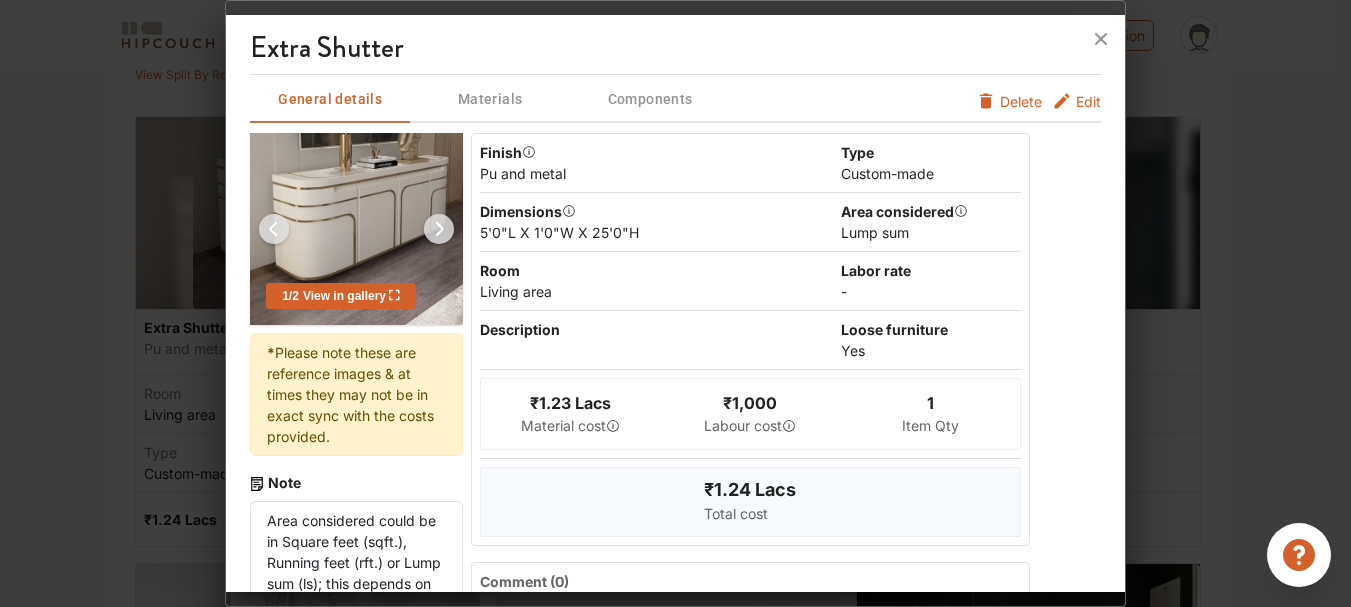 click at bounding box center [675, 303] 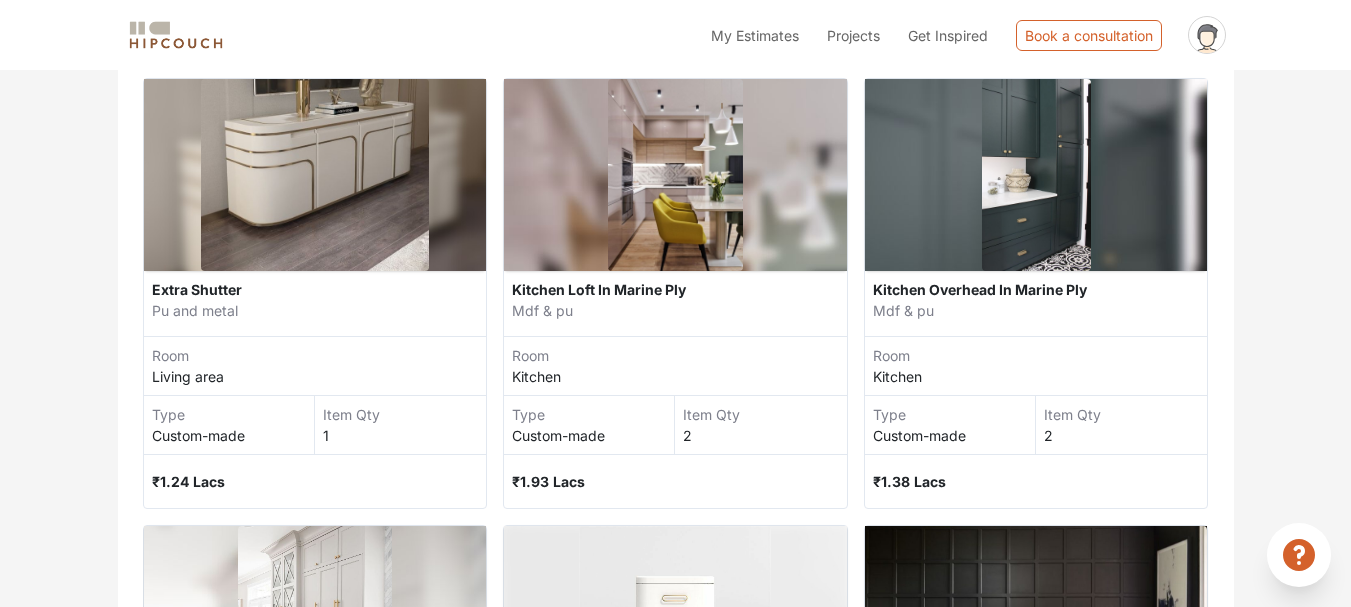 scroll, scrollTop: 585, scrollLeft: 0, axis: vertical 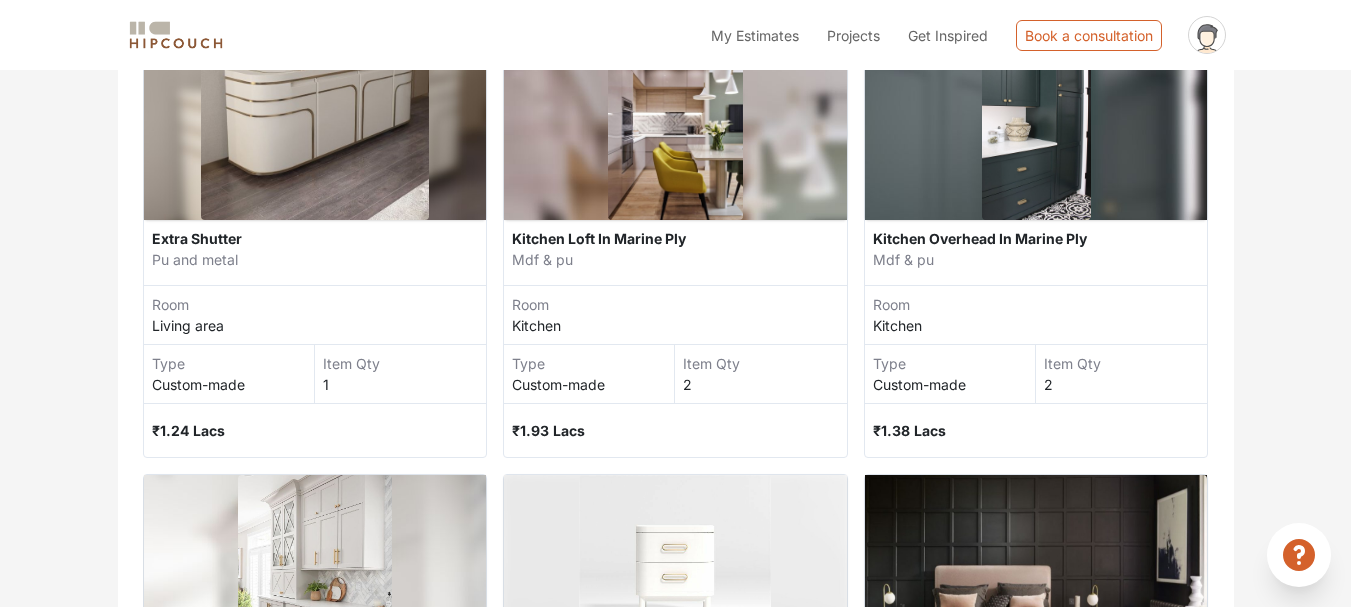 click at bounding box center (315, 124) 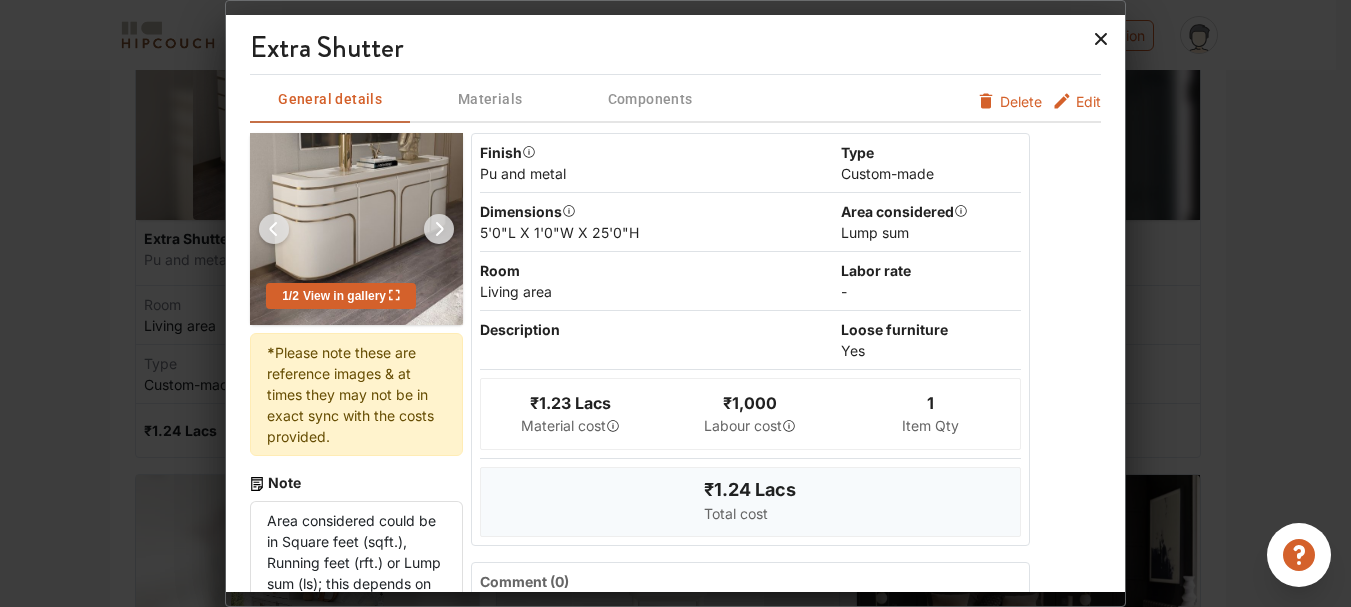 click 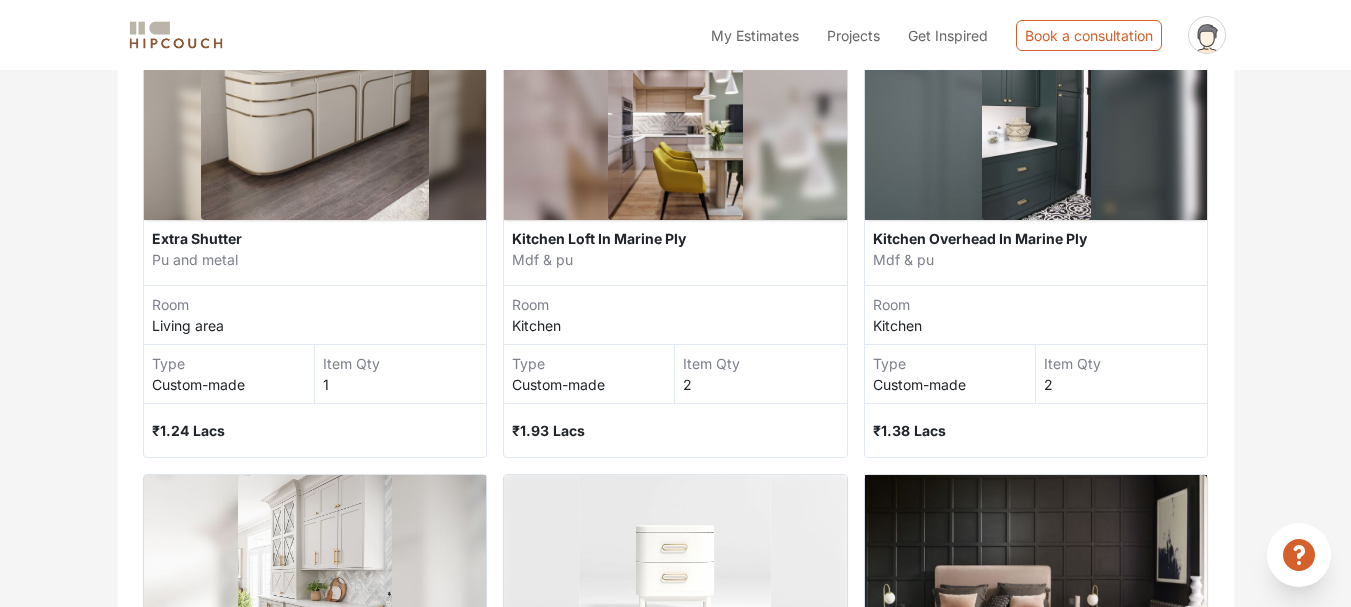 scroll, scrollTop: 0, scrollLeft: 0, axis: both 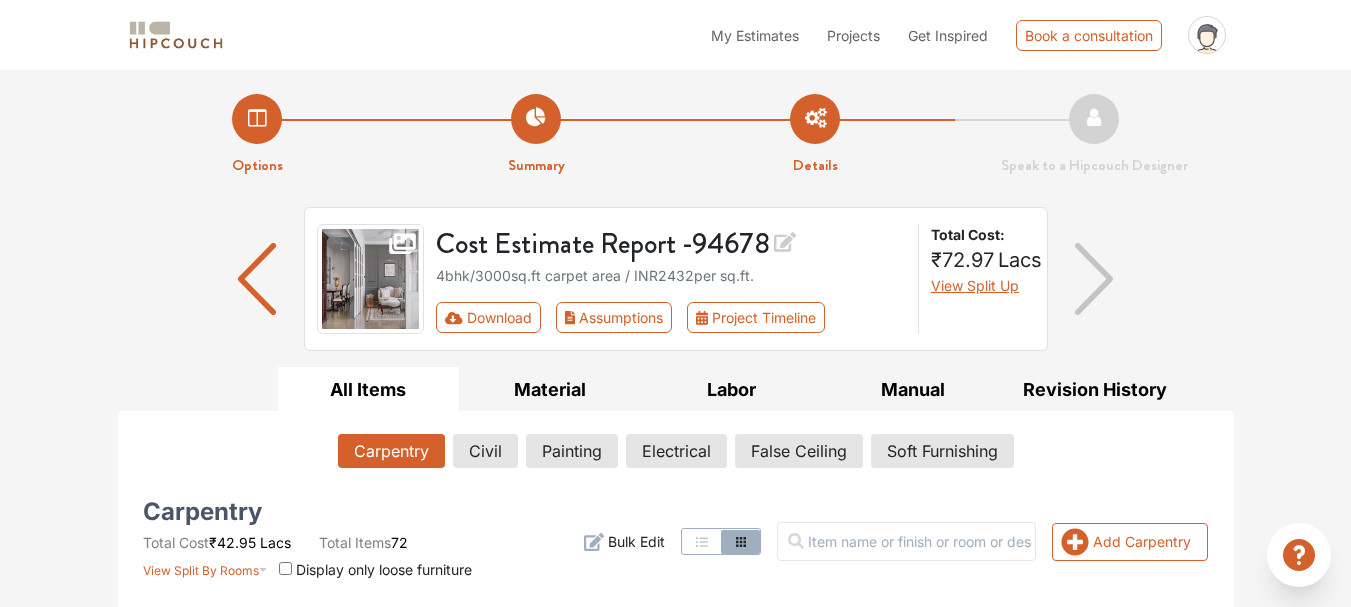 click on "Bulk Edit" at bounding box center (636, 541) 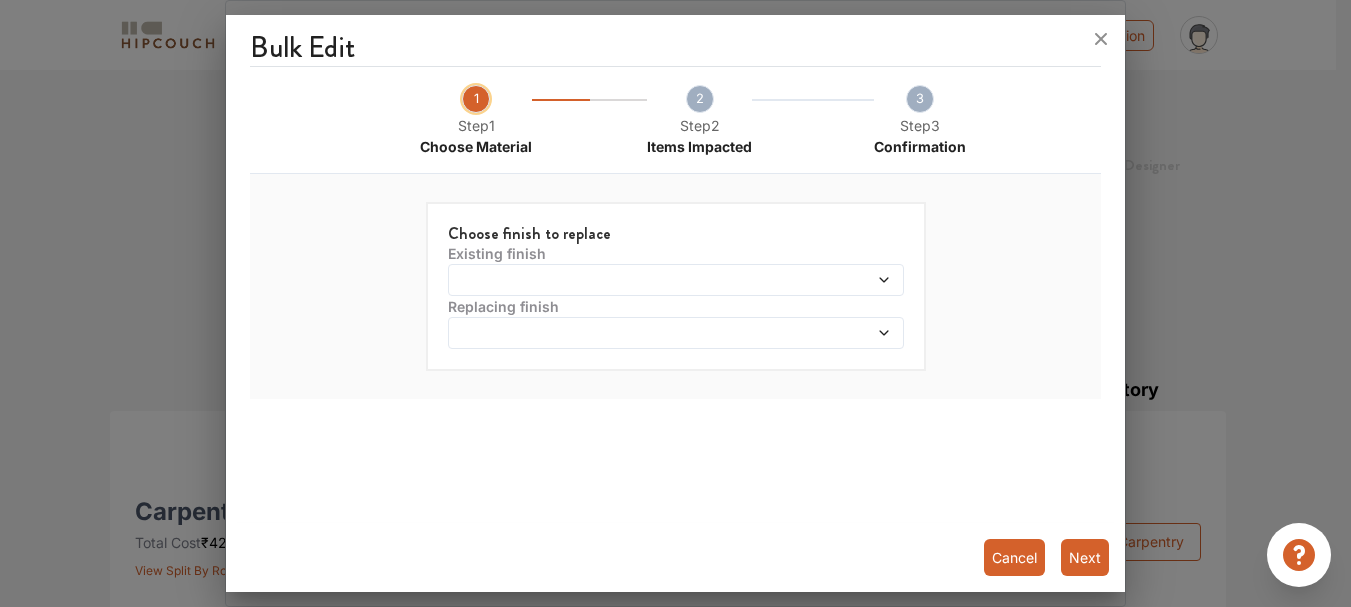 click at bounding box center (676, 280) 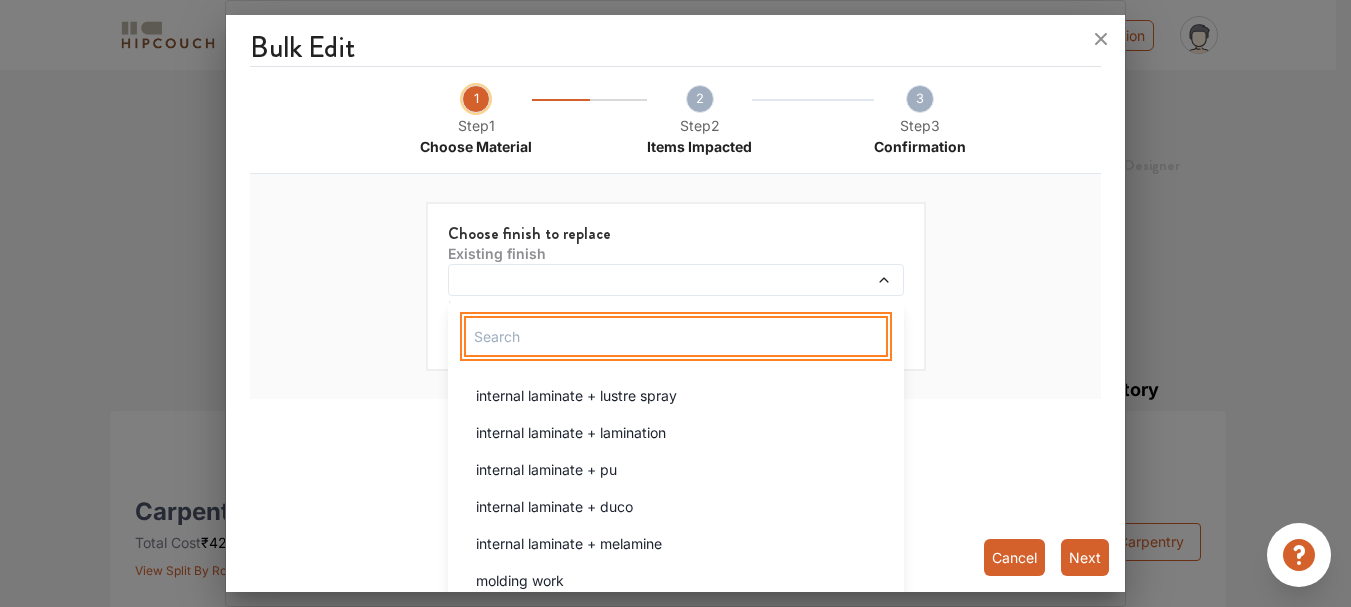 click at bounding box center [676, 336] 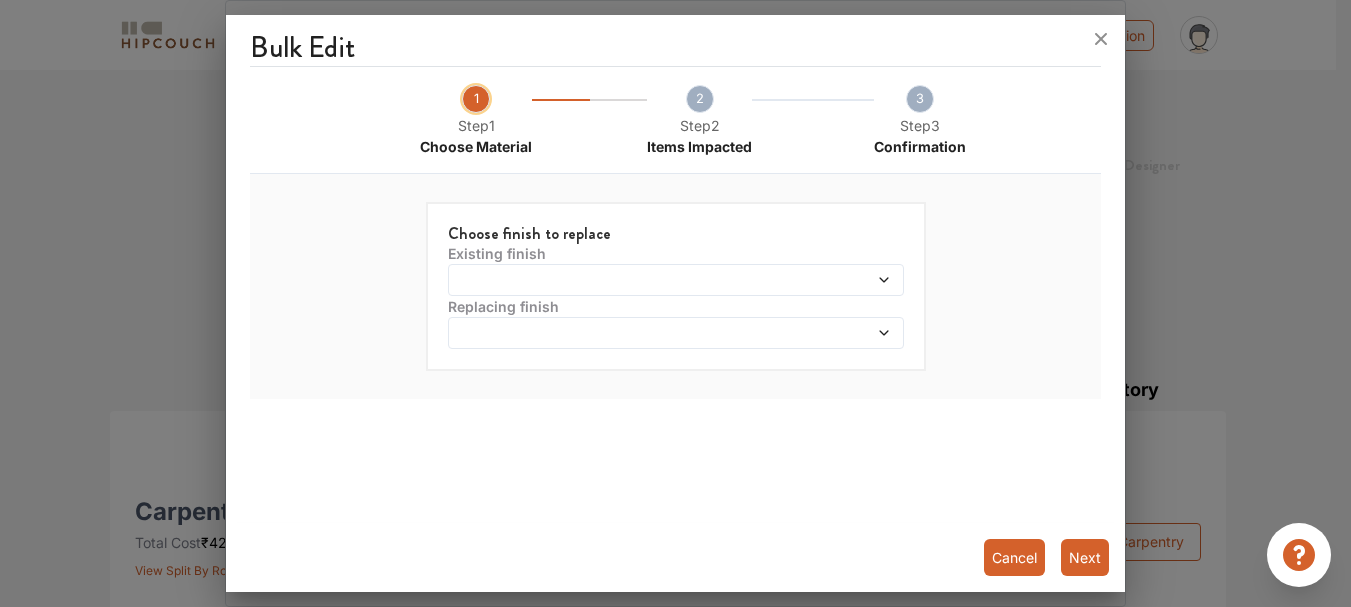 click on "Choose finish to replace Existing finish Replacing finish Cancel Next" at bounding box center [675, 286] 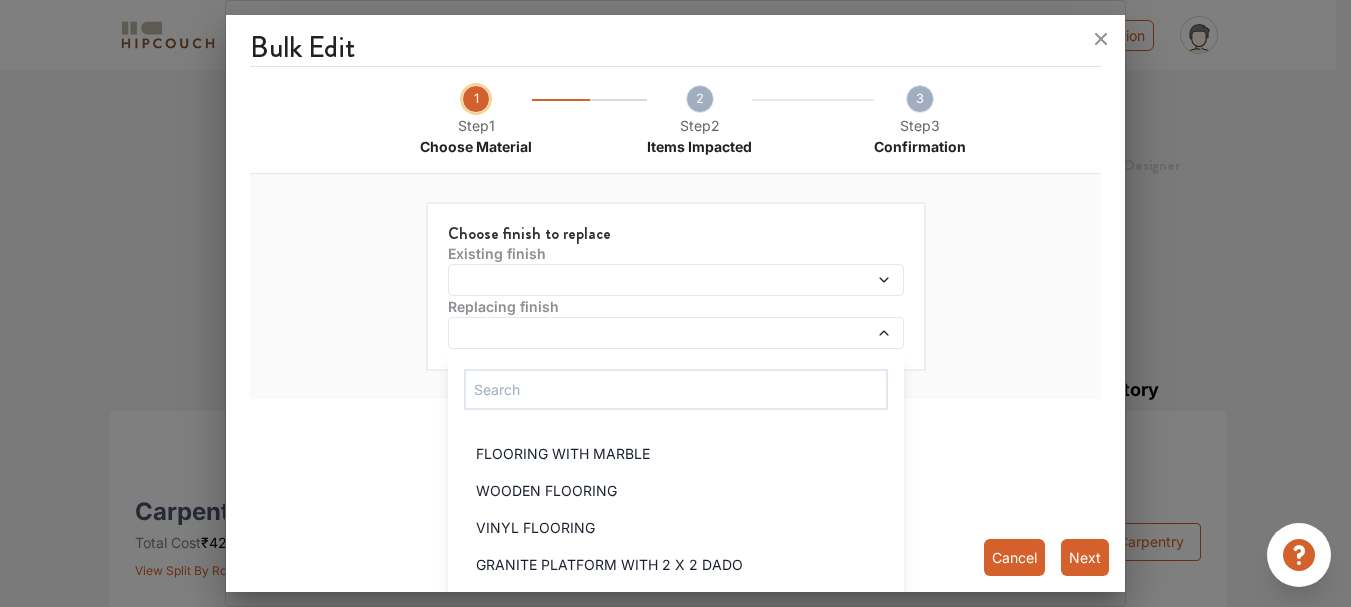scroll, scrollTop: 6031, scrollLeft: 0, axis: vertical 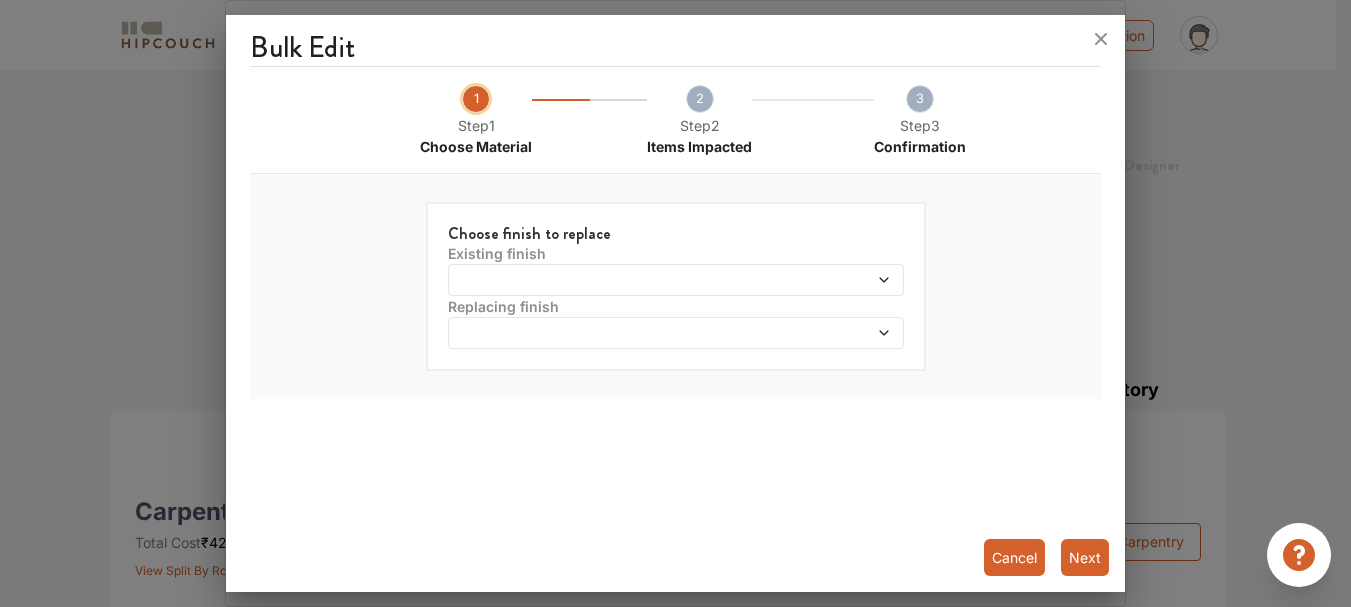 click at bounding box center (676, 280) 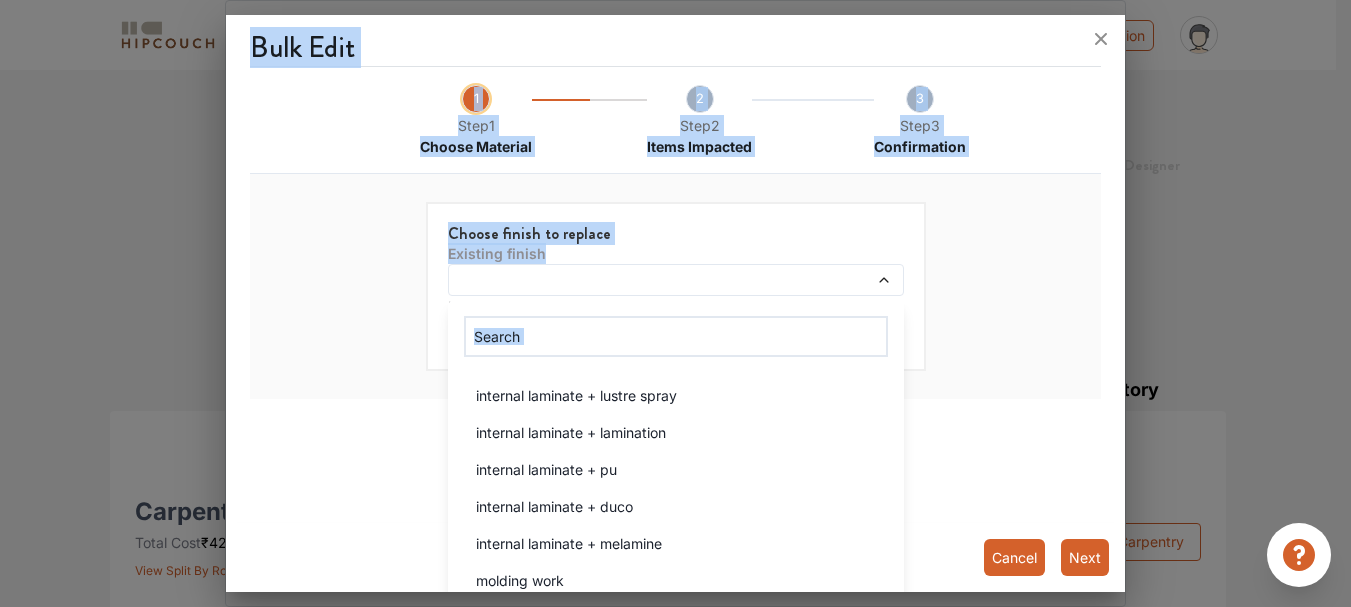 scroll, scrollTop: 84, scrollLeft: 0, axis: vertical 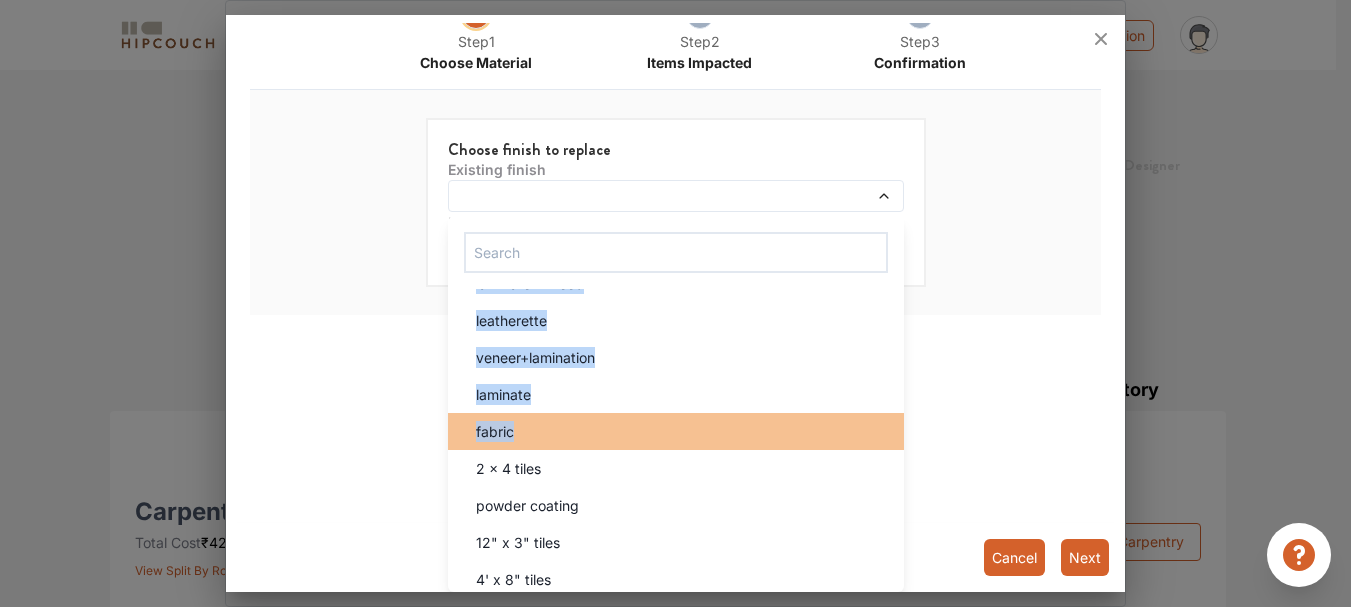 drag, startPoint x: 459, startPoint y: 394, endPoint x: 627, endPoint y: 425, distance: 170.83618 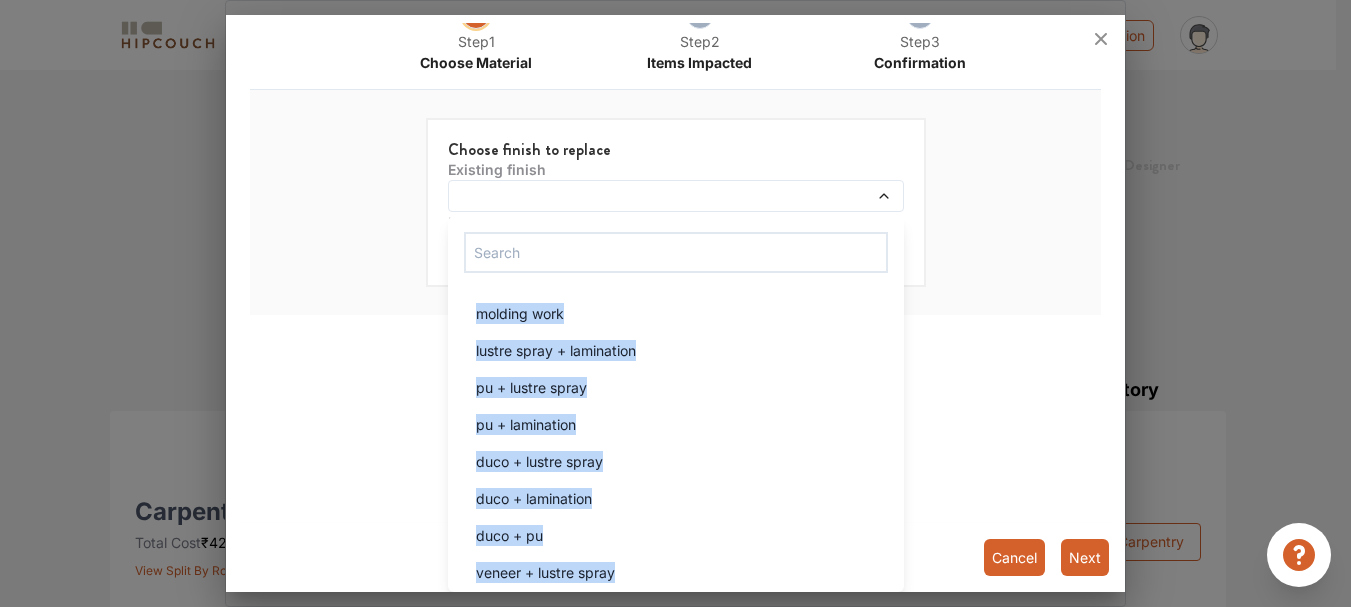 scroll, scrollTop: 0, scrollLeft: 0, axis: both 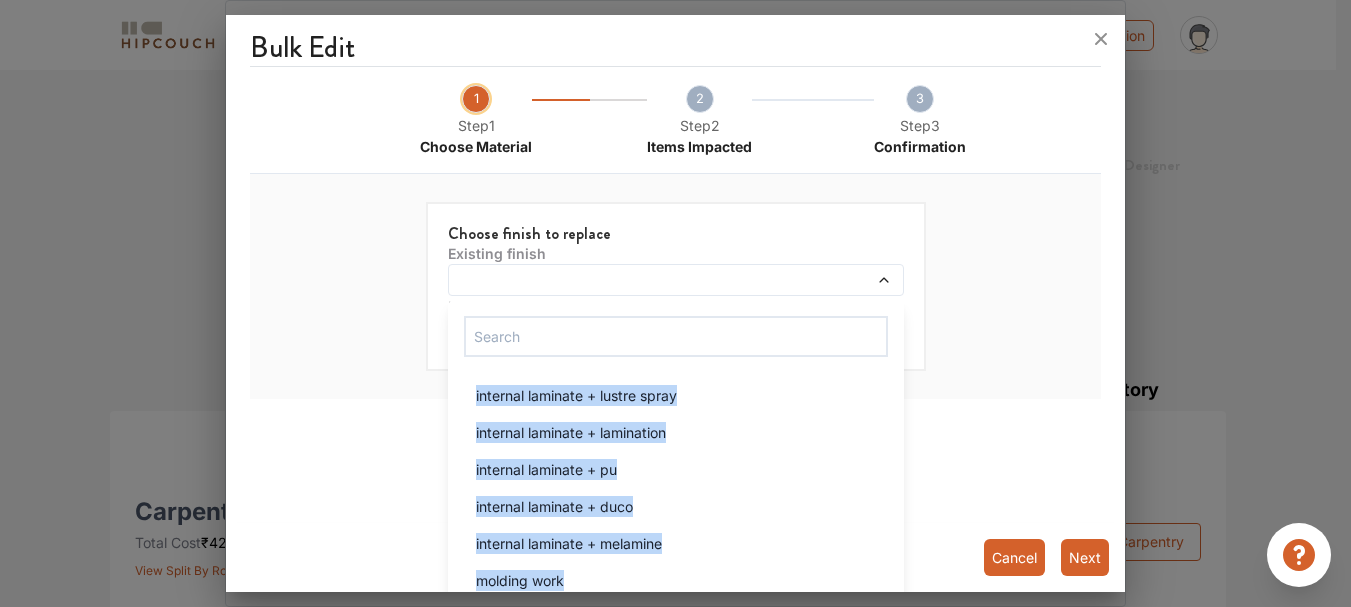 copy on "internal laminate + lustre spray internal laminate + lamination internal laminate + pu internal laminate + duco internal laminate + melamine molding work lustre spray + lamination pu + lustre spray pu + lamination duco + lustre spray duco + lamination duco + pu veneer + lustre spray veneer + lamination veneer + pu veneer + duco laminate + lustre spray laminate + lamination laminate + pu laminate + duco laminate + veneer royale paint on edges acp sheet lustre spray carcass & wood frame & fluted glass shutters lamination carcass & wood frame & fluted glass shutters pu carcass & wood frame & fluted glass shutters duco carcass & wood frame & fluted glass shutters veneer carcass & wood frame & fluted glass shutters laminate carcass & wood frame & fluted glass shutters lustre spray carcass & wood frame & tinted glass shutters lamination carcass & wood frame & tinted glass shutters pu carcass & wood frame & tinted glass shutters duco carcass & wood frame & tinted glass shutters veneer carcass & wood frame & tinte..." 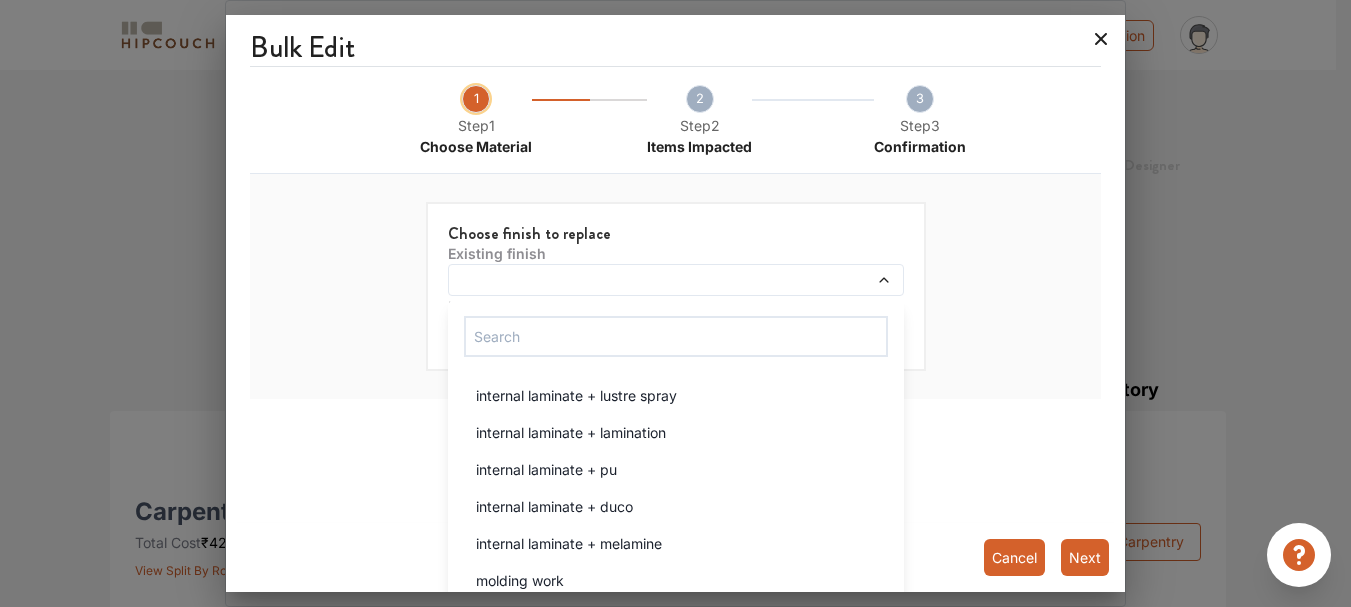 click 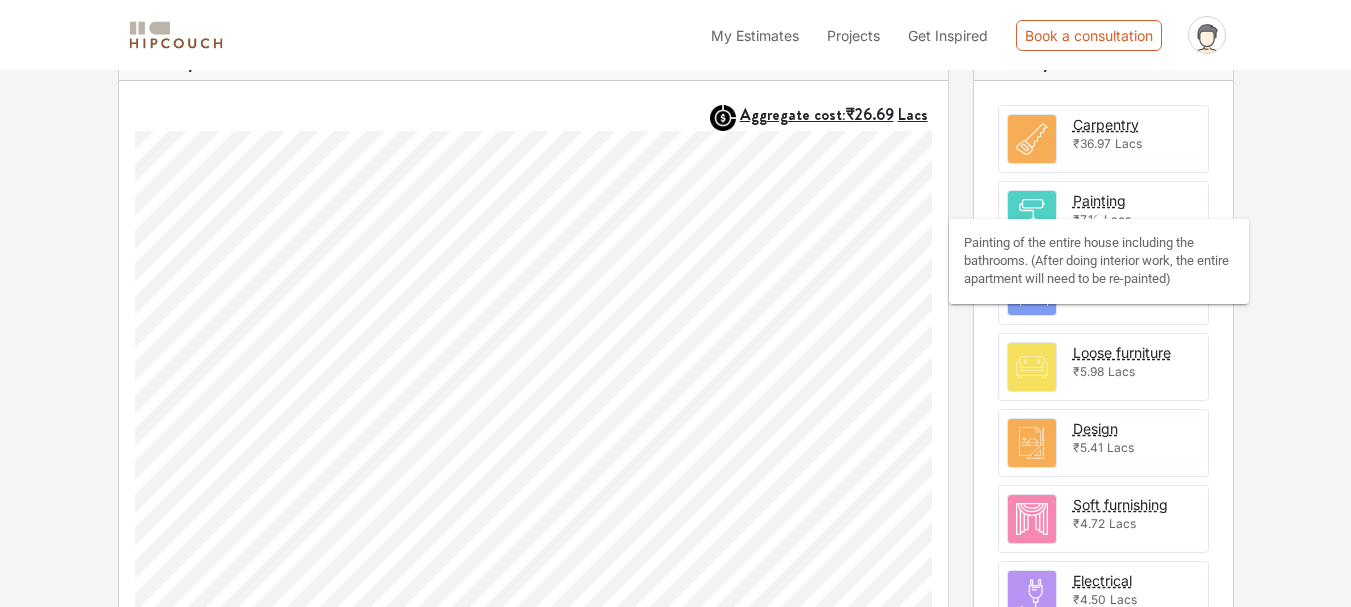 scroll, scrollTop: 645, scrollLeft: 0, axis: vertical 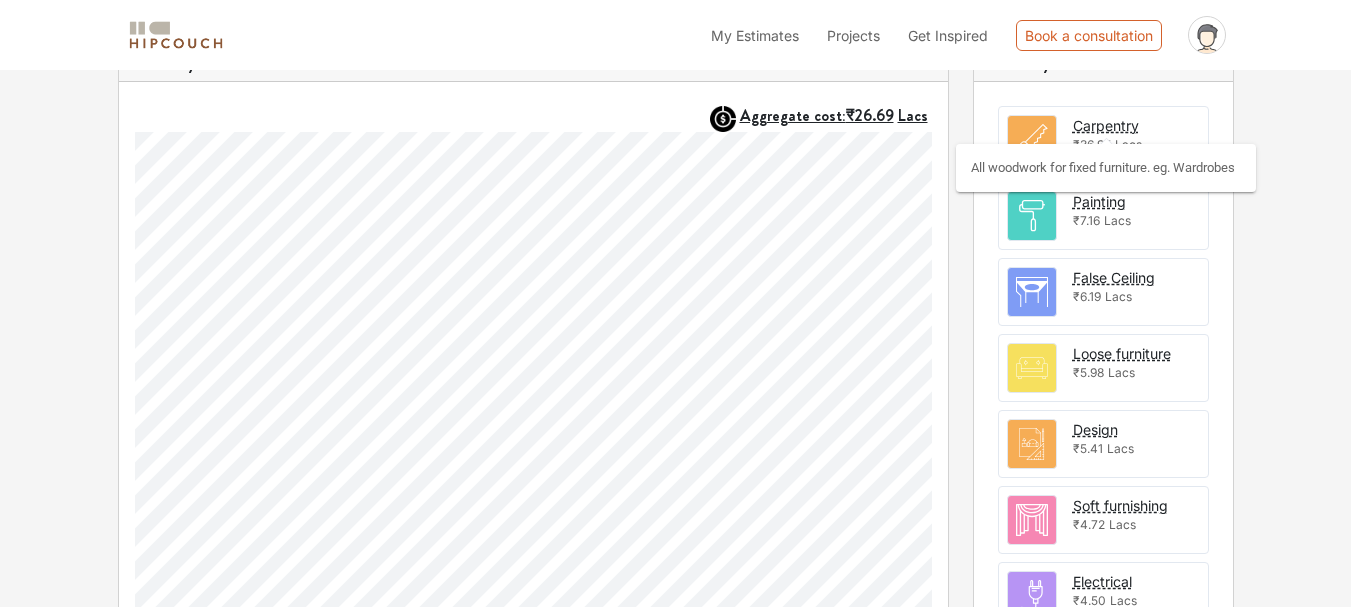 click on "Carpentry" at bounding box center (1106, 125) 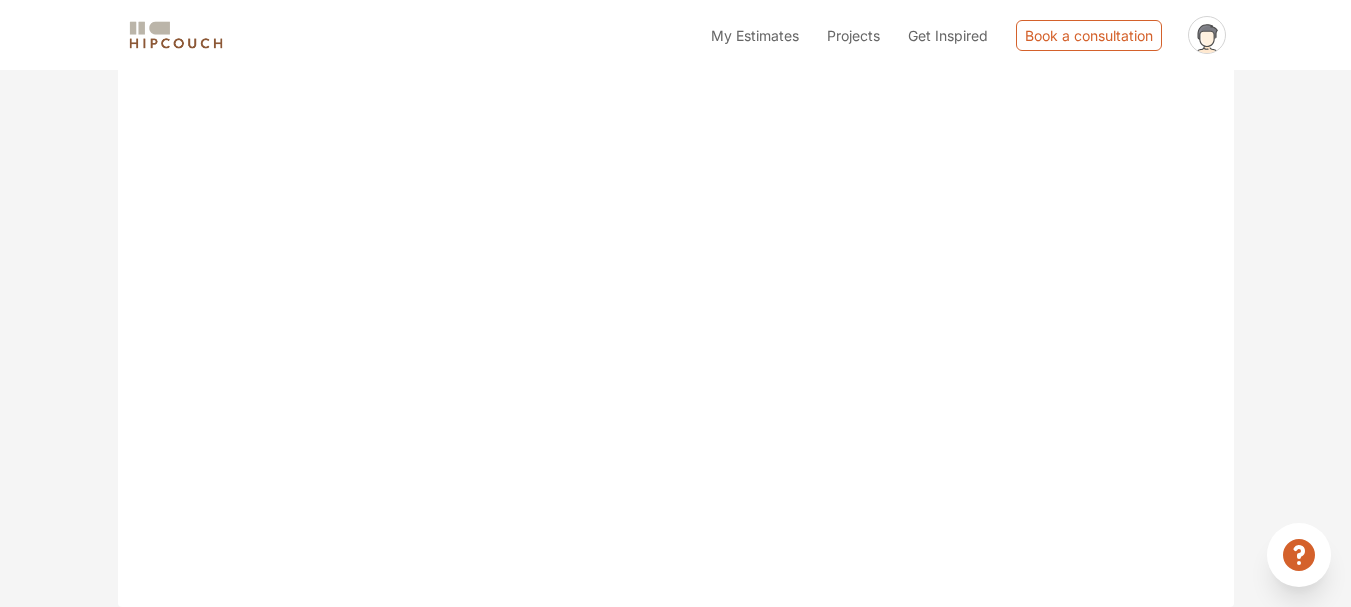 scroll, scrollTop: 615, scrollLeft: 0, axis: vertical 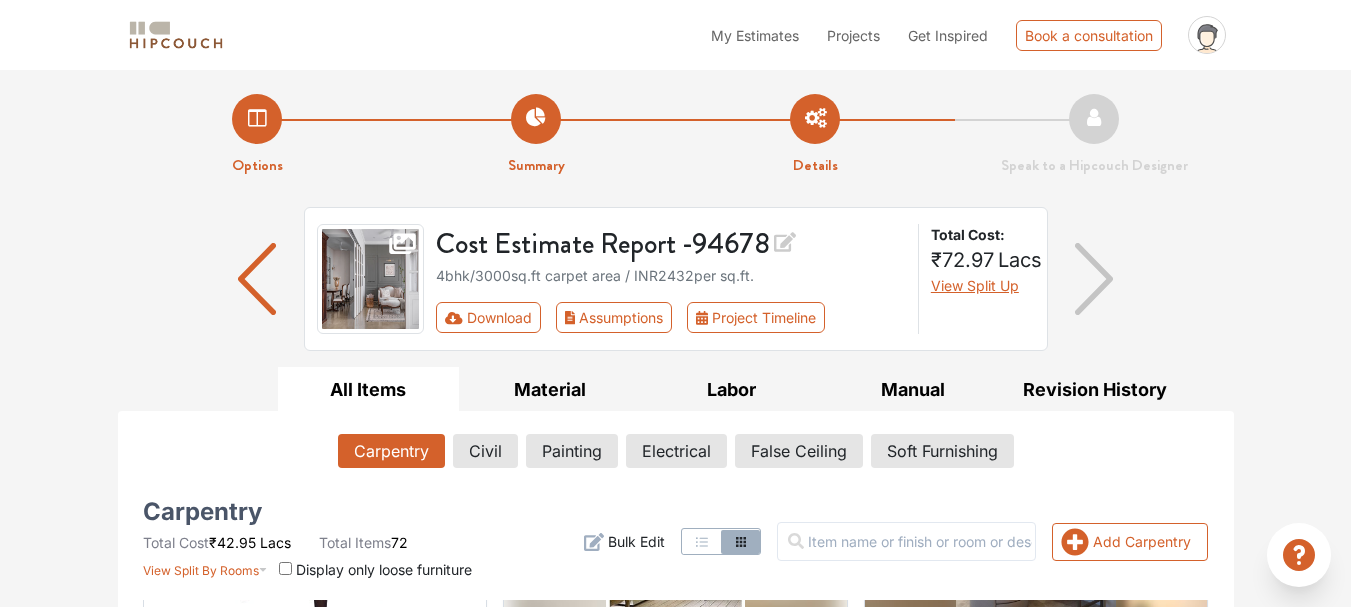click at bounding box center (1094, 279) 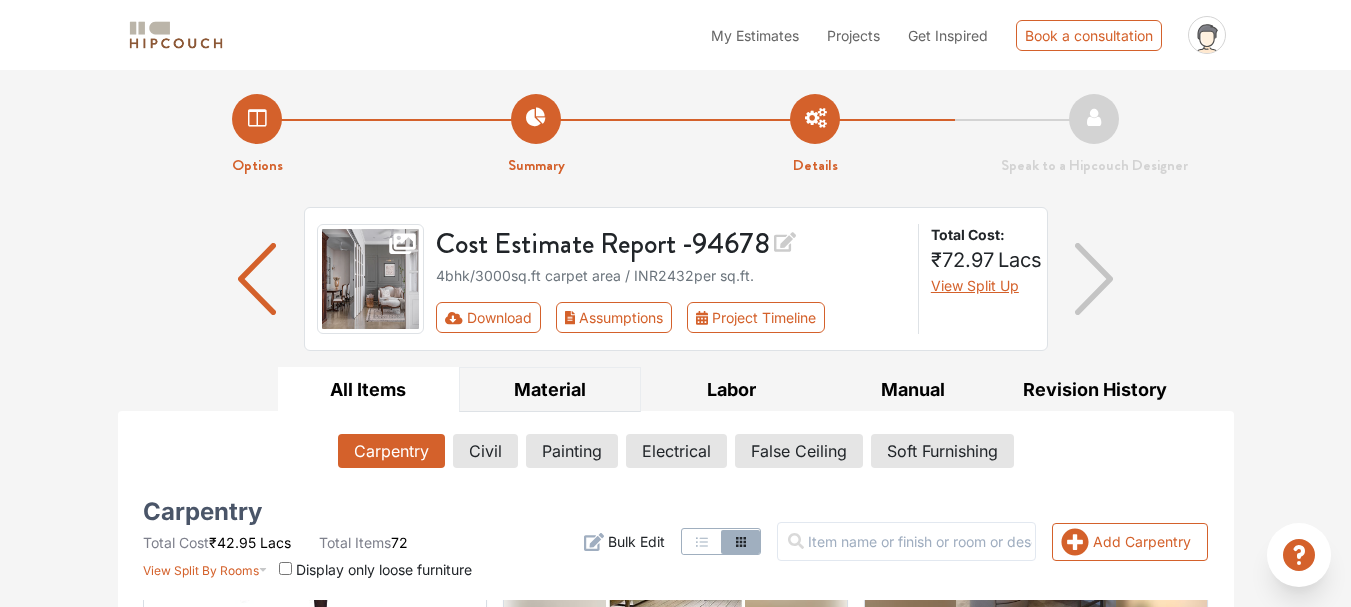 click on "Material" at bounding box center [550, 389] 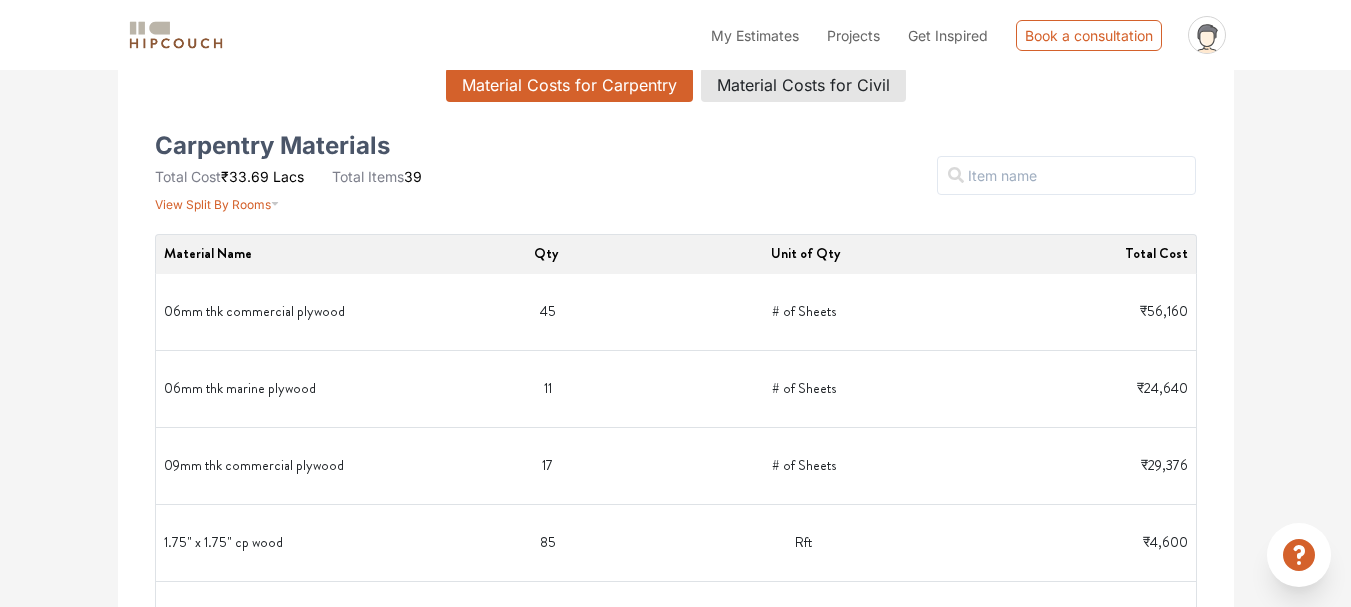 scroll, scrollTop: 314, scrollLeft: 0, axis: vertical 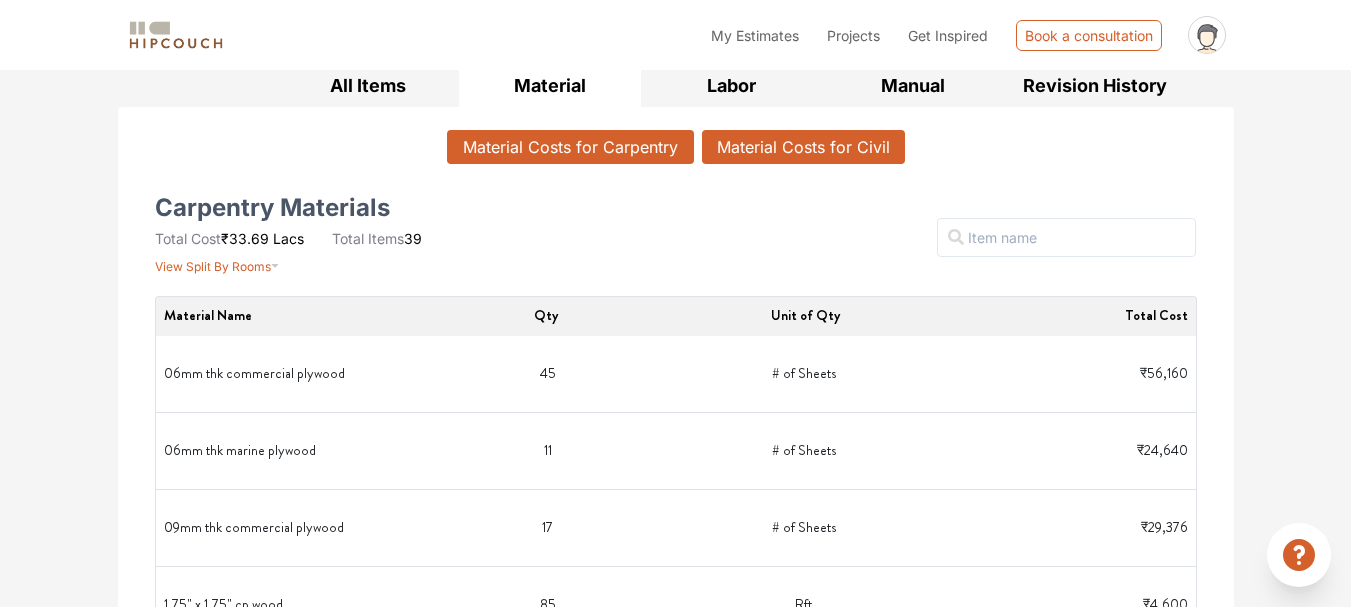 click on "Material Costs for Civil" at bounding box center (803, 147) 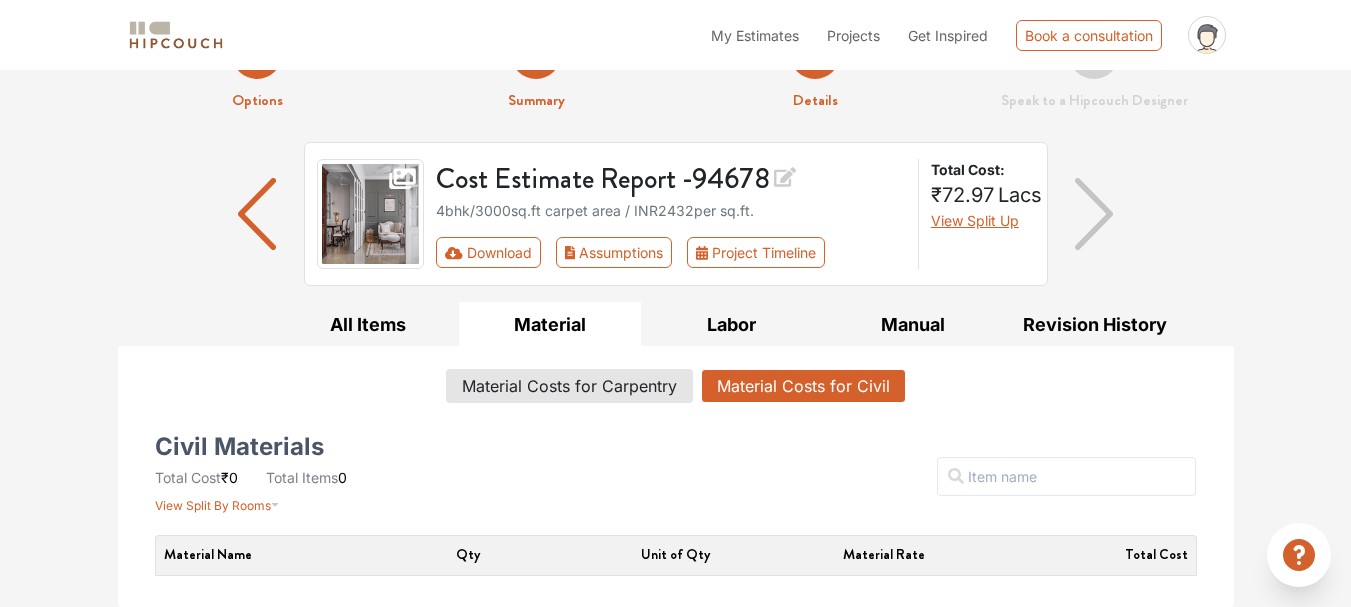 scroll, scrollTop: 64, scrollLeft: 0, axis: vertical 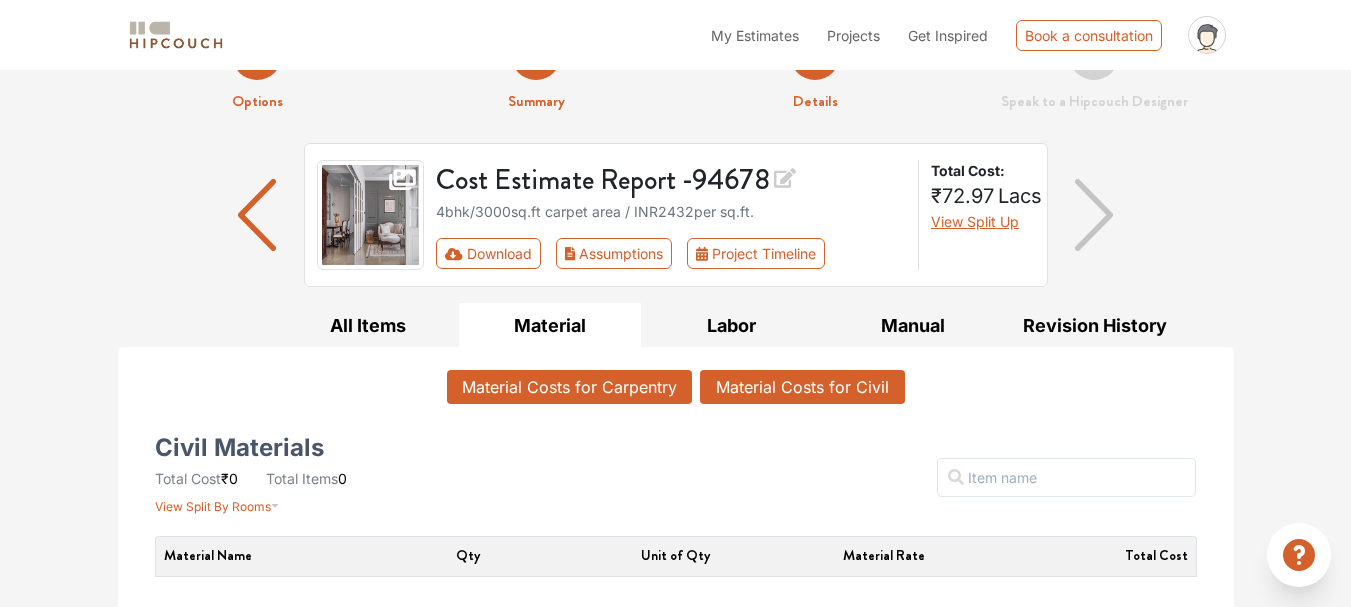 click on "Material Costs for Carpentry" at bounding box center [569, 387] 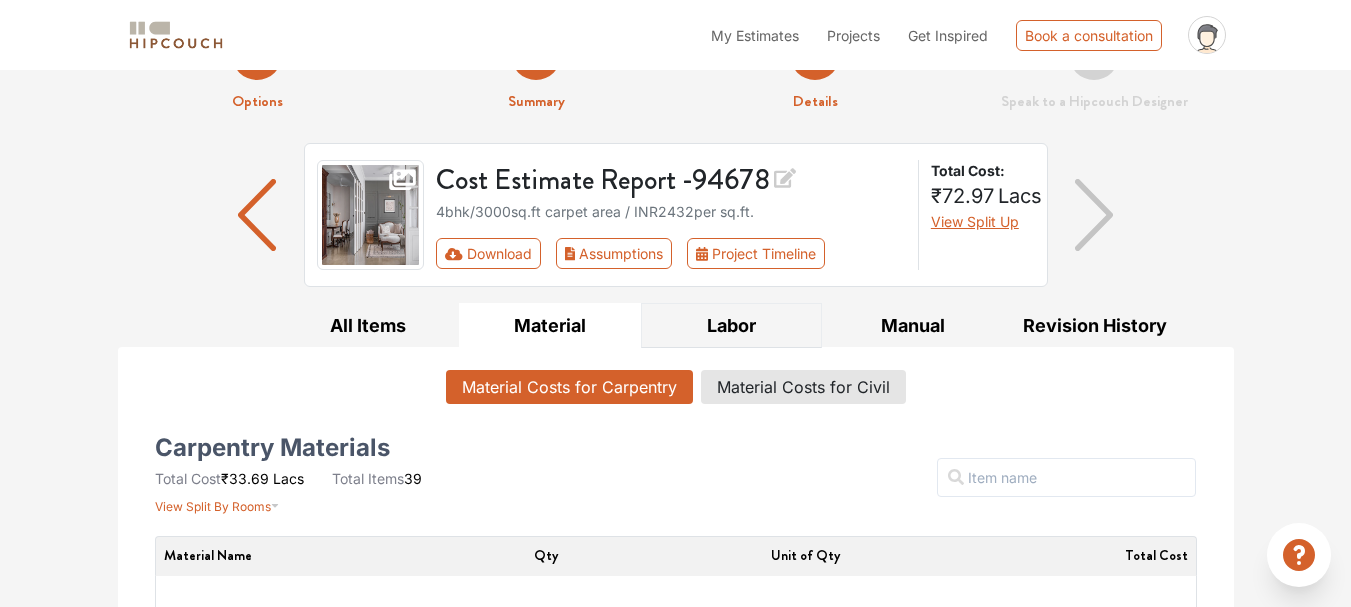 click on "Labor" at bounding box center [732, 325] 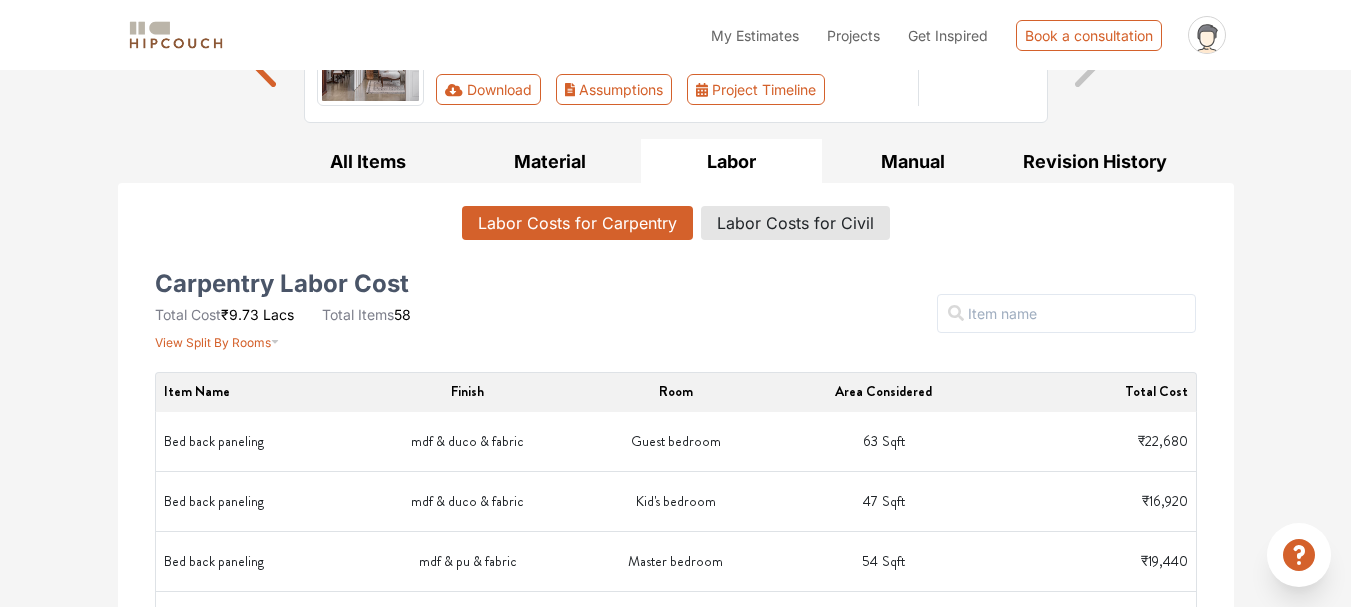 scroll, scrollTop: 0, scrollLeft: 0, axis: both 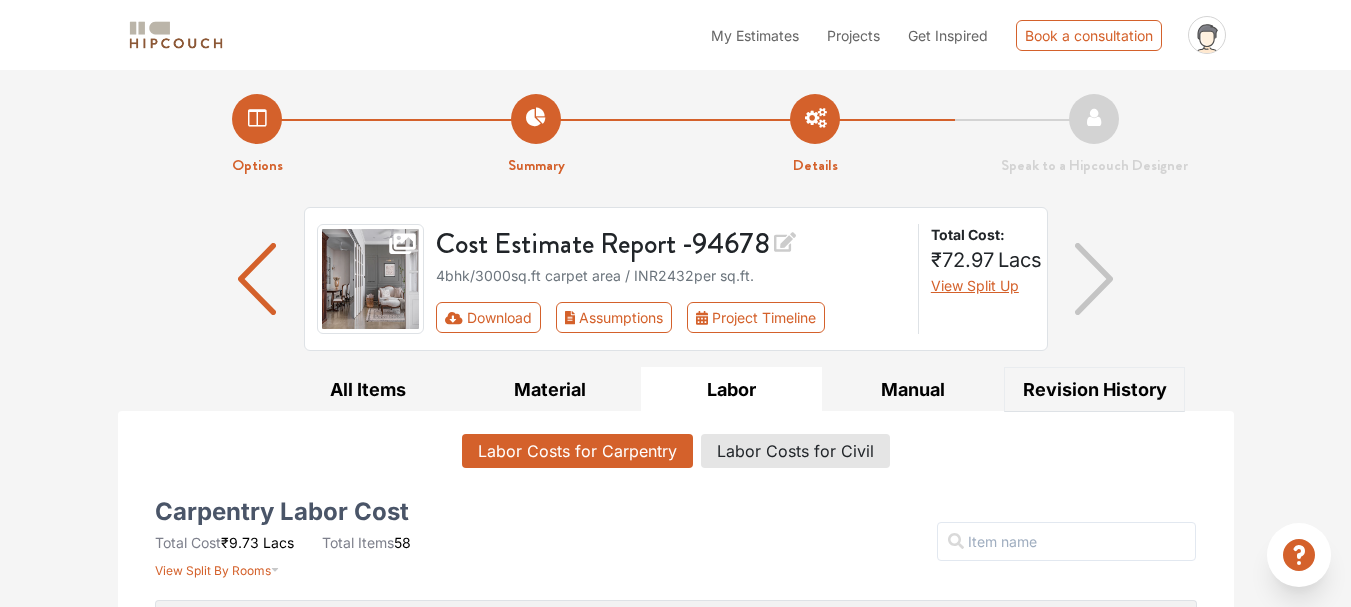 click on "Revision History" at bounding box center (1095, 389) 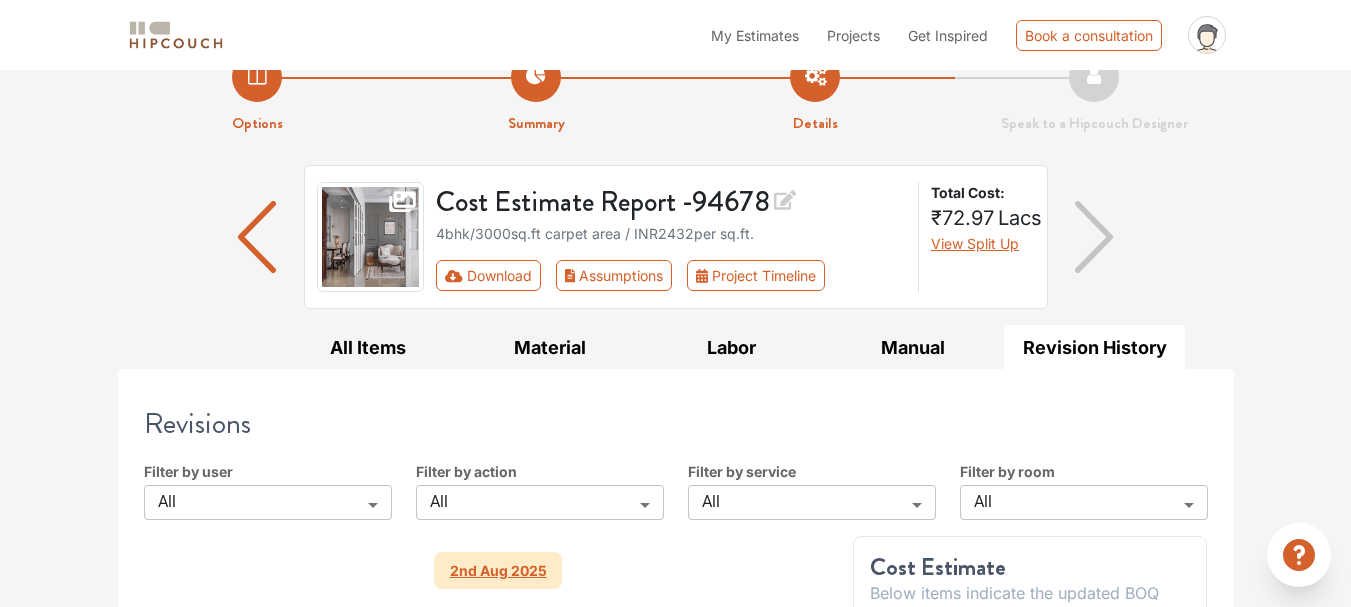 scroll, scrollTop: 41, scrollLeft: 0, axis: vertical 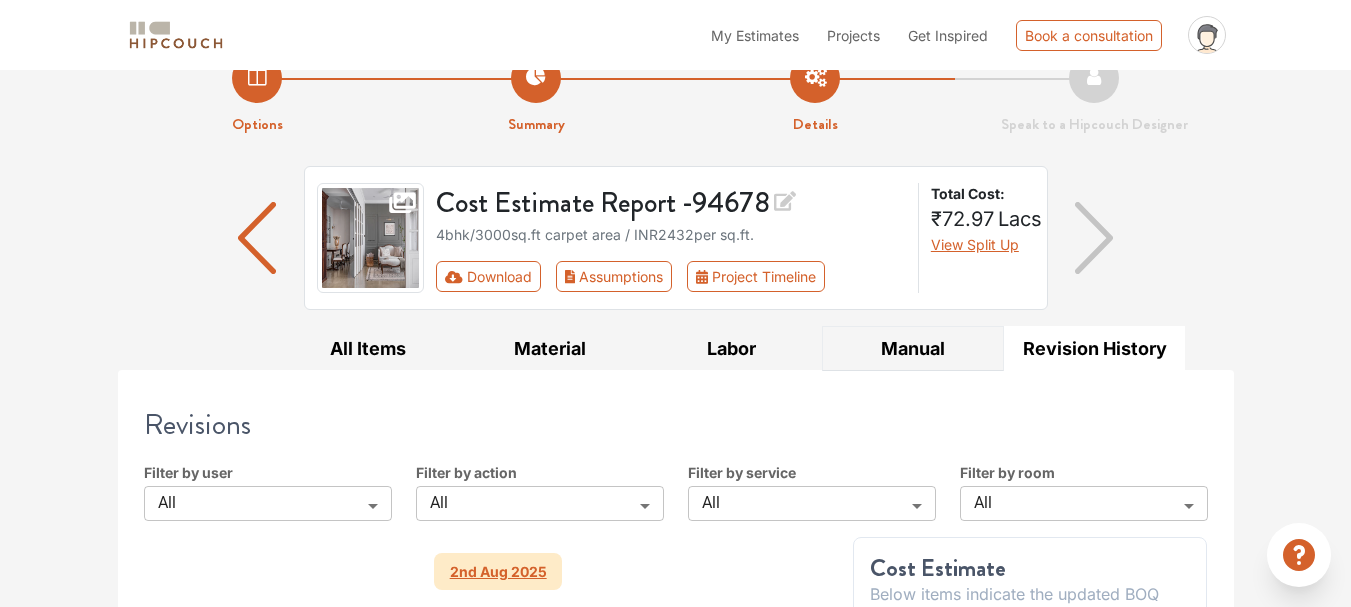 click on "Manual" at bounding box center (913, 348) 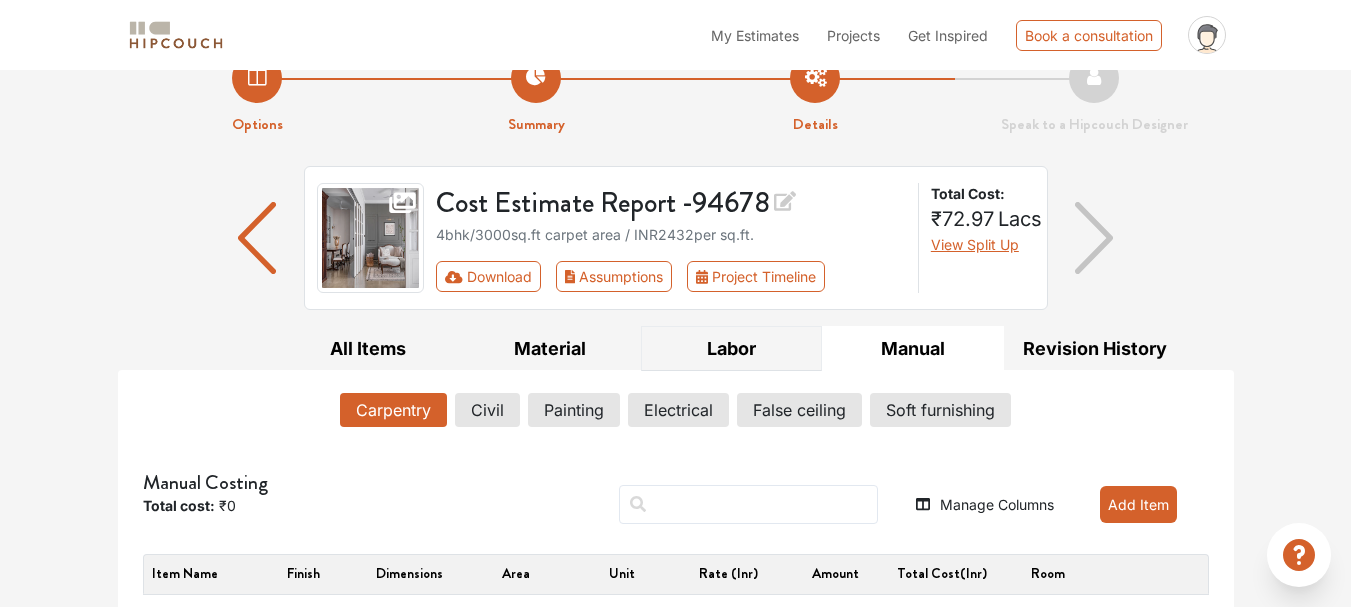 click on "Labor" at bounding box center [732, 348] 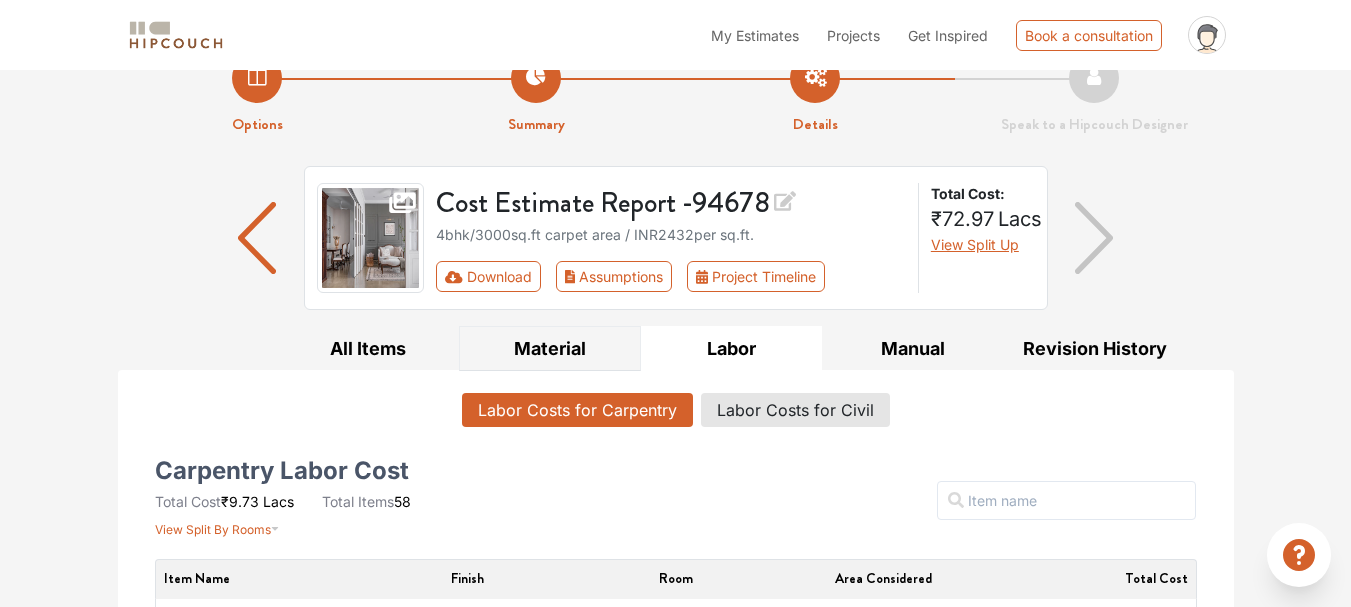 click on "Material" at bounding box center (550, 348) 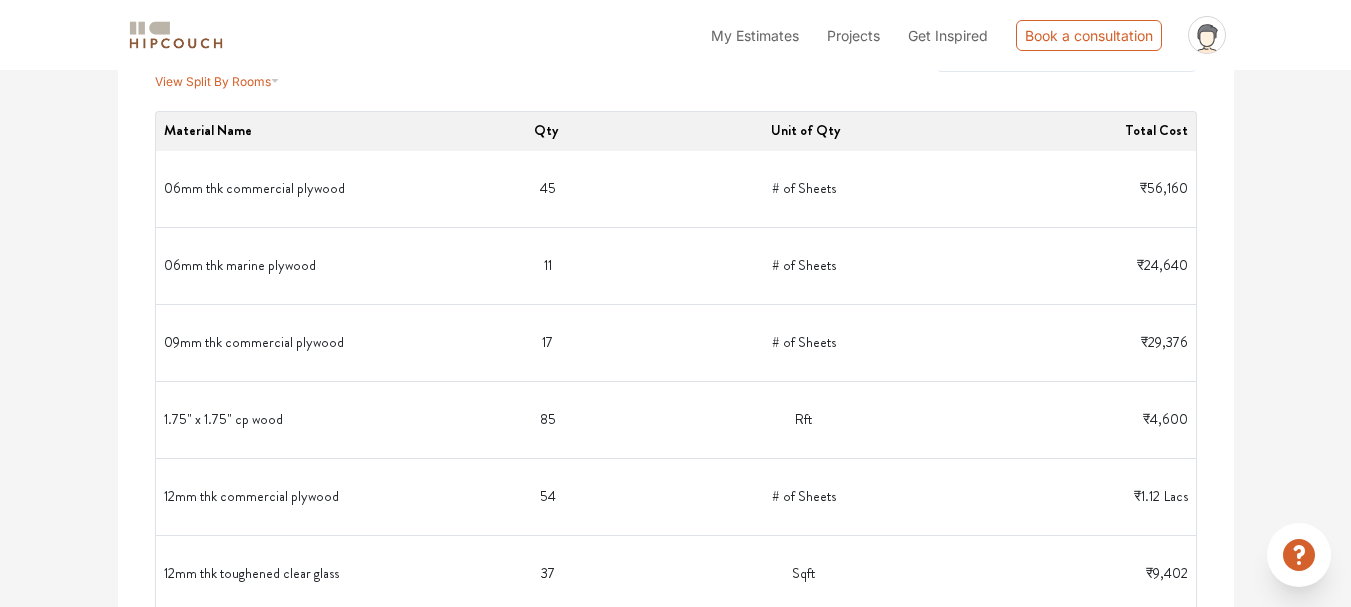 scroll, scrollTop: 91, scrollLeft: 0, axis: vertical 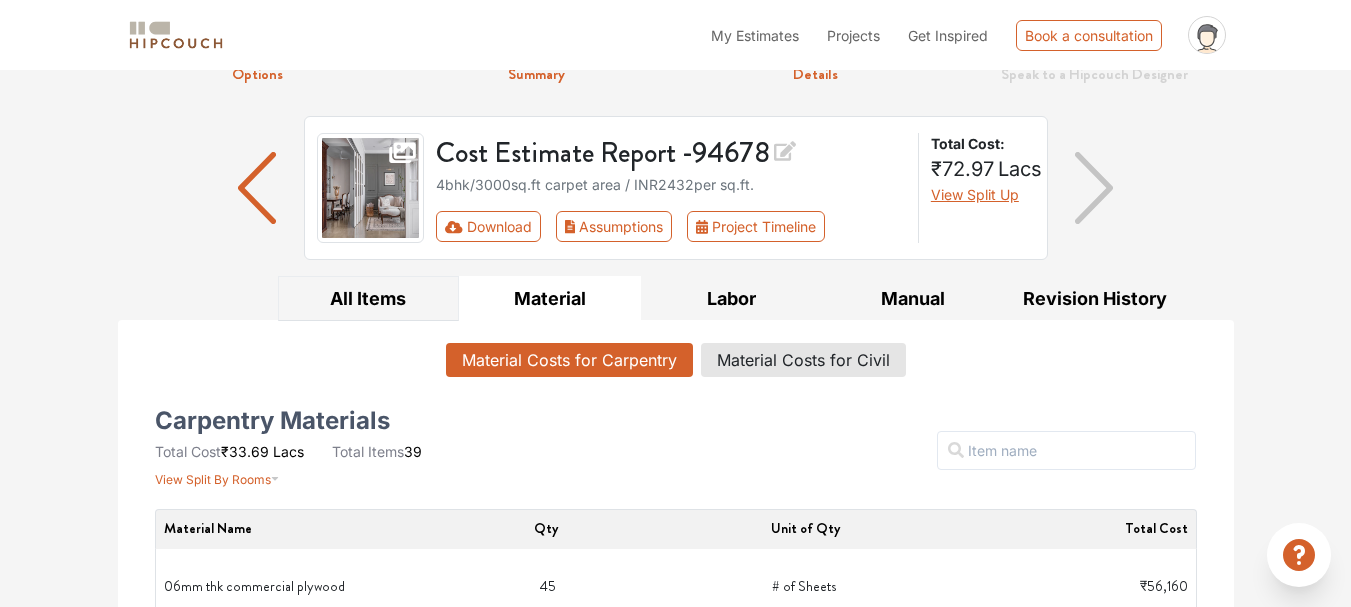 click on "All Items" at bounding box center [369, 298] 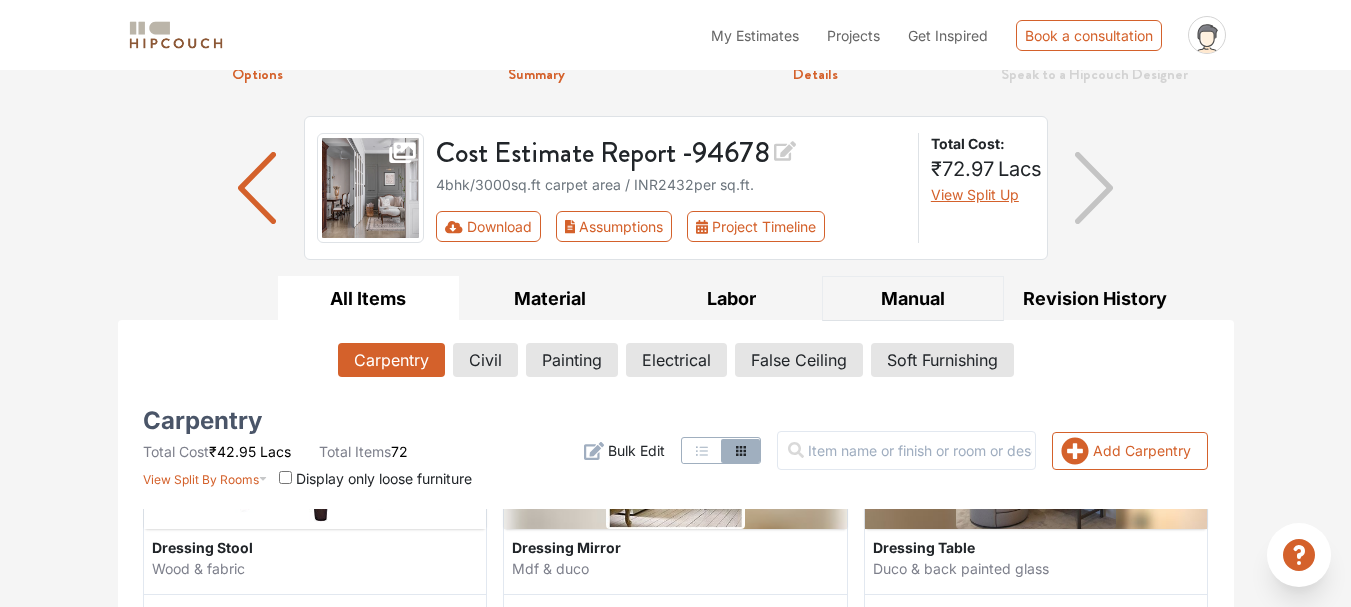 scroll, scrollTop: 0, scrollLeft: 0, axis: both 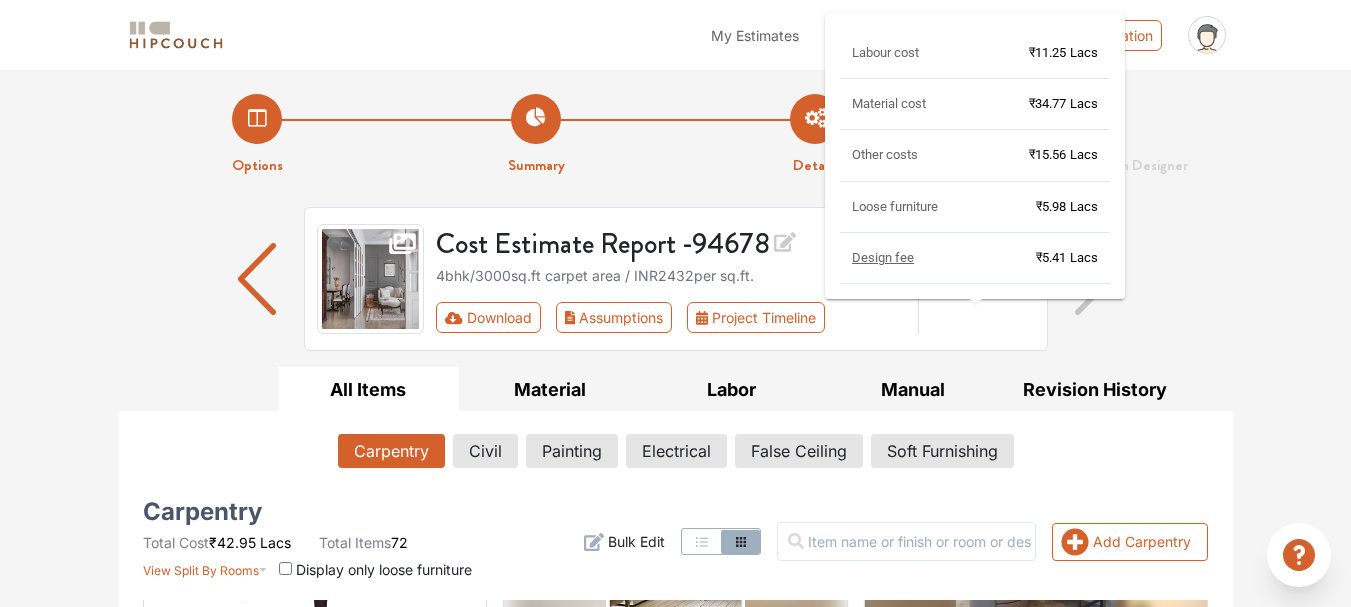 drag, startPoint x: 983, startPoint y: 282, endPoint x: 958, endPoint y: 296, distance: 28.653097 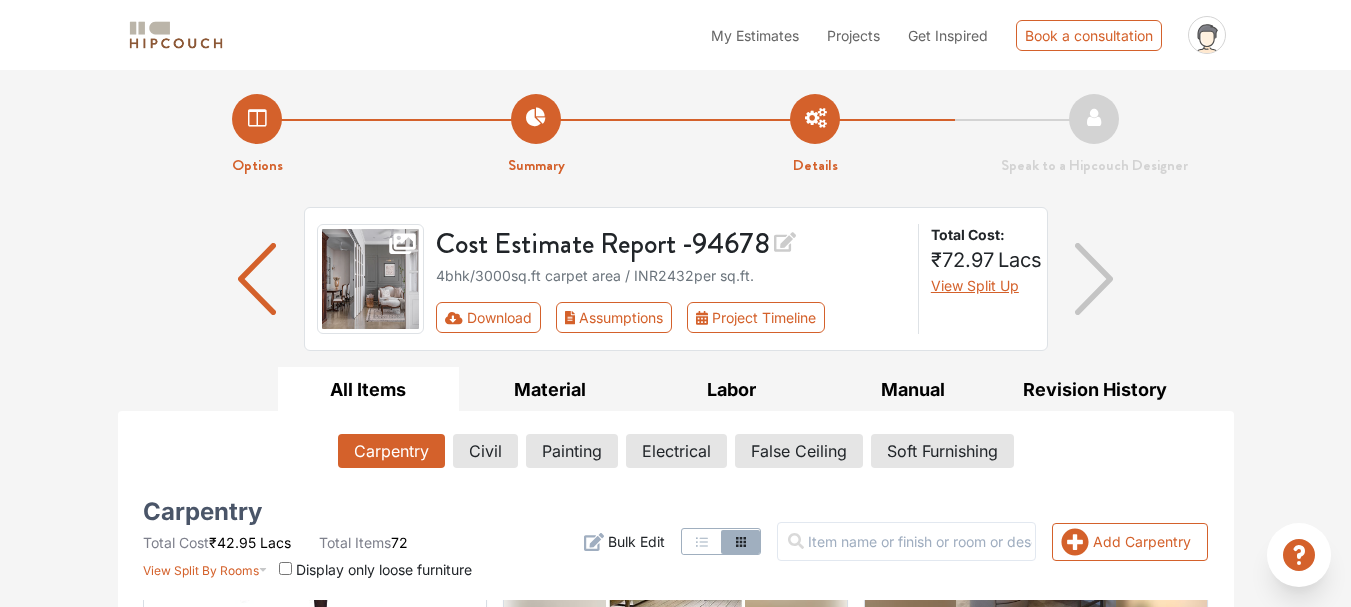 scroll, scrollTop: 1, scrollLeft: 0, axis: vertical 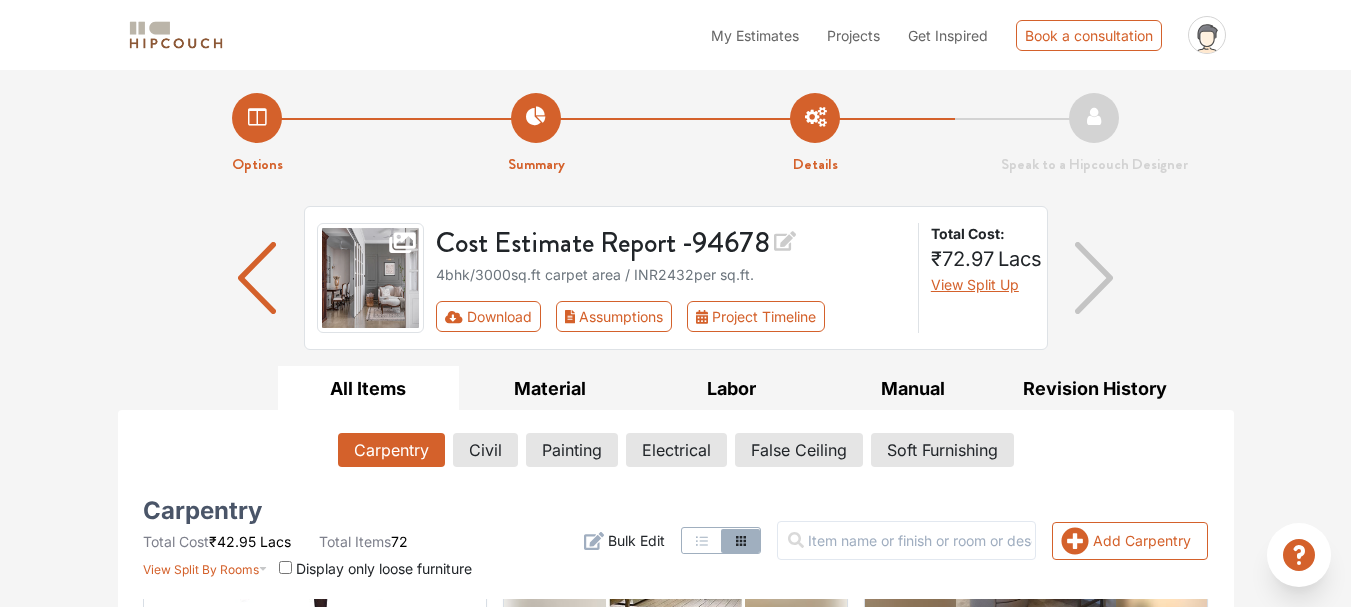click on "Cost Estimate Report -  [NUMBER] 4bhk  /  [NUMBER]  sq.ft carpet area / INR  [PRICE]  per sq.ft. Download Assumptions Project Timeline Total Cost:  ₹[PRICE]  Lacs  View Split Up" at bounding box center (676, 286) 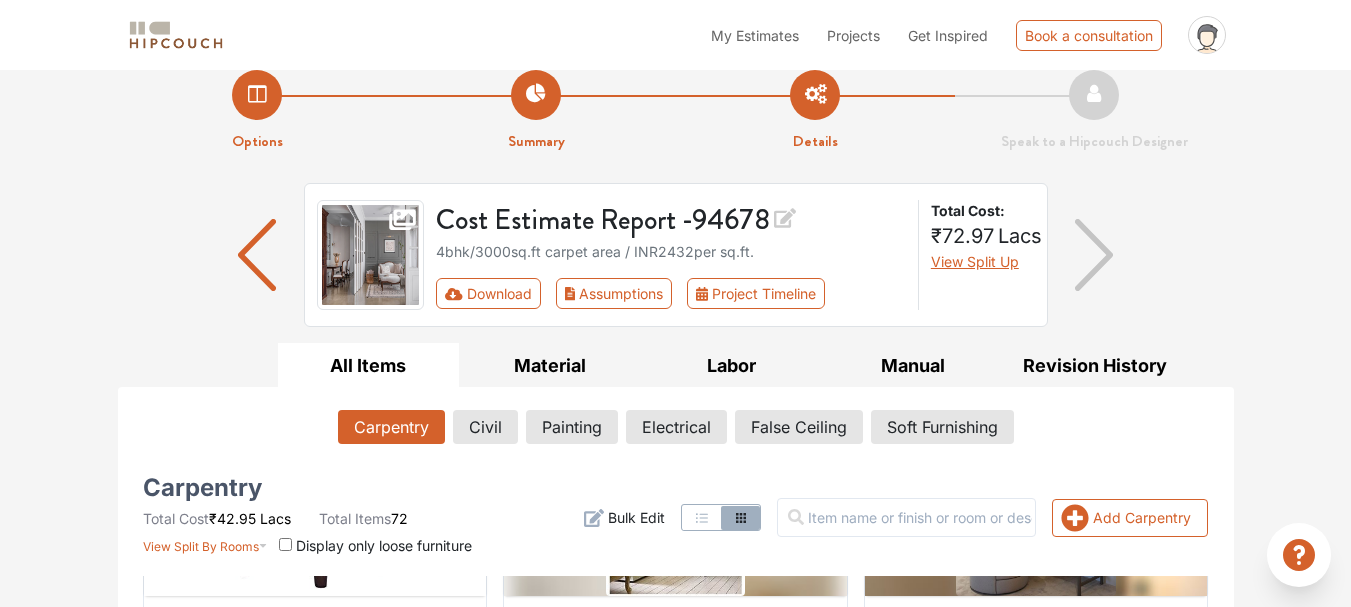 scroll, scrollTop: 0, scrollLeft: 0, axis: both 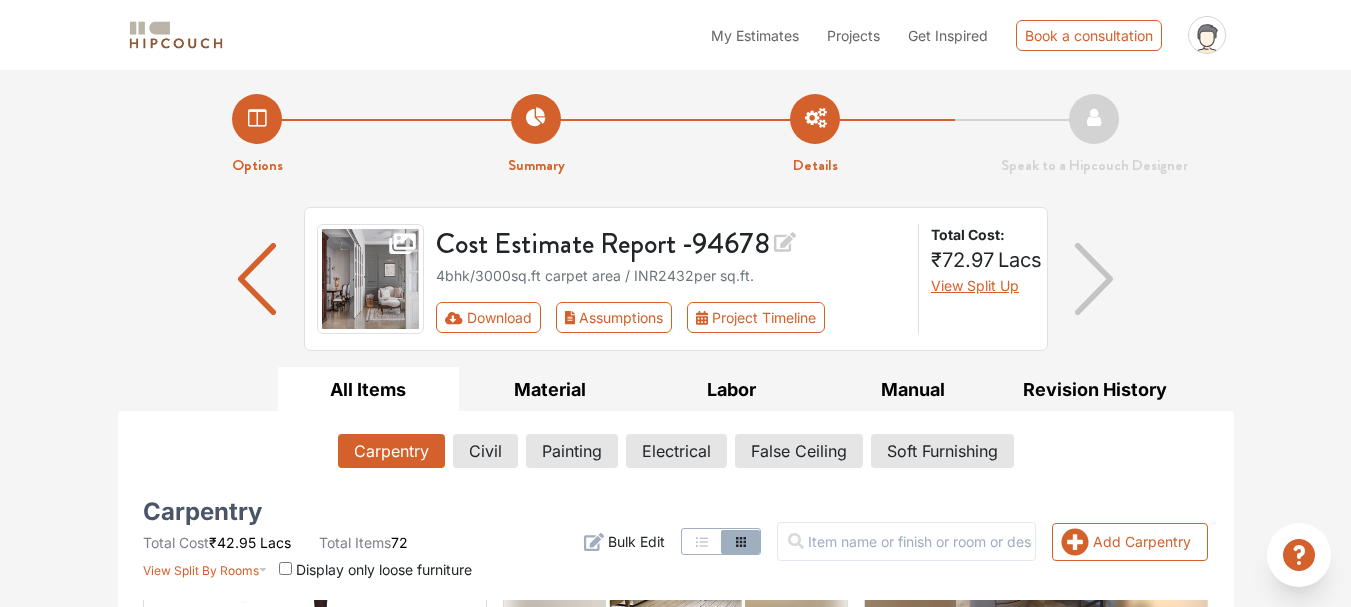 click at bounding box center [176, 35] 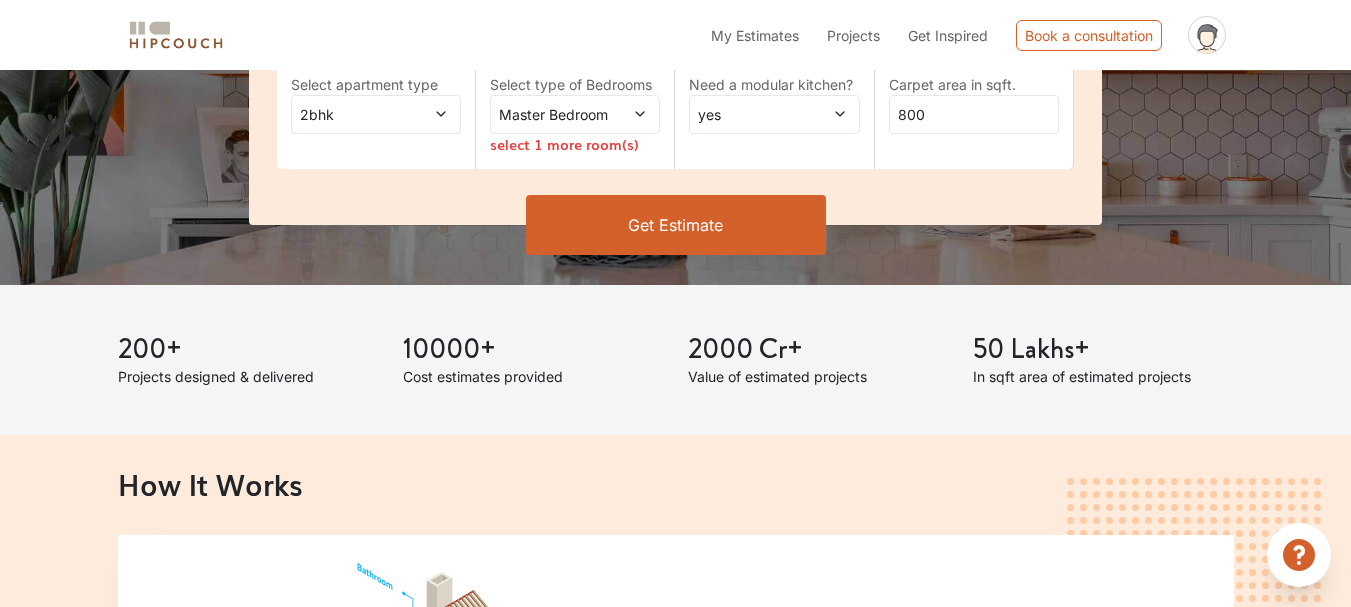 scroll, scrollTop: 0, scrollLeft: 0, axis: both 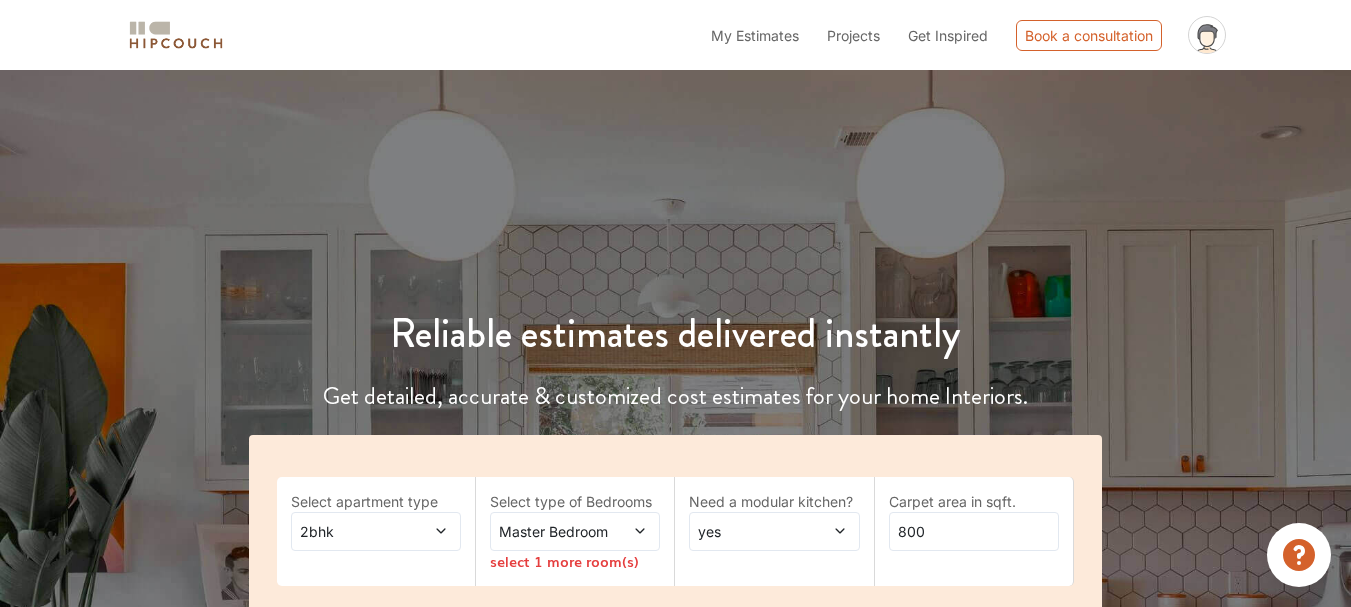 click on "Projects" at bounding box center [853, 35] 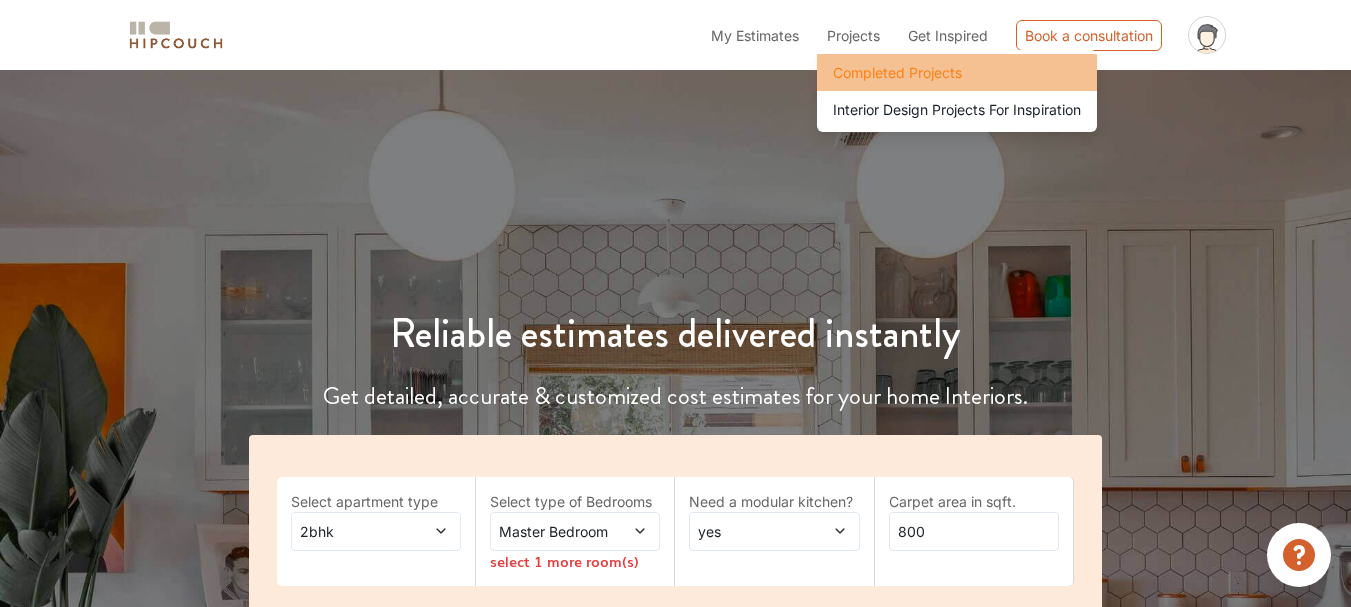 click on "Completed Projects" at bounding box center (957, 72) 